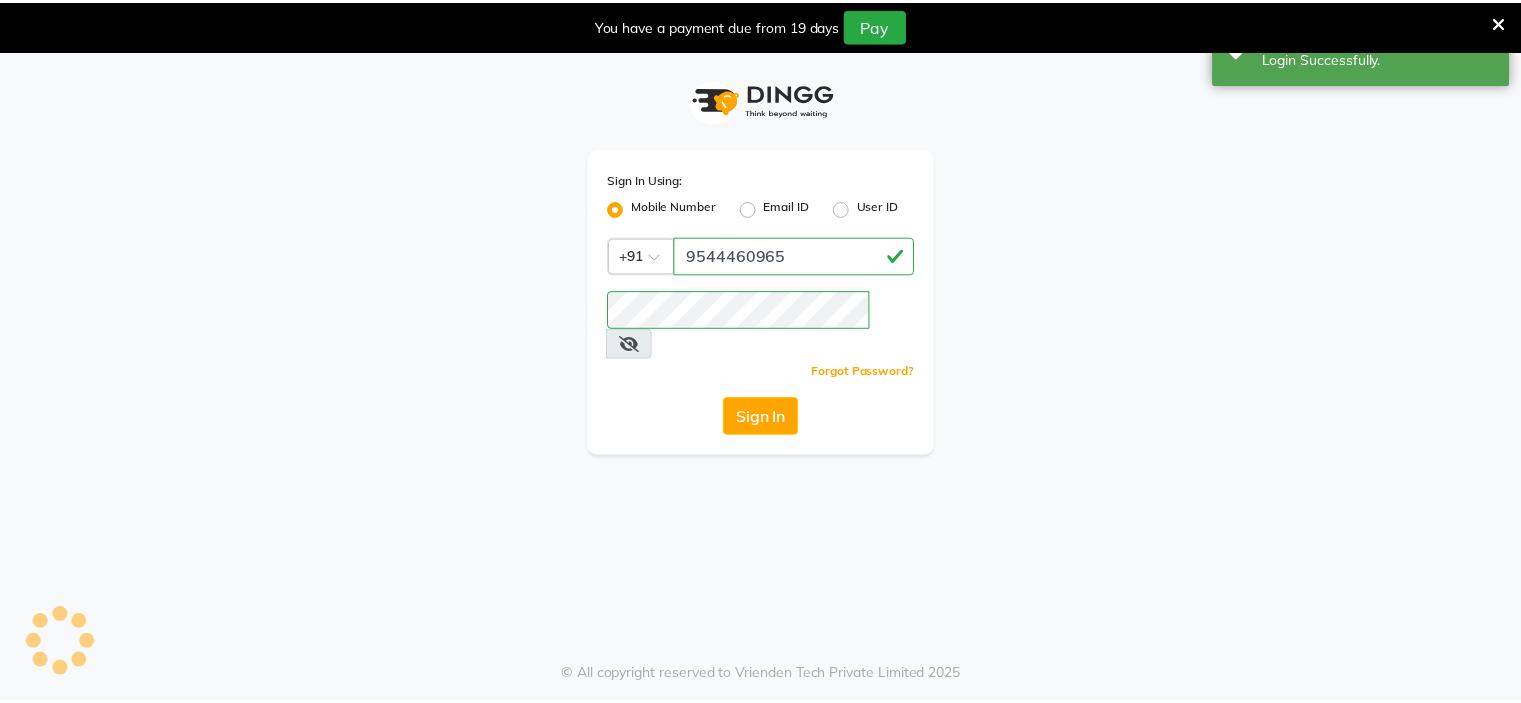 scroll, scrollTop: 0, scrollLeft: 0, axis: both 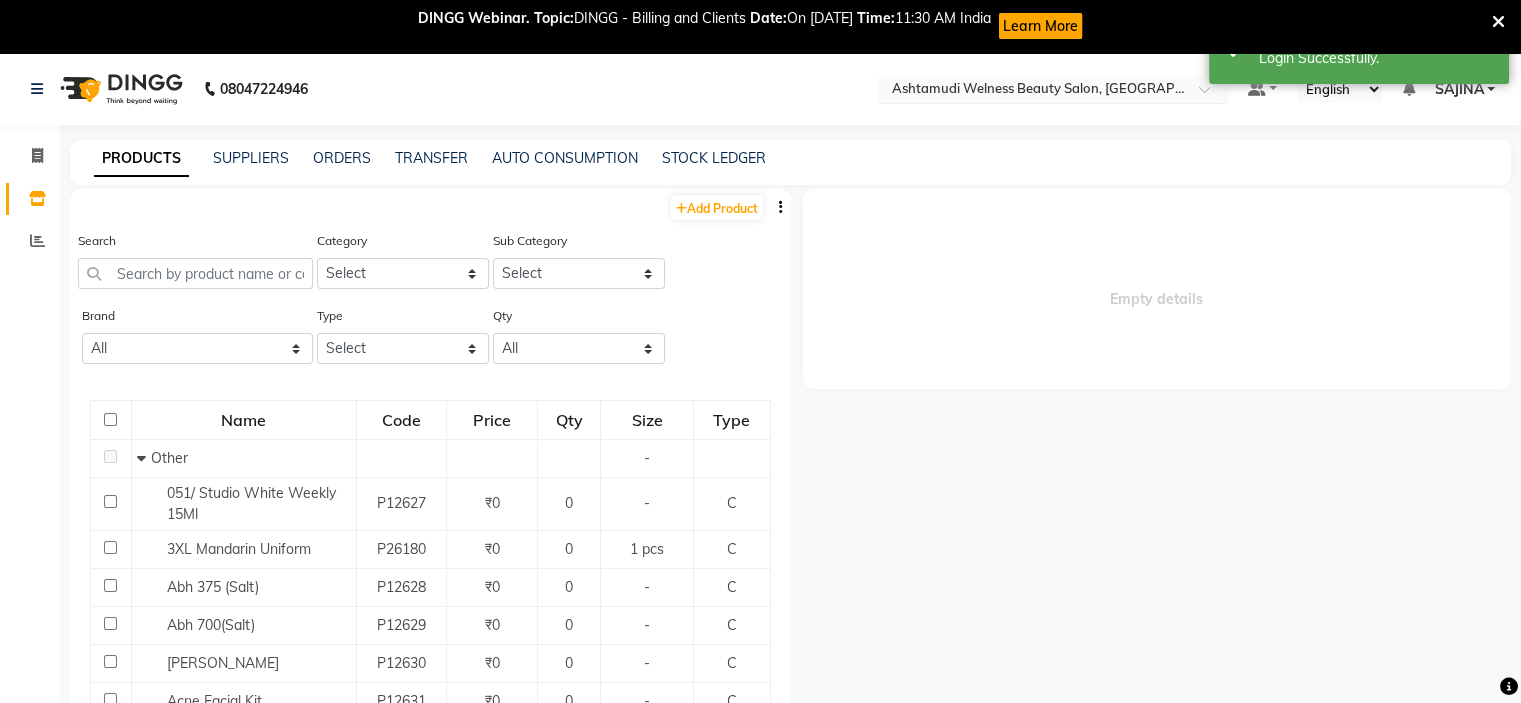 click on "× Ashtamudi Welness Beauty Salon, [GEOGRAPHIC_DATA]" at bounding box center [1042, 89] 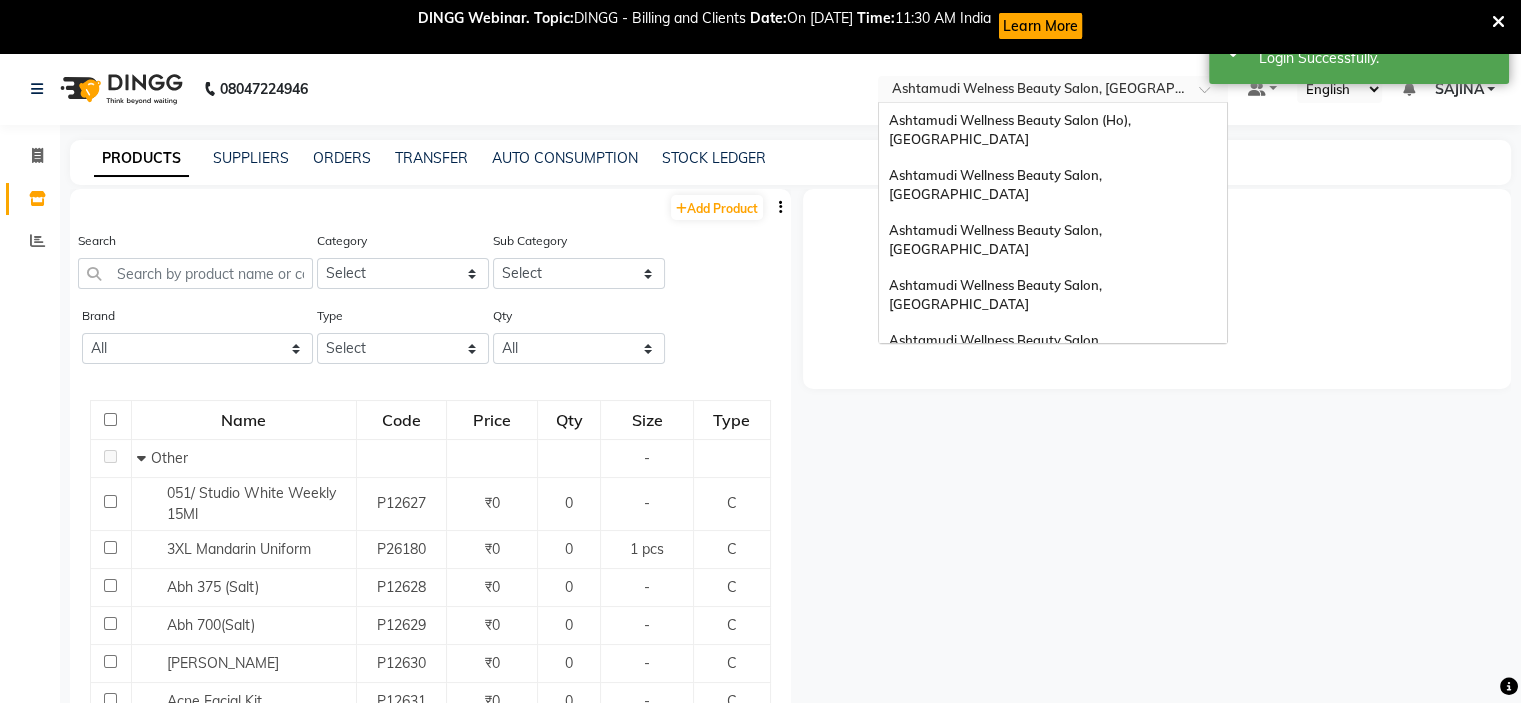 scroll, scrollTop: 312, scrollLeft: 0, axis: vertical 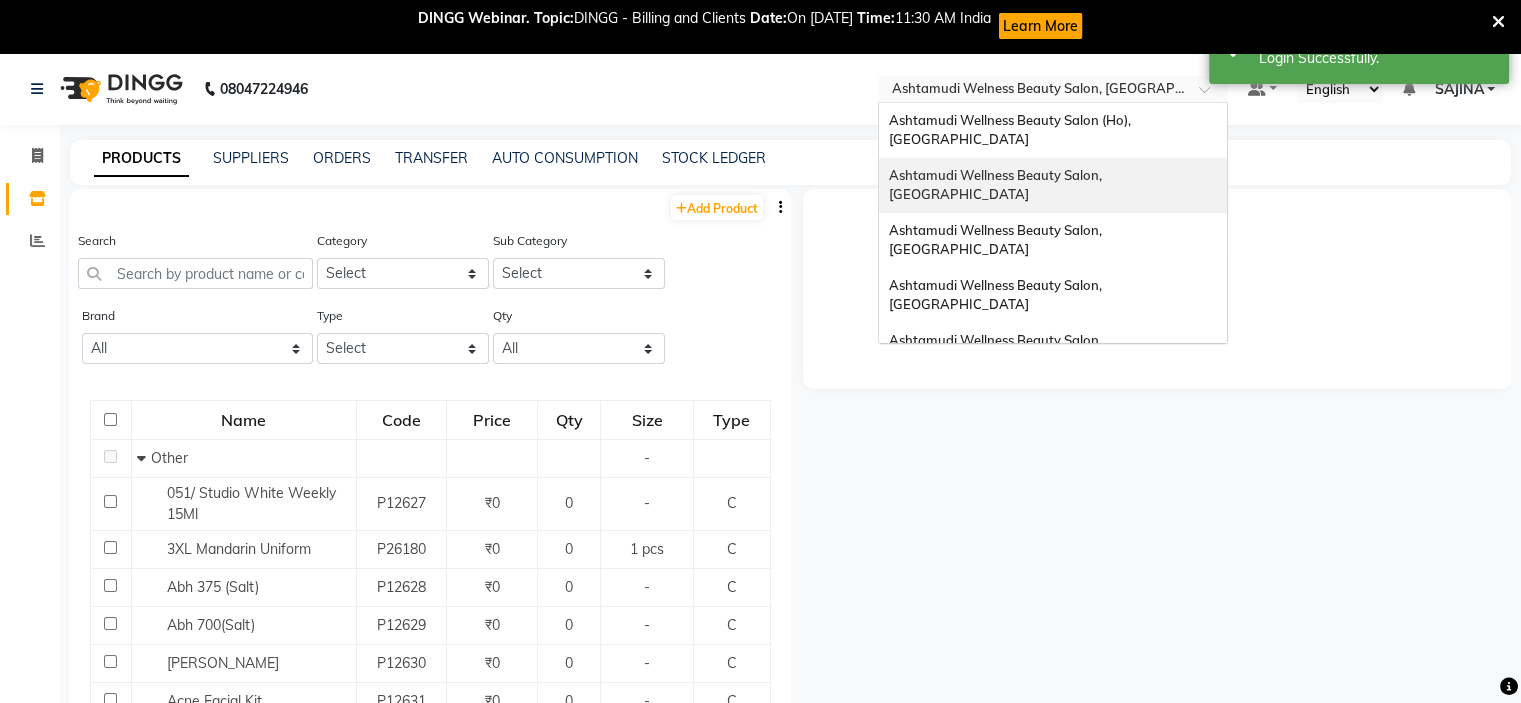 click on "Ashtamudi Wellness Beauty Salon, [GEOGRAPHIC_DATA]" at bounding box center (1053, 185) 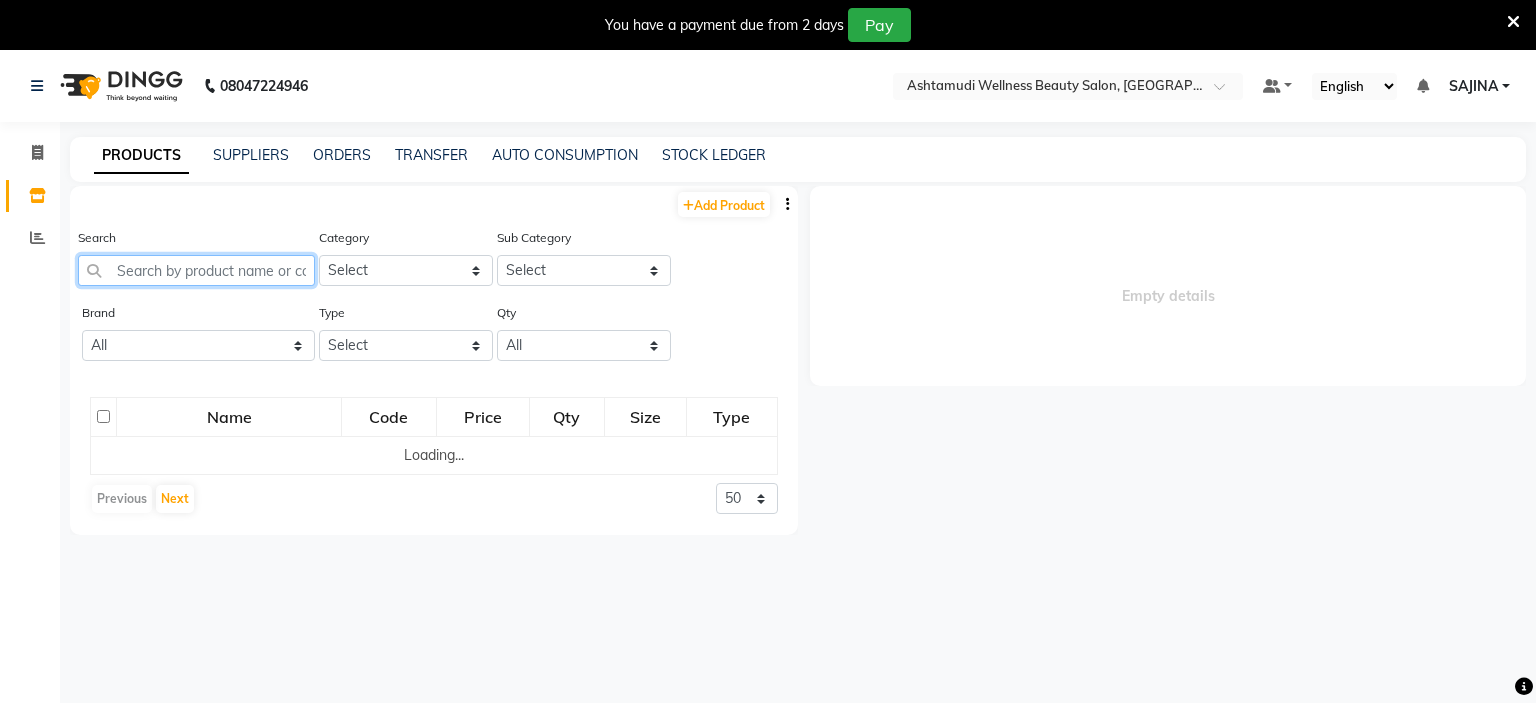 click 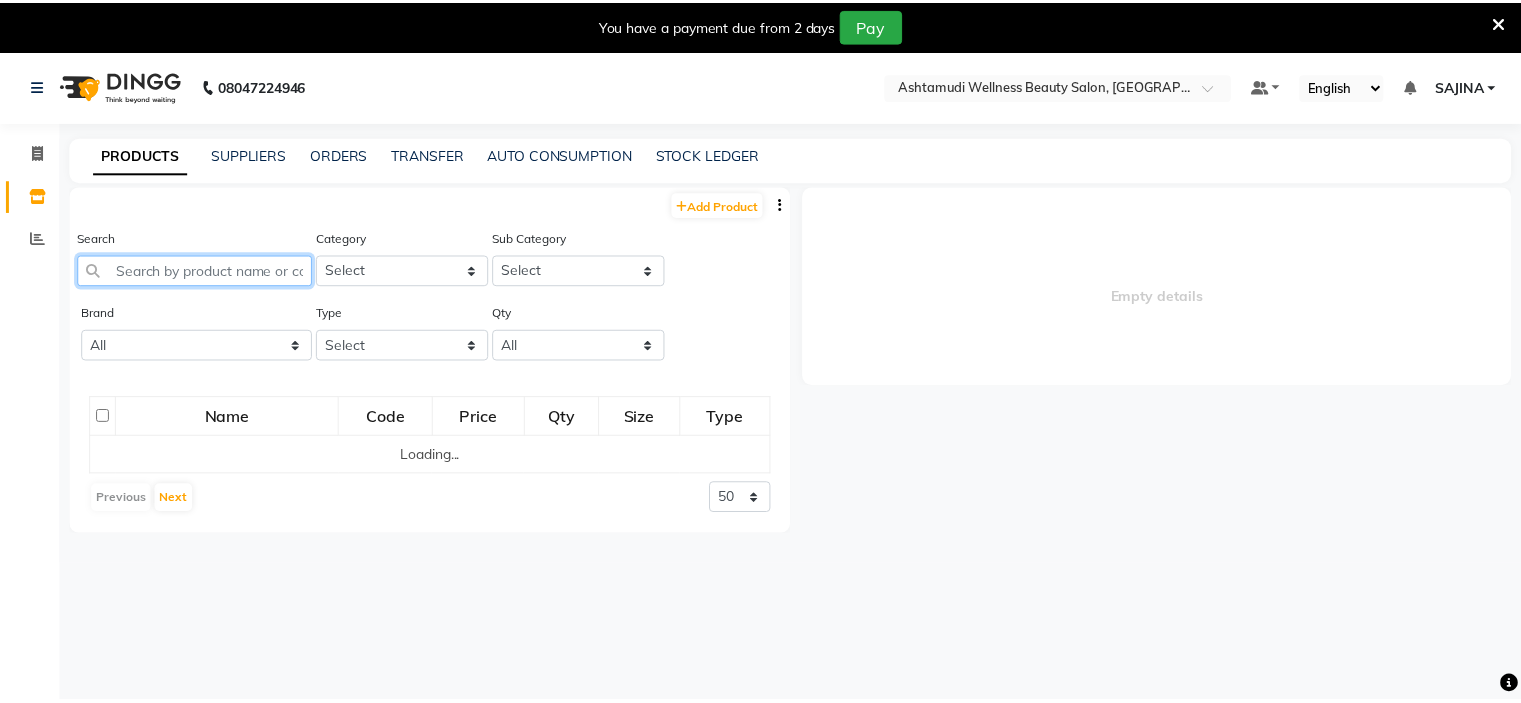 scroll, scrollTop: 0, scrollLeft: 0, axis: both 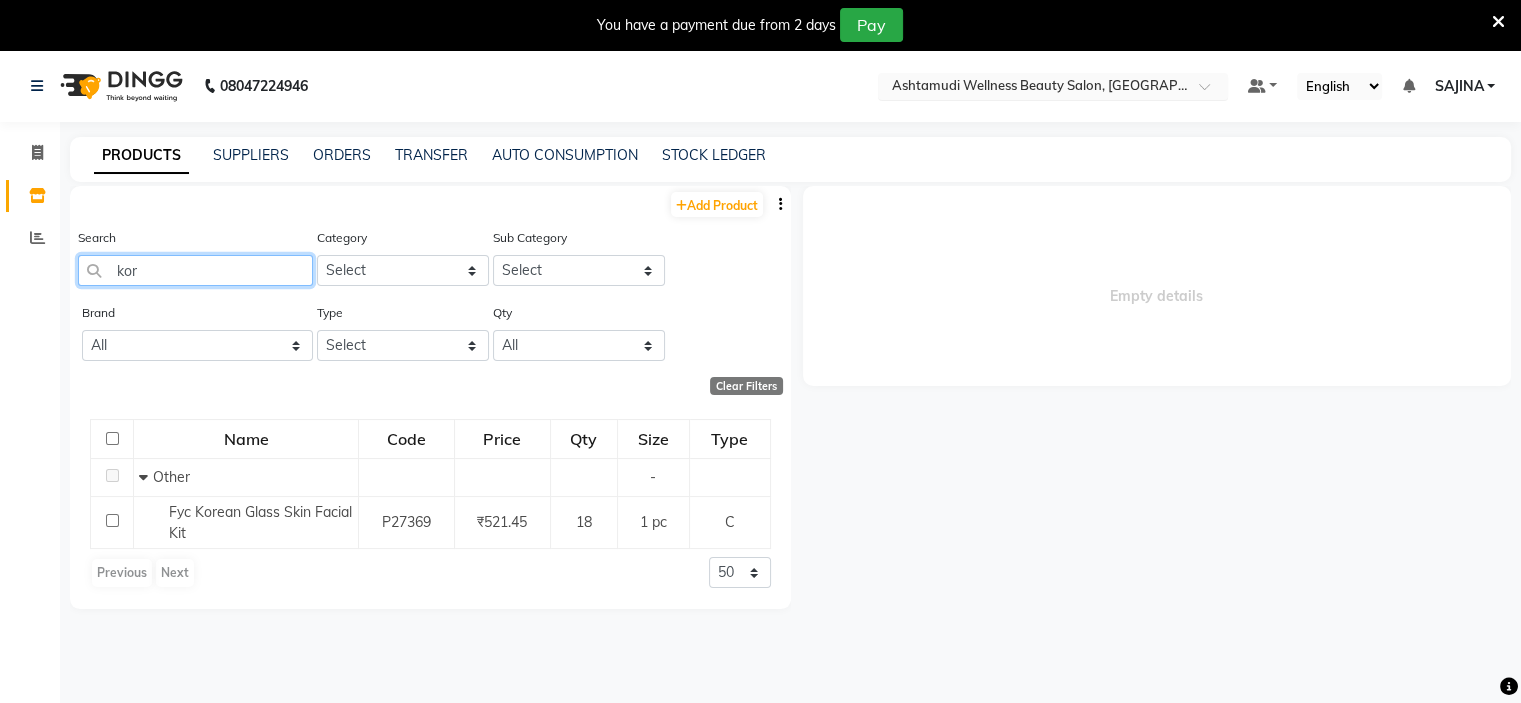 type on "kor" 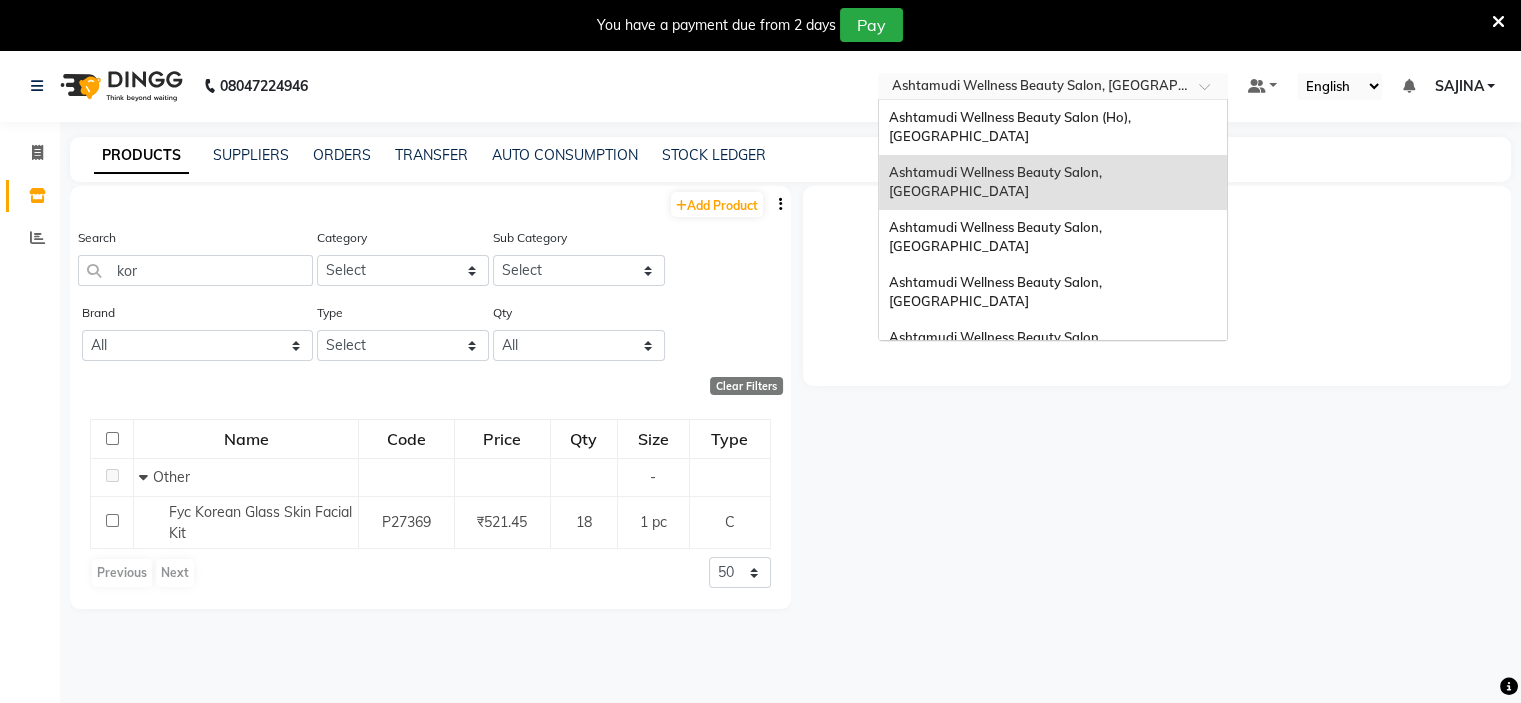 click at bounding box center [1033, 88] 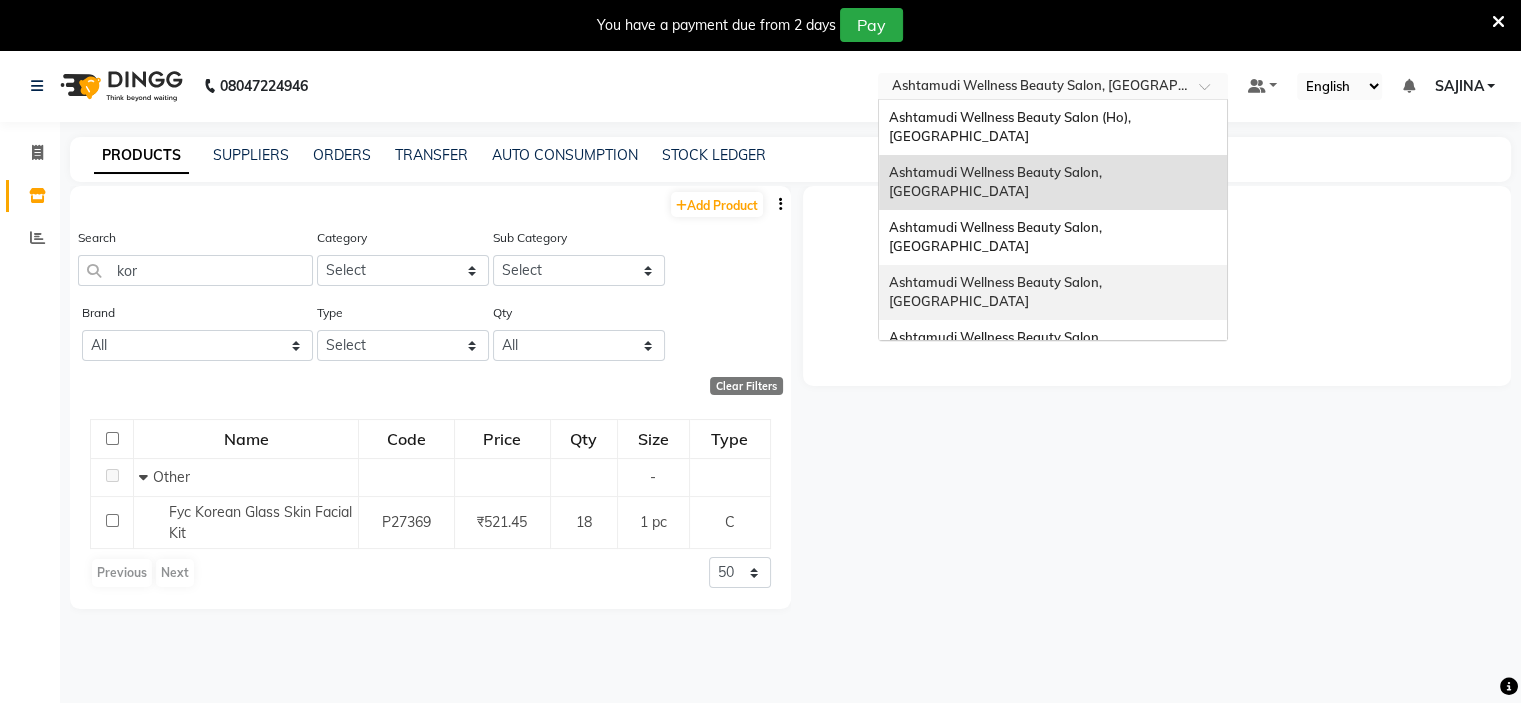 click on "Ashtamudi Wellness Beauty Salon, [GEOGRAPHIC_DATA]" at bounding box center (997, 292) 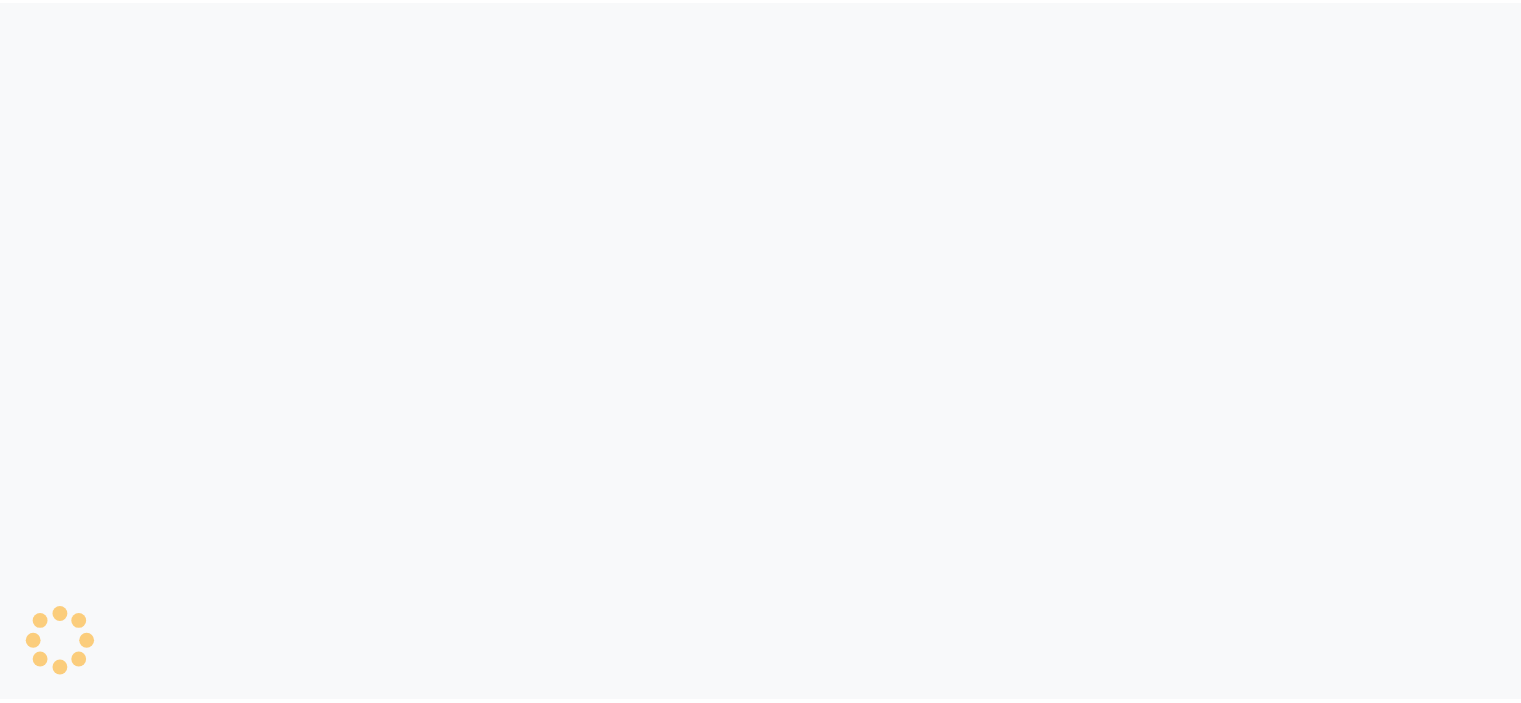 scroll, scrollTop: 0, scrollLeft: 0, axis: both 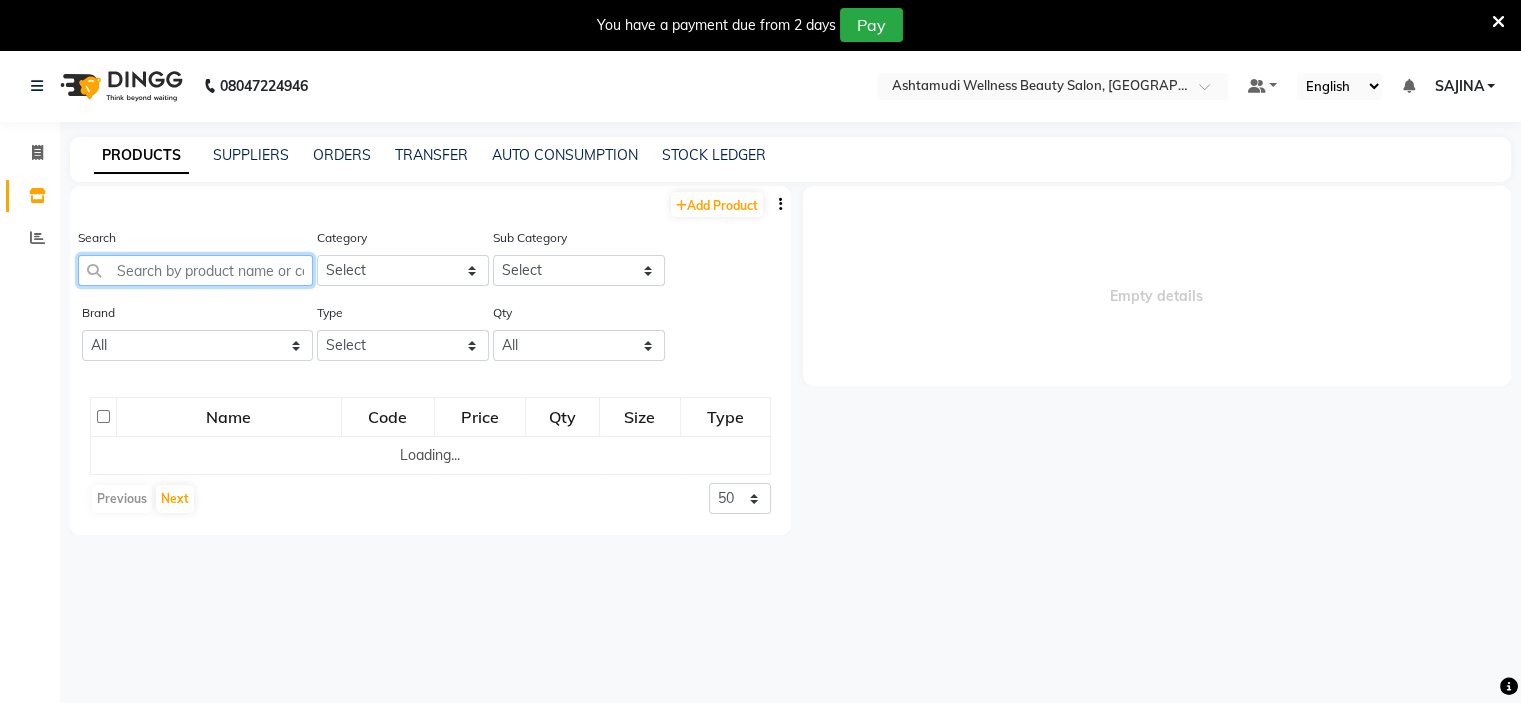 click 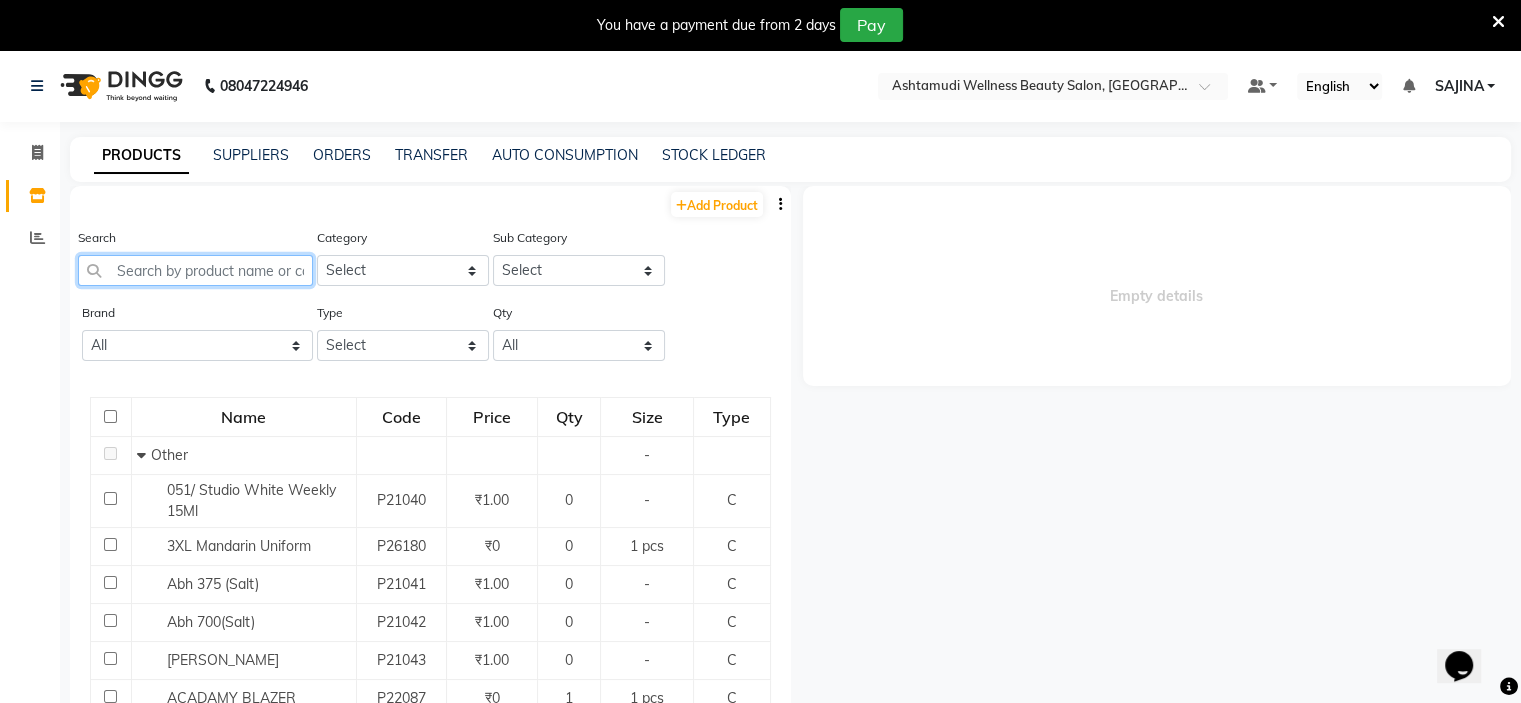 scroll, scrollTop: 0, scrollLeft: 0, axis: both 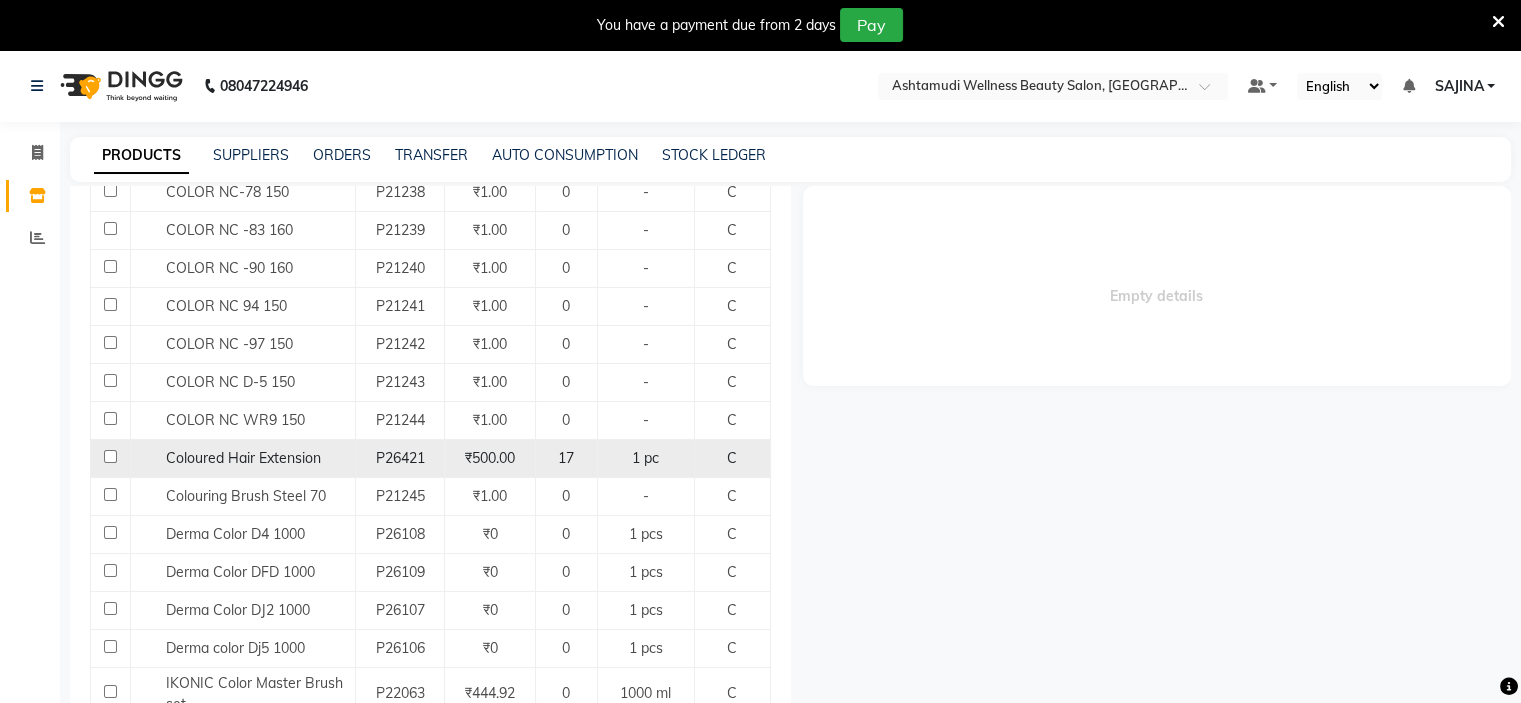 type on "colo" 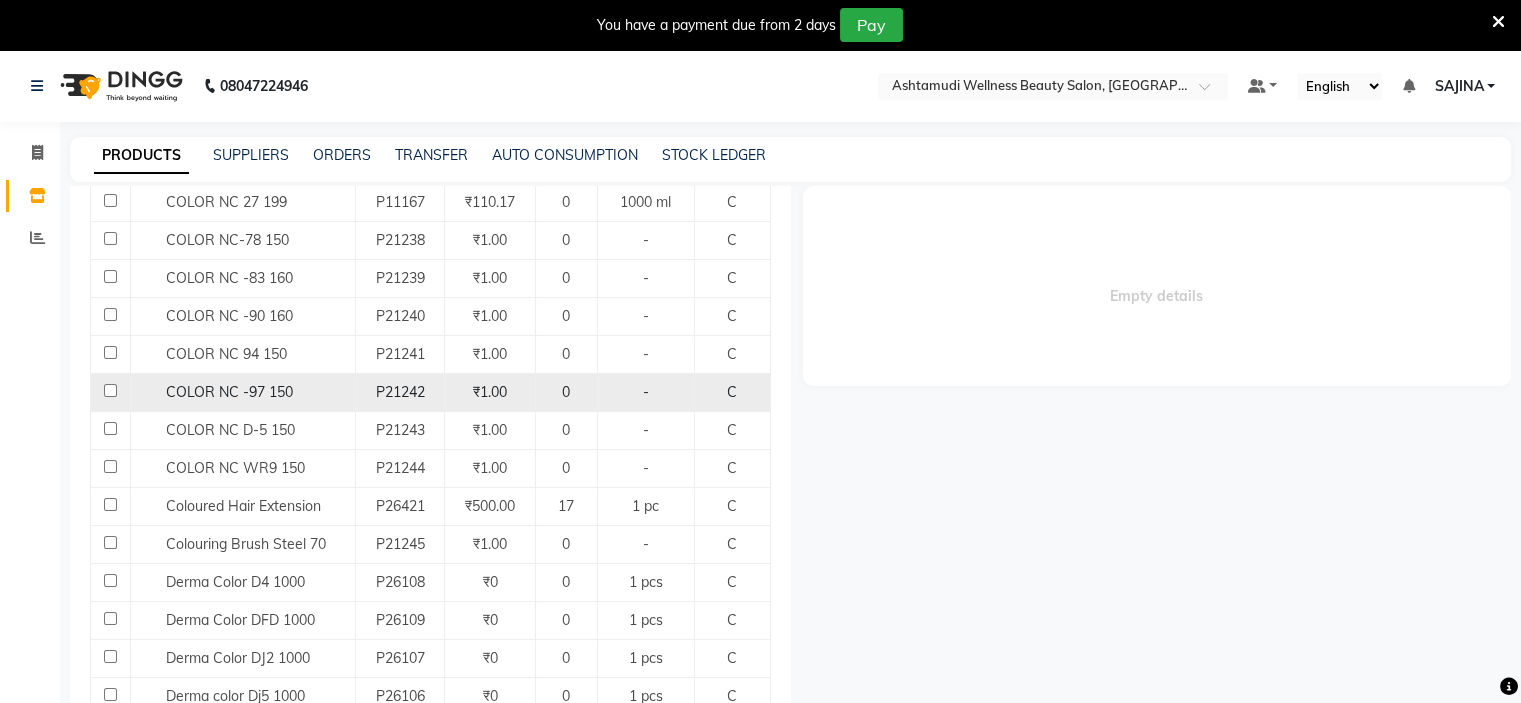 scroll, scrollTop: 700, scrollLeft: 0, axis: vertical 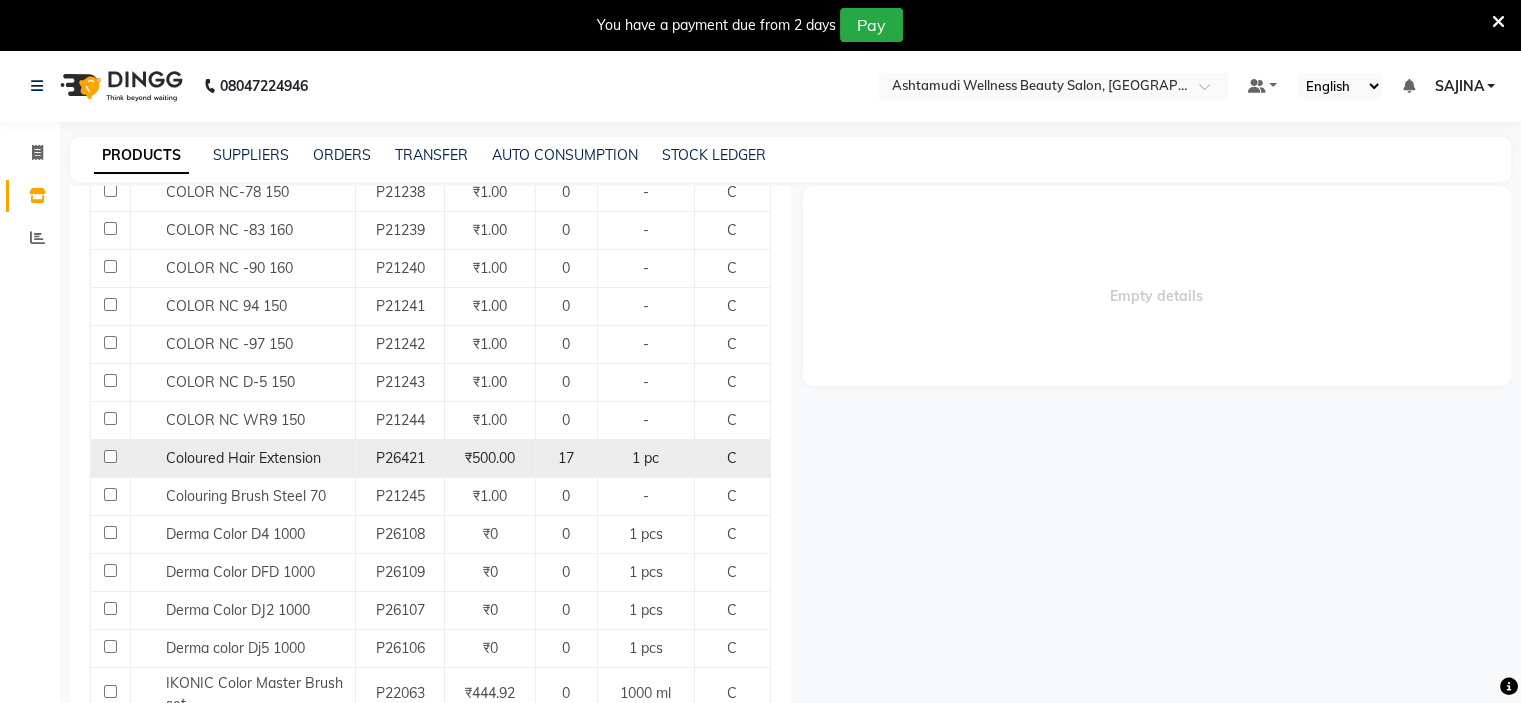 click on "Coloured Hair Extension" 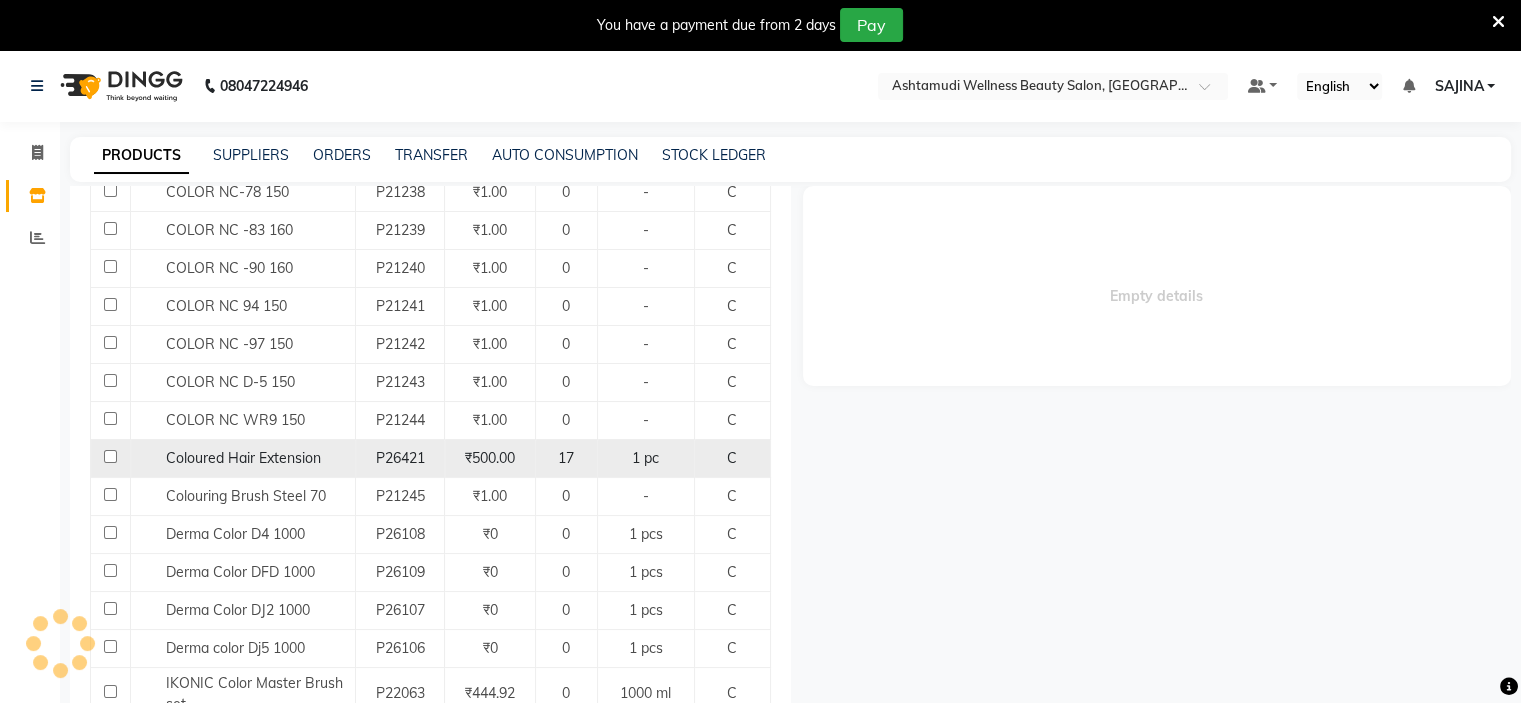 select 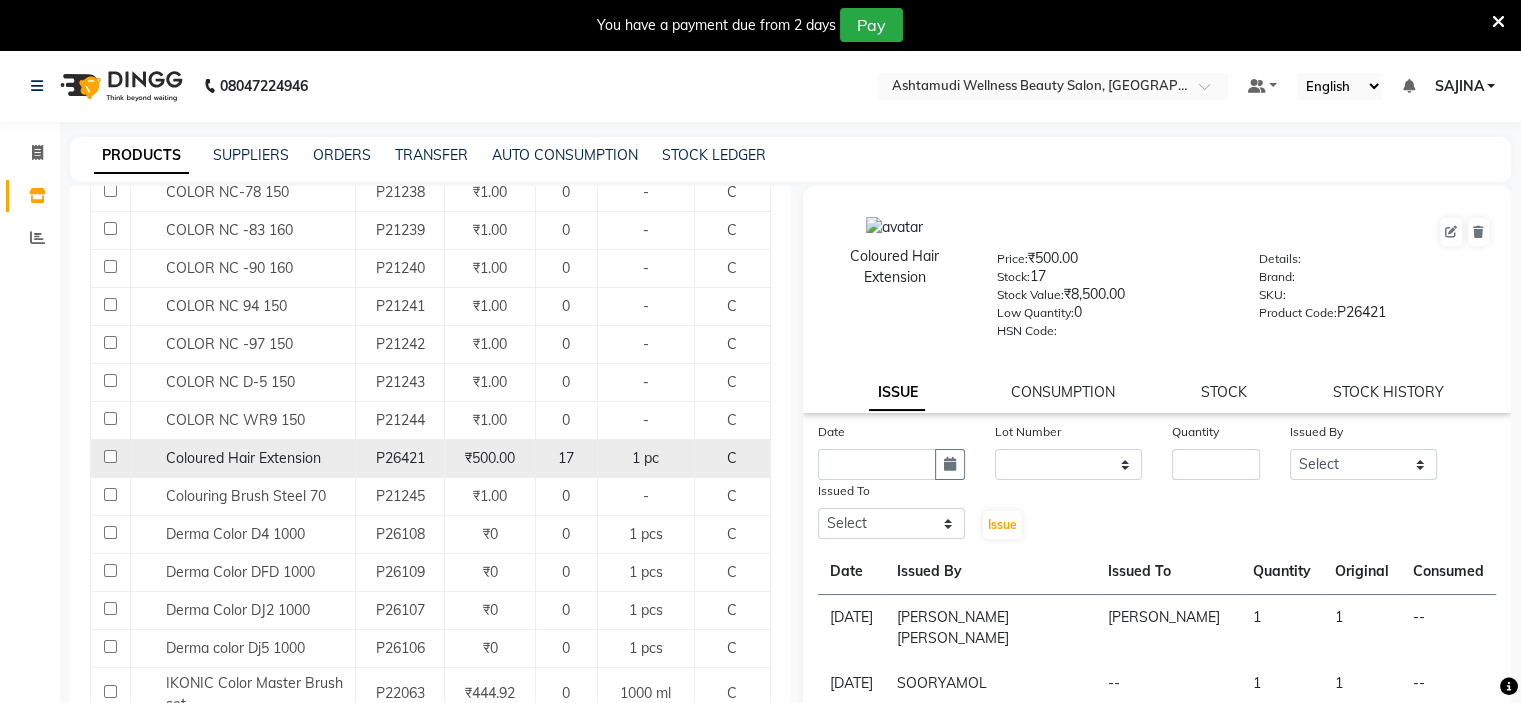 click on "1 pc" 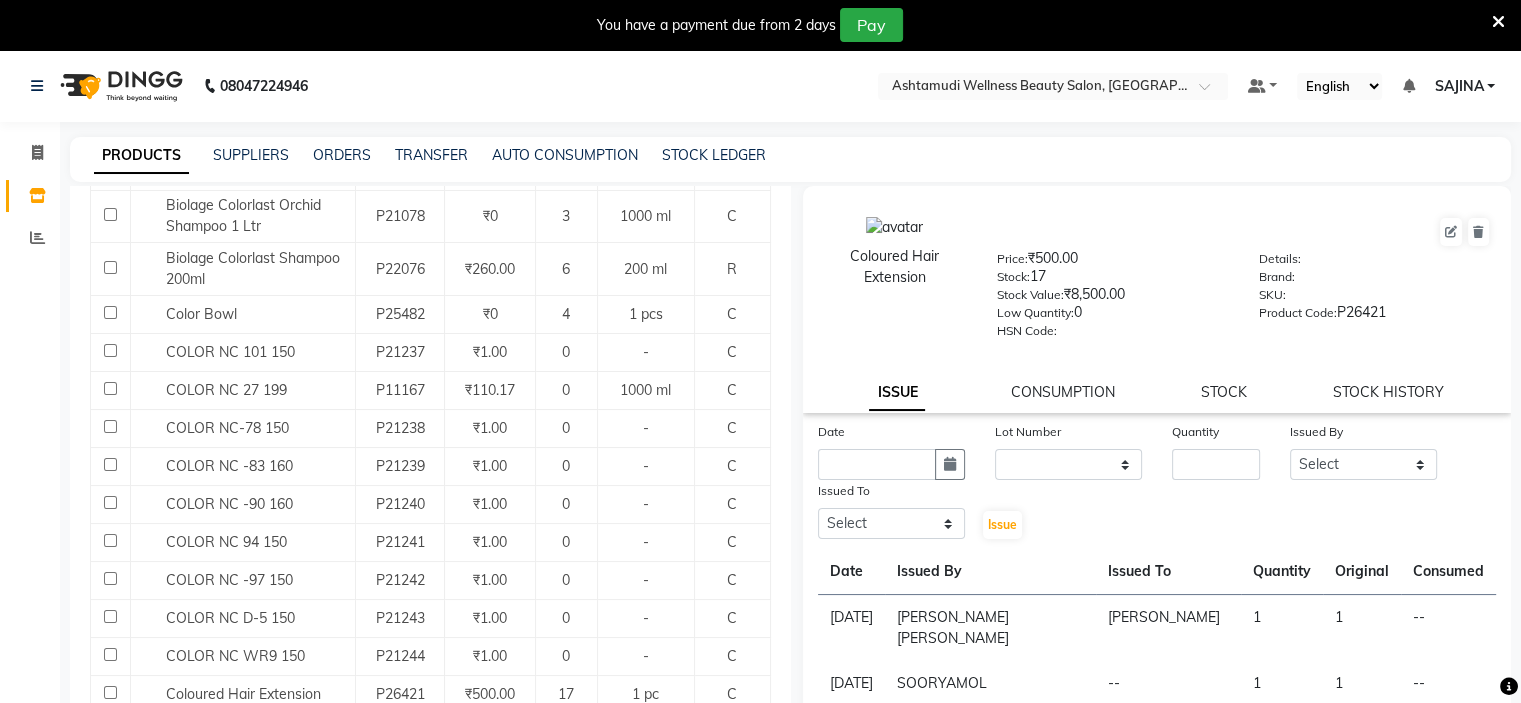 scroll, scrollTop: 300, scrollLeft: 0, axis: vertical 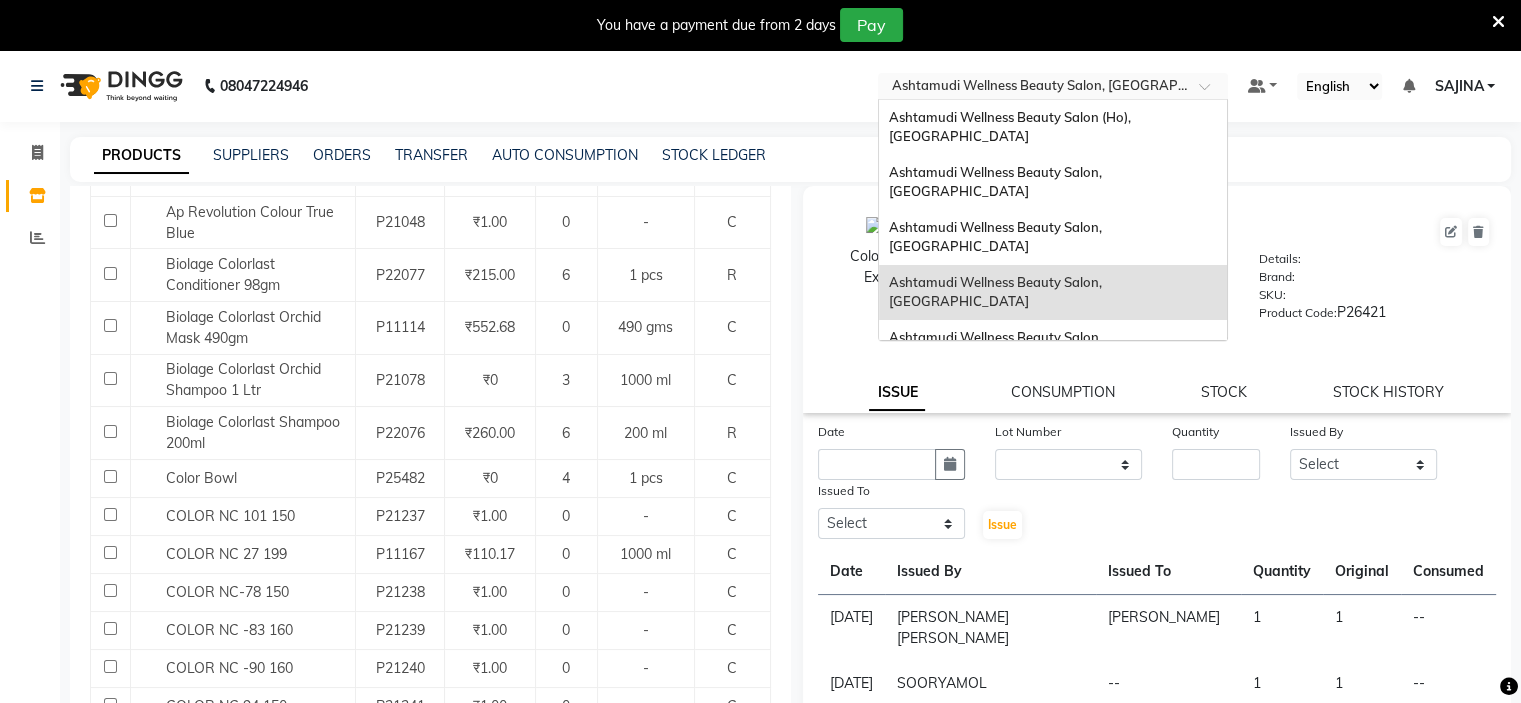 click at bounding box center (1033, 88) 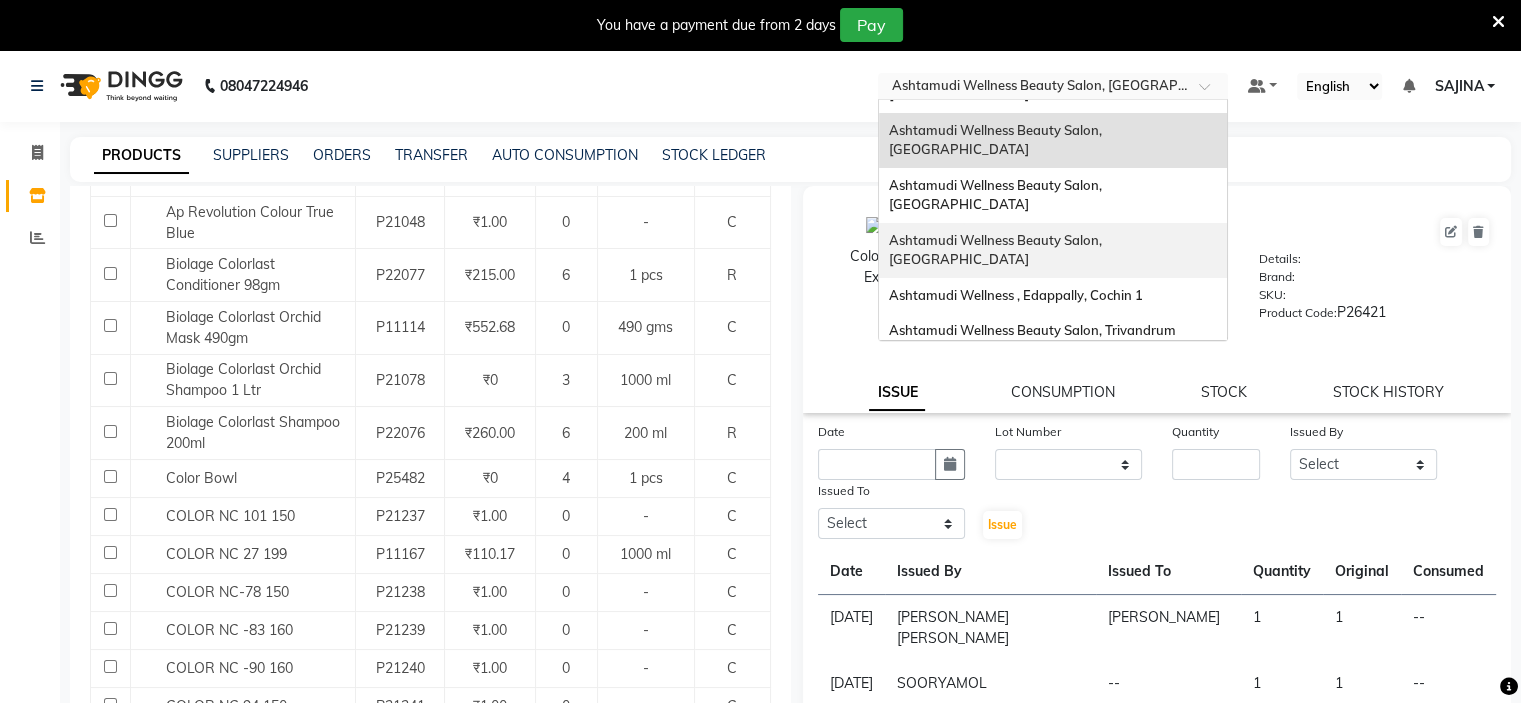 scroll, scrollTop: 200, scrollLeft: 0, axis: vertical 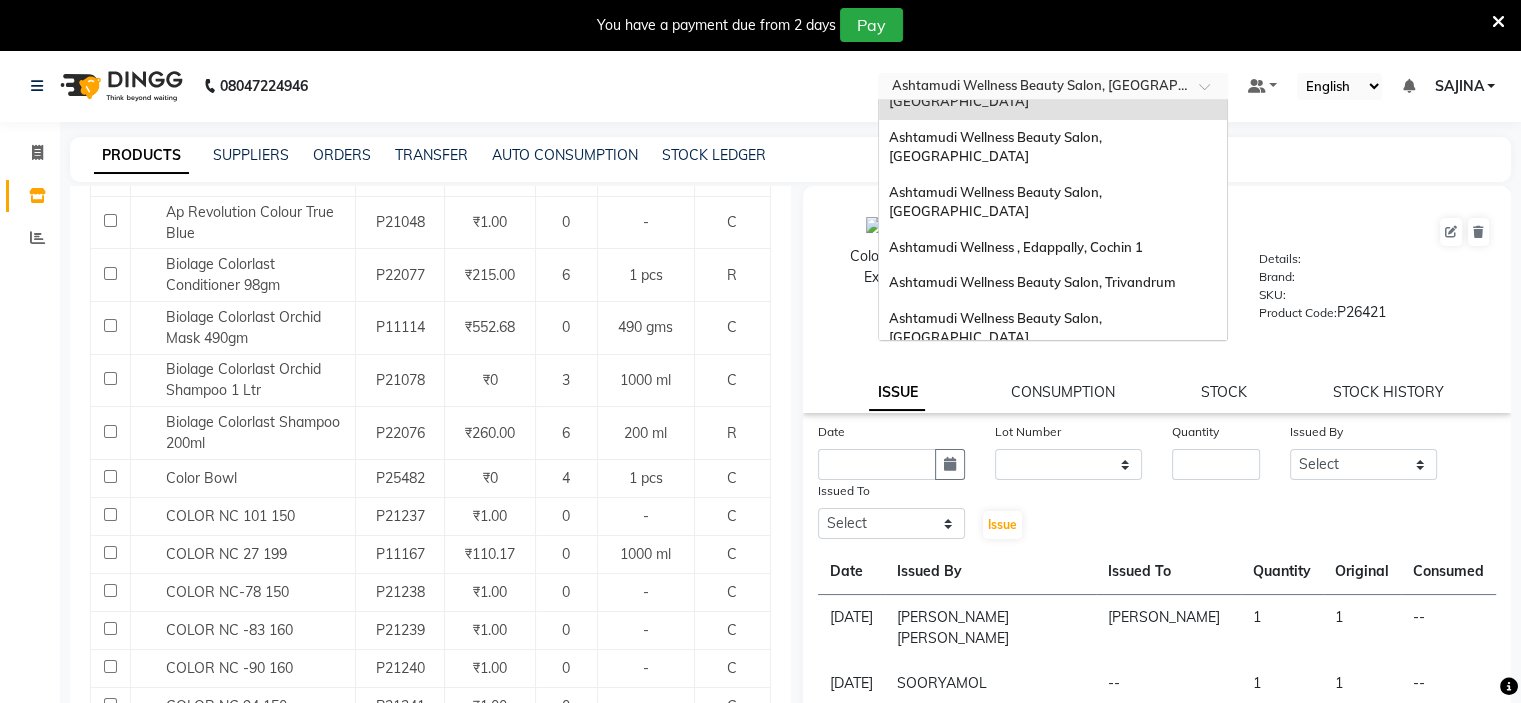 click on "Ashtamudi Welness Beauty Salon, [GEOGRAPHIC_DATA]" at bounding box center (995, 383) 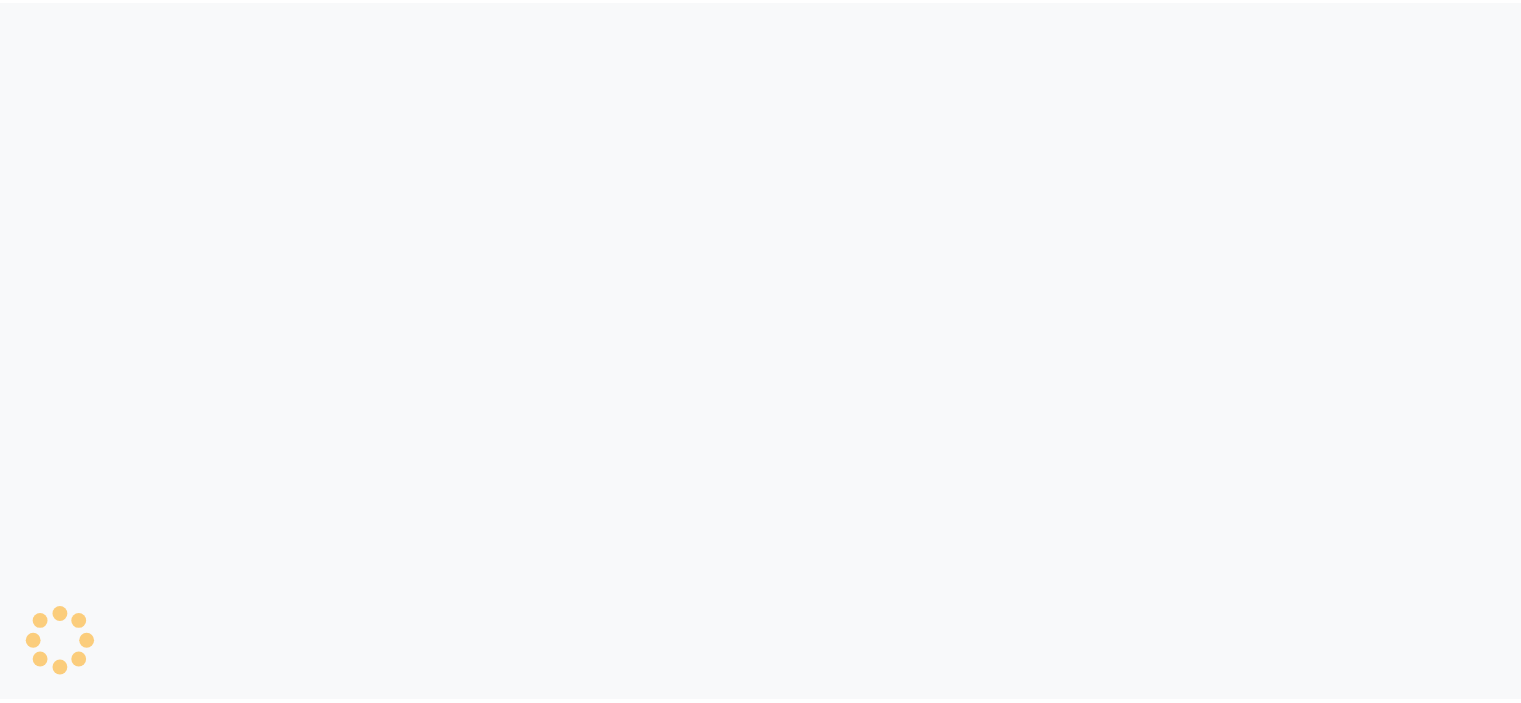 scroll, scrollTop: 0, scrollLeft: 0, axis: both 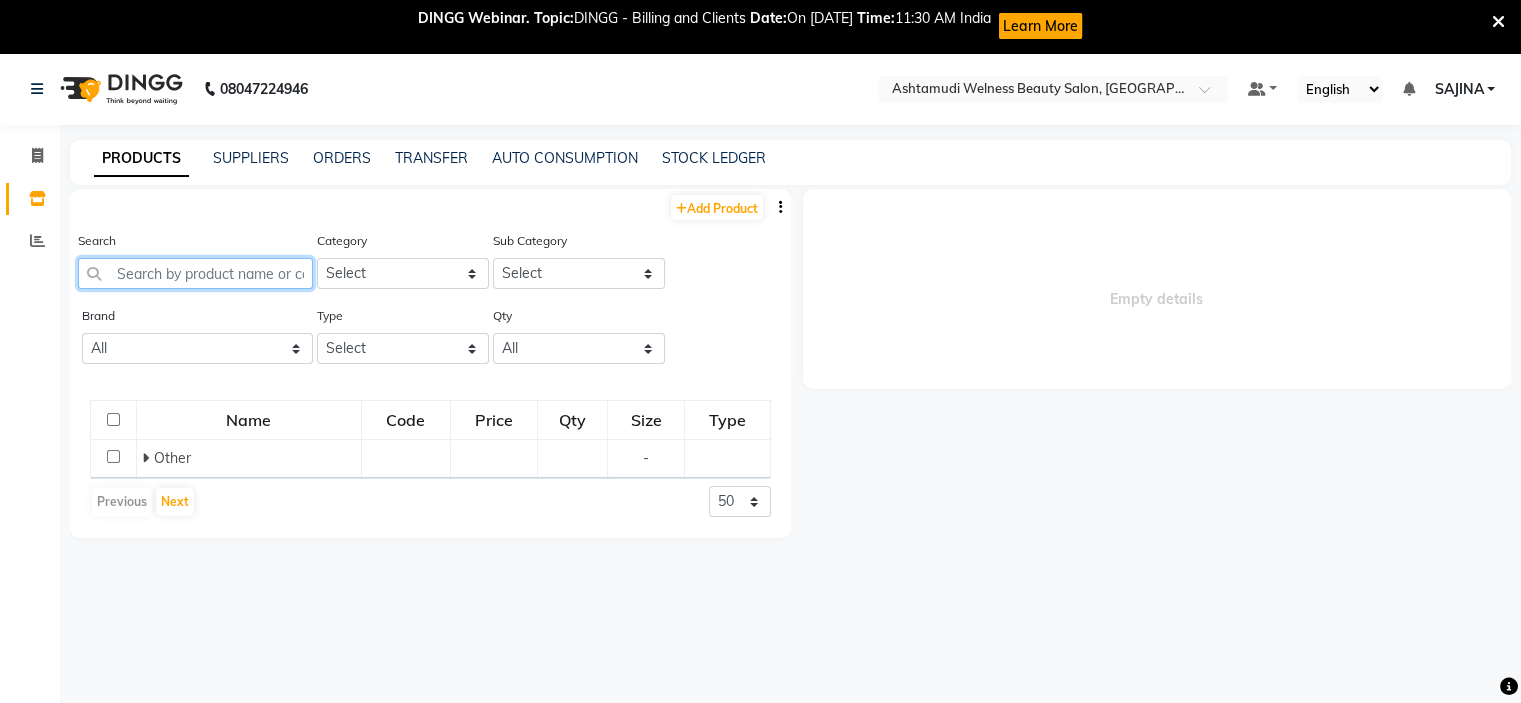 click 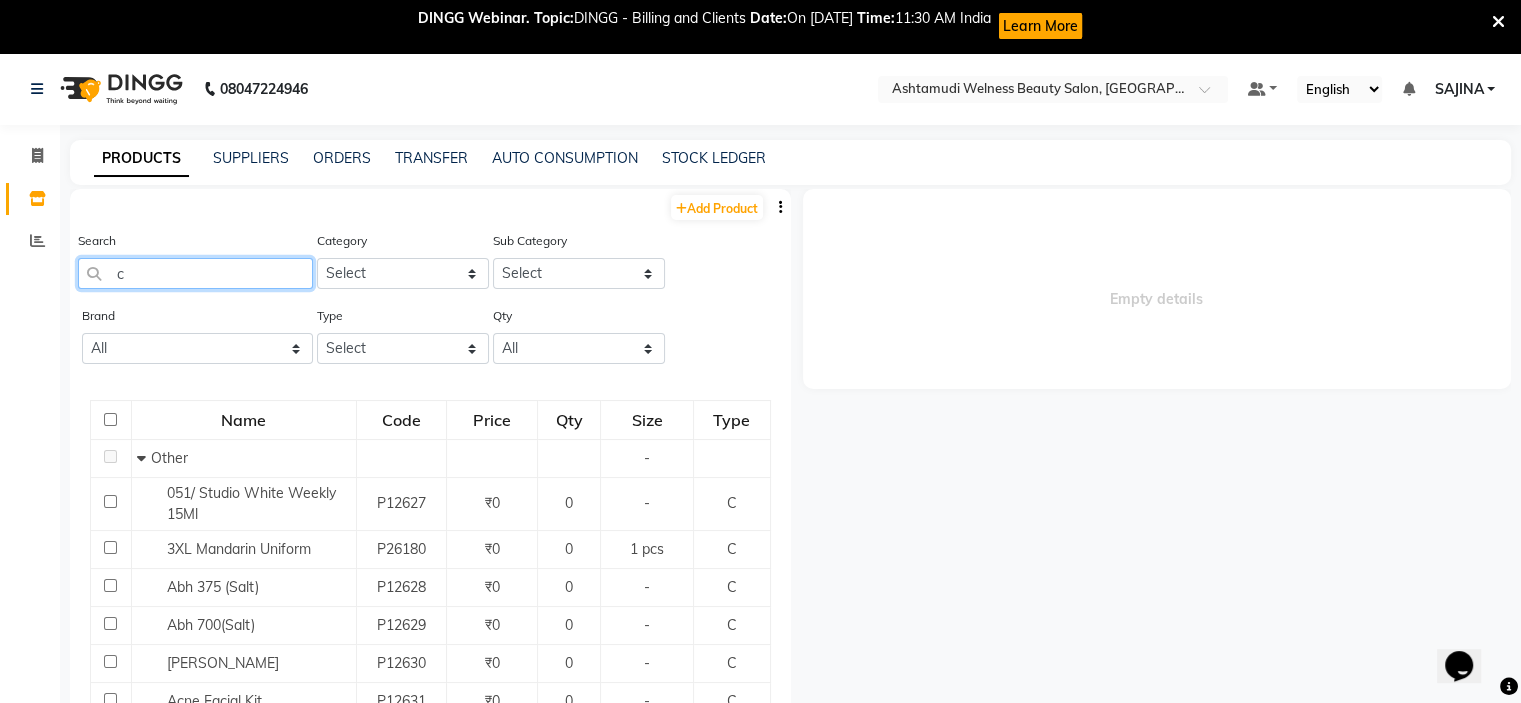 scroll, scrollTop: 0, scrollLeft: 0, axis: both 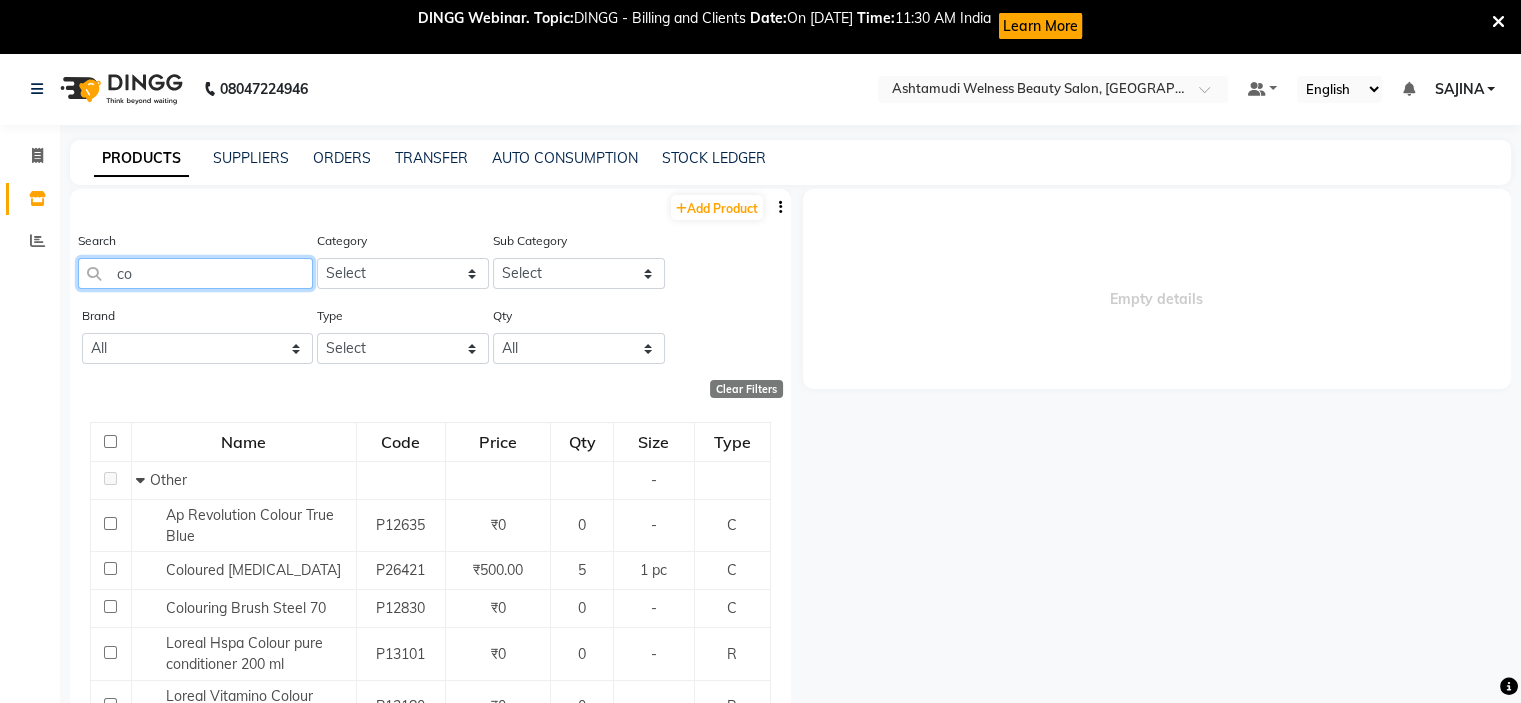 type on "c" 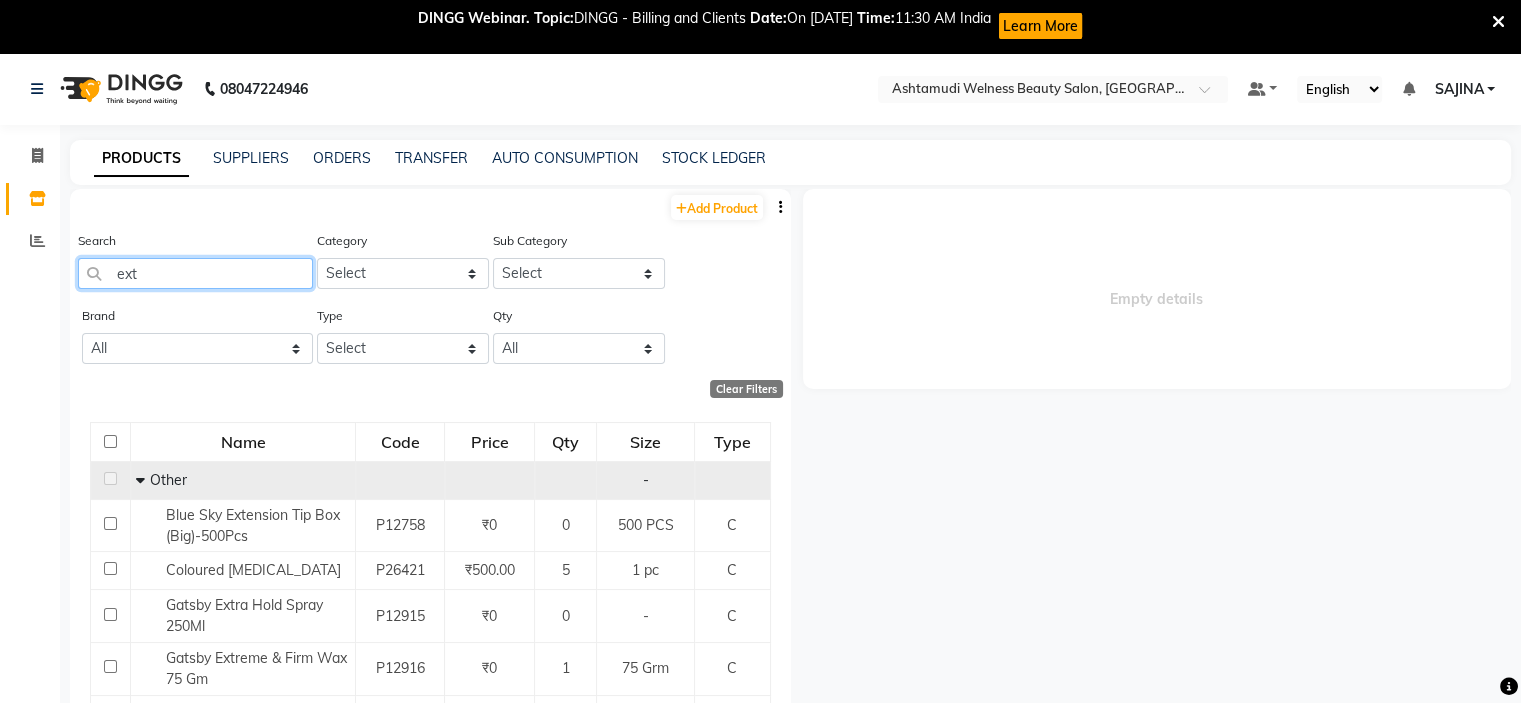 scroll, scrollTop: 55, scrollLeft: 0, axis: vertical 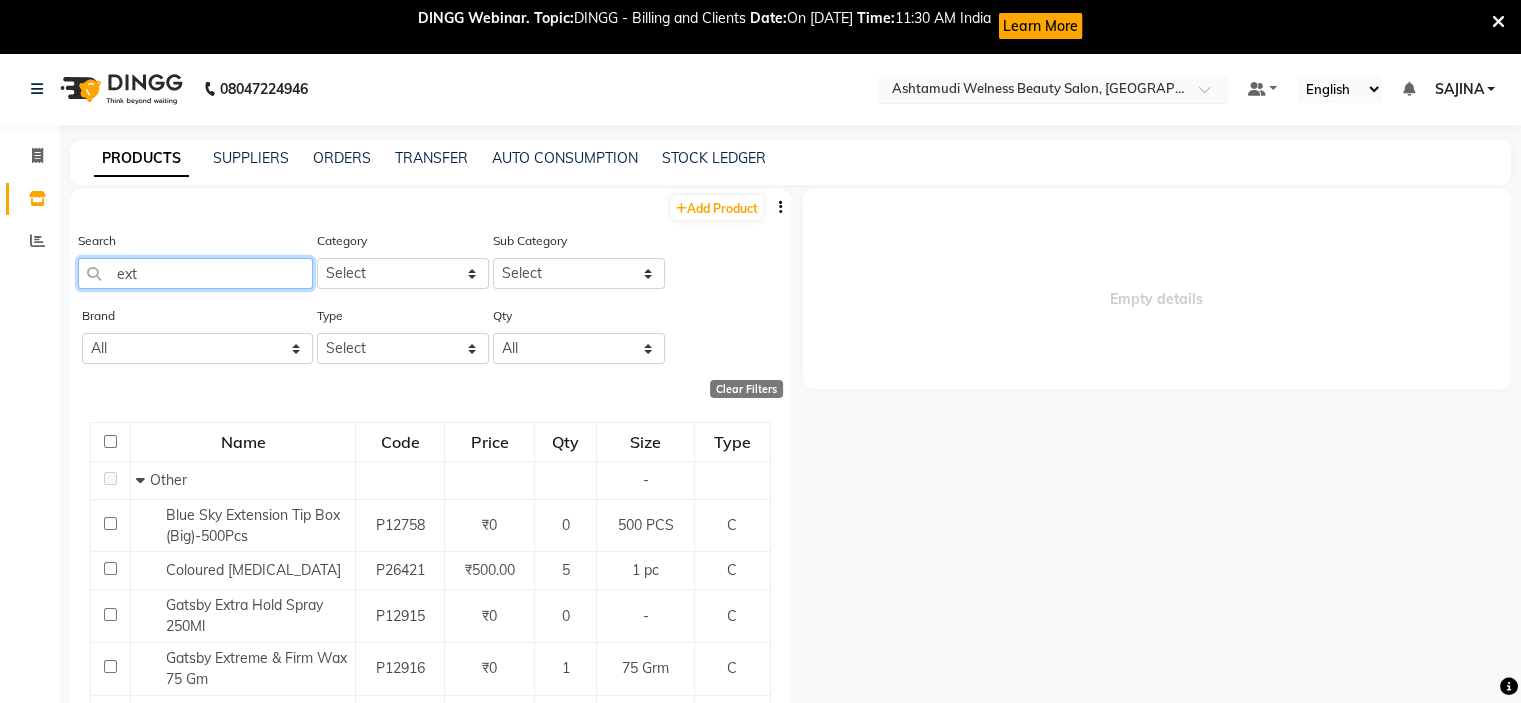 type on "ext" 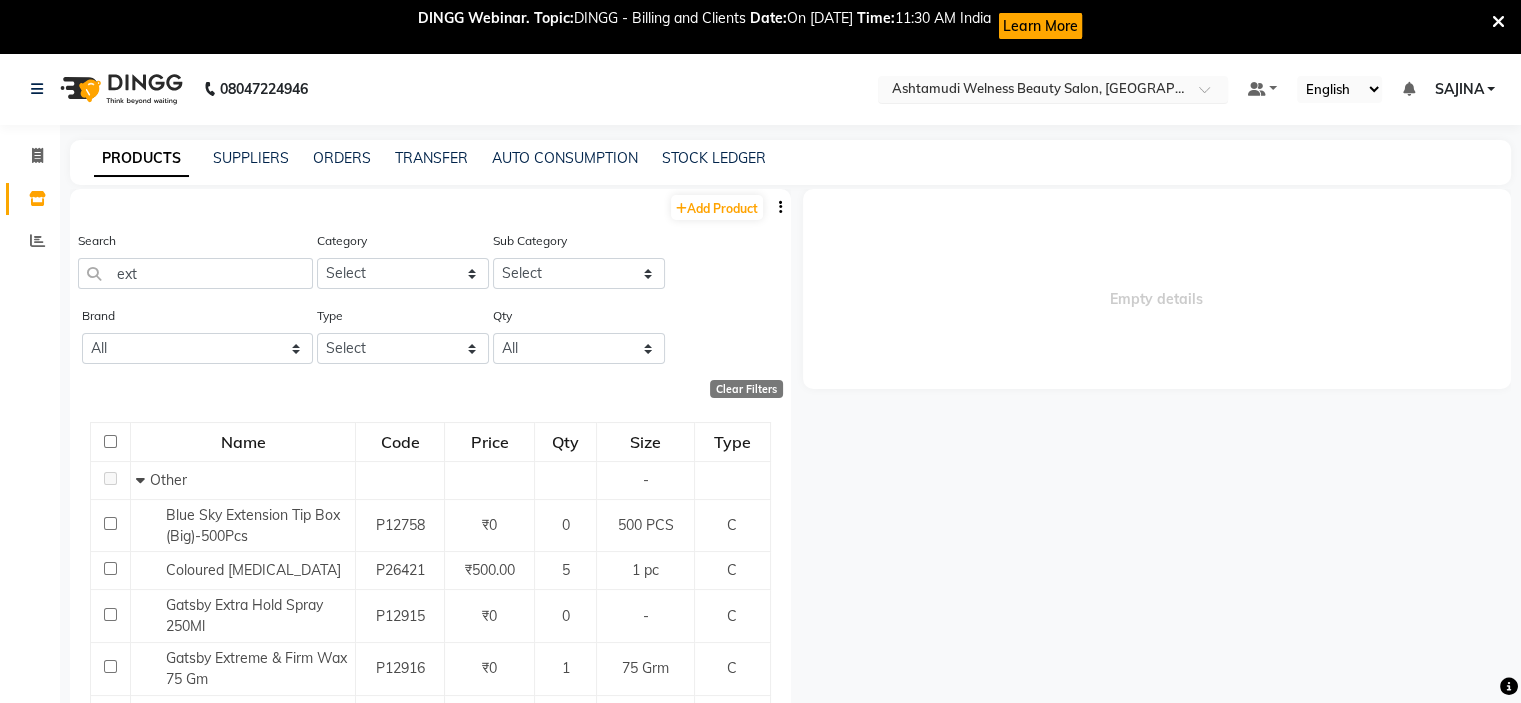 click at bounding box center [1033, 91] 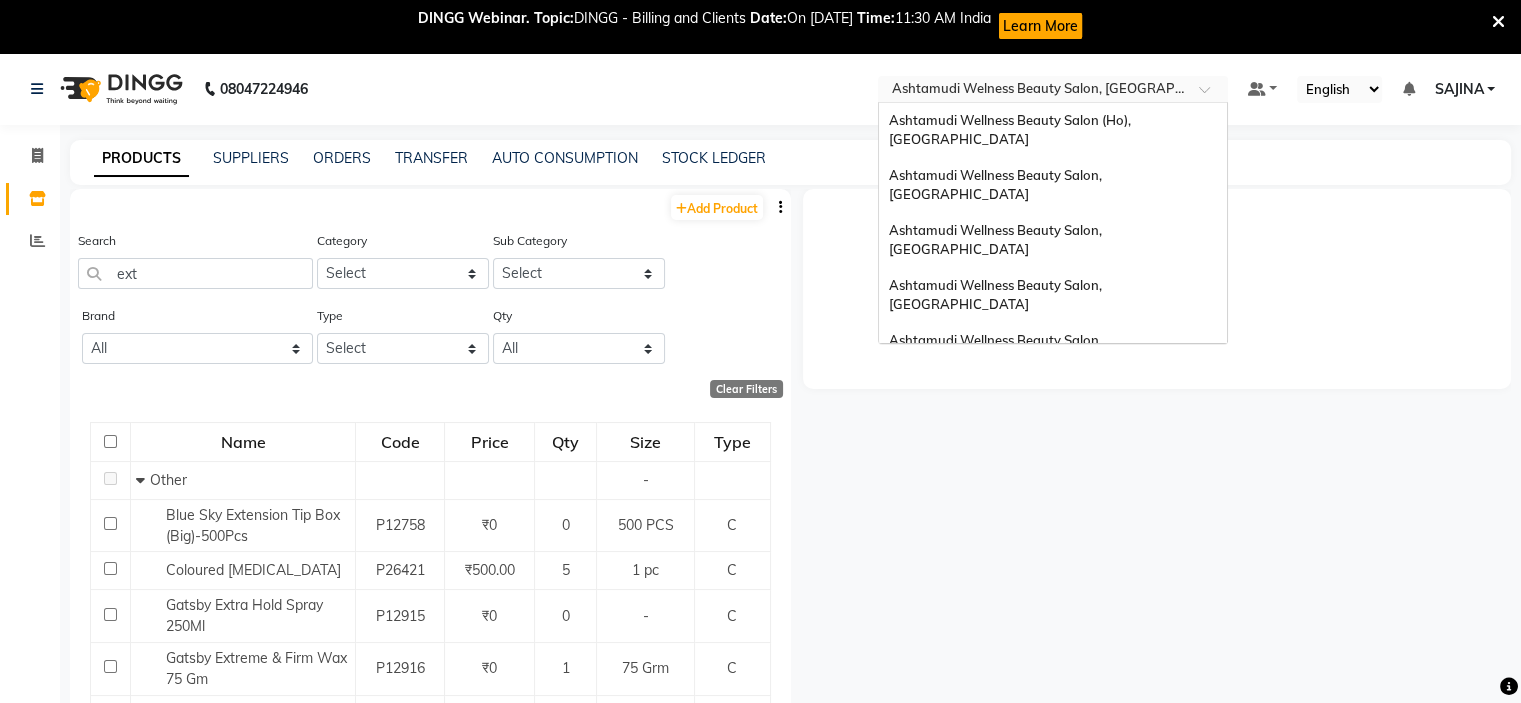 scroll, scrollTop: 312, scrollLeft: 0, axis: vertical 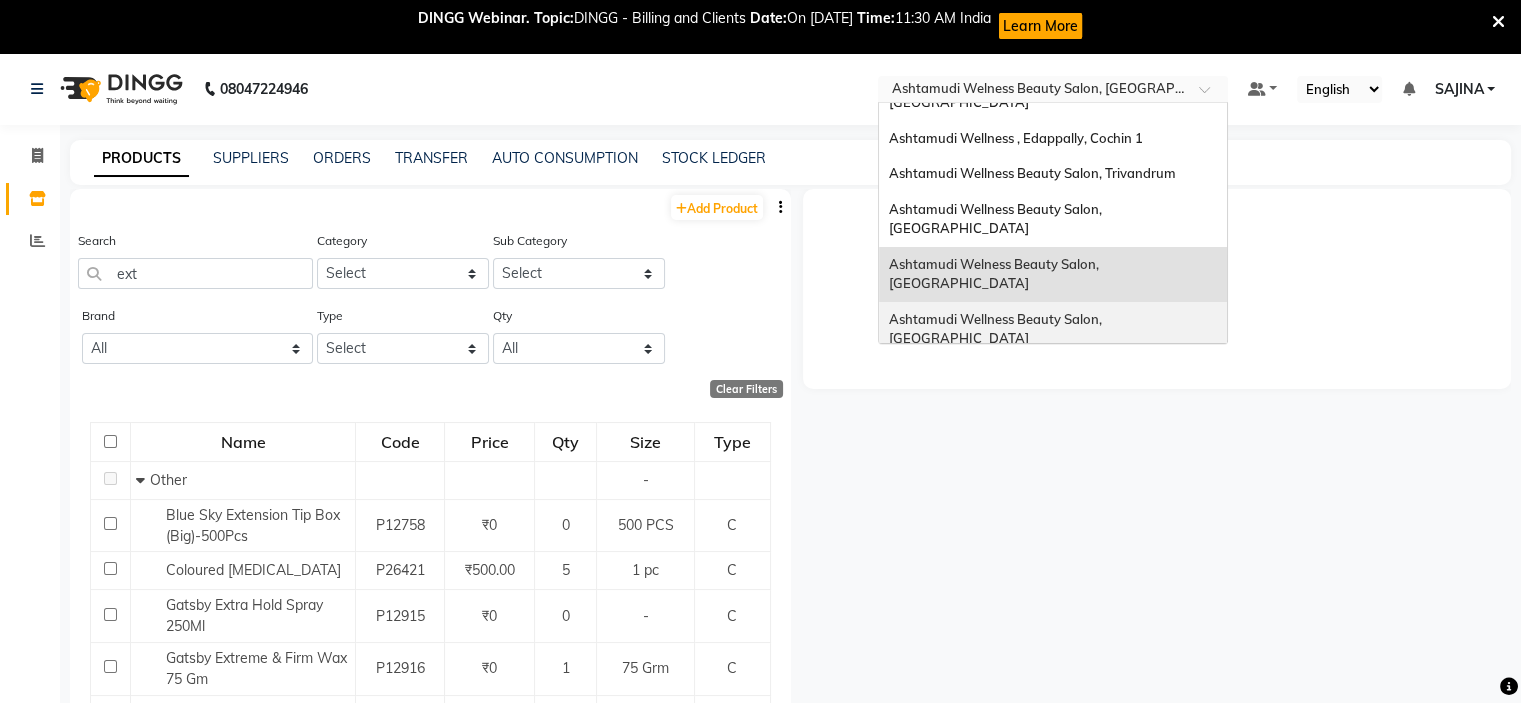 click on "Ashtamudi Wellness Beauty Salon, [GEOGRAPHIC_DATA]" at bounding box center [997, 329] 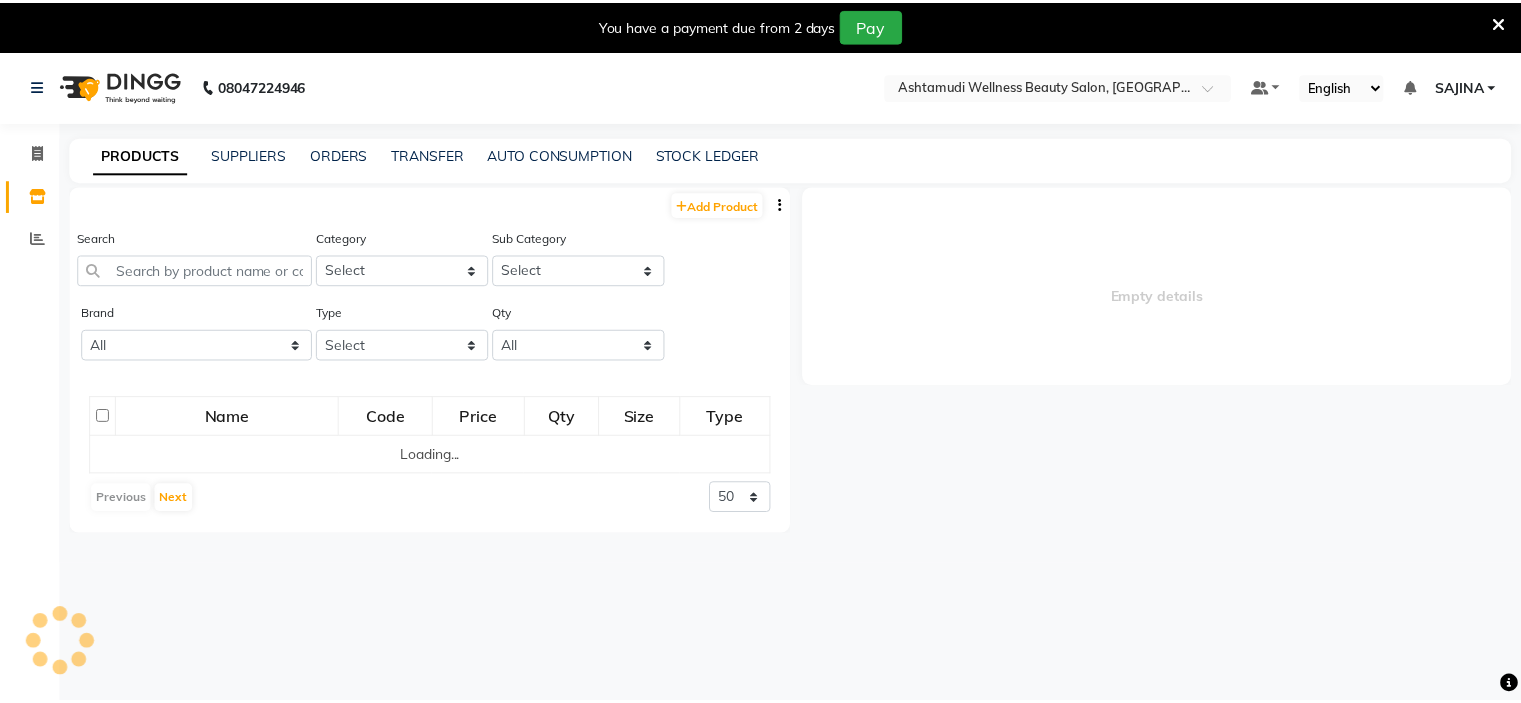 scroll, scrollTop: 0, scrollLeft: 0, axis: both 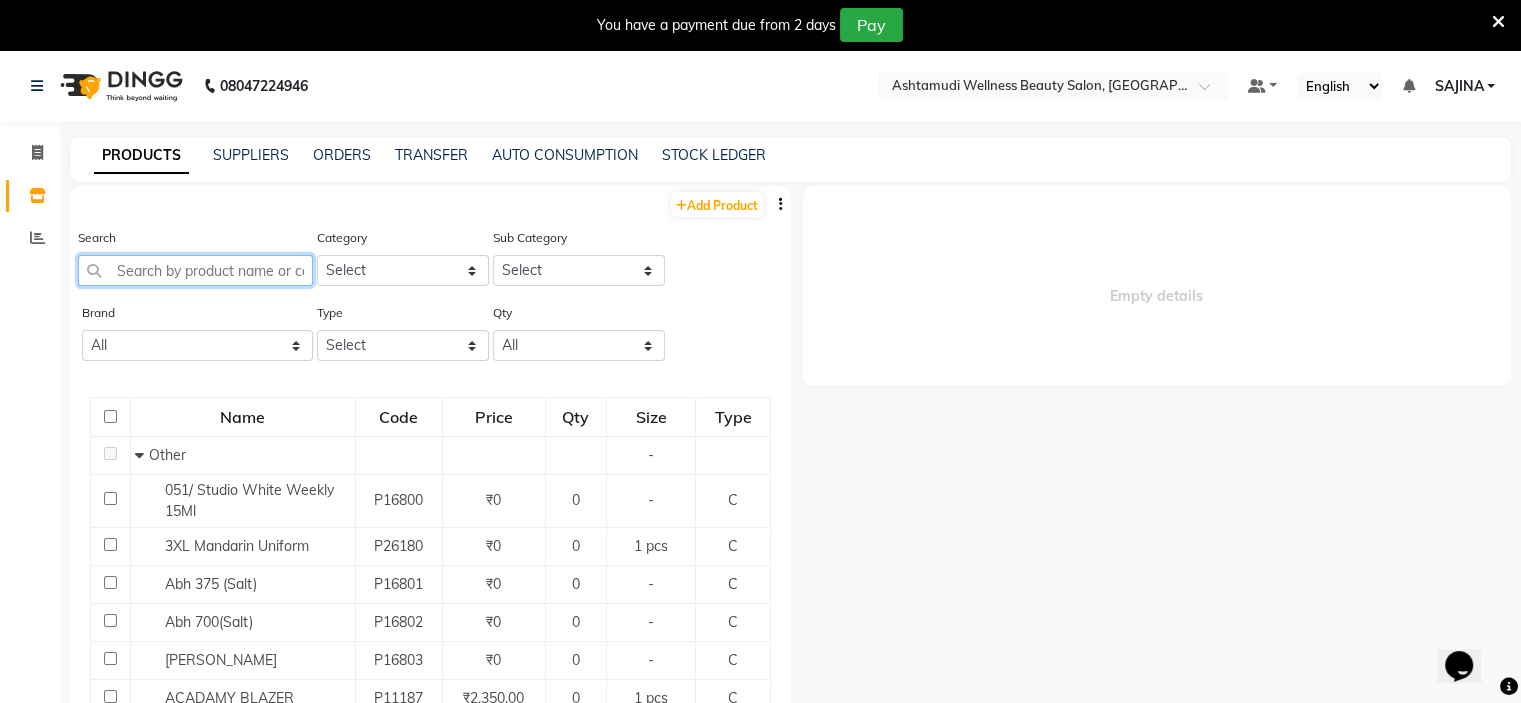 click 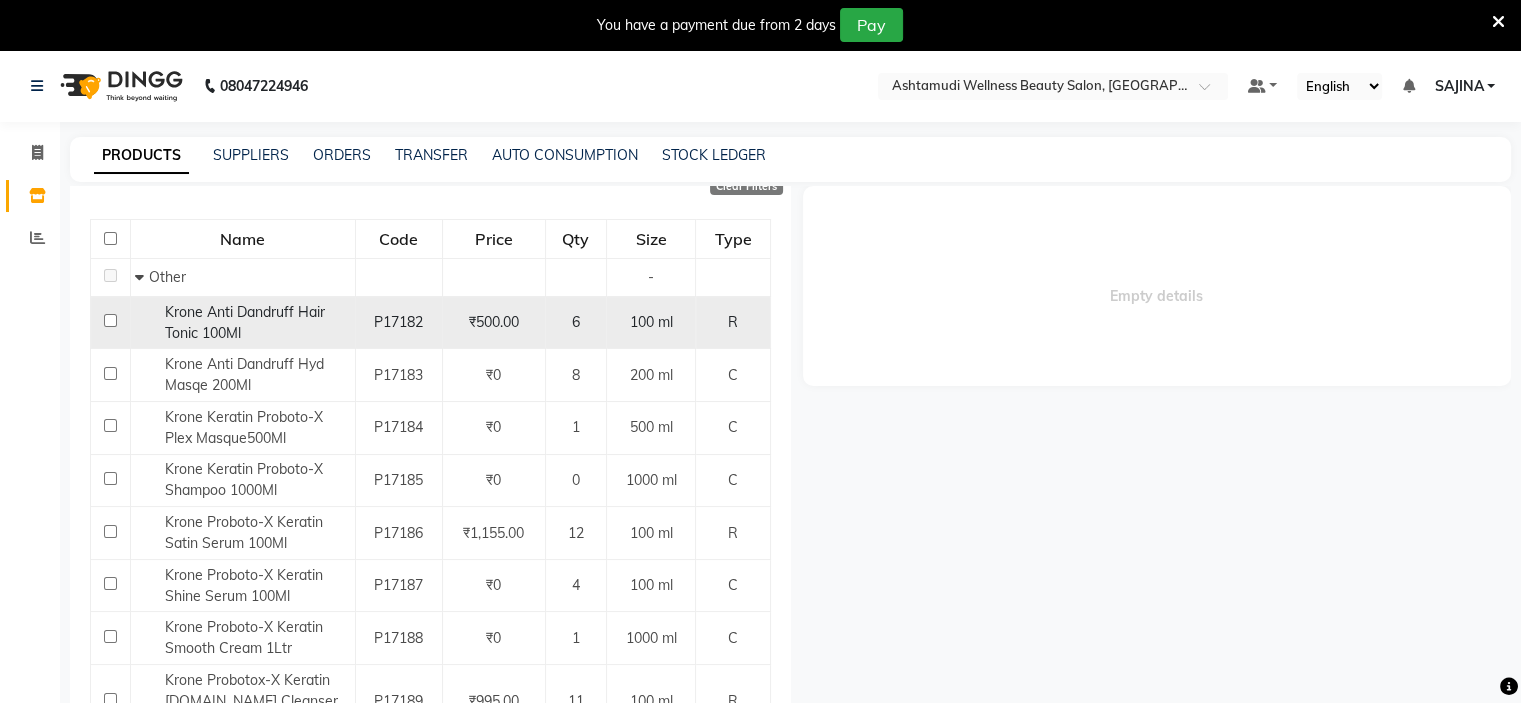 scroll, scrollTop: 293, scrollLeft: 0, axis: vertical 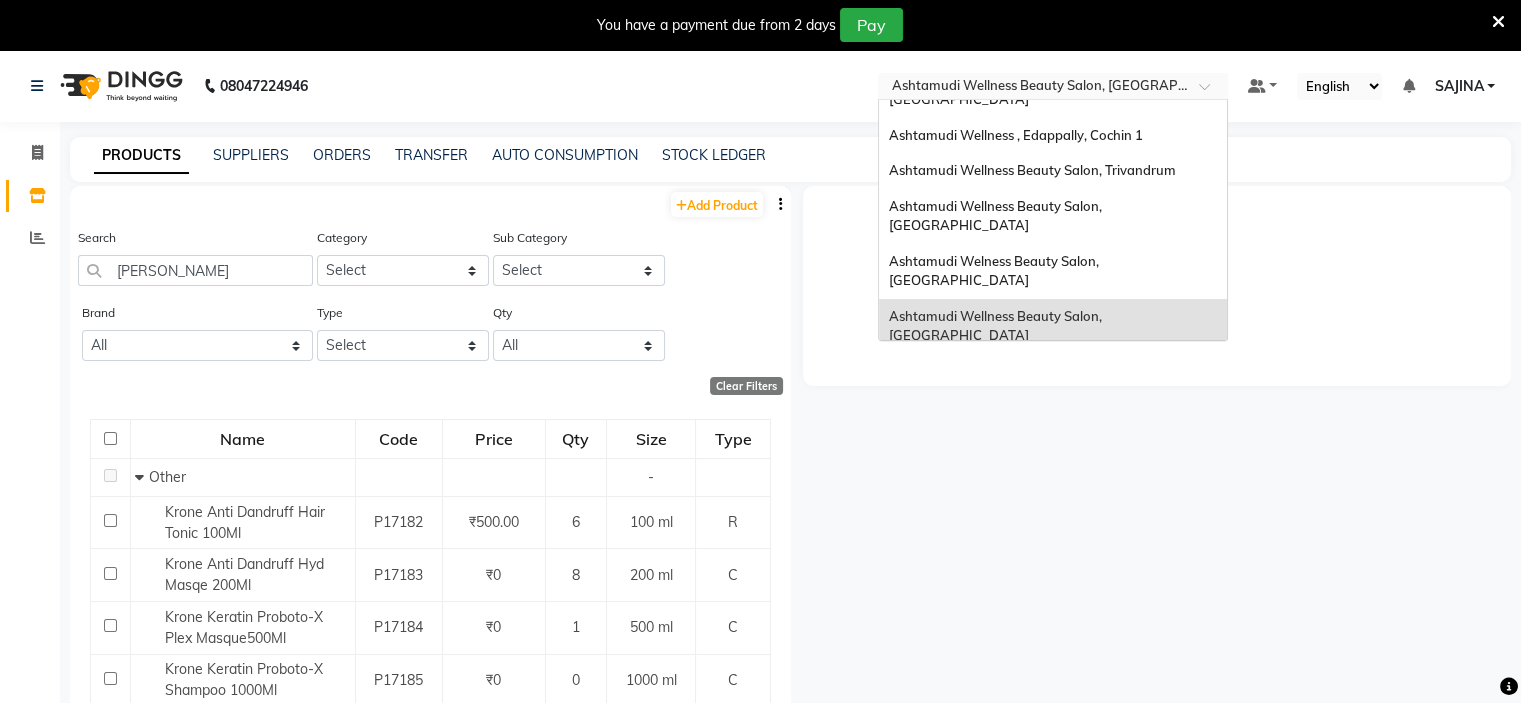 click at bounding box center [1033, 88] 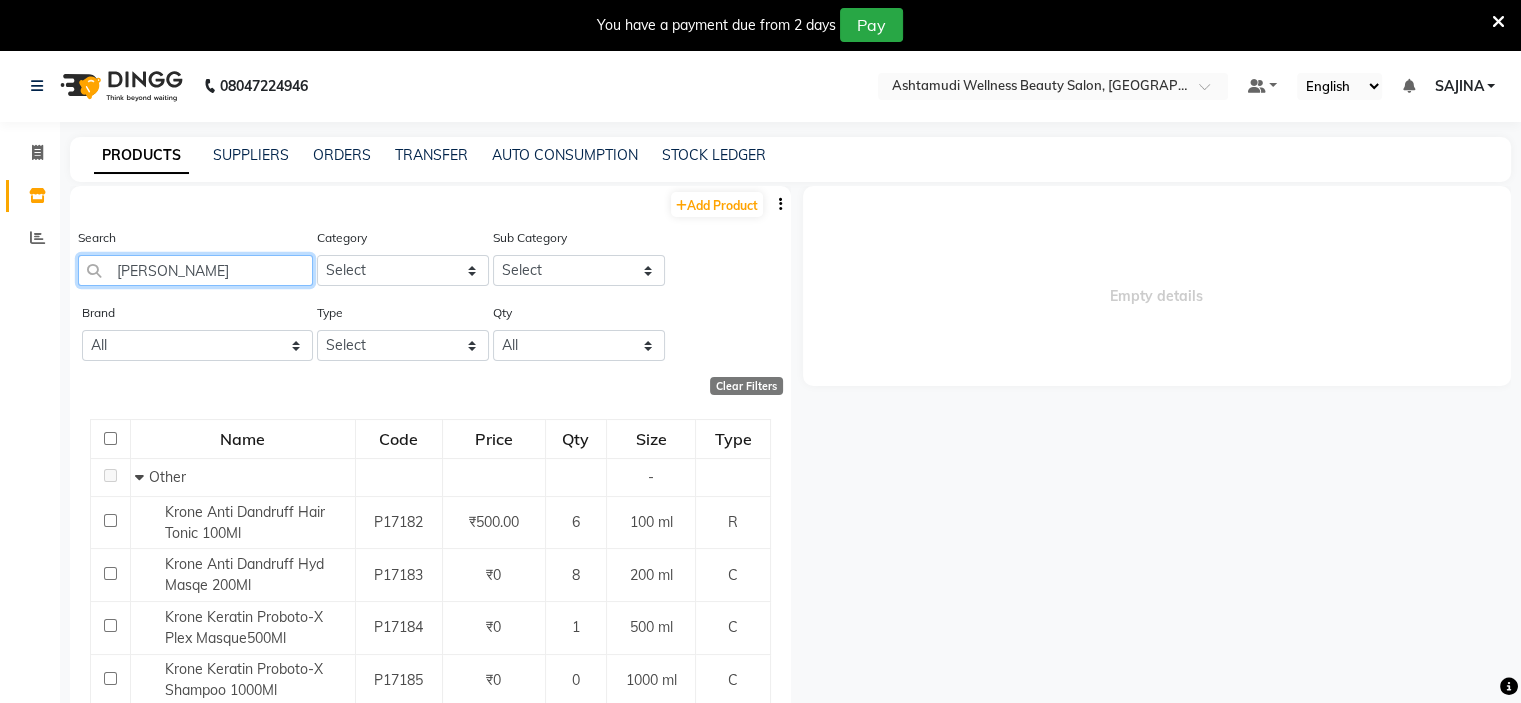 click on "kron" 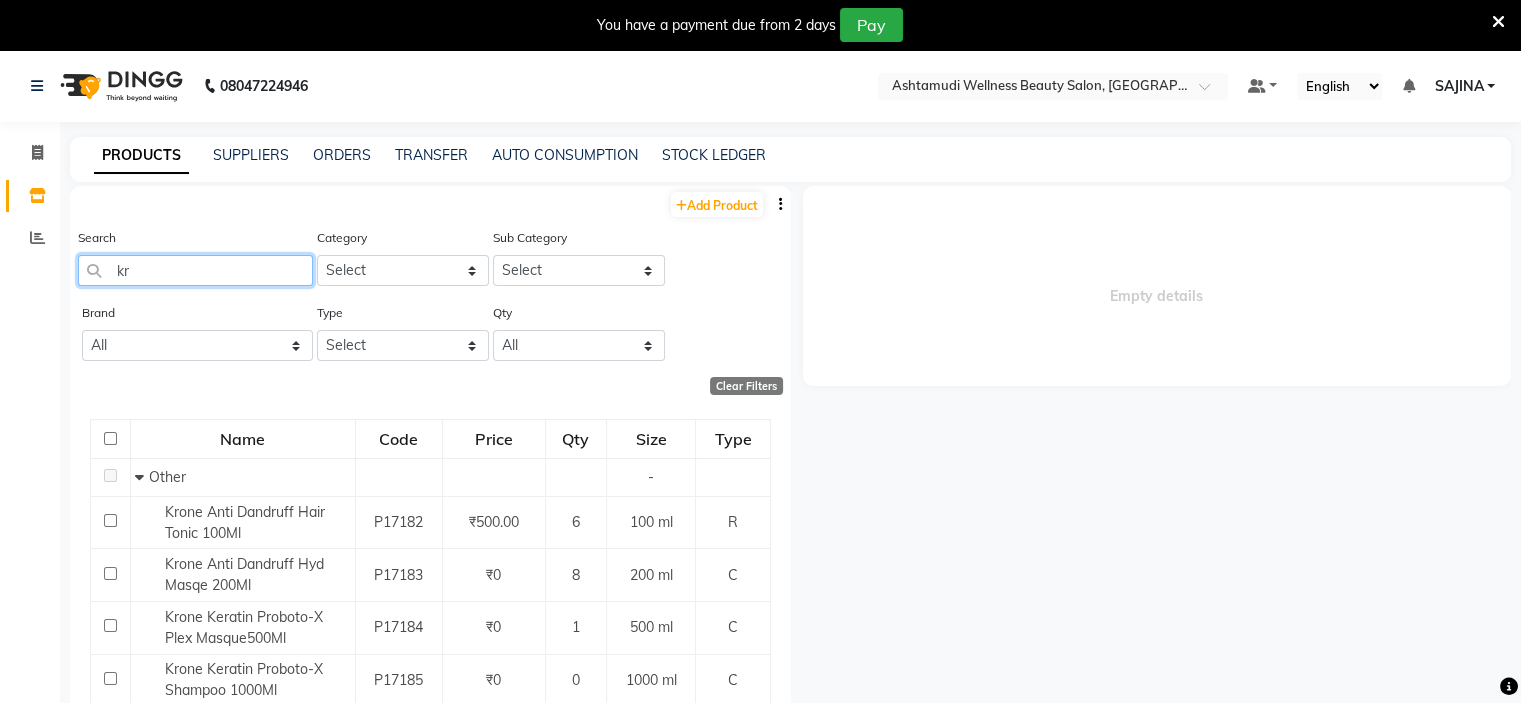 type on "k" 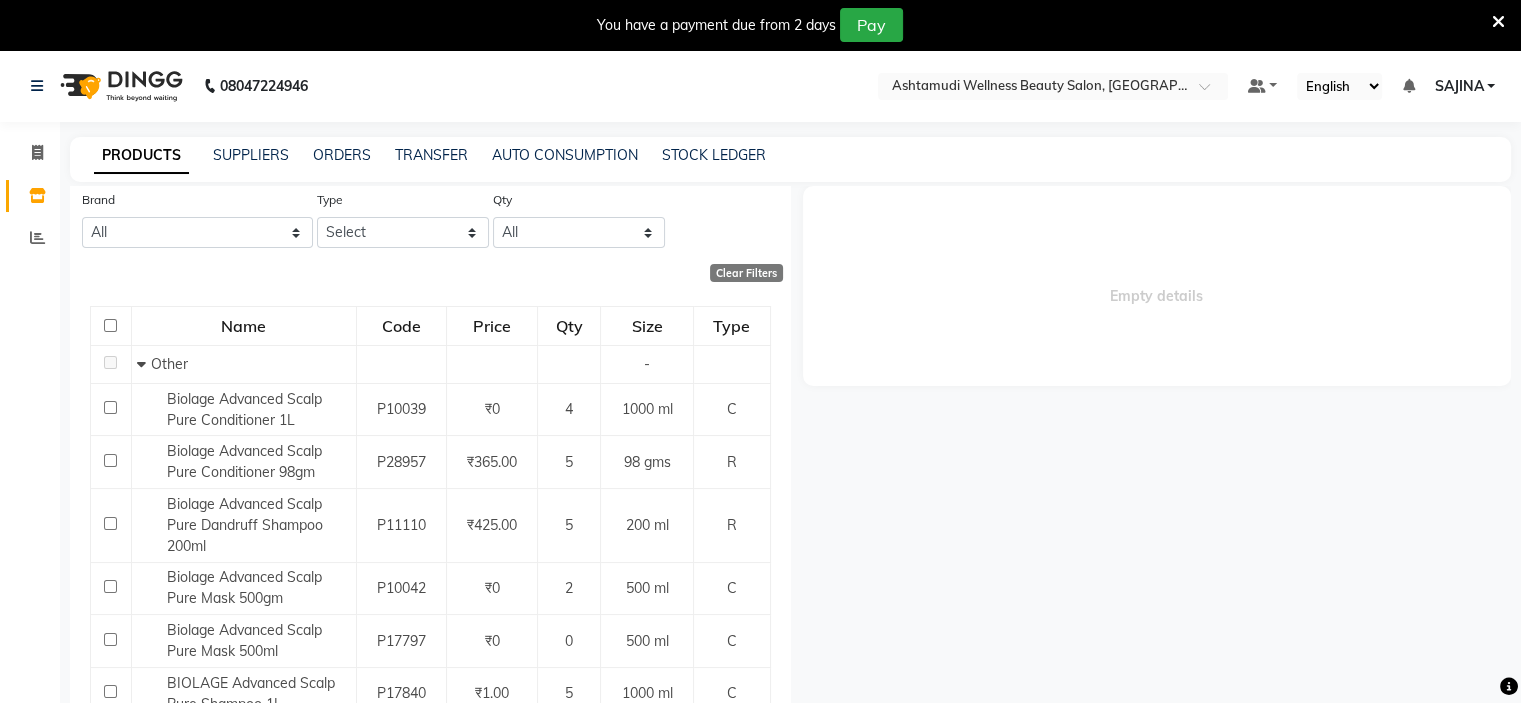 scroll, scrollTop: 0, scrollLeft: 0, axis: both 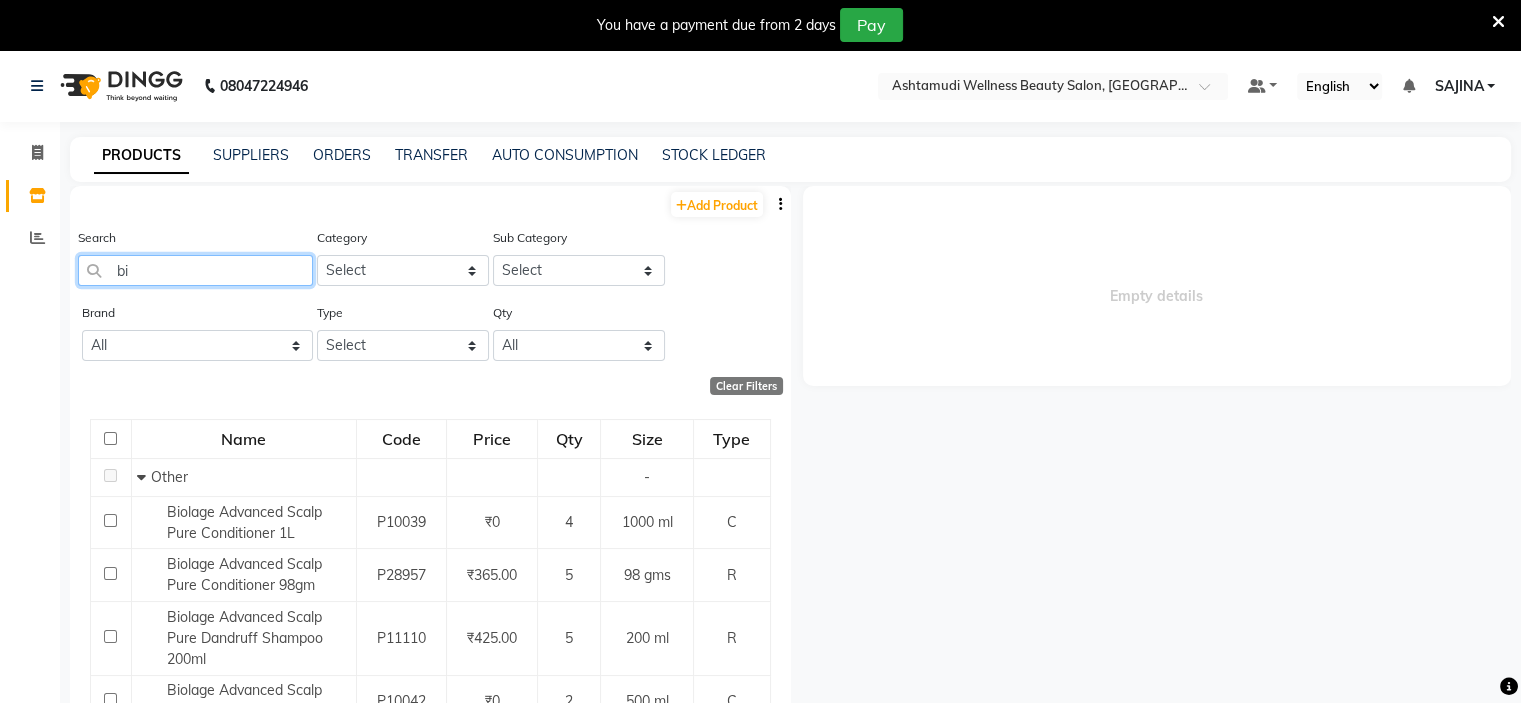 type on "b" 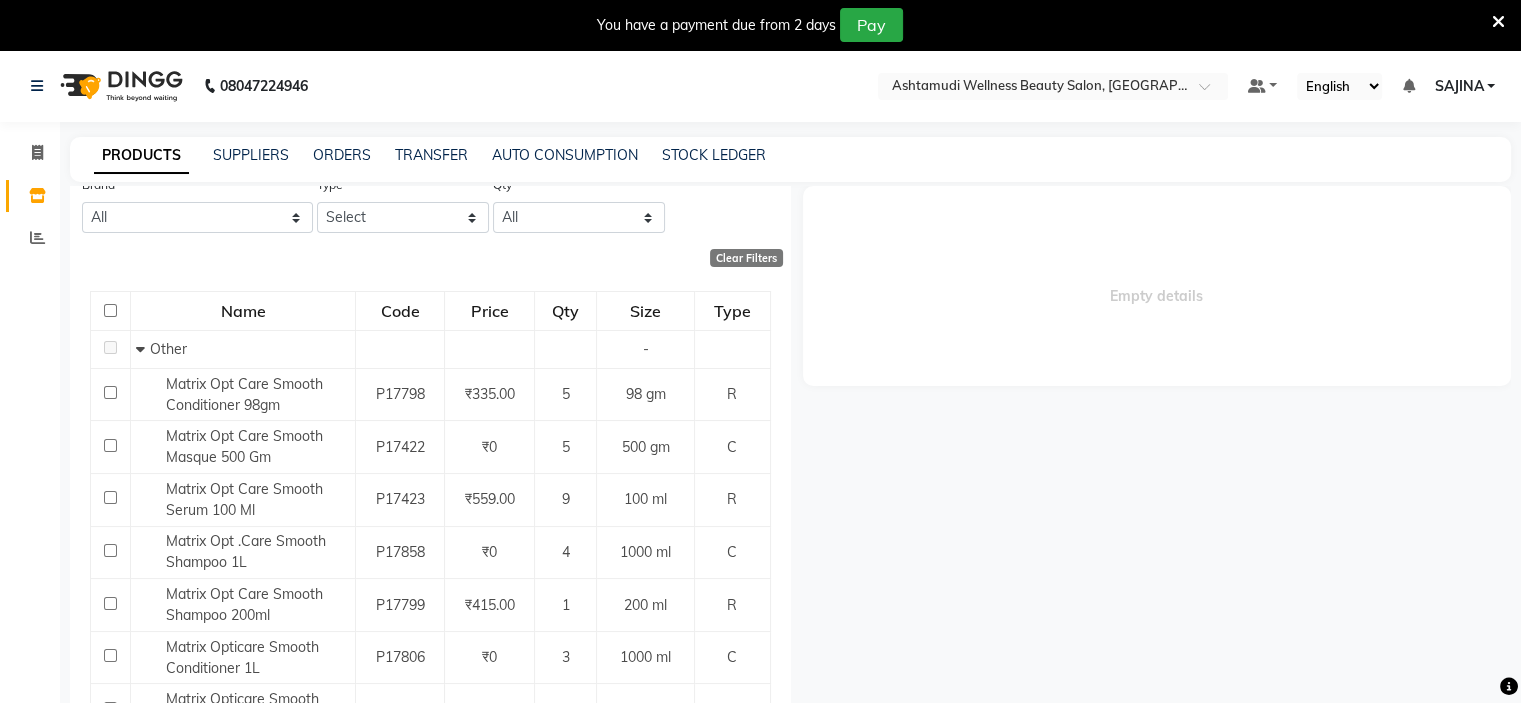 scroll, scrollTop: 0, scrollLeft: 0, axis: both 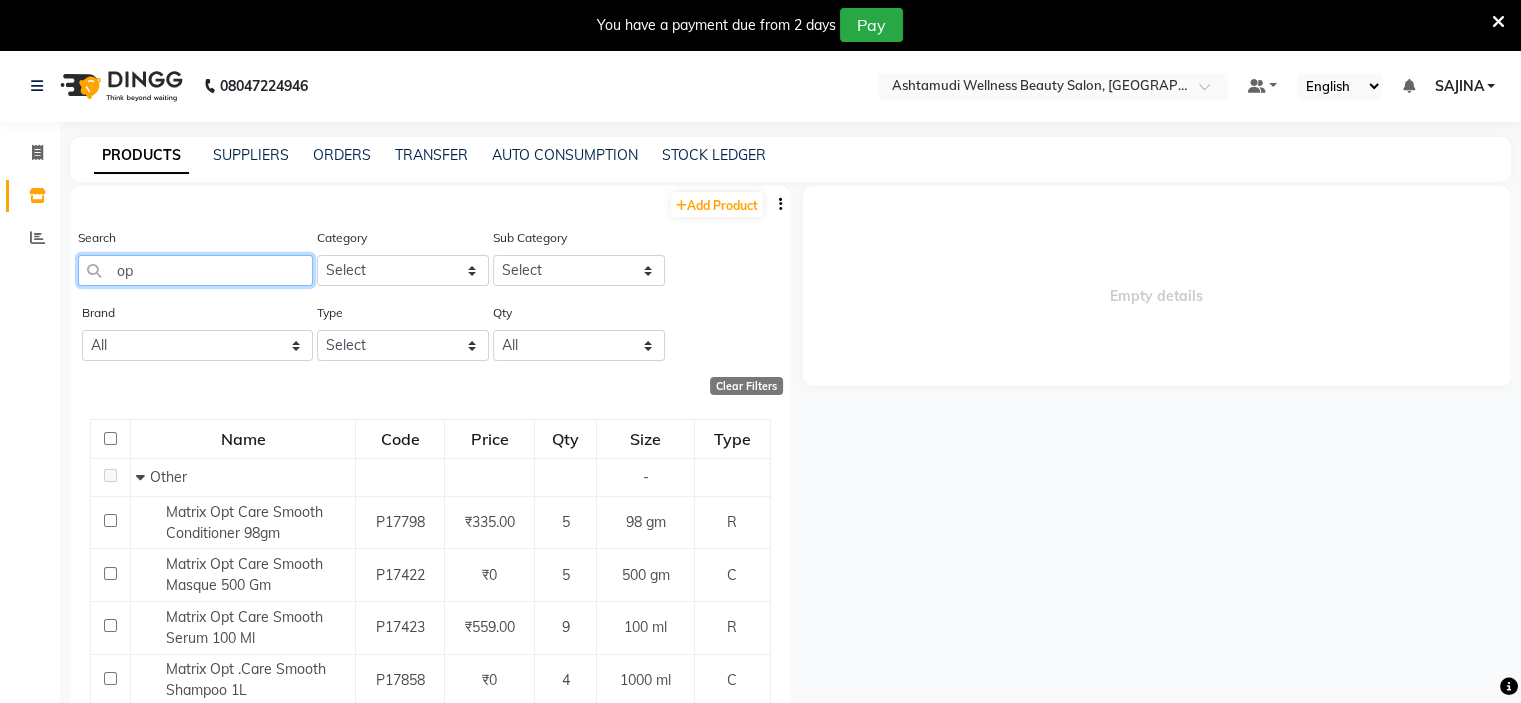 type on "o" 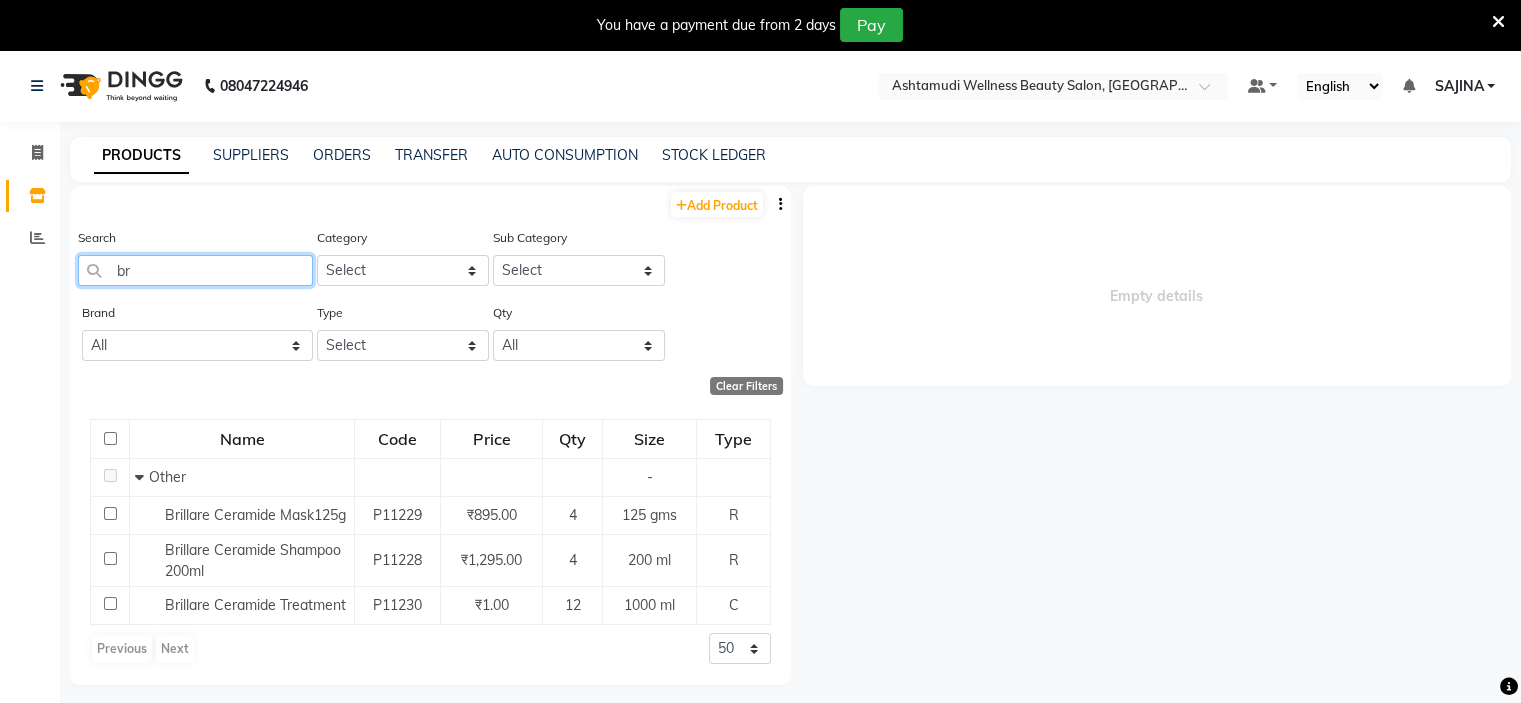 type on "b" 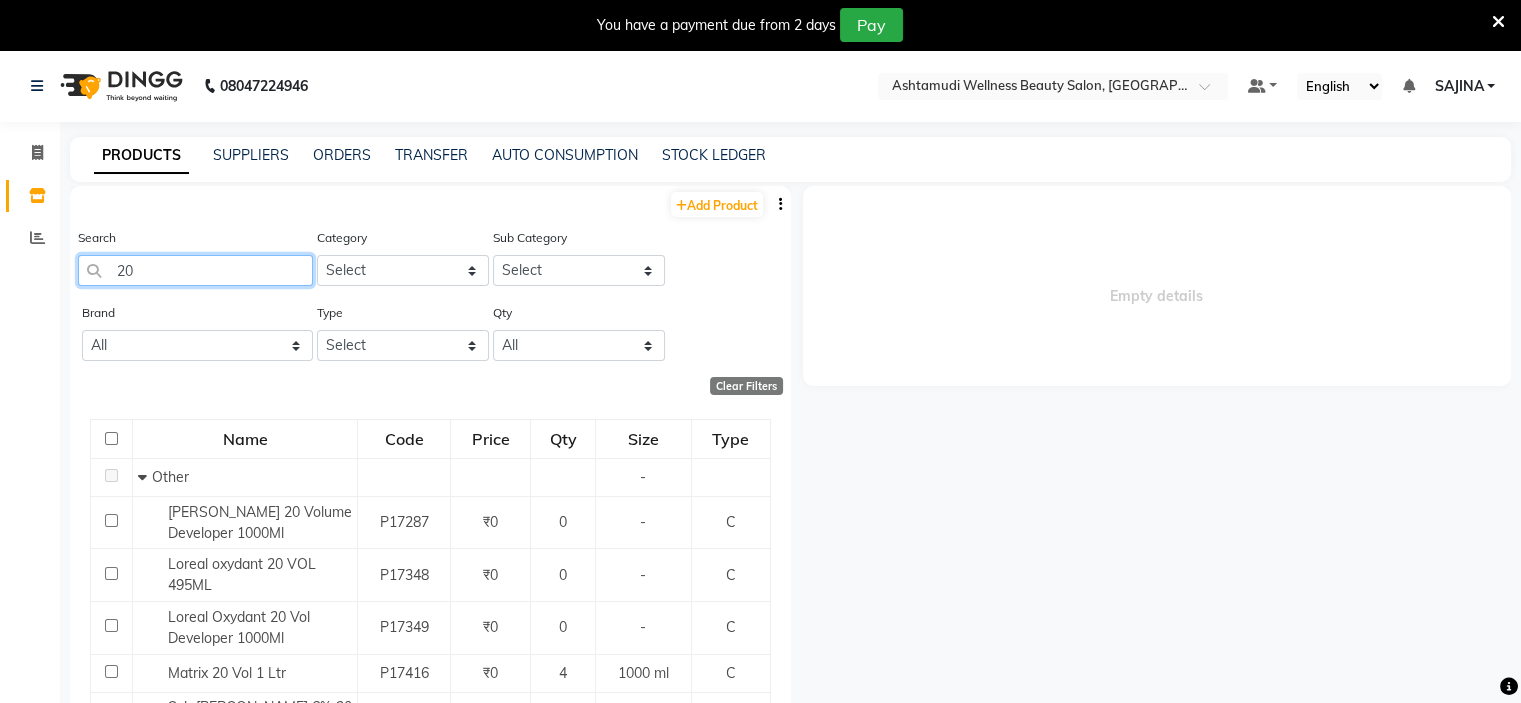 type on "2" 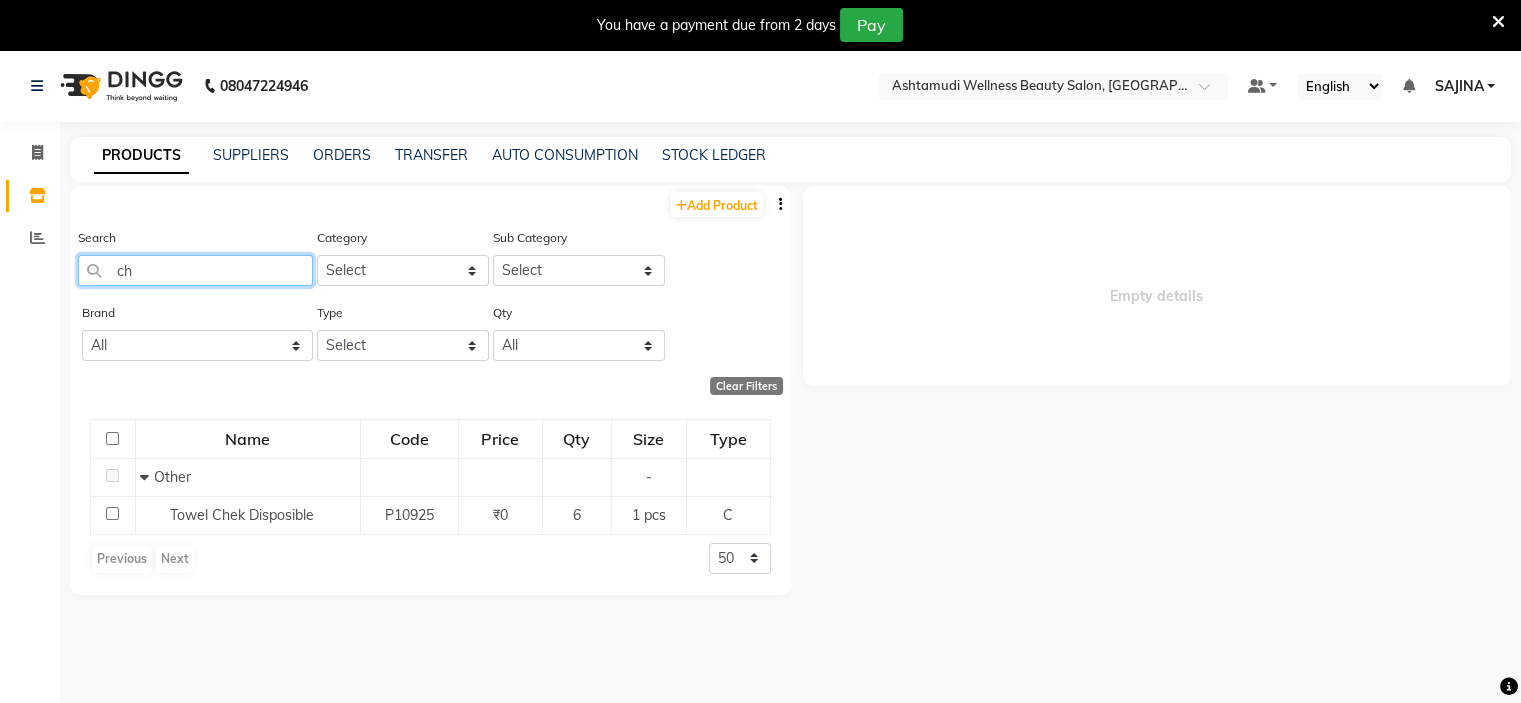 type on "c" 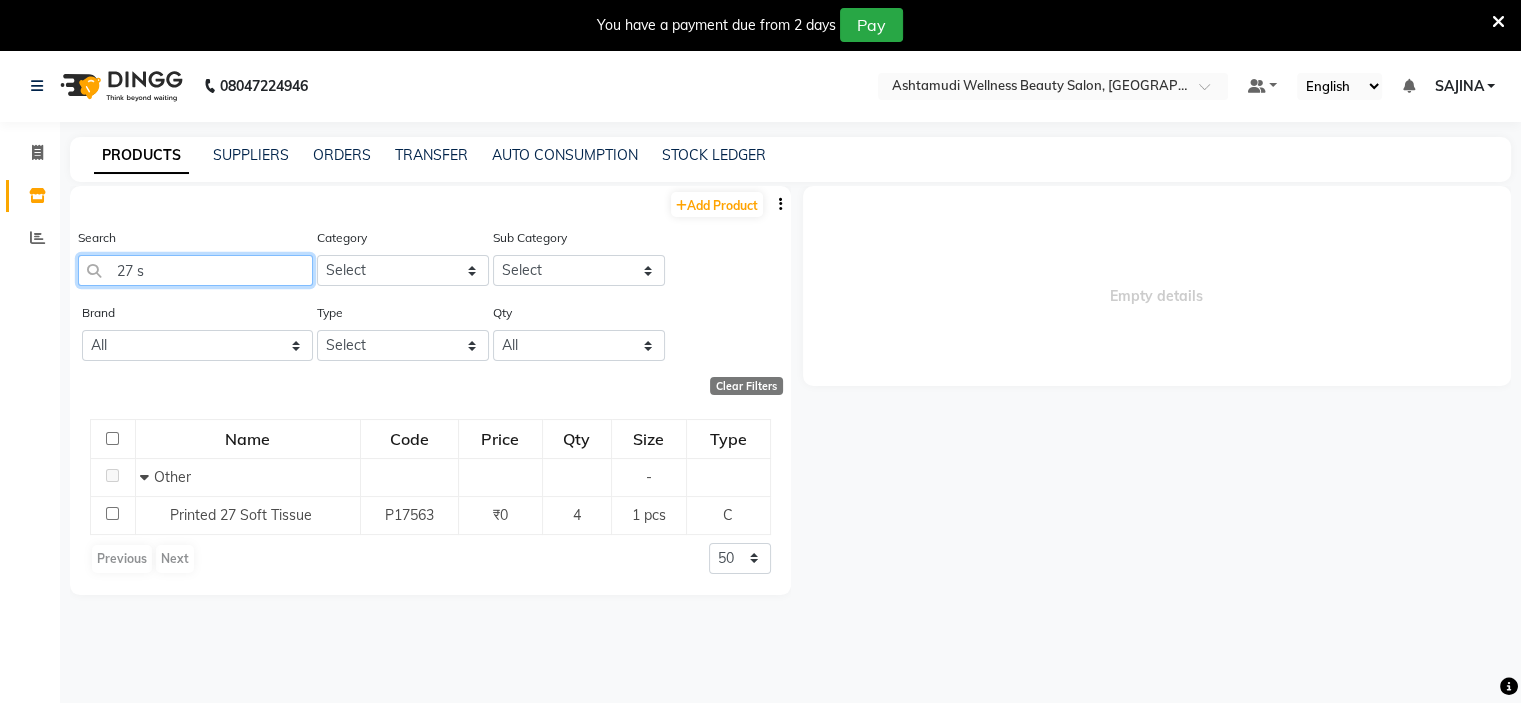 type on "27 s" 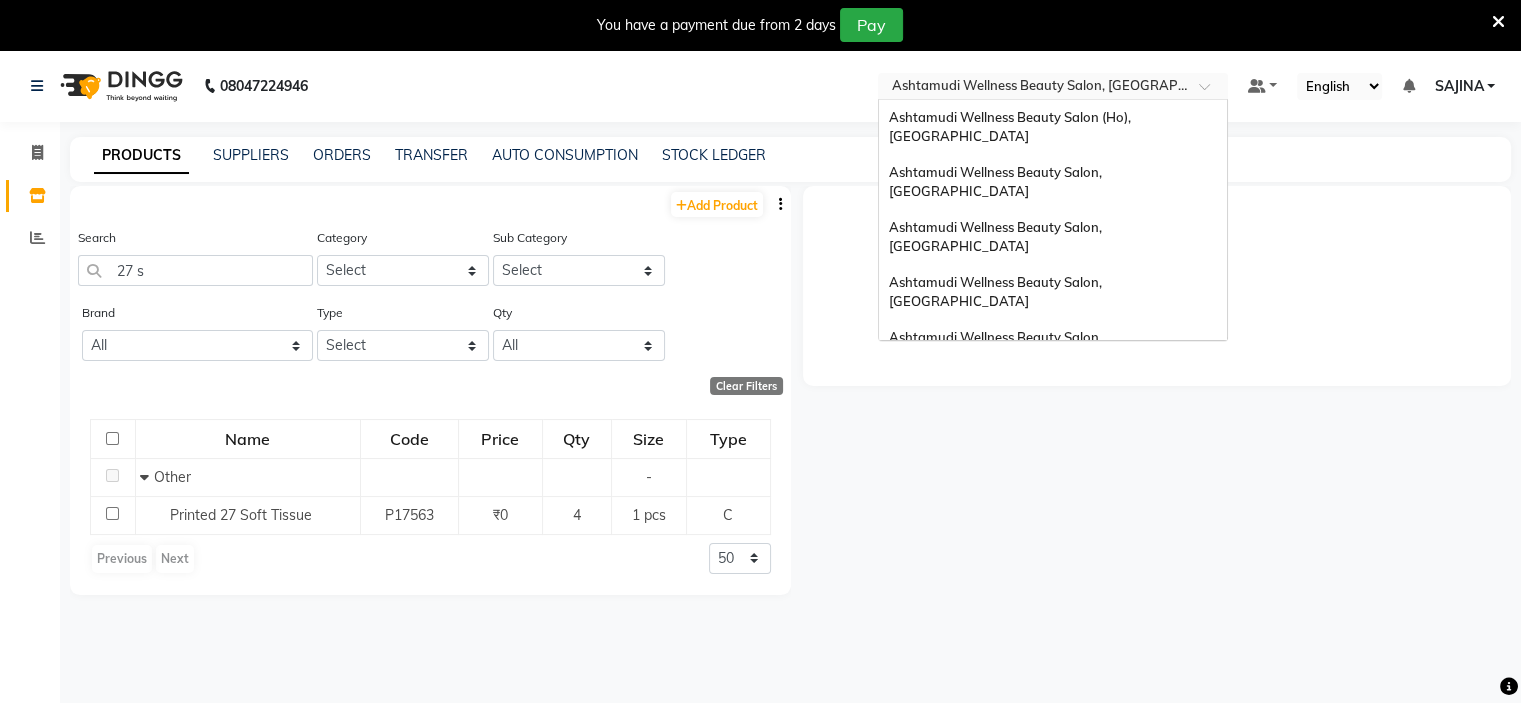 click at bounding box center [1033, 88] 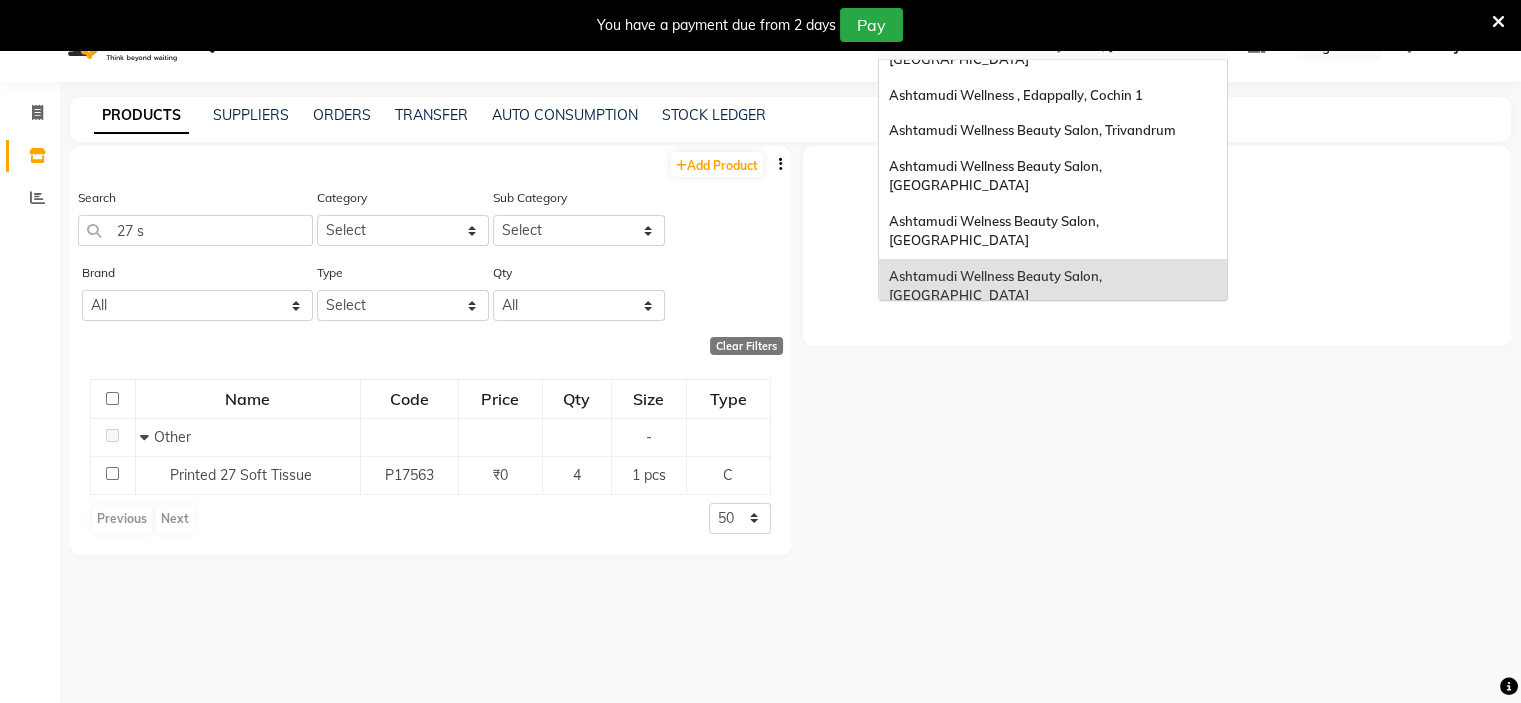 scroll, scrollTop: 63, scrollLeft: 0, axis: vertical 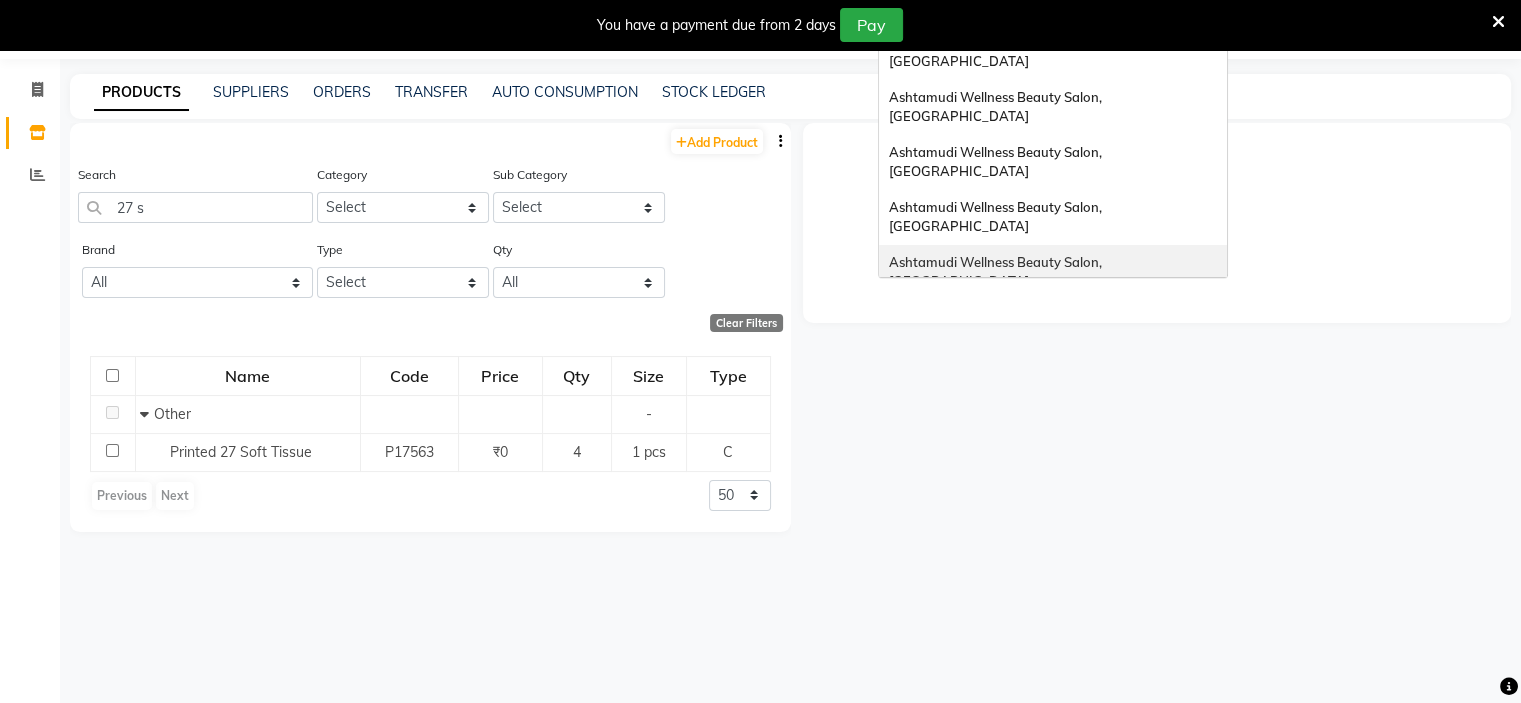 click on "Ashtamudi Wellness Beauty Salon, [GEOGRAPHIC_DATA]" at bounding box center [1053, 272] 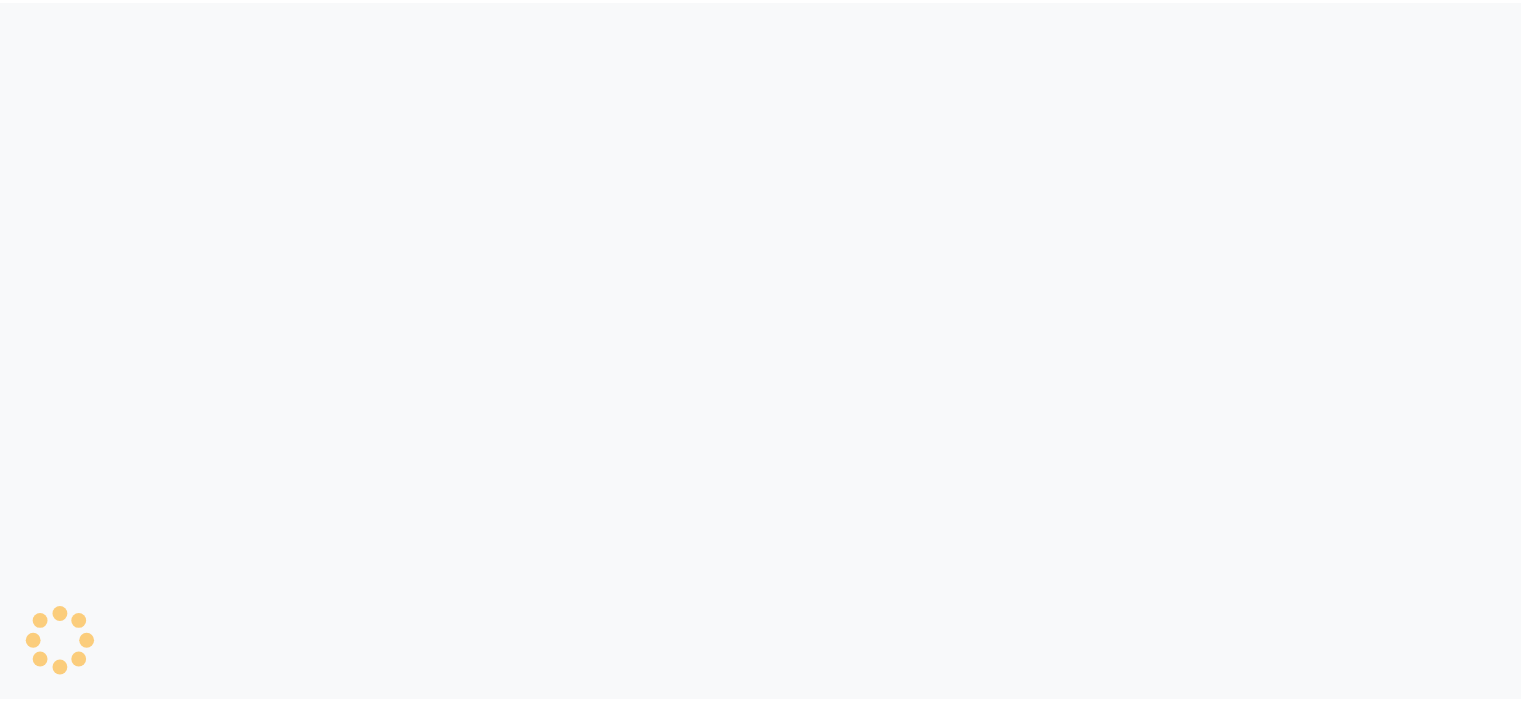 scroll, scrollTop: 0, scrollLeft: 0, axis: both 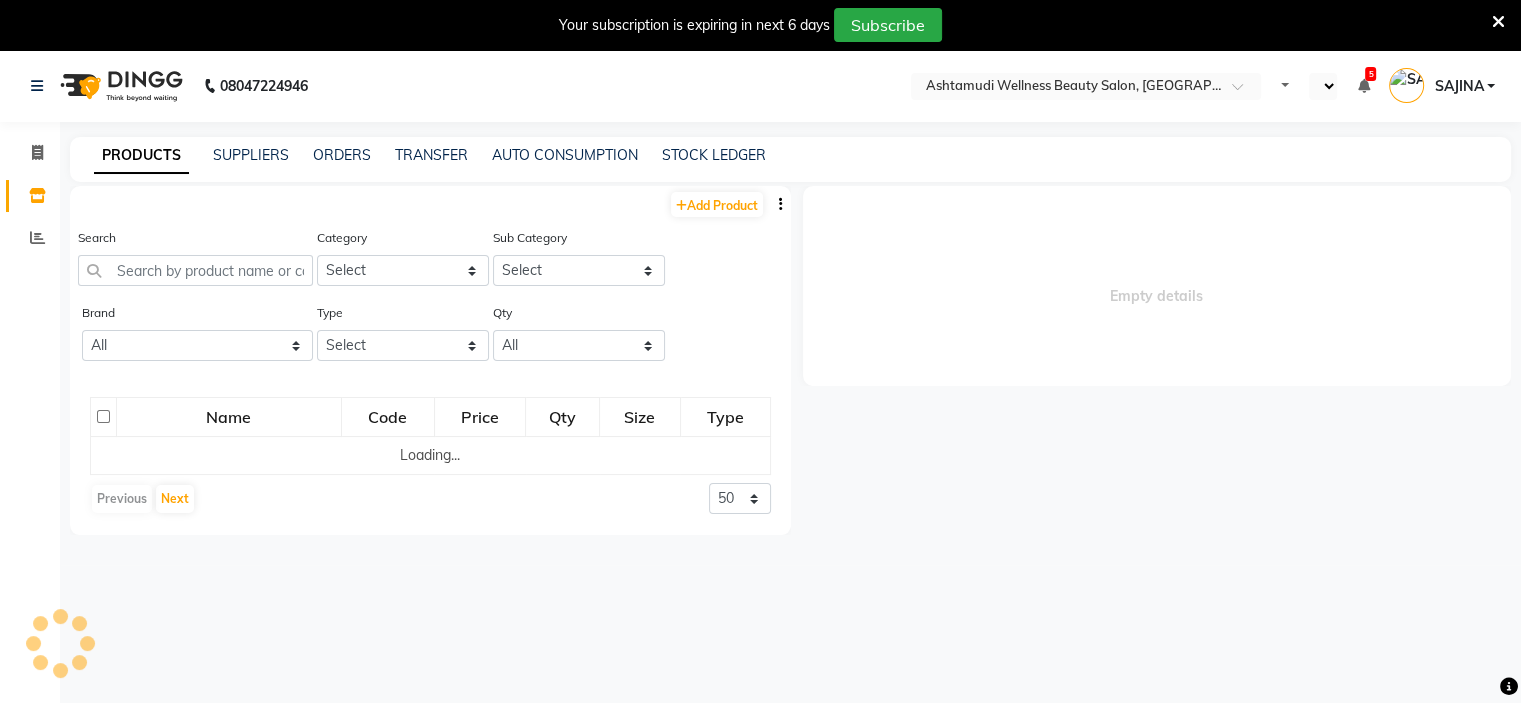 select on "en" 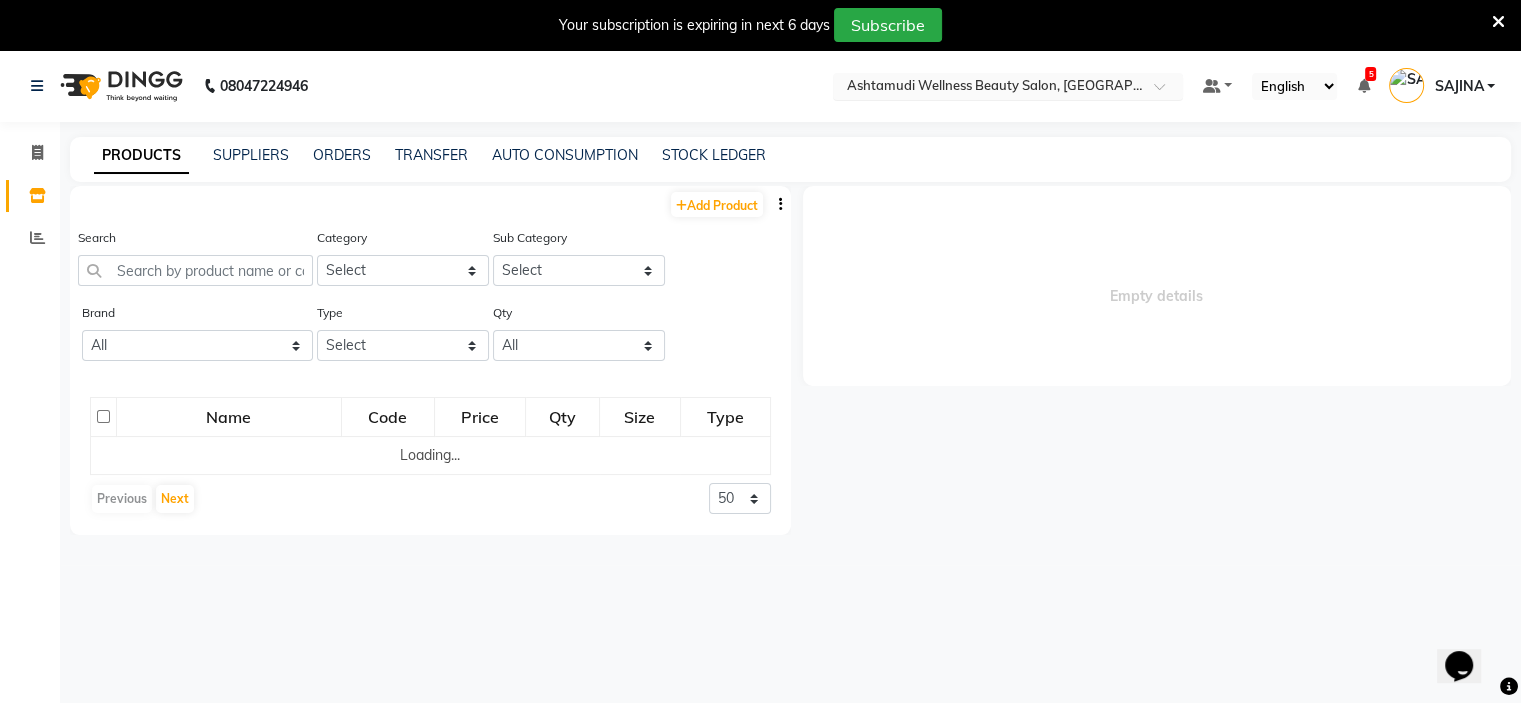scroll, scrollTop: 0, scrollLeft: 0, axis: both 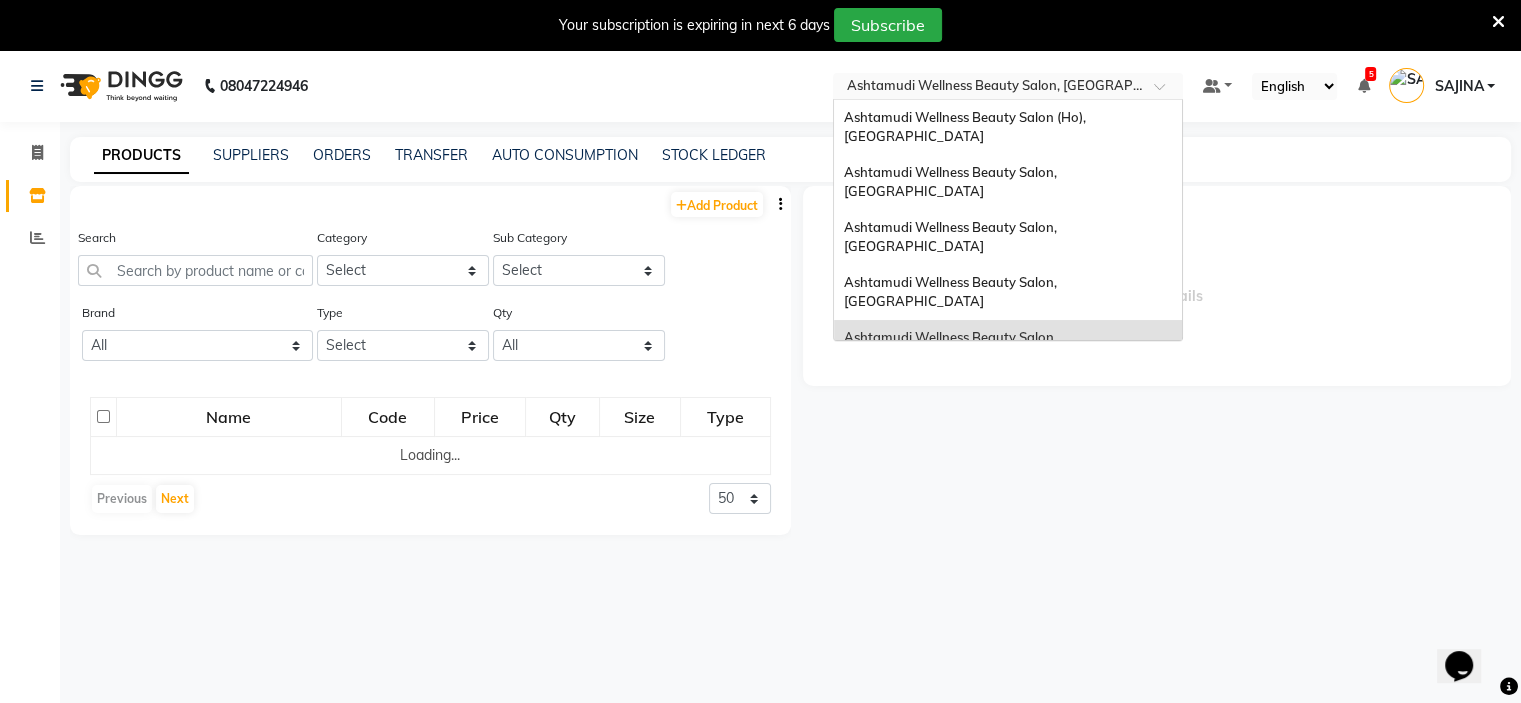 click at bounding box center [988, 88] 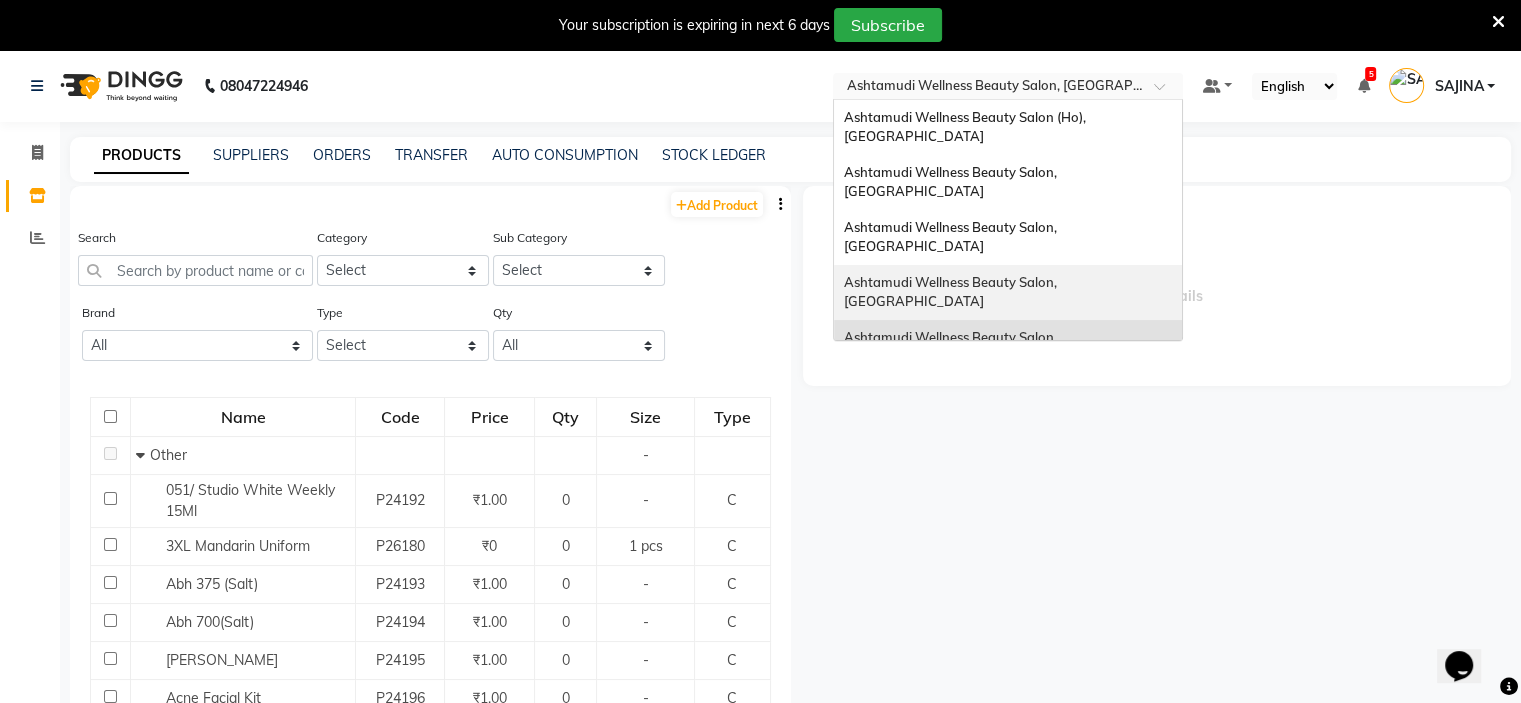 click on "Ashtamudi Wellness Beauty Salon, [GEOGRAPHIC_DATA]" at bounding box center [952, 292] 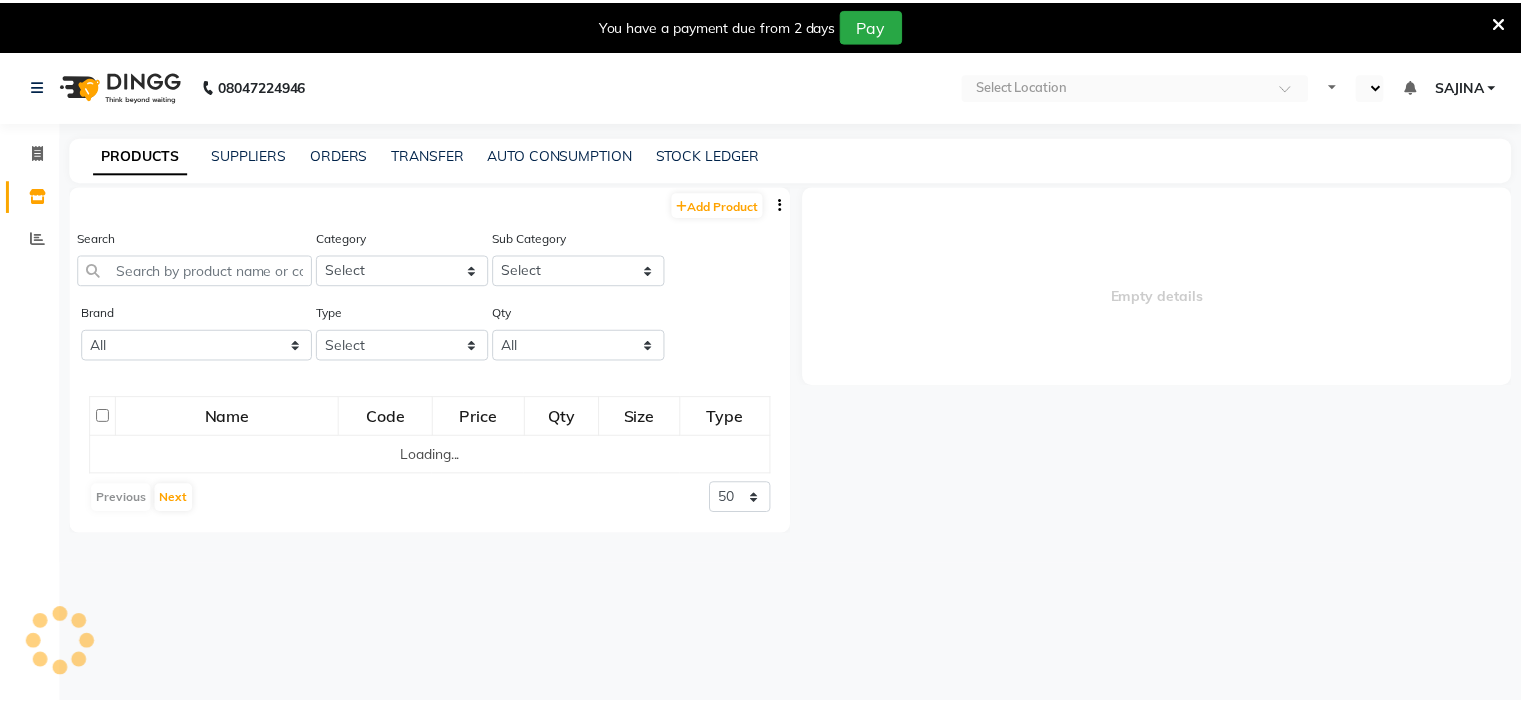 scroll, scrollTop: 0, scrollLeft: 0, axis: both 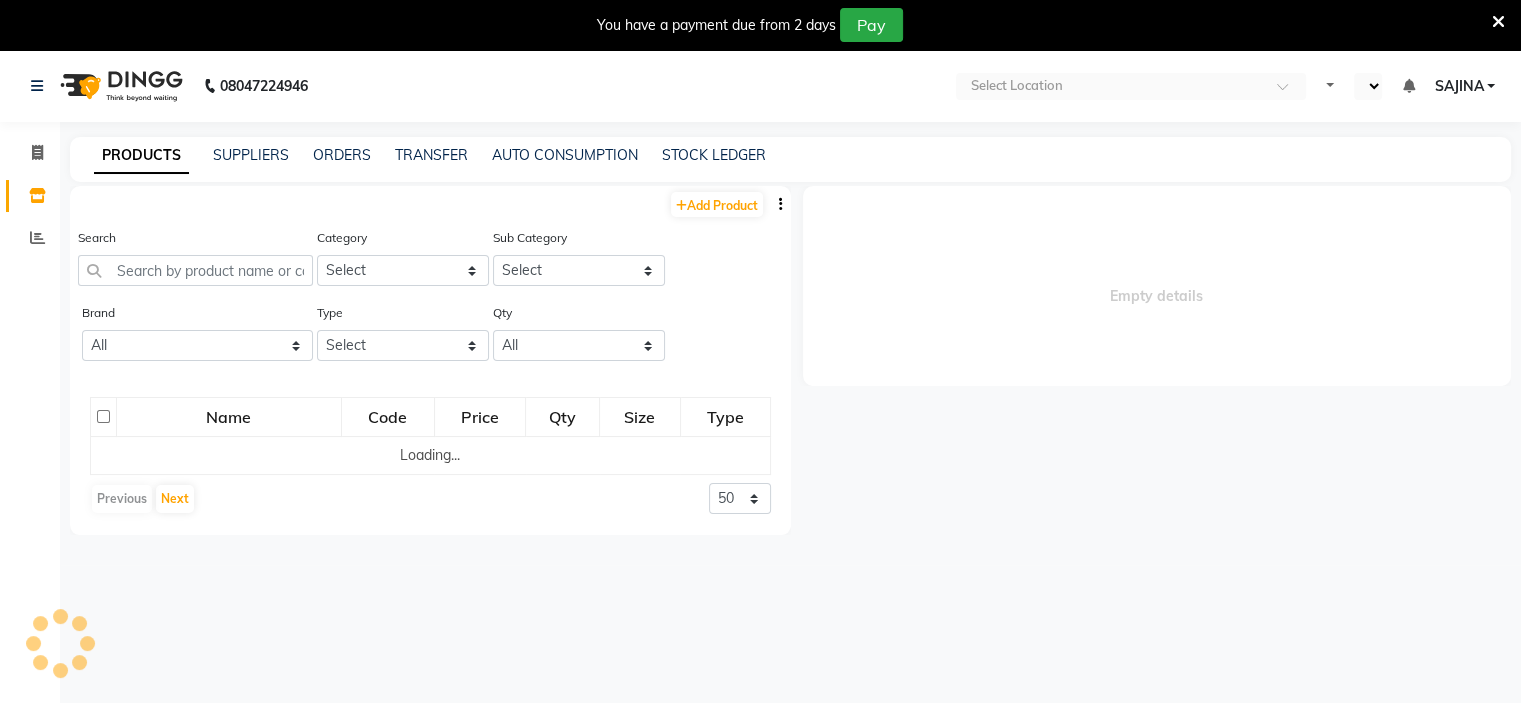 select on "en" 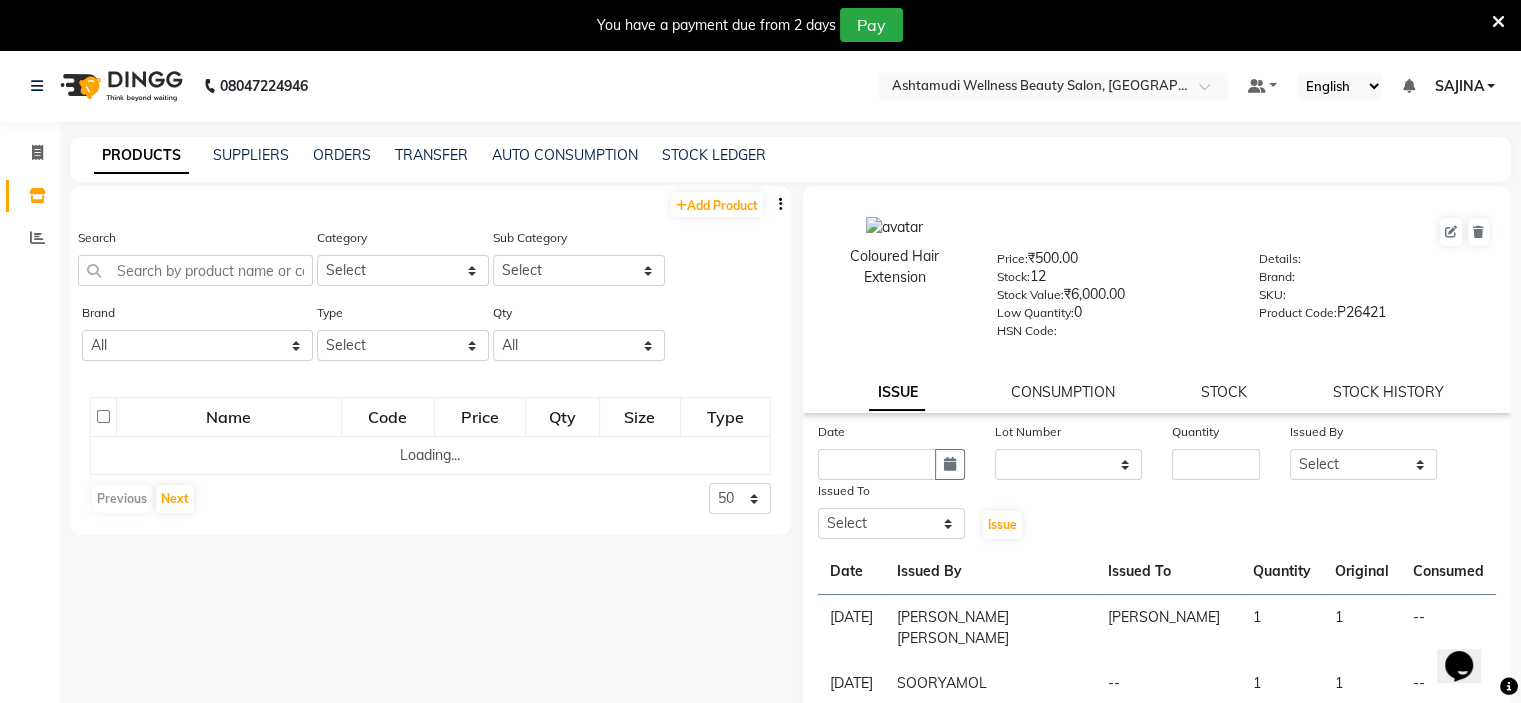 scroll, scrollTop: 0, scrollLeft: 0, axis: both 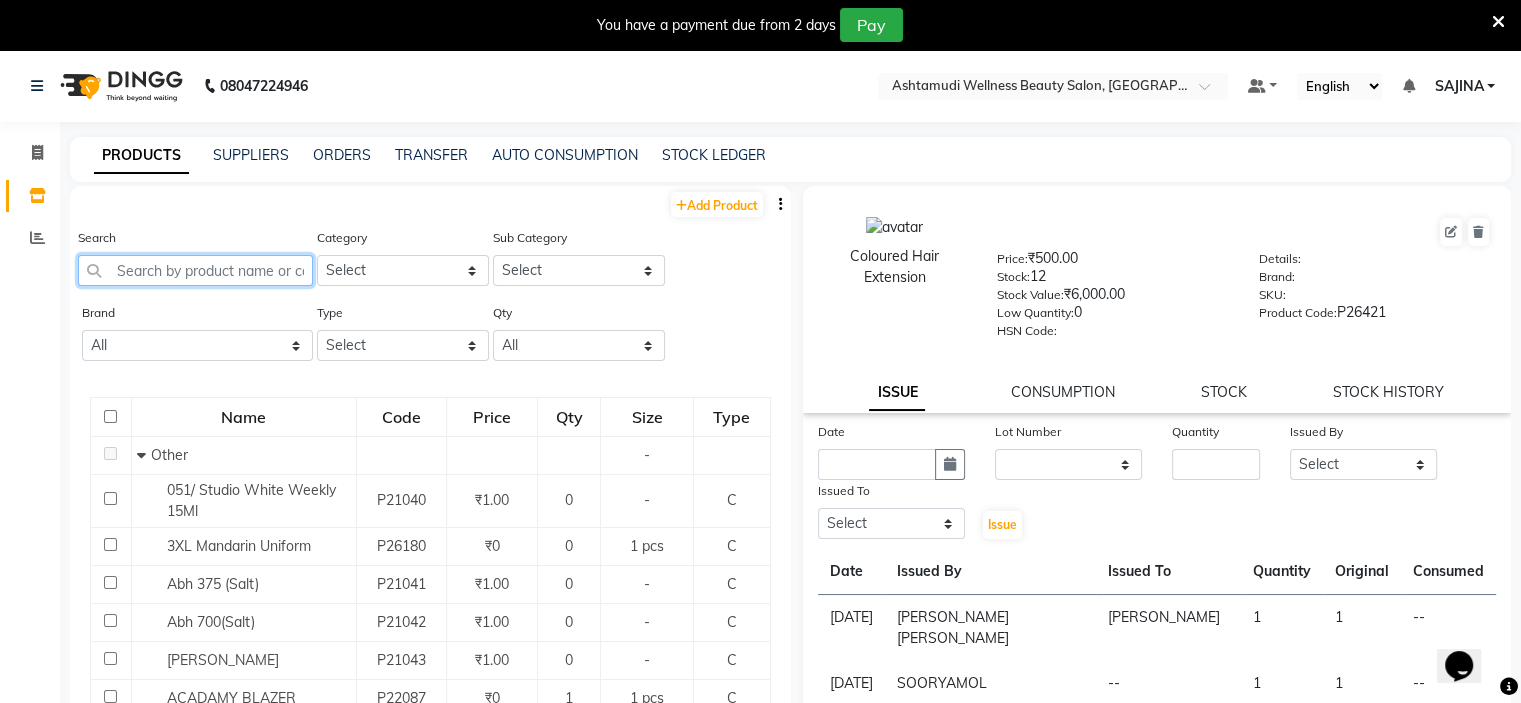 click 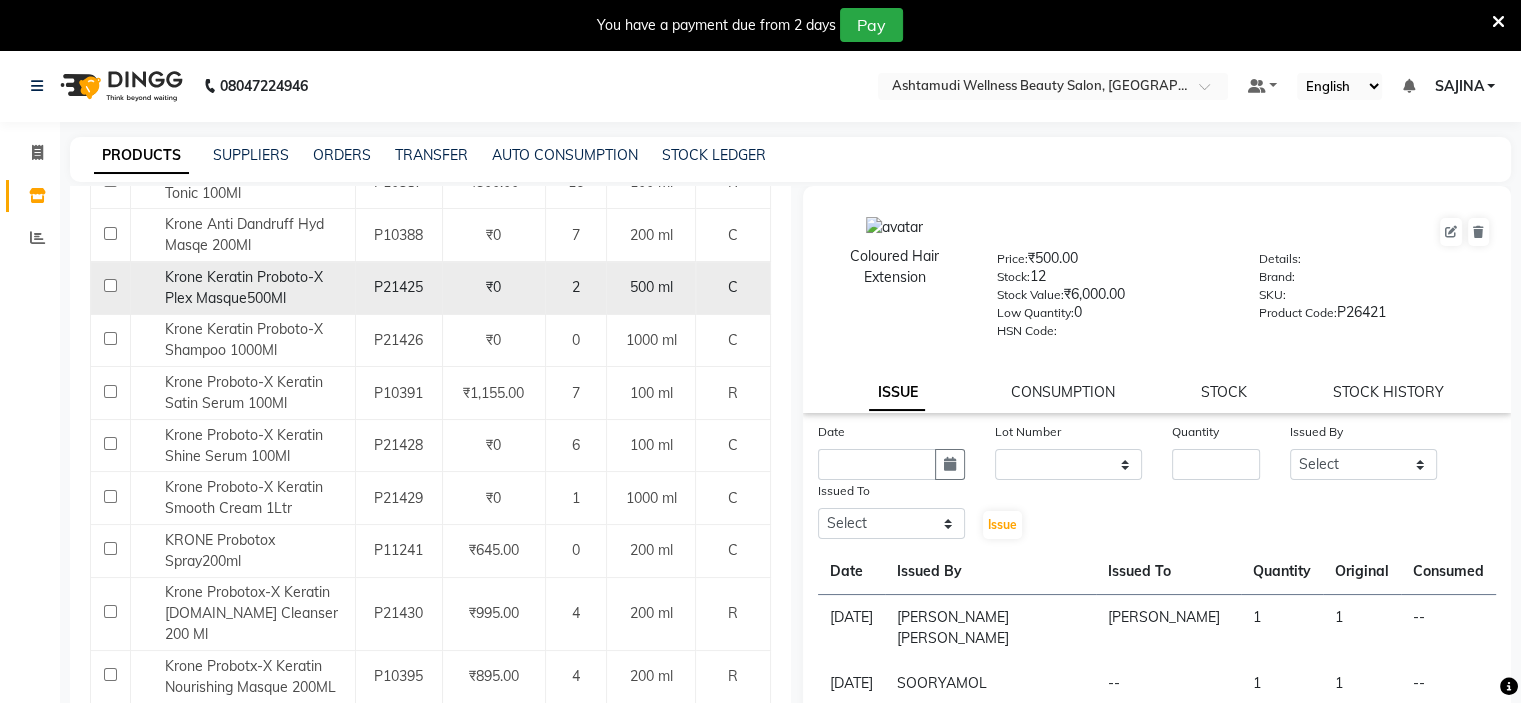 scroll, scrollTop: 346, scrollLeft: 0, axis: vertical 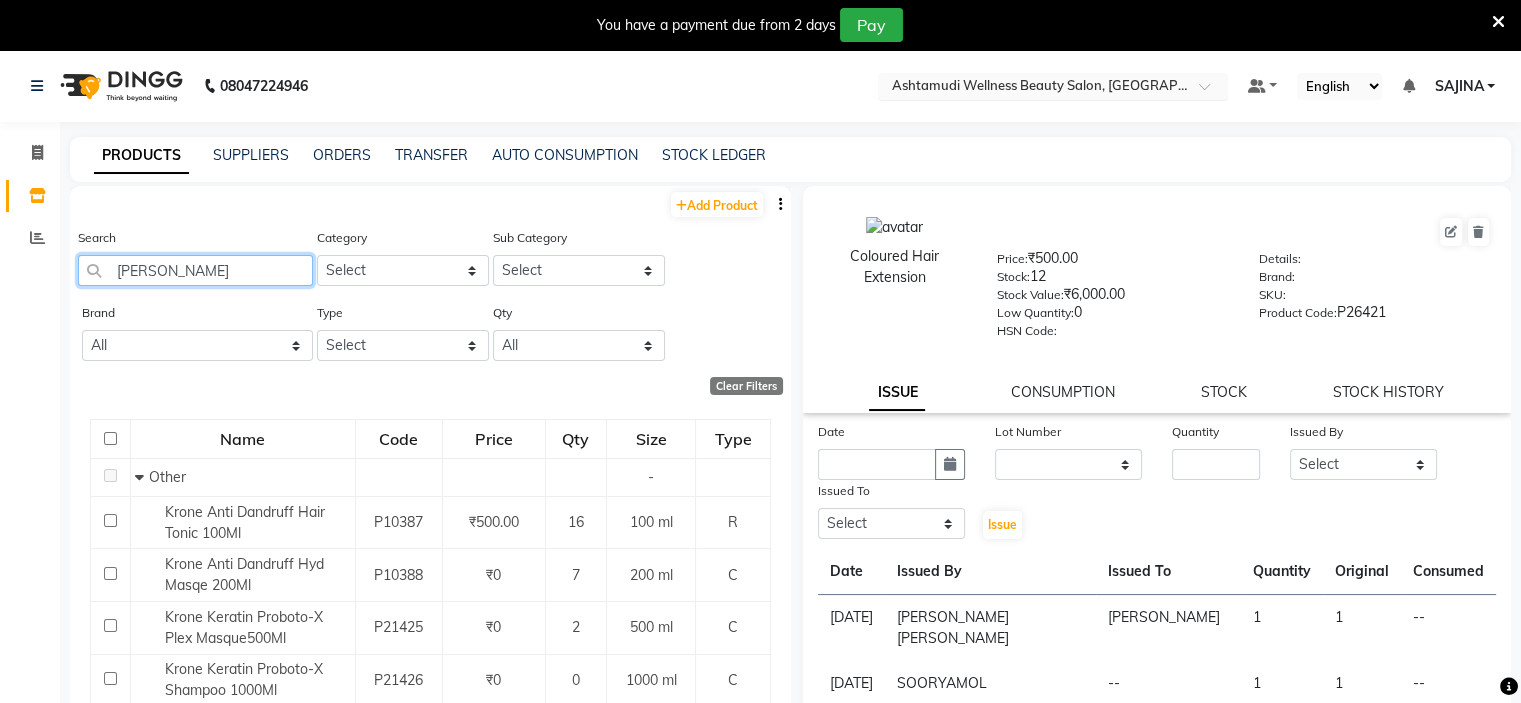 type on "kron" 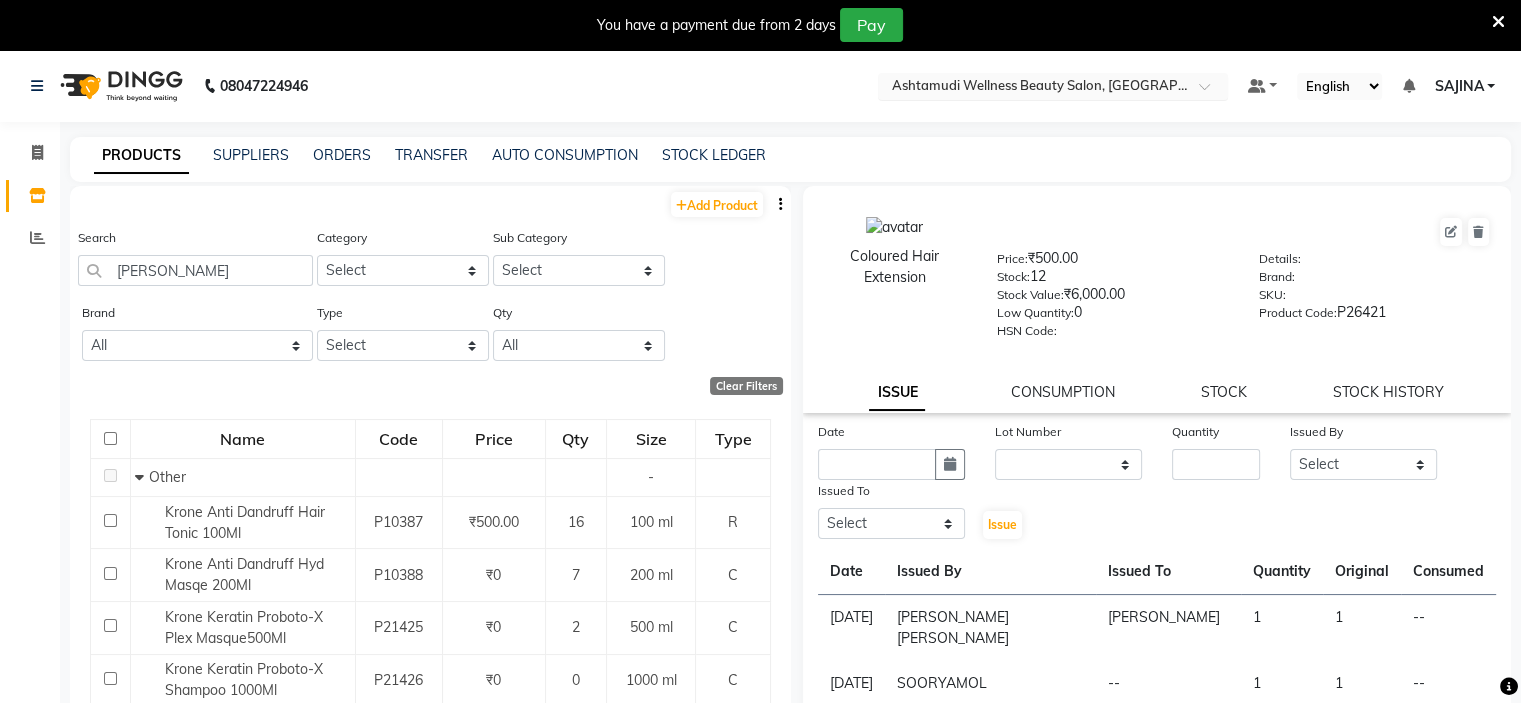 click at bounding box center (1033, 88) 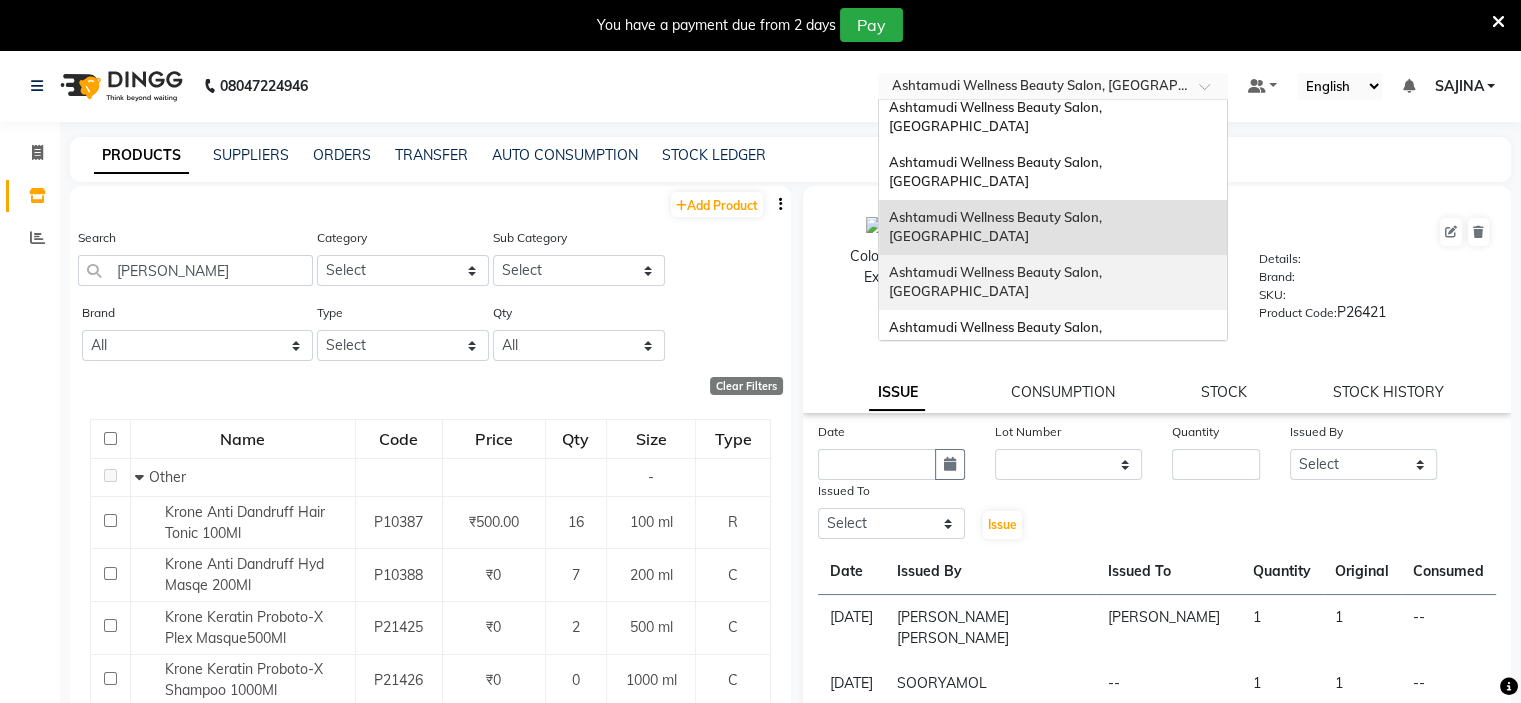 scroll, scrollTop: 100, scrollLeft: 0, axis: vertical 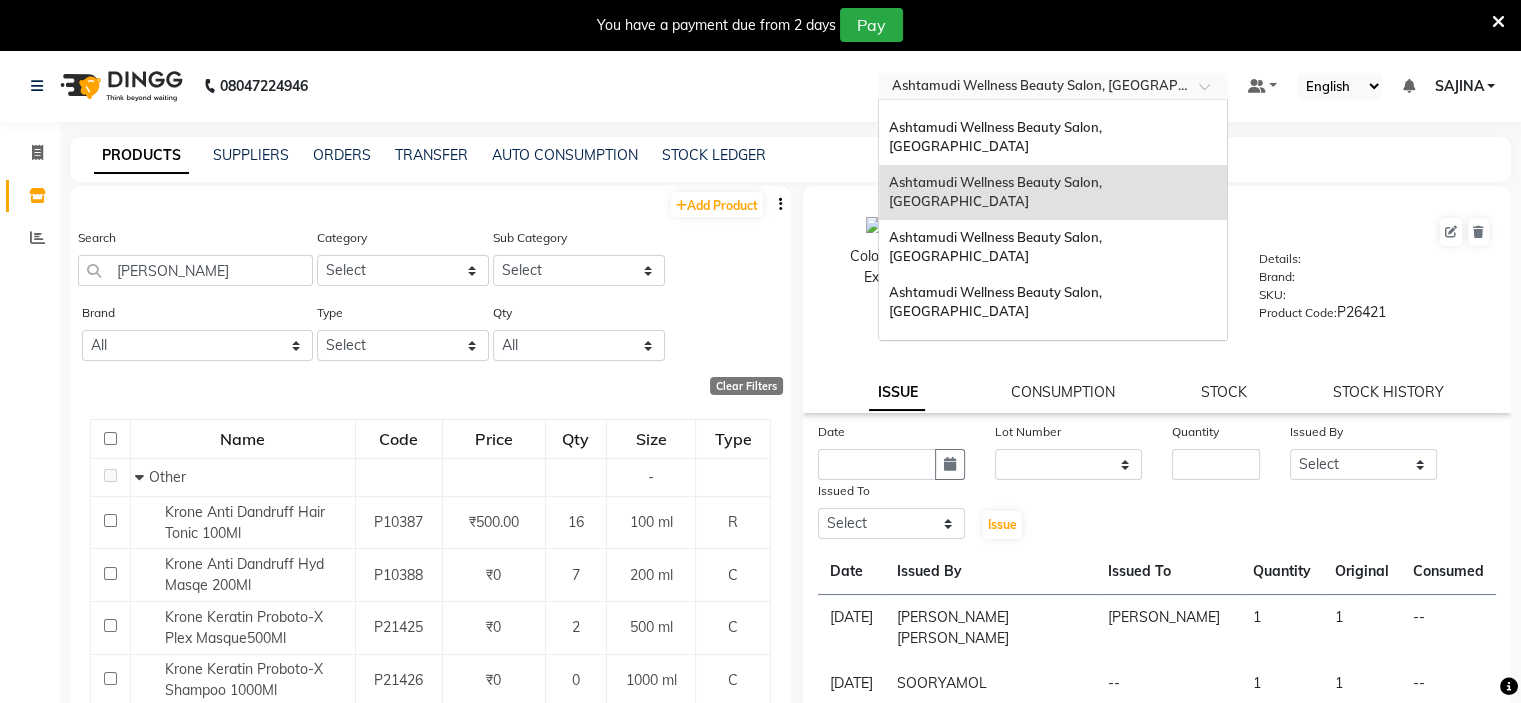 click on "Ashtamudi Wellness Beauty Salon, Trivandrum" at bounding box center [1032, 382] 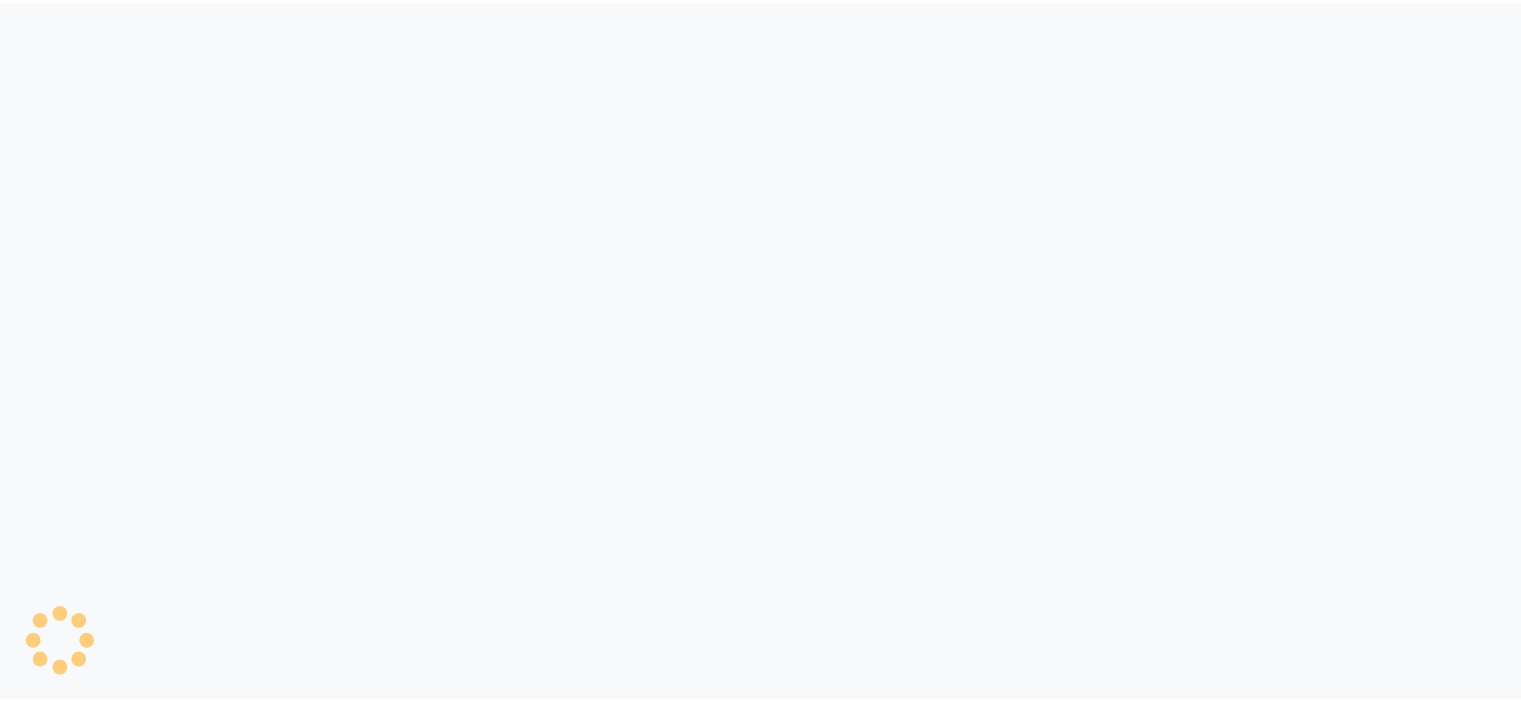 scroll, scrollTop: 0, scrollLeft: 0, axis: both 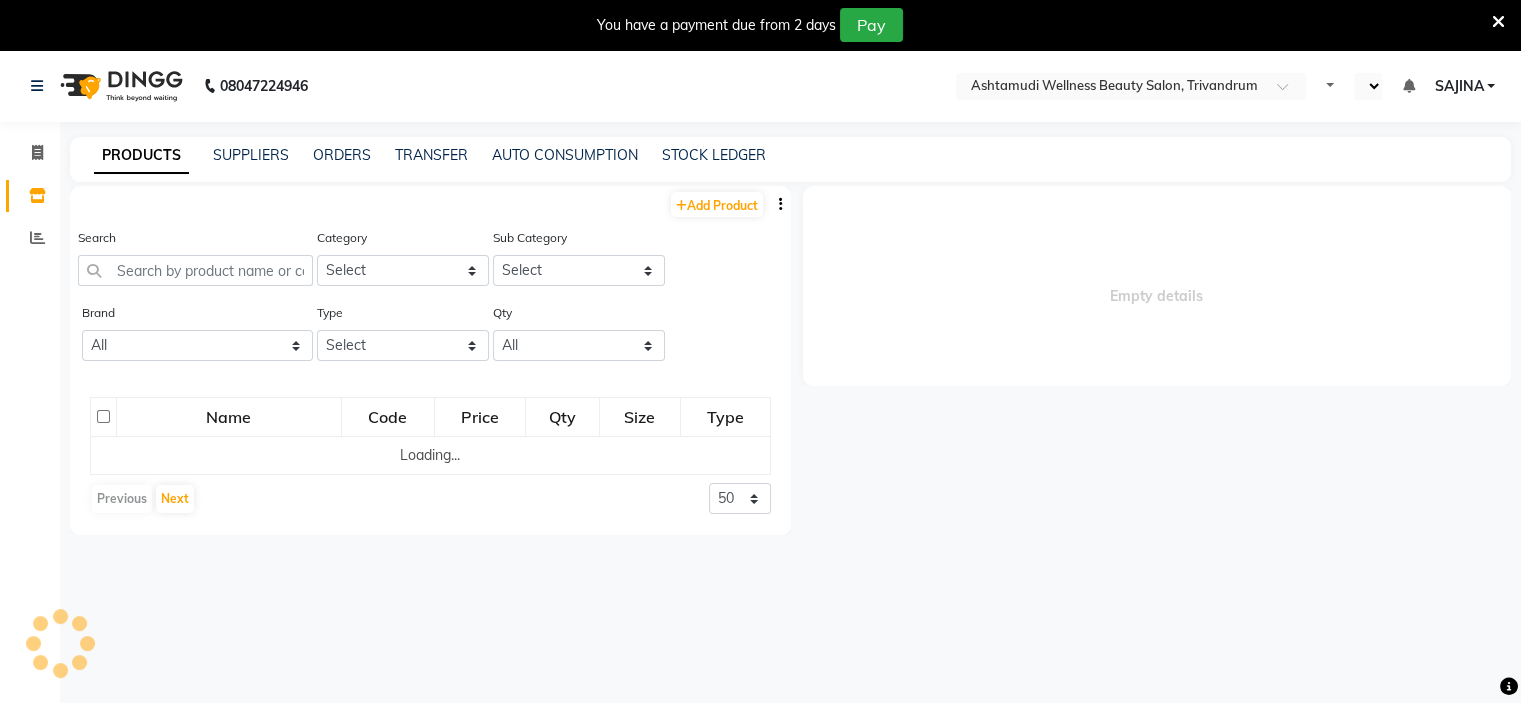 select on "en" 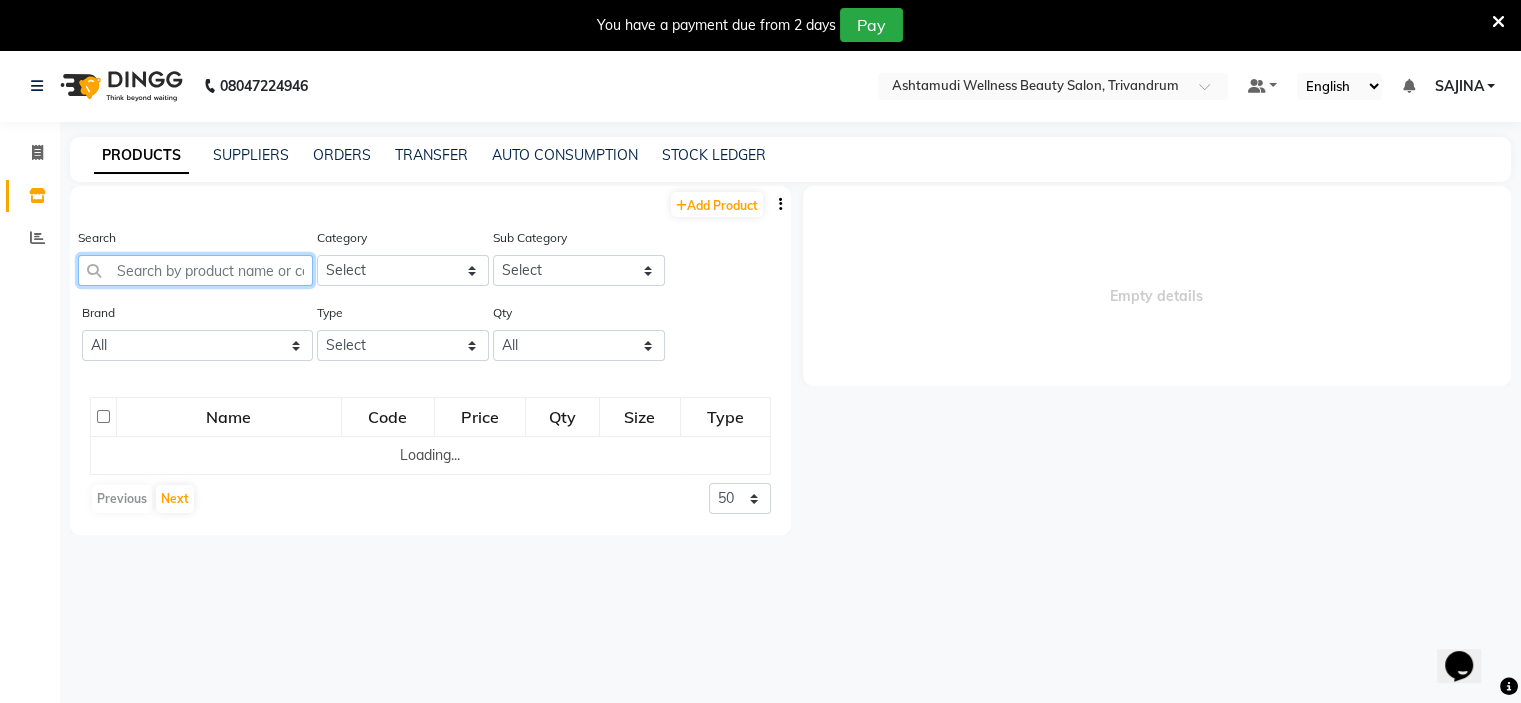 scroll, scrollTop: 0, scrollLeft: 0, axis: both 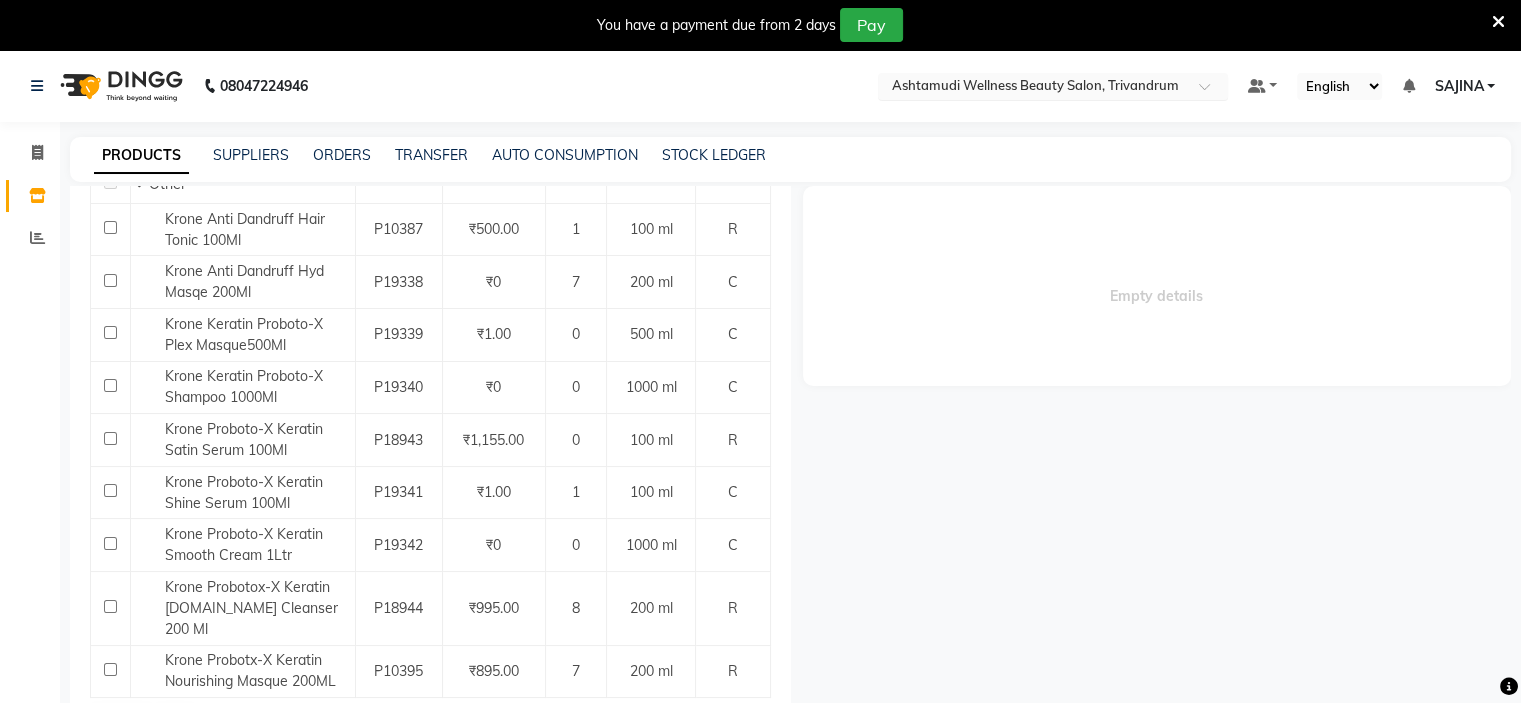 type on "kron" 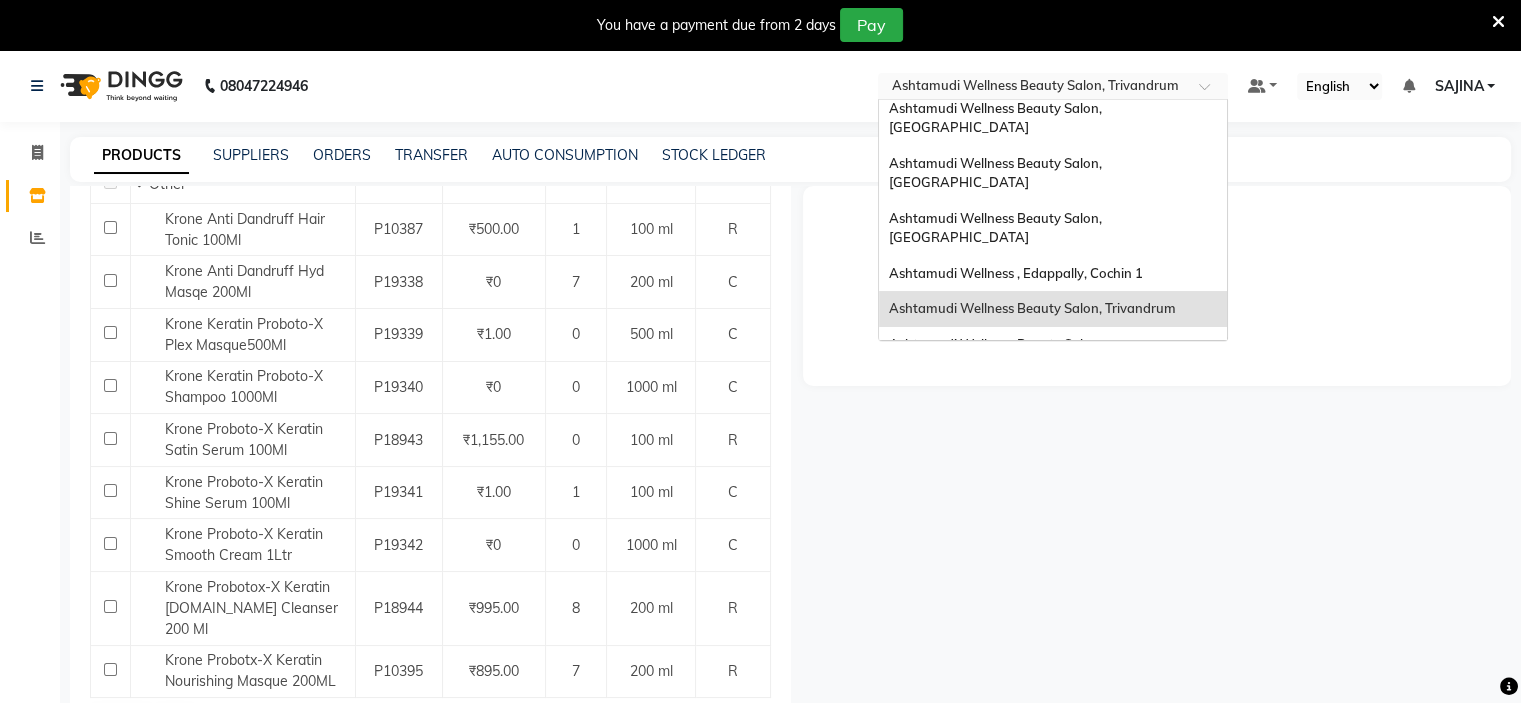 scroll, scrollTop: 300, scrollLeft: 0, axis: vertical 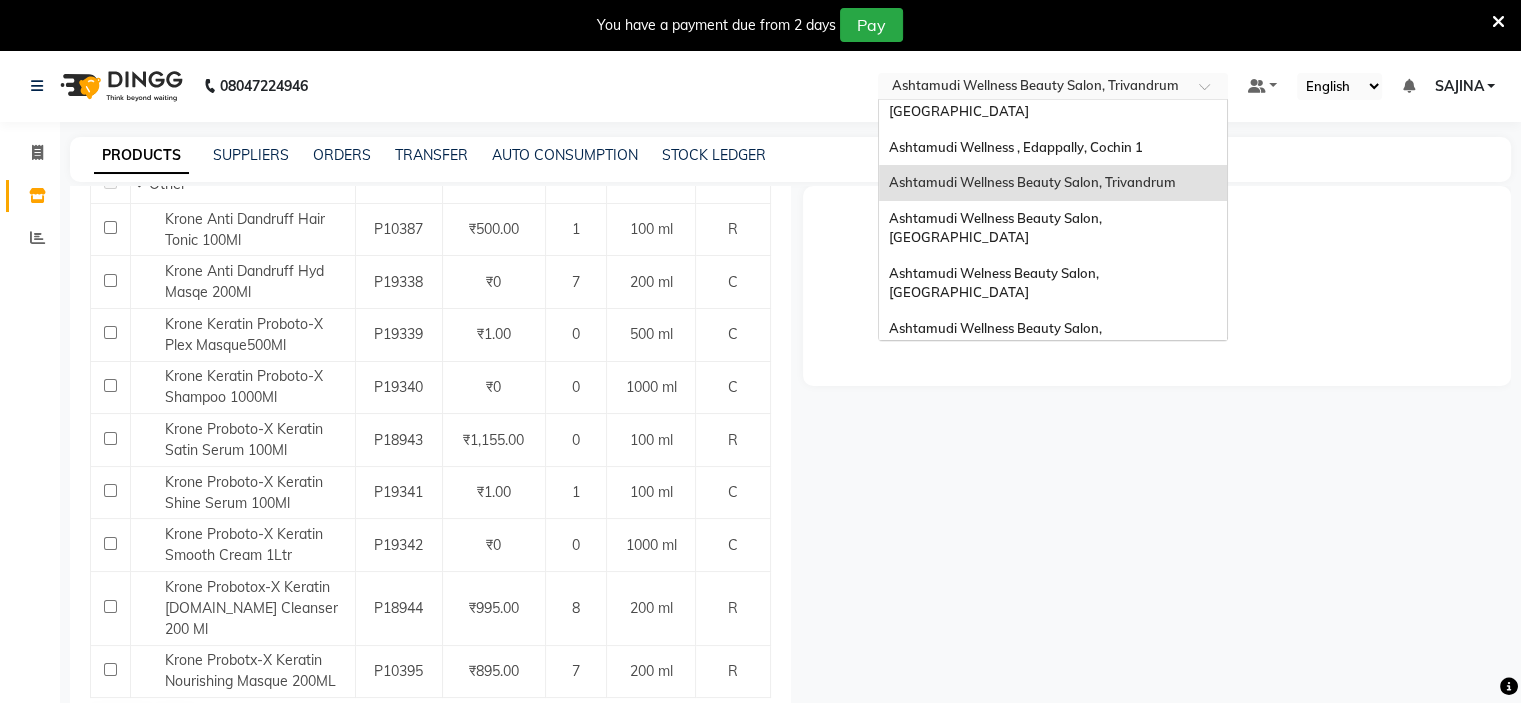 click on "Ashtamudi Wellness Beauty Salon, [GEOGRAPHIC_DATA]" at bounding box center (997, 393) 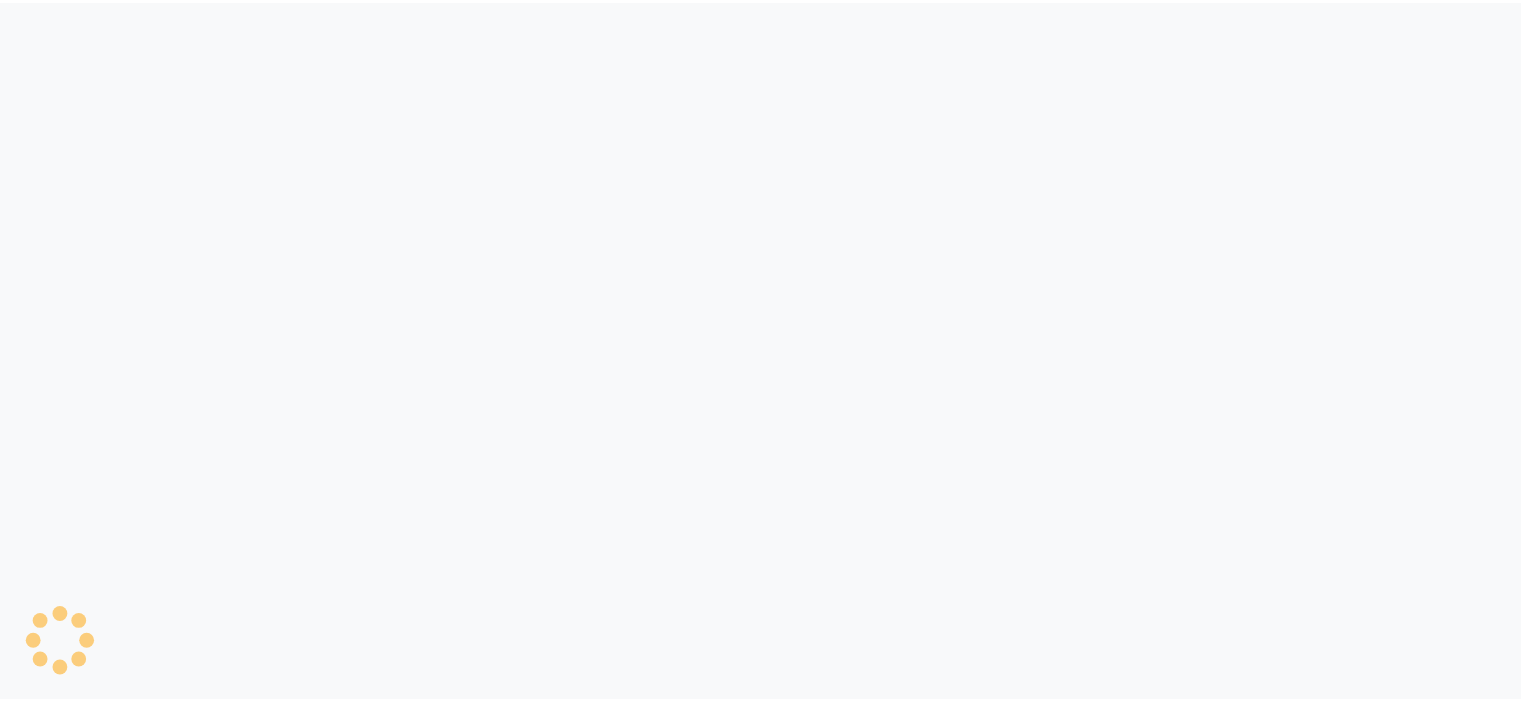 scroll, scrollTop: 0, scrollLeft: 0, axis: both 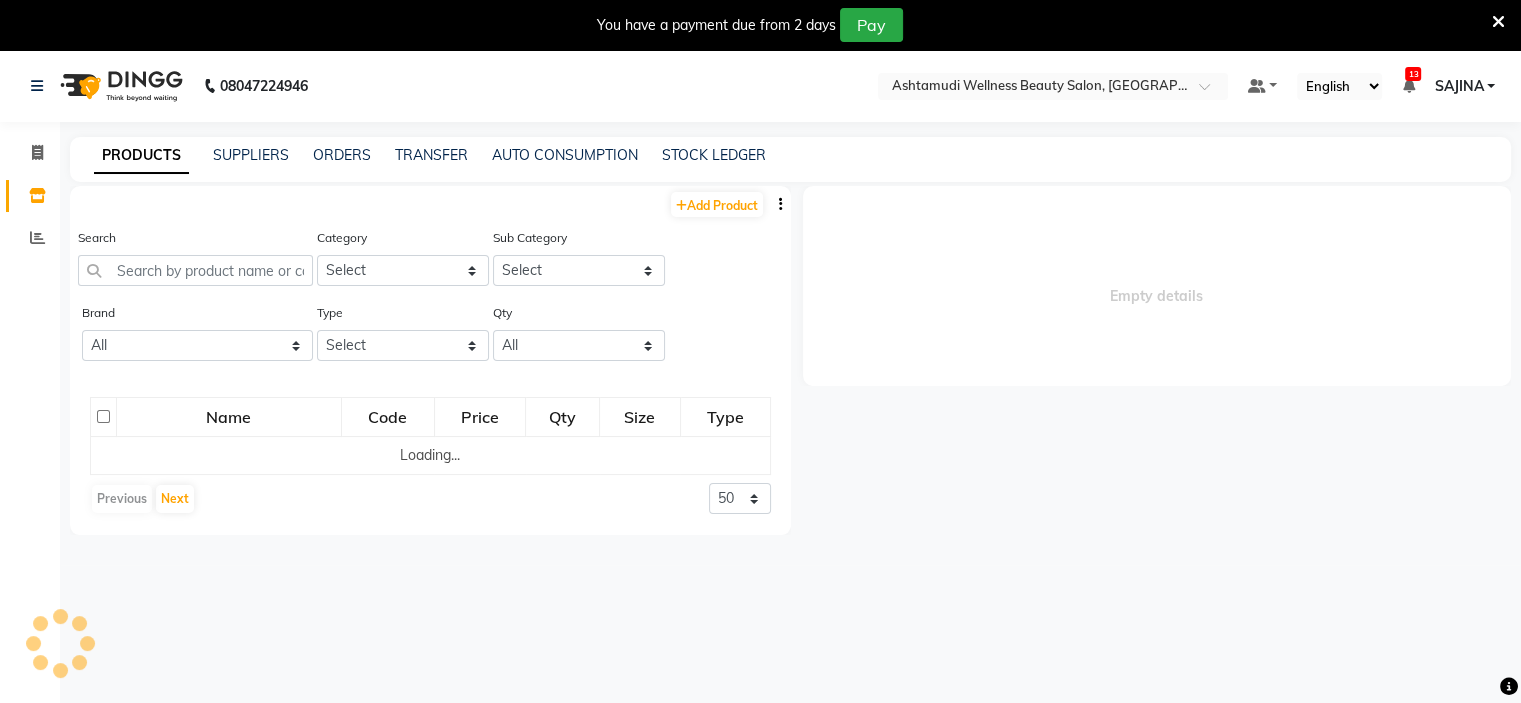 select on "en" 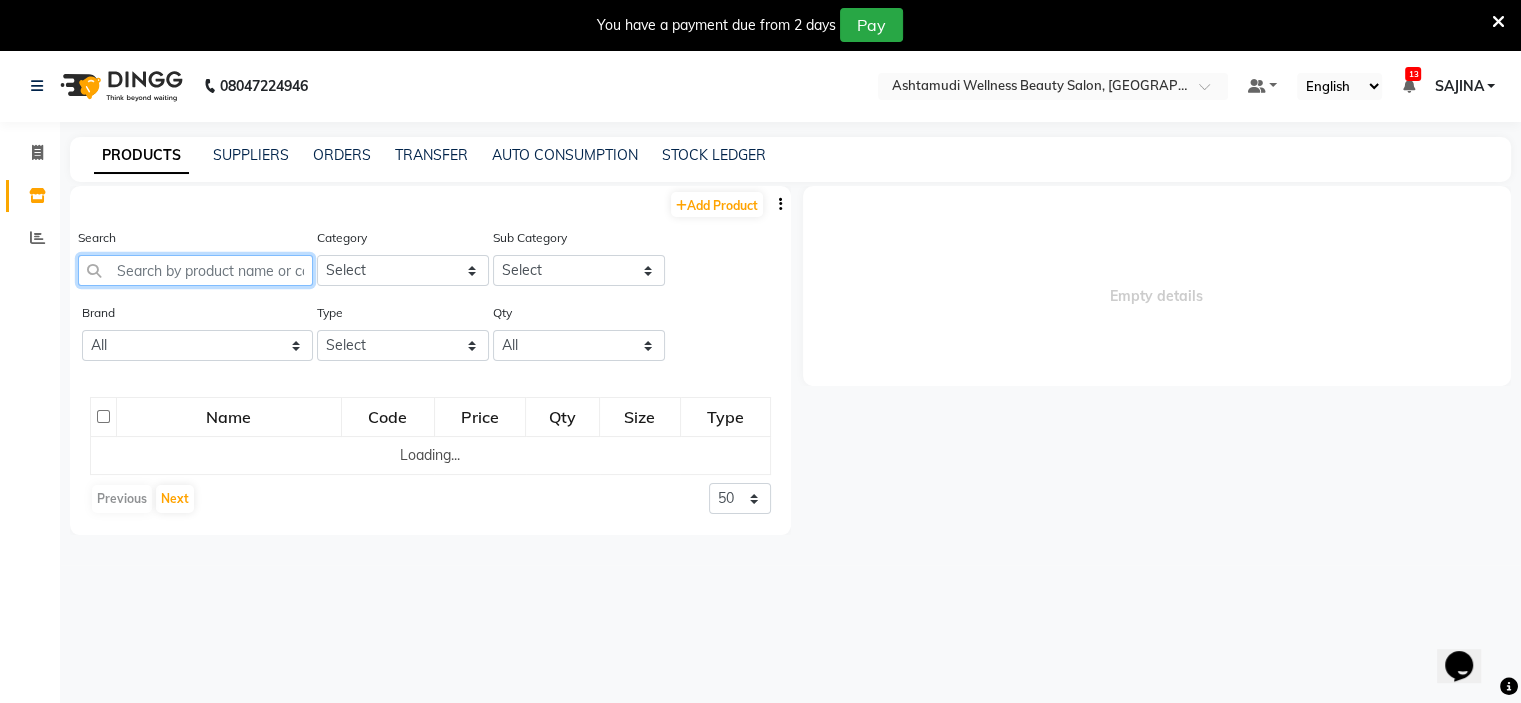 scroll, scrollTop: 0, scrollLeft: 0, axis: both 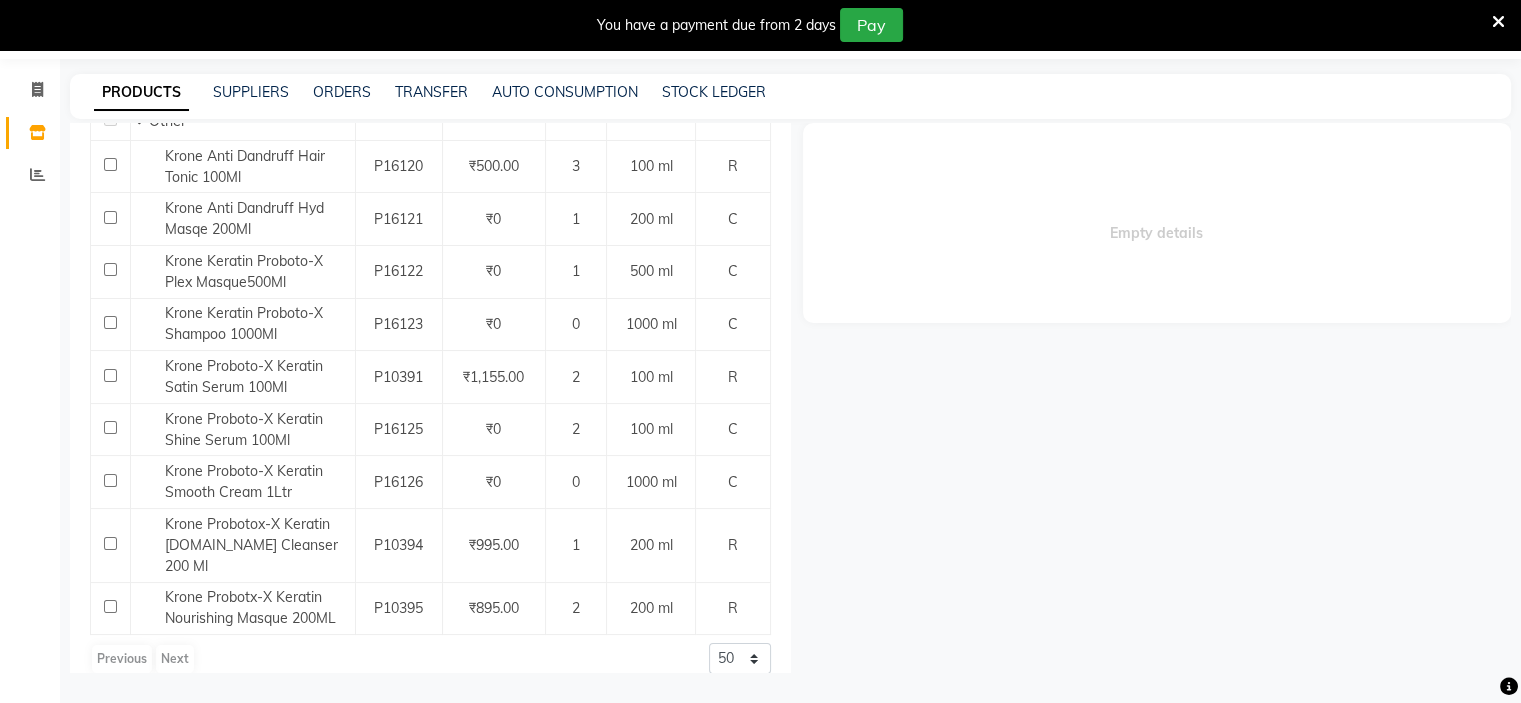 type on "kron" 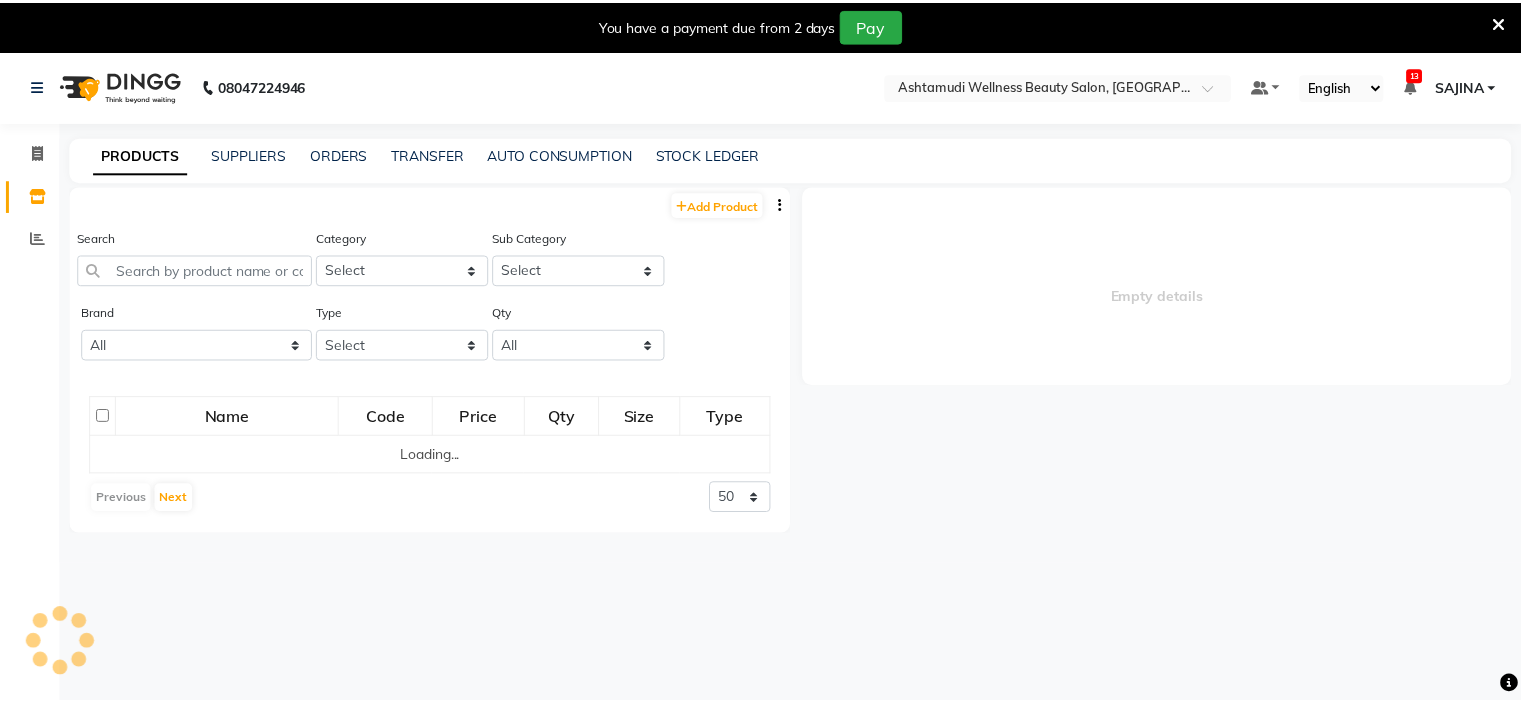 scroll, scrollTop: 0, scrollLeft: 0, axis: both 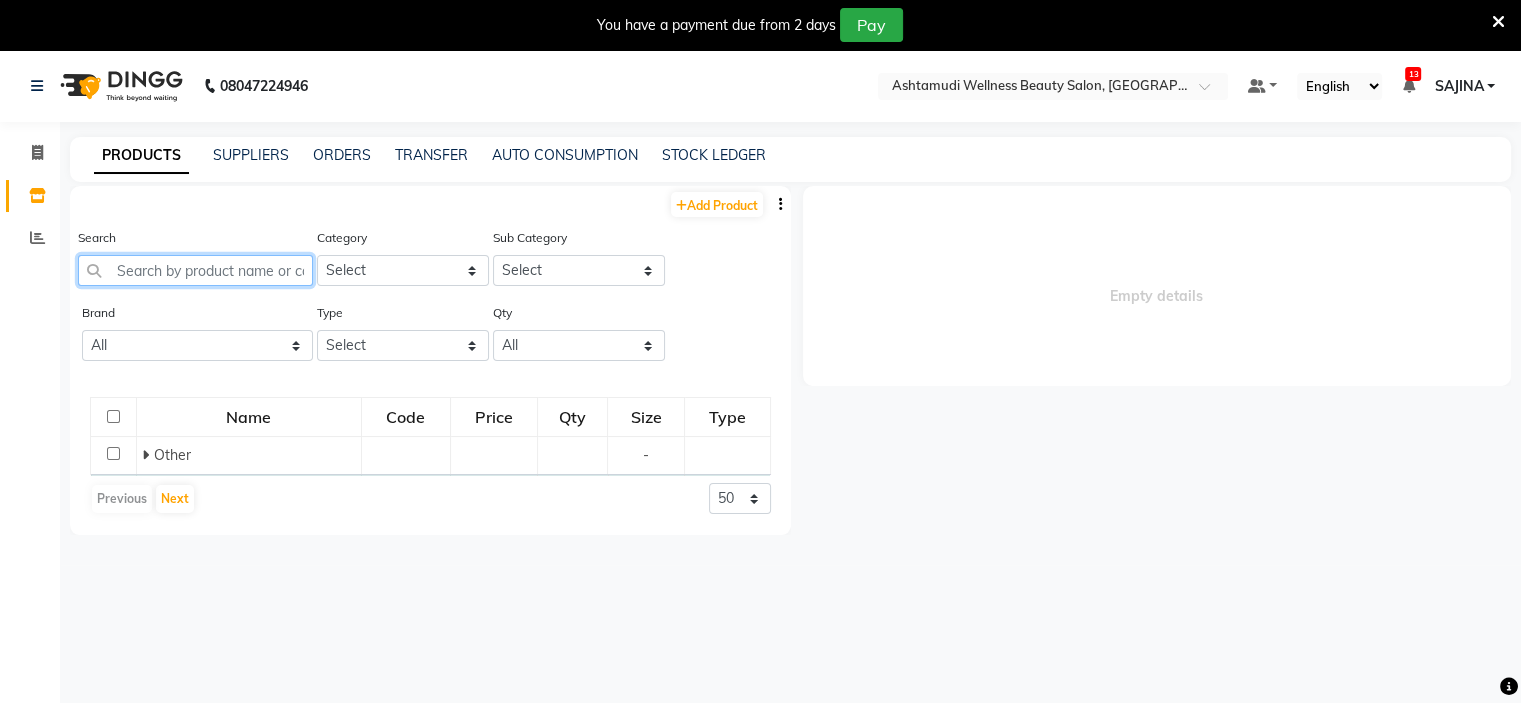 click 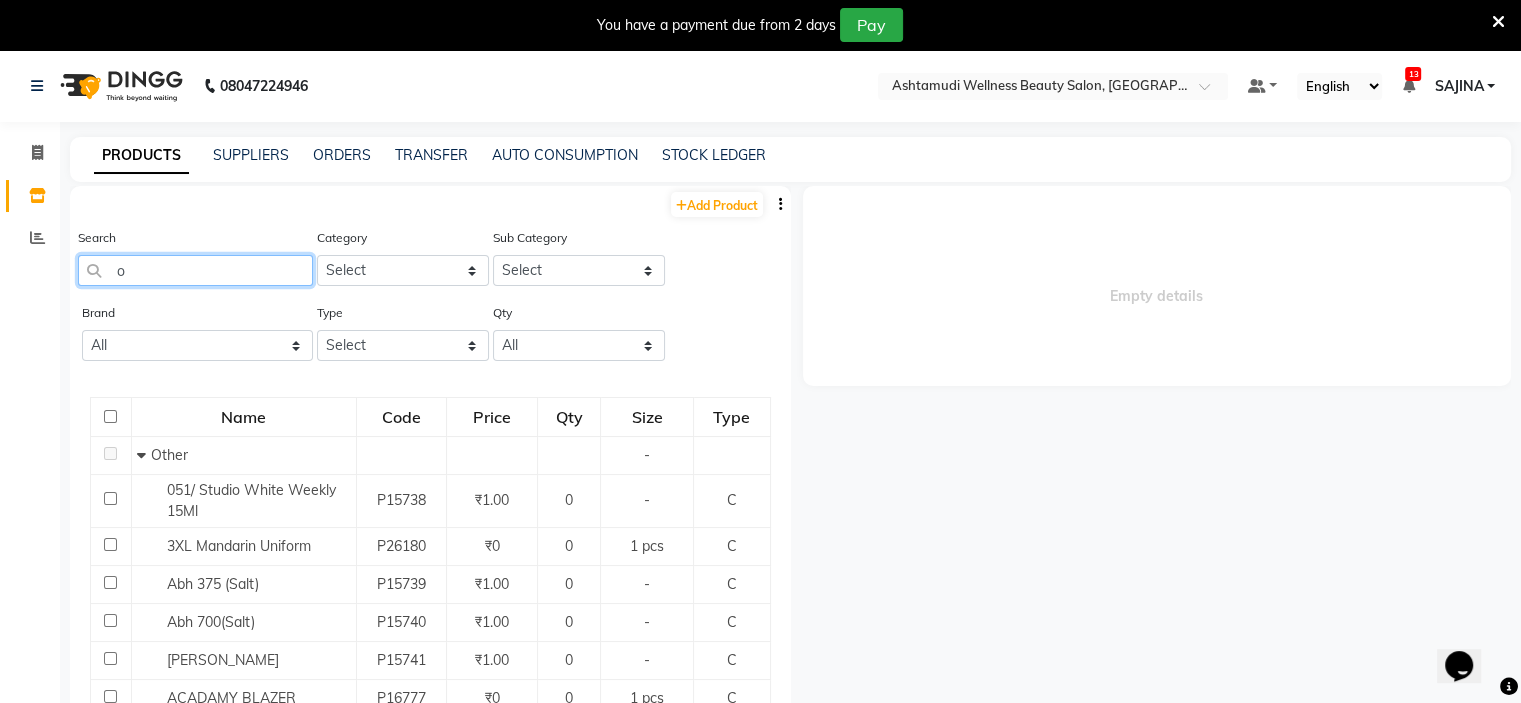 scroll, scrollTop: 0, scrollLeft: 0, axis: both 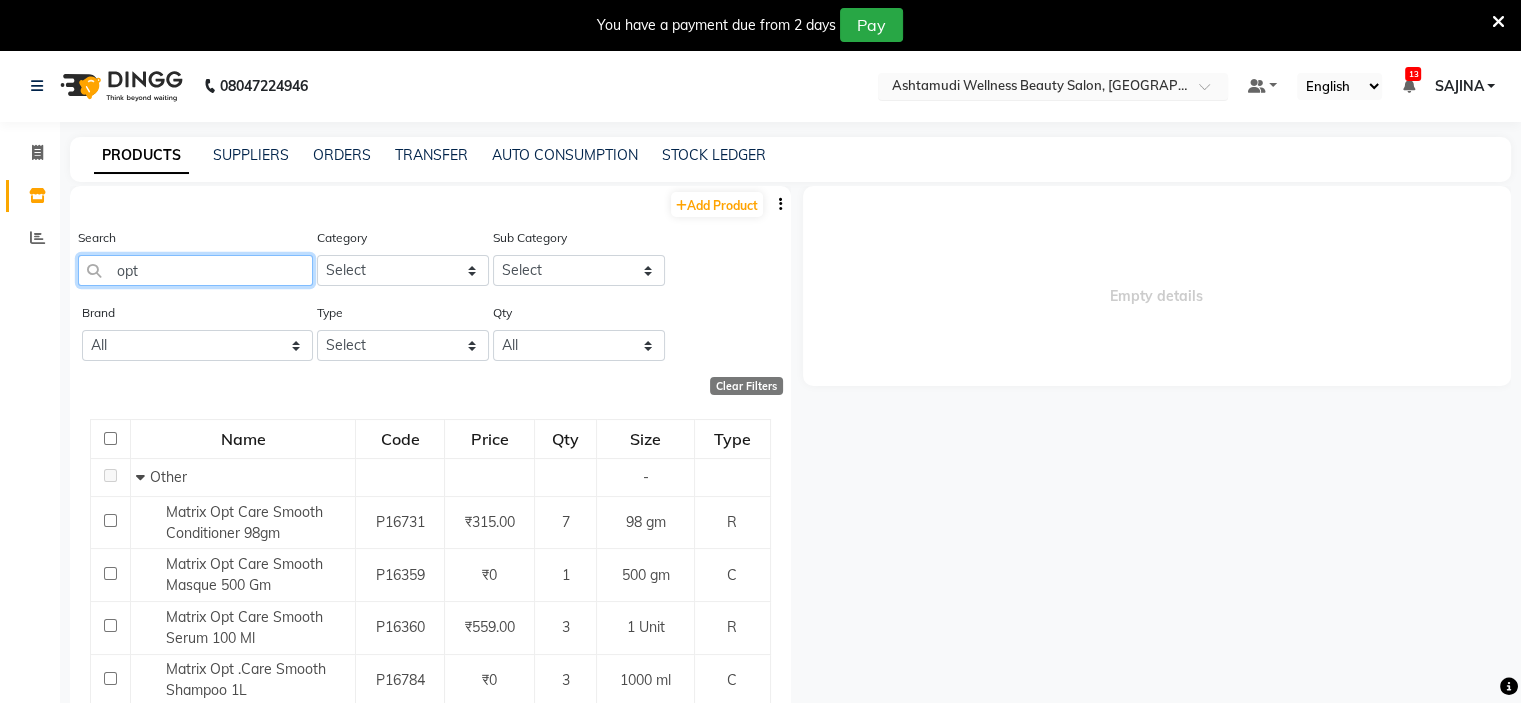 type on "opt" 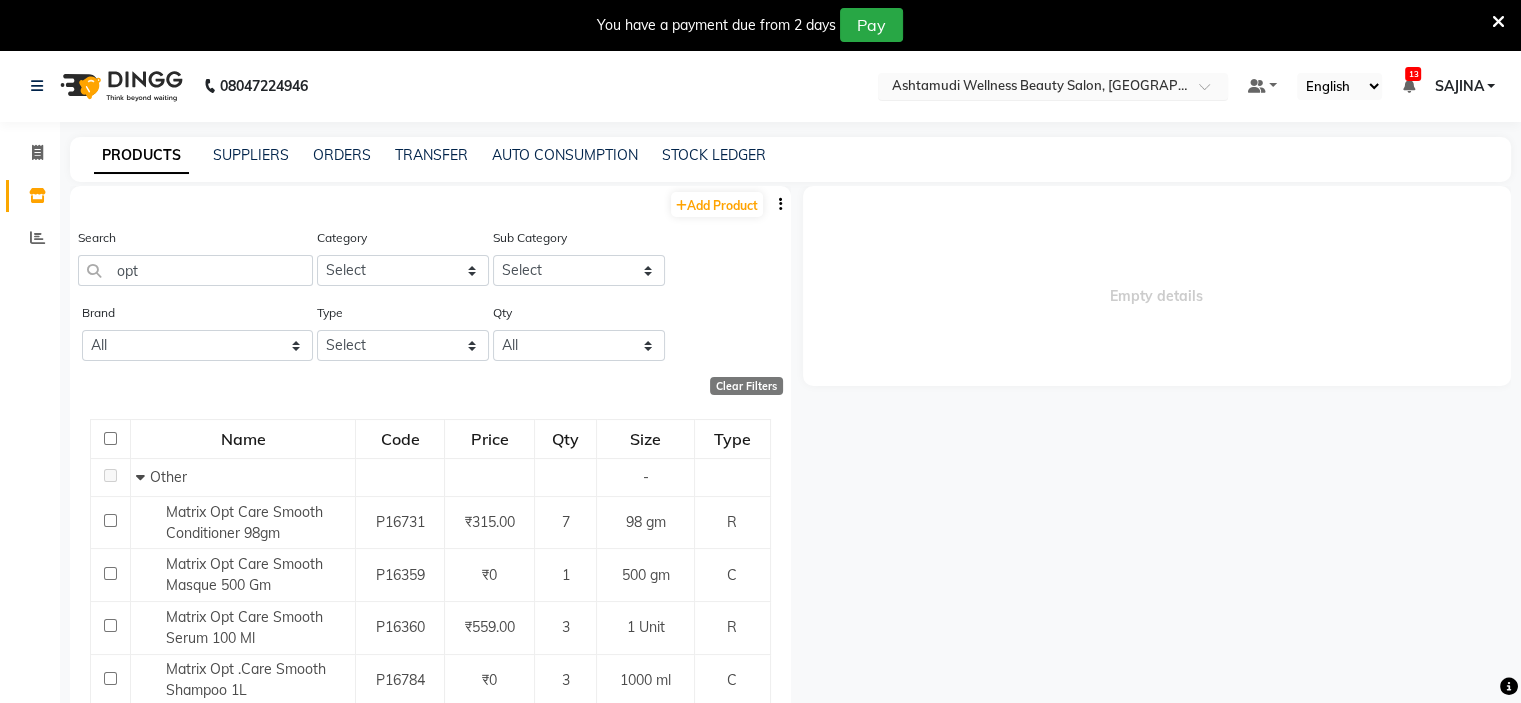 click at bounding box center (1033, 88) 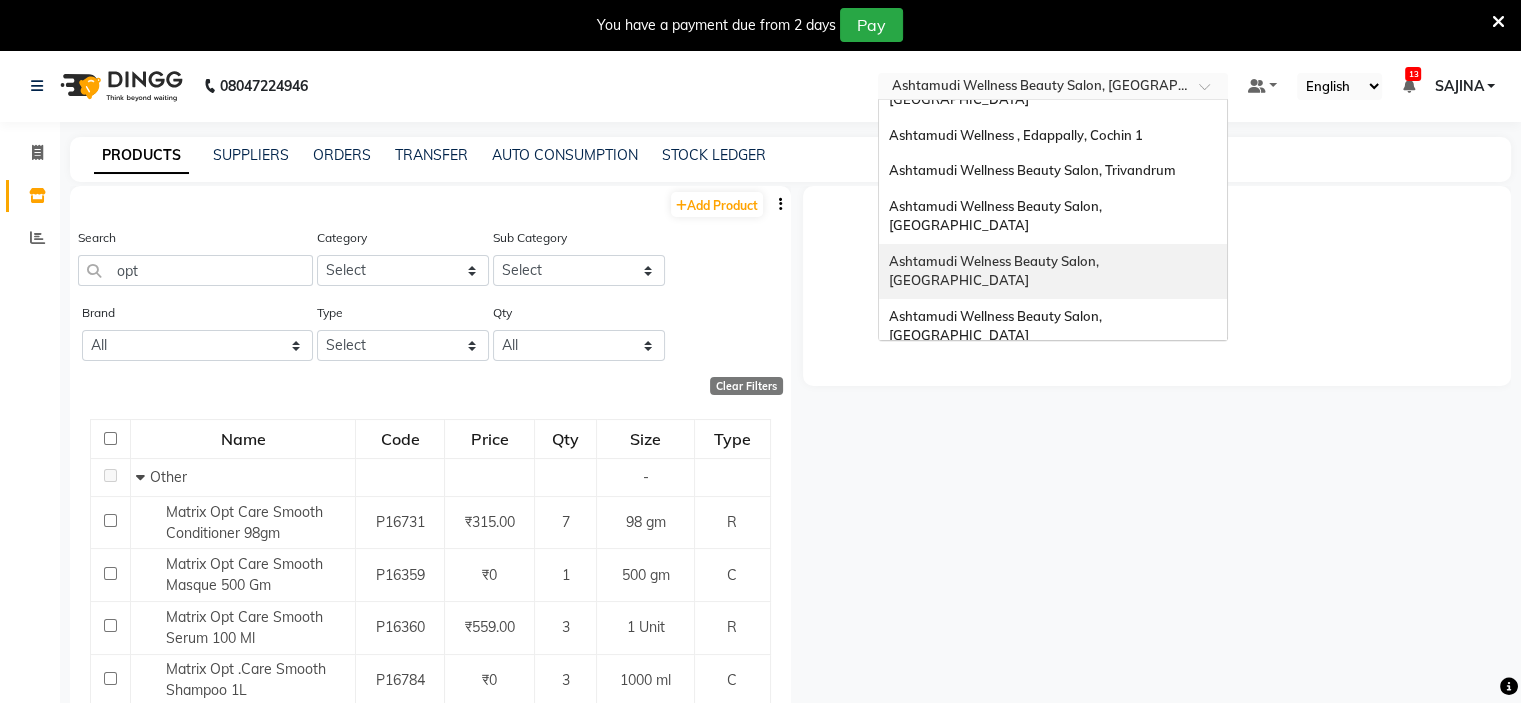scroll, scrollTop: 0, scrollLeft: 0, axis: both 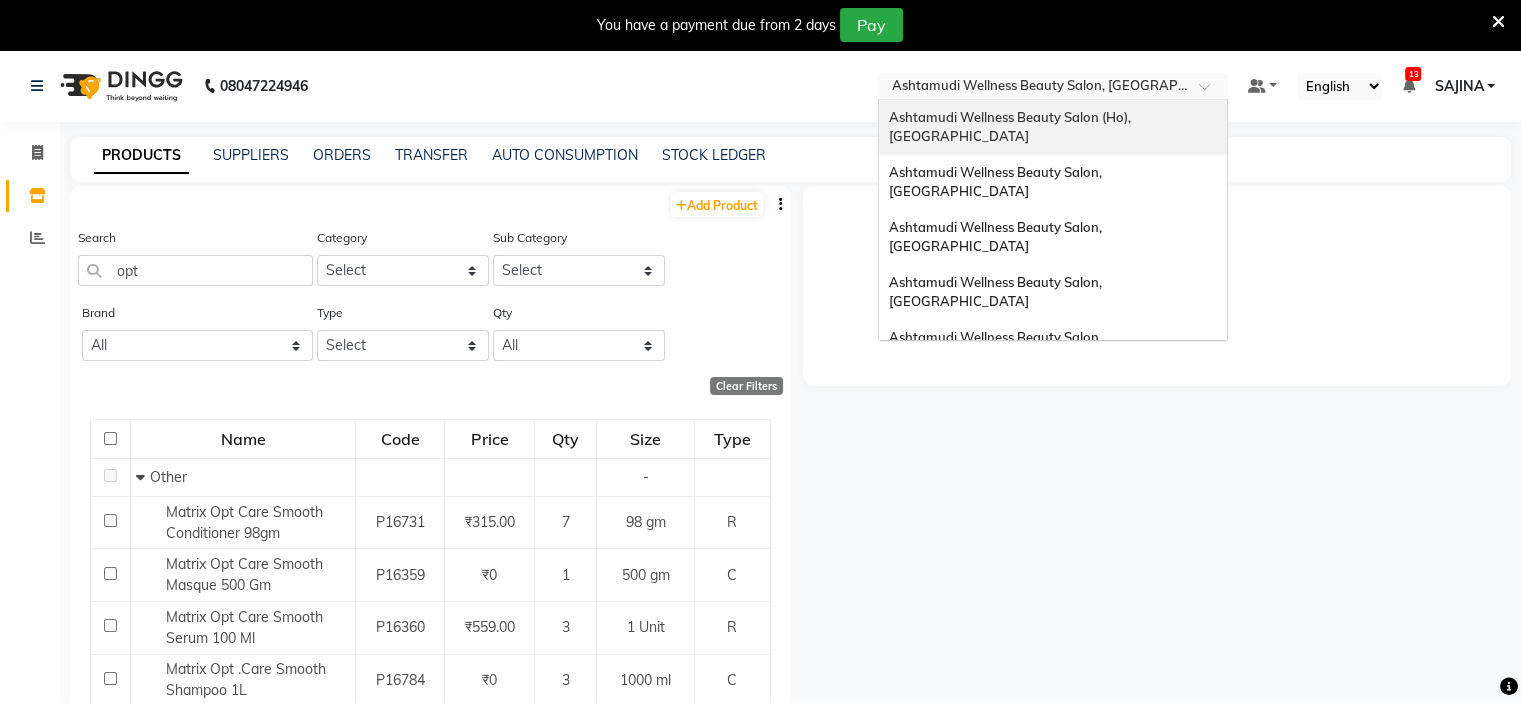 click on "Ashtamudi Wellness Beauty Salon (Ho), [GEOGRAPHIC_DATA]" at bounding box center [1053, 127] 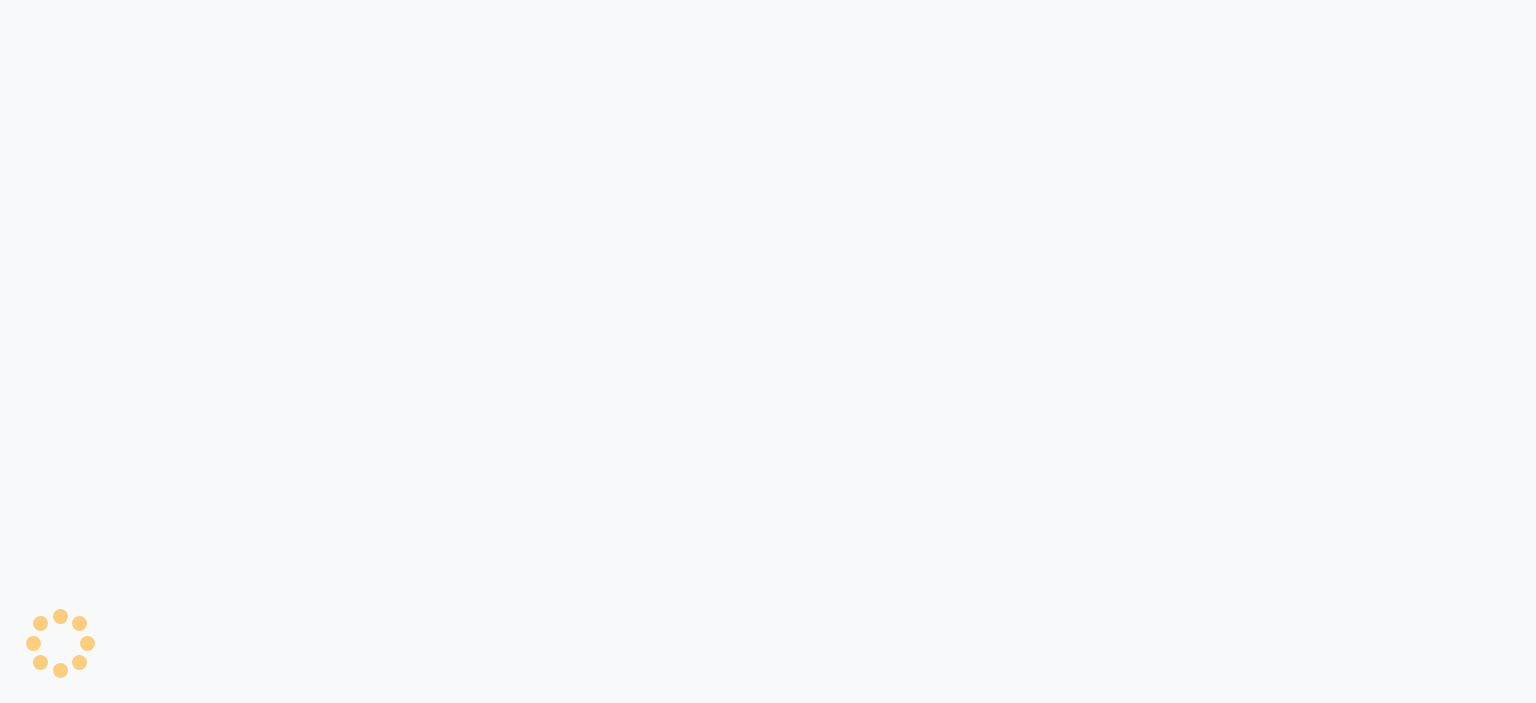 scroll, scrollTop: 0, scrollLeft: 0, axis: both 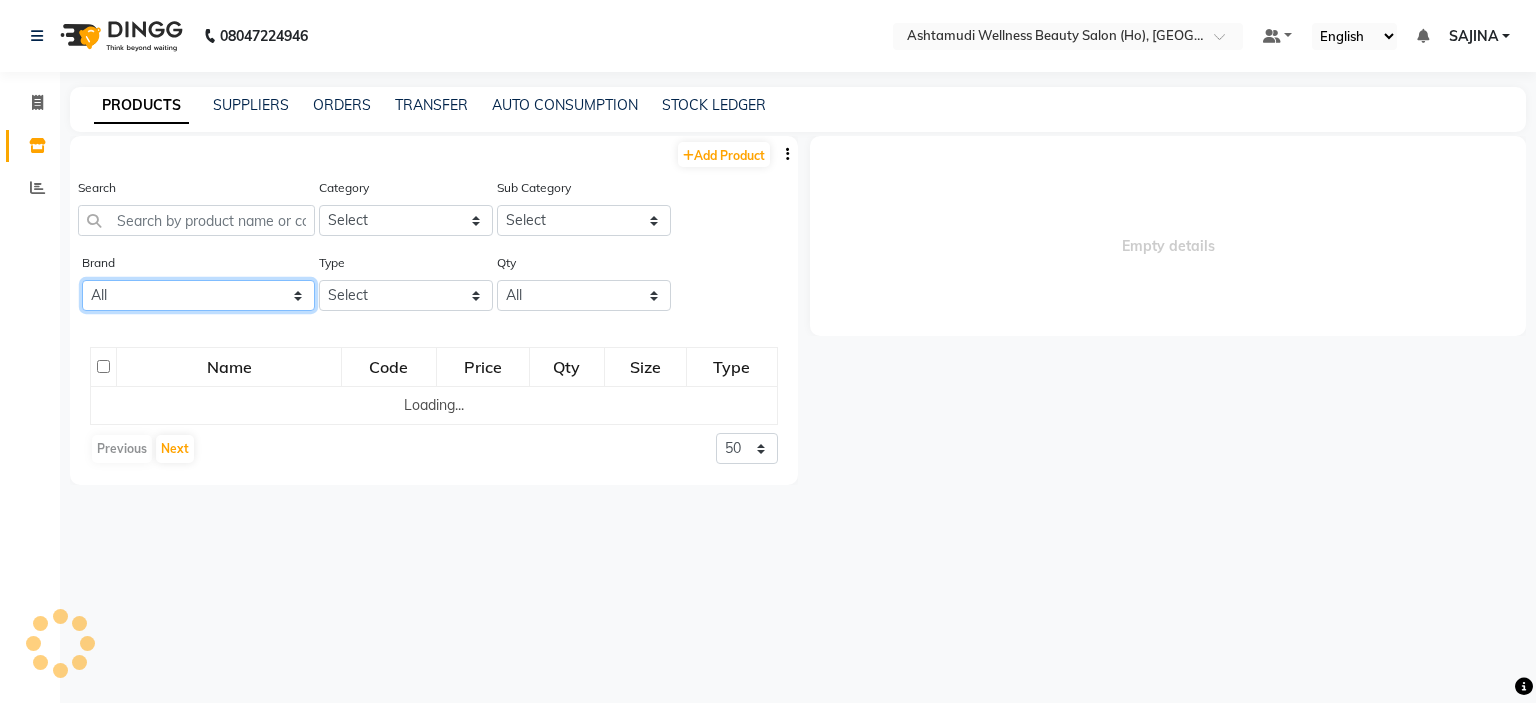 click on "All Null" 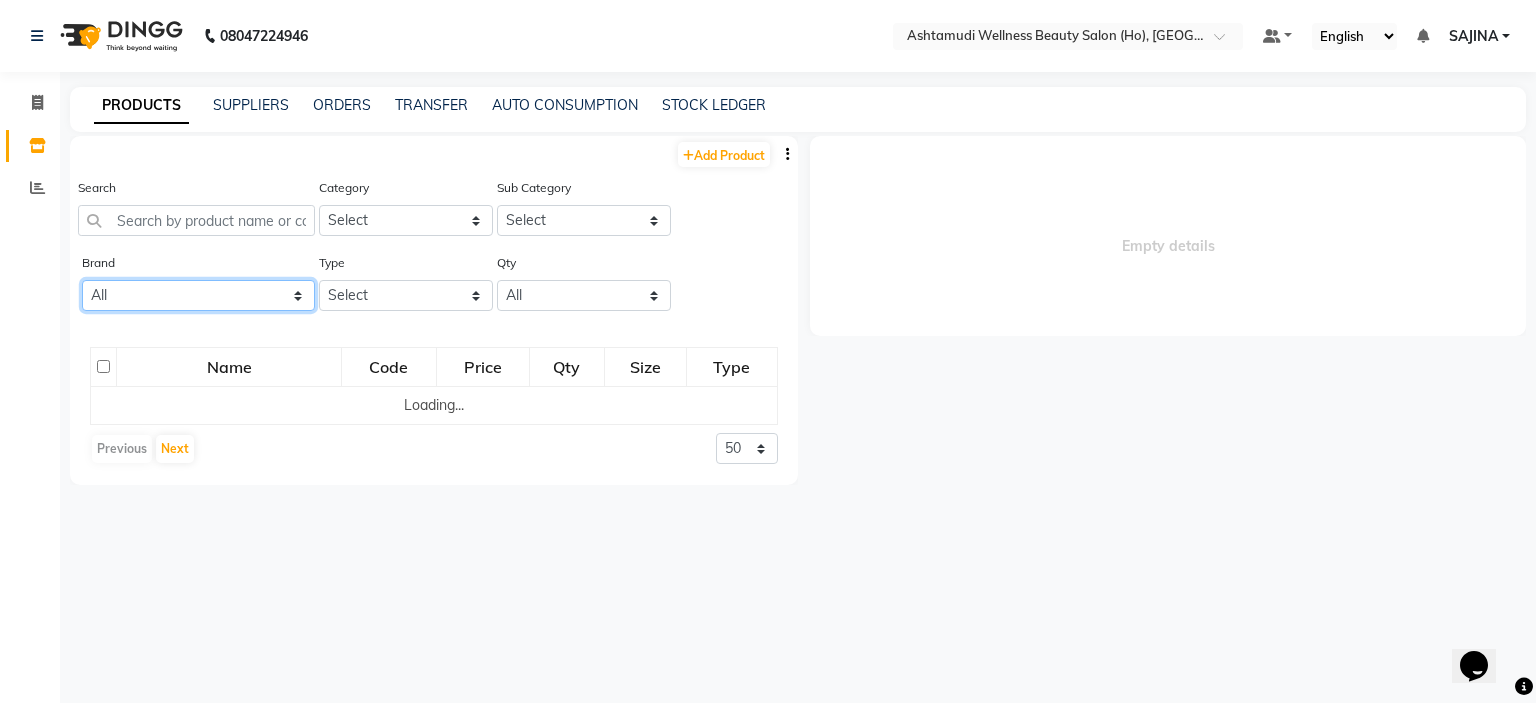 scroll, scrollTop: 0, scrollLeft: 0, axis: both 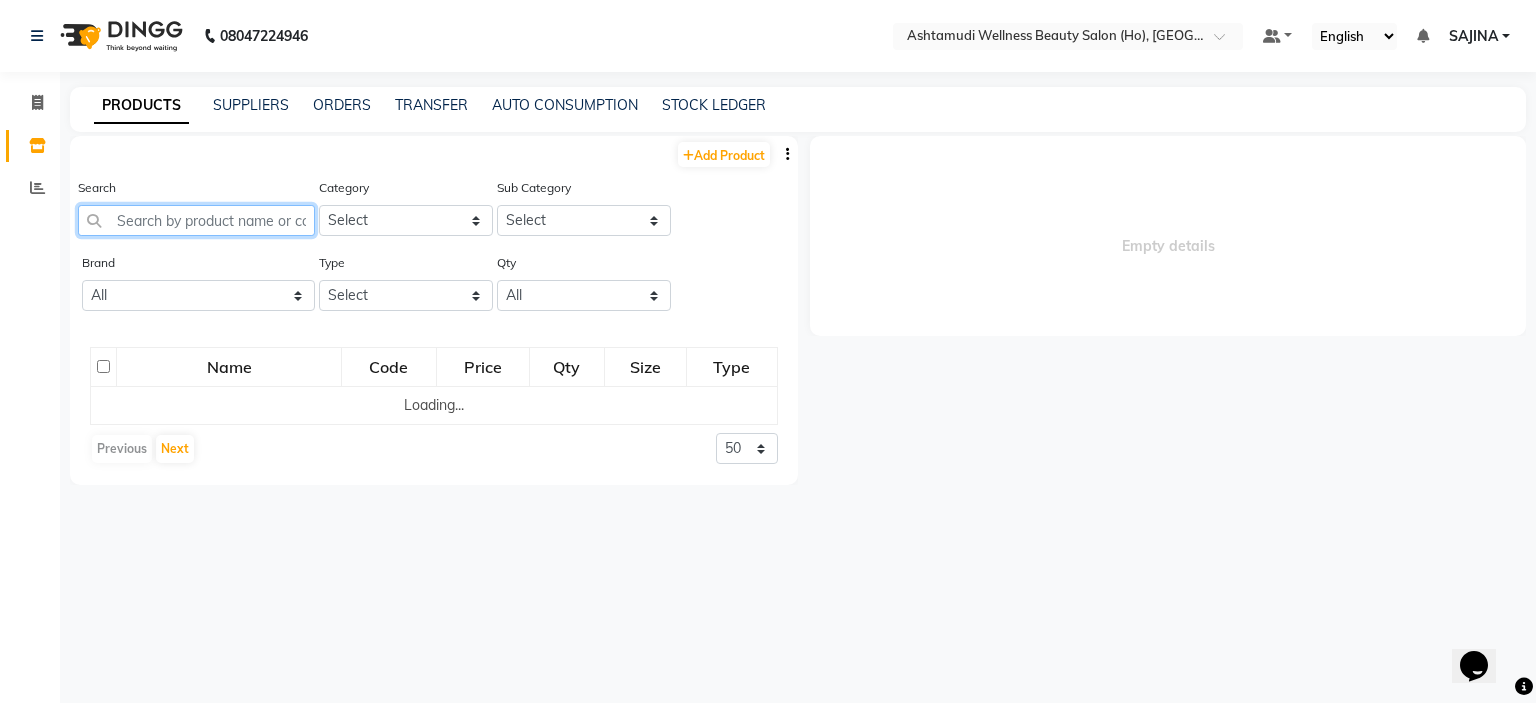 click 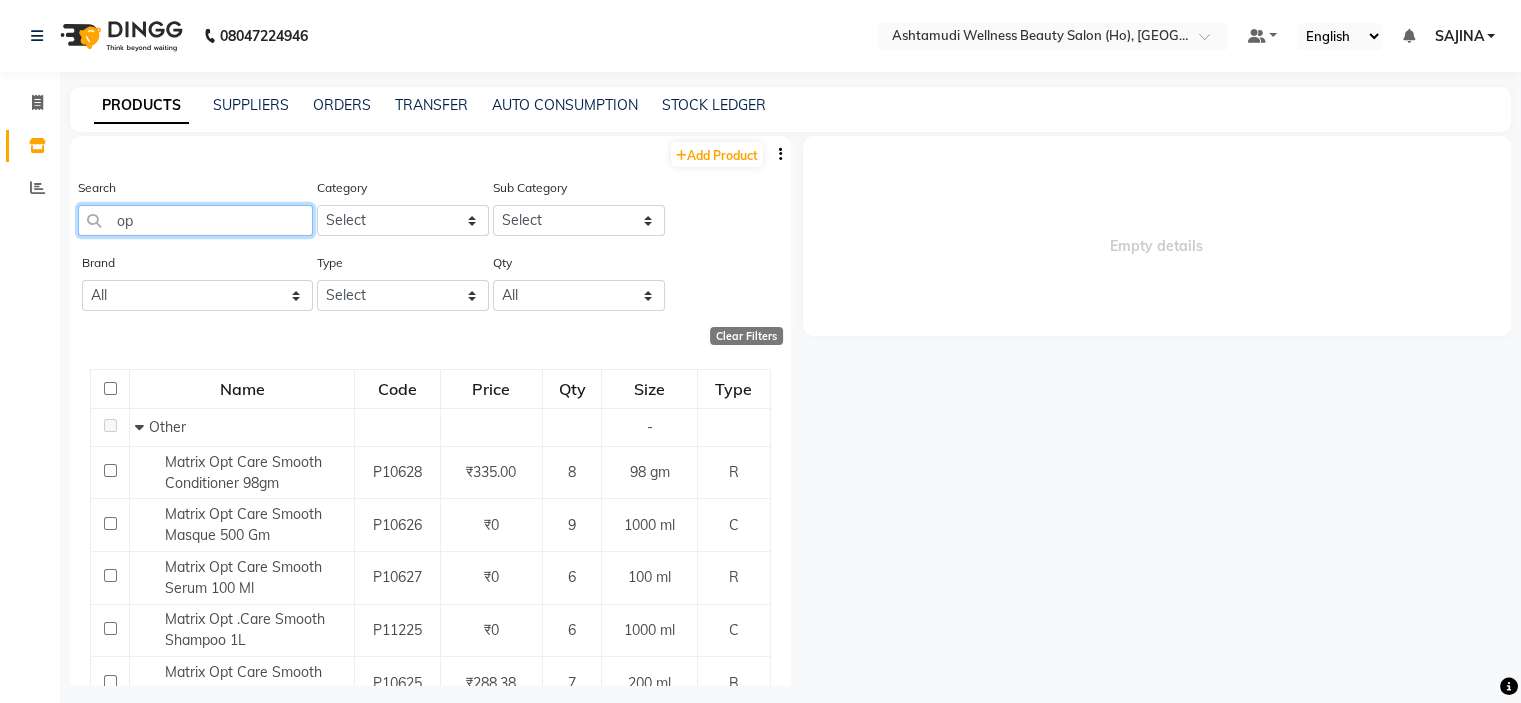 type on "o" 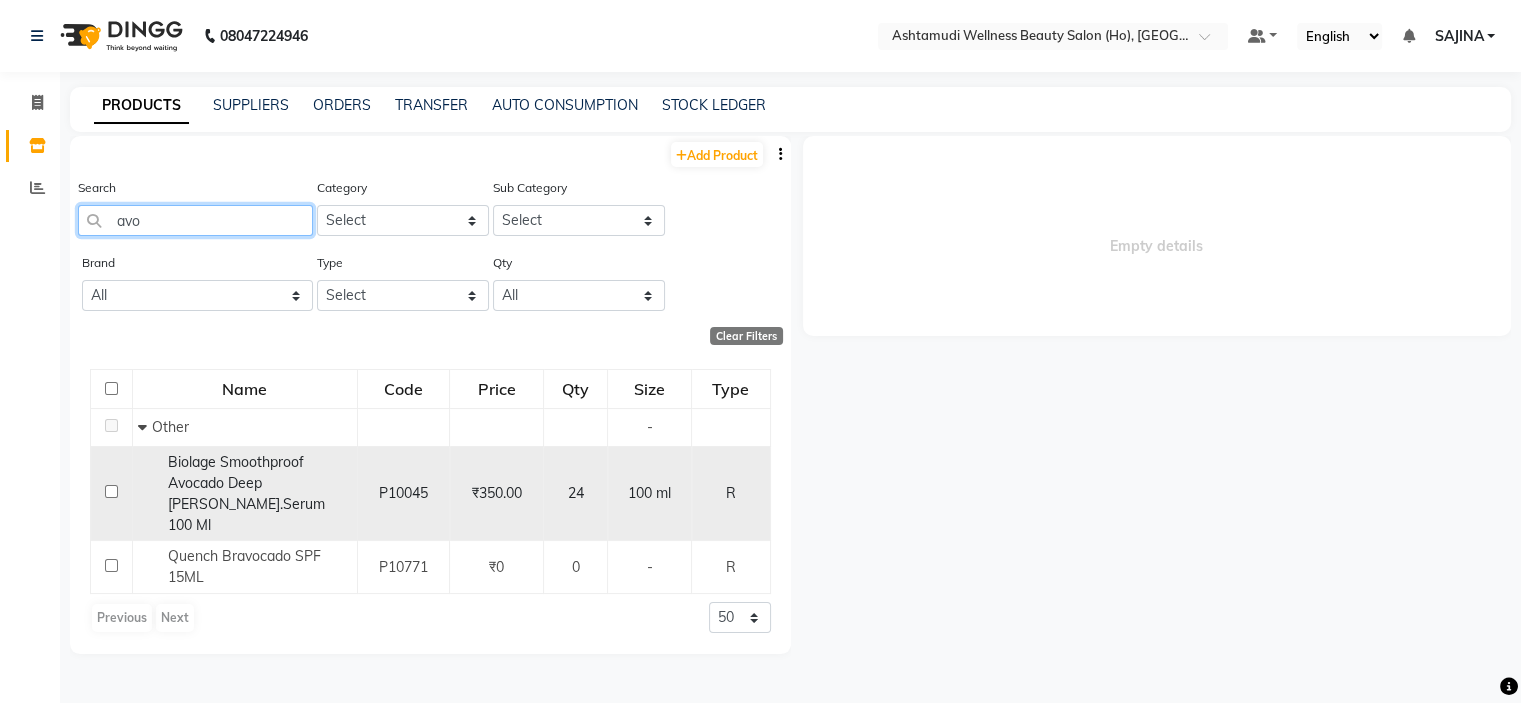 type on "avo" 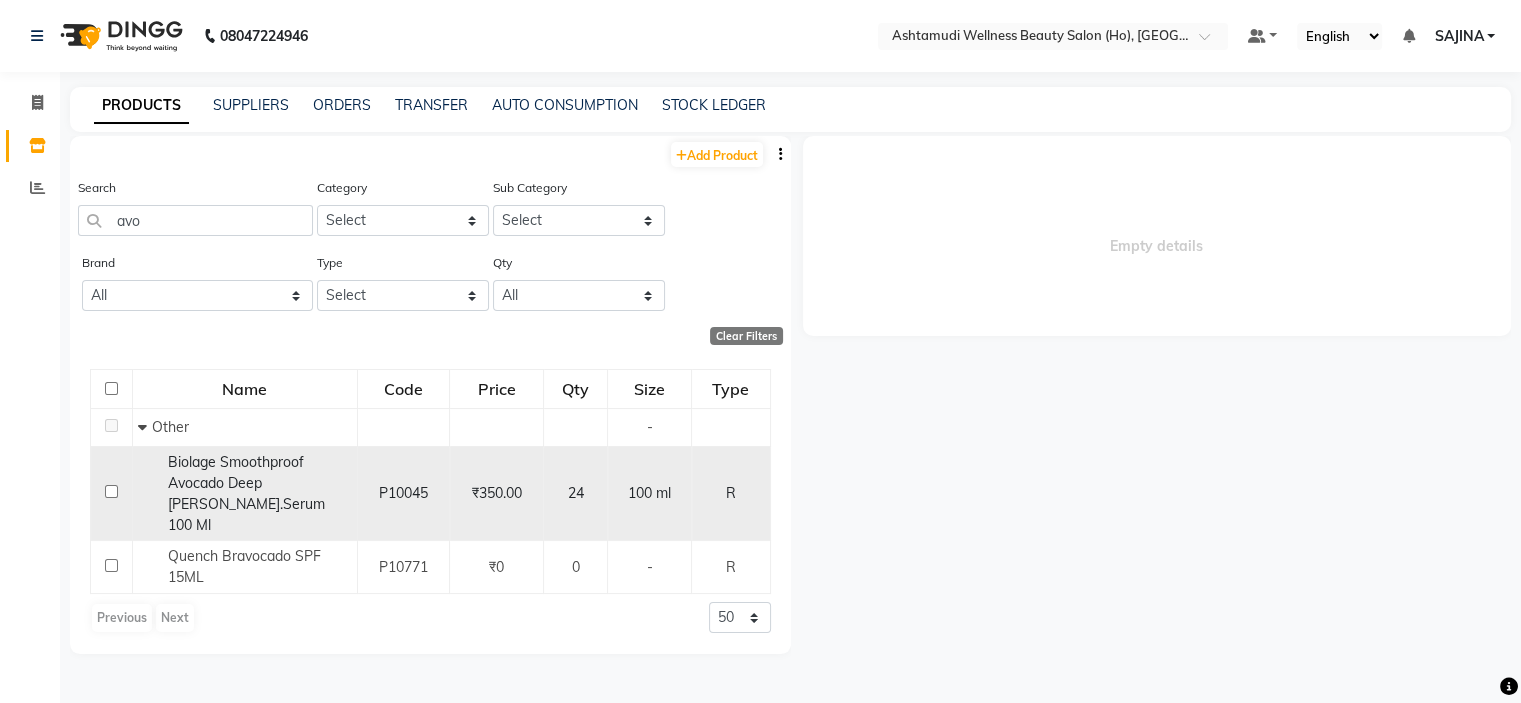click on "Biolage Smoothproof Avocado Deep [PERSON_NAME].Serum 100 Ml" 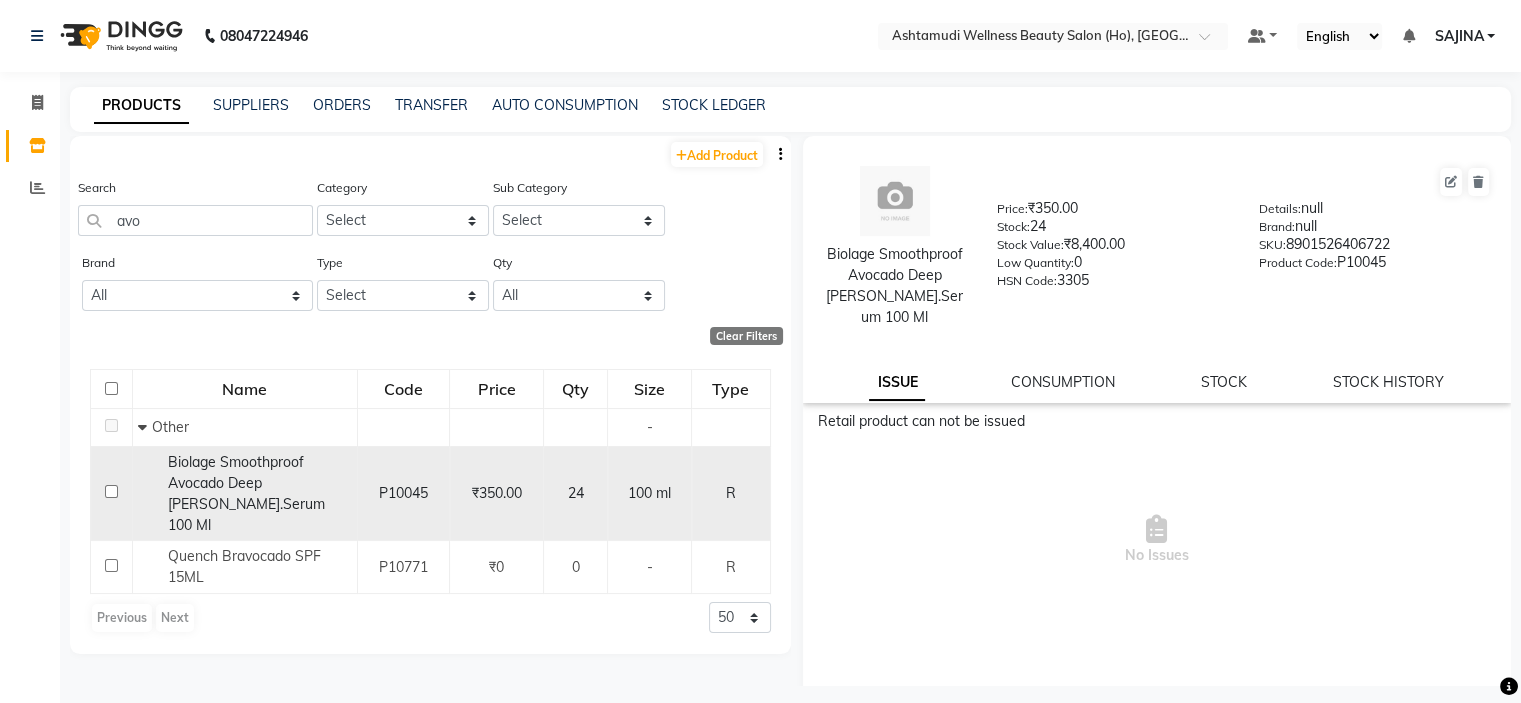 click on "Biolage Smoothproof Avocado Deep [PERSON_NAME].Serum 100 Ml" 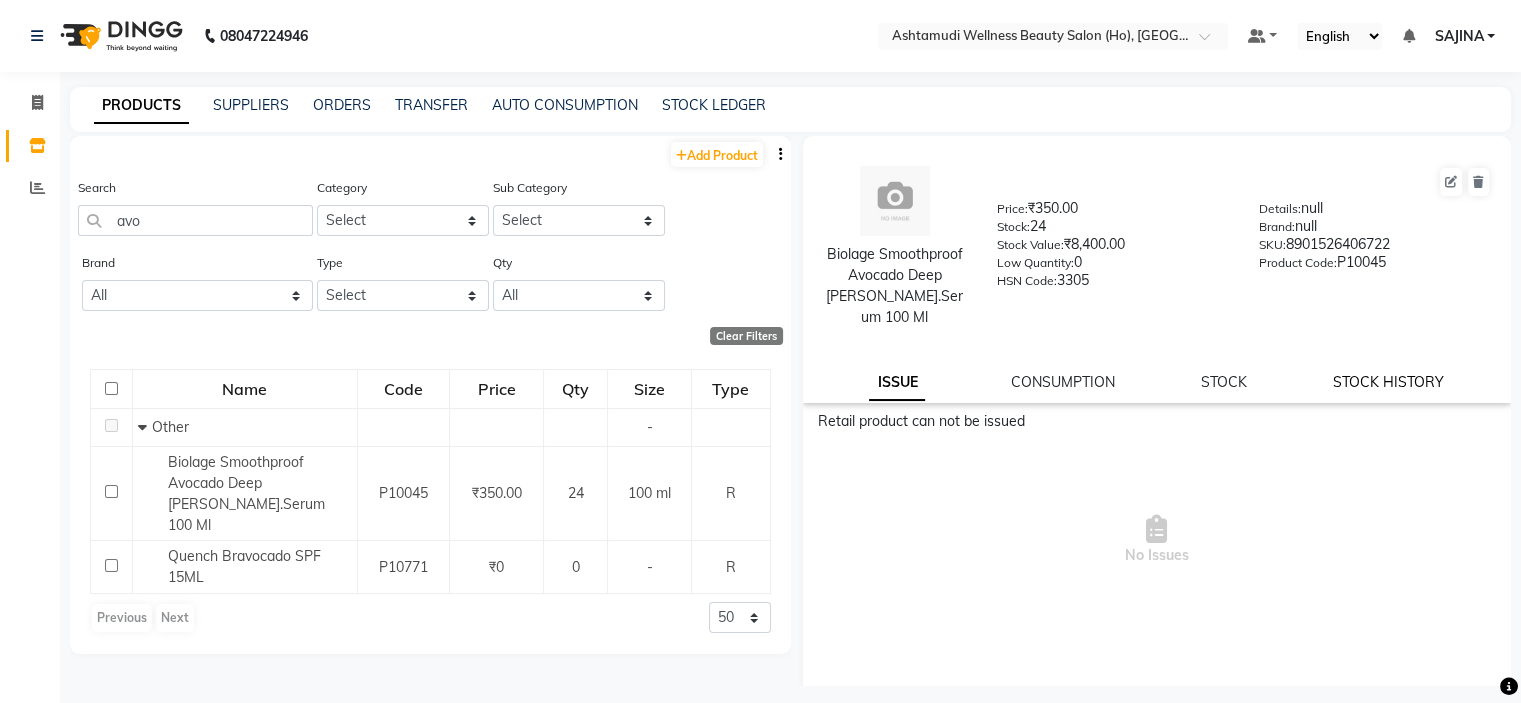 click on "STOCK HISTORY" 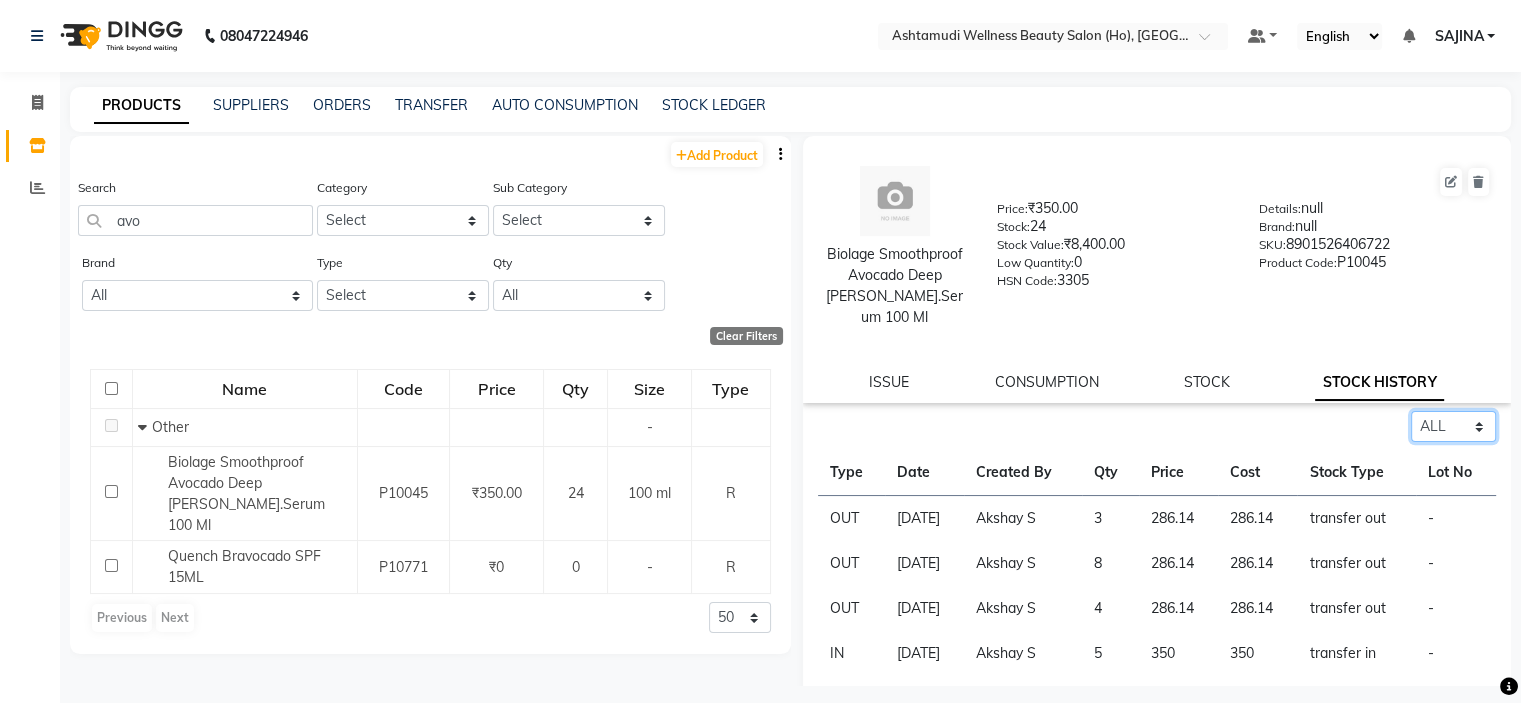 click on "Select ALL IN OUT" 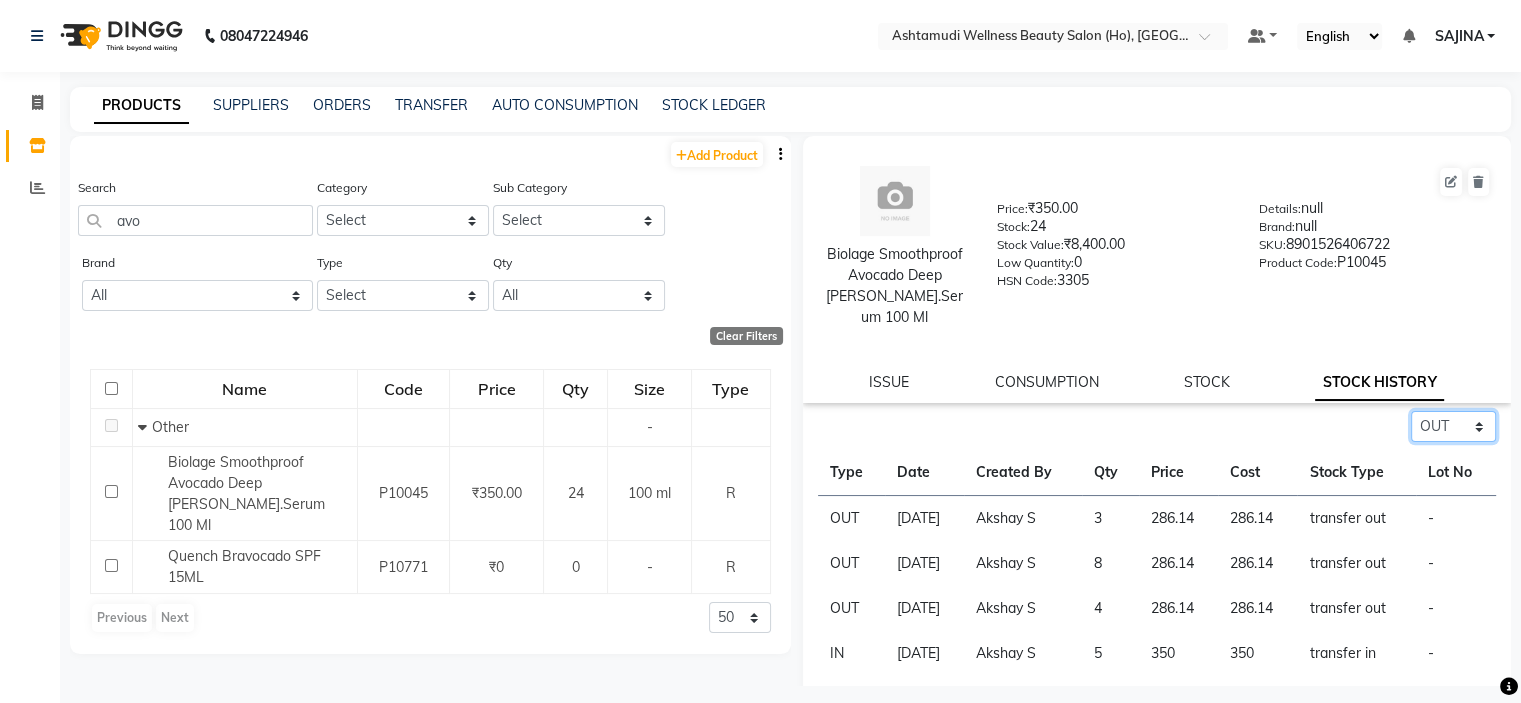 click on "Select ALL IN OUT" 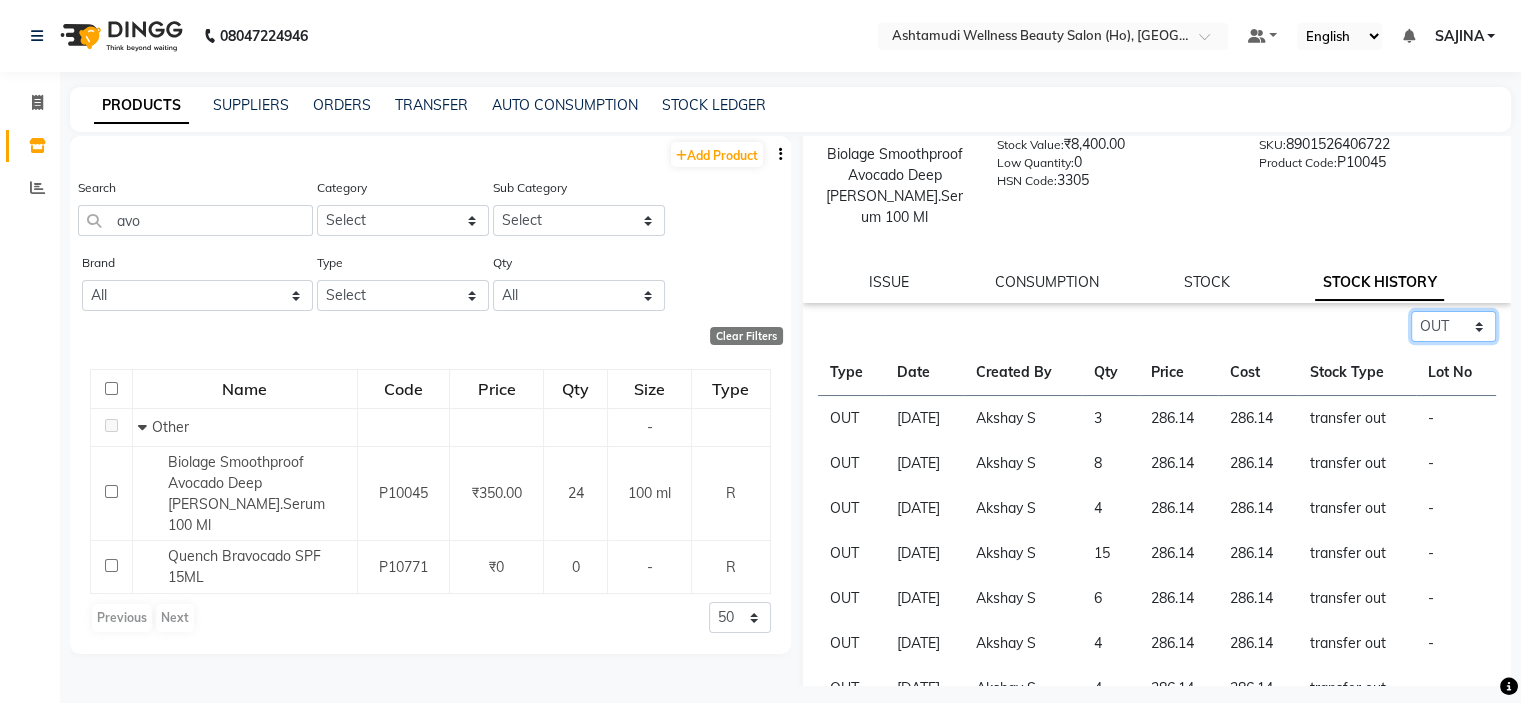 scroll, scrollTop: 200, scrollLeft: 0, axis: vertical 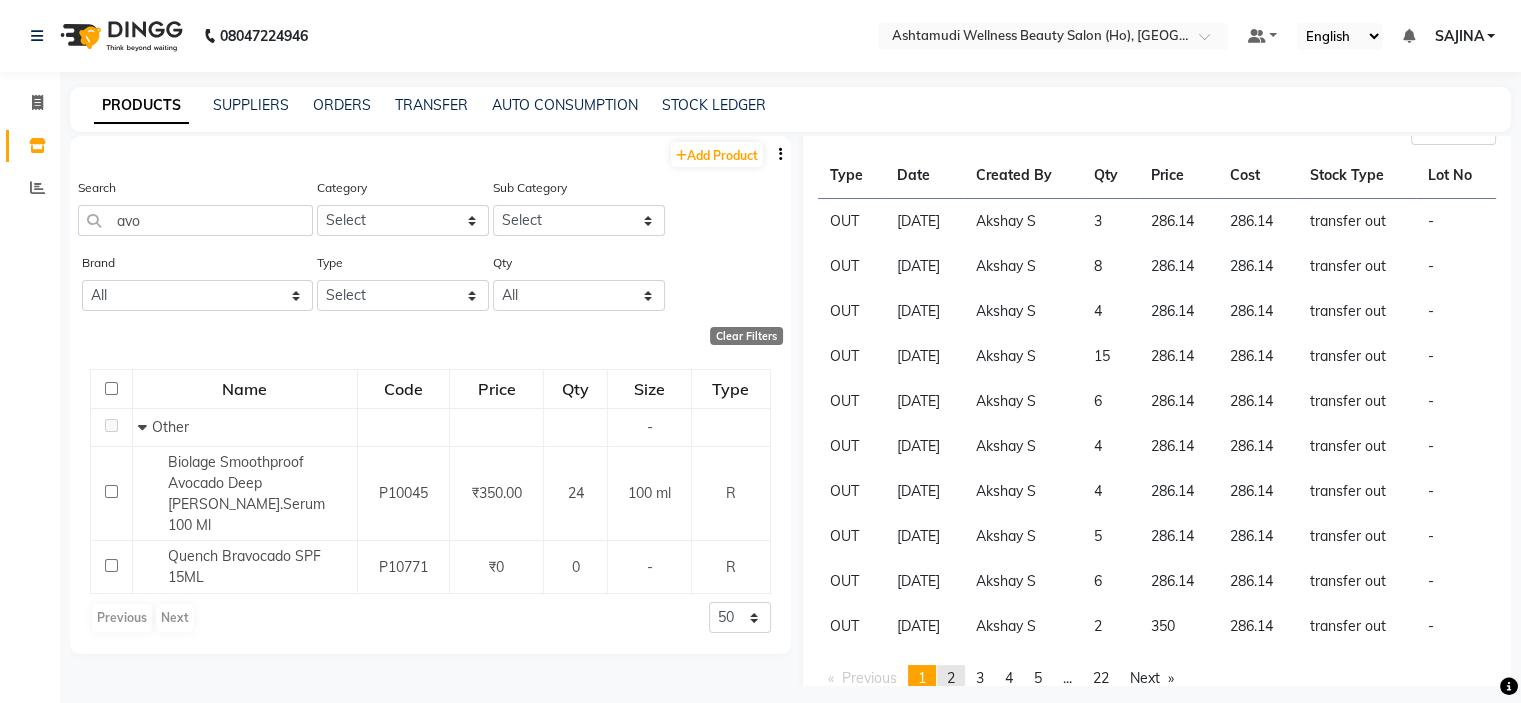 click on "page  2" at bounding box center (951, 678) 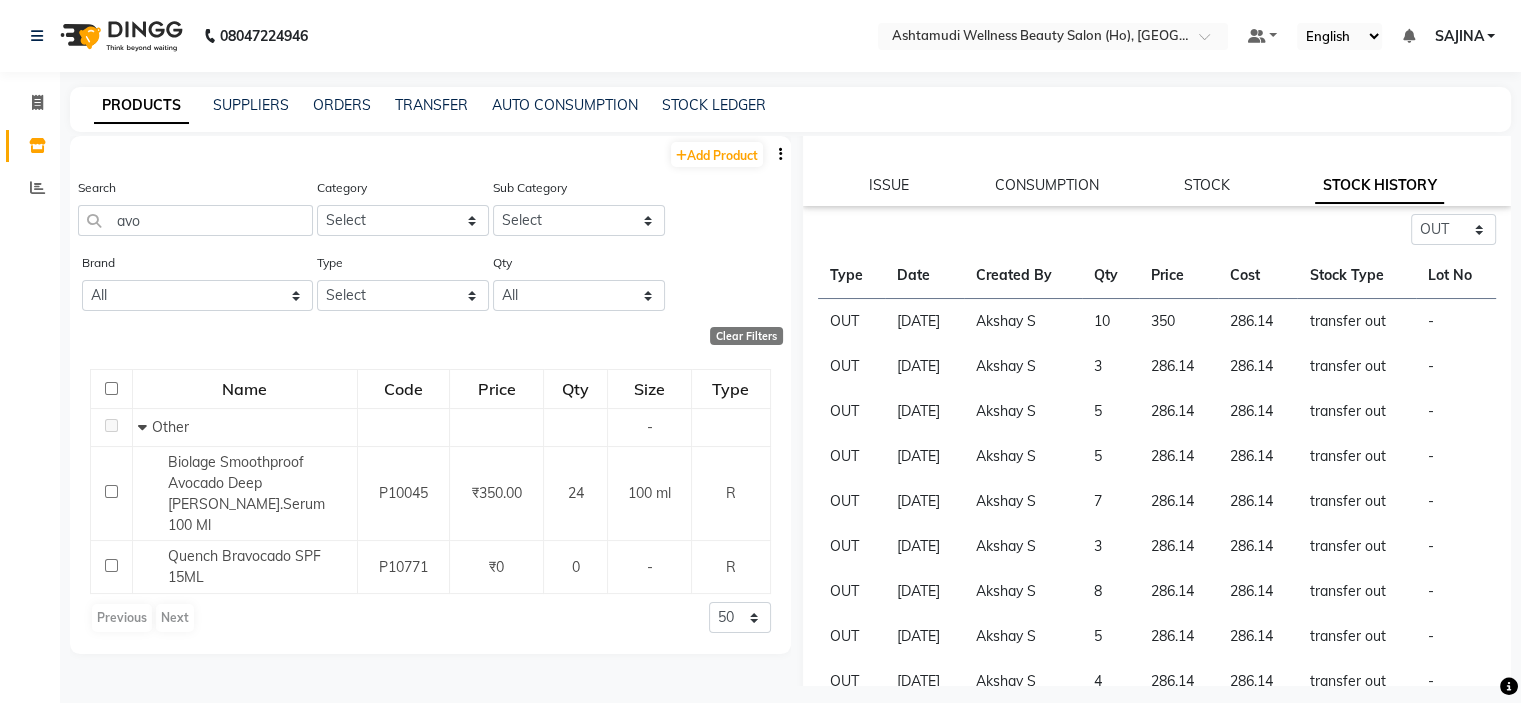 scroll, scrollTop: 297, scrollLeft: 0, axis: vertical 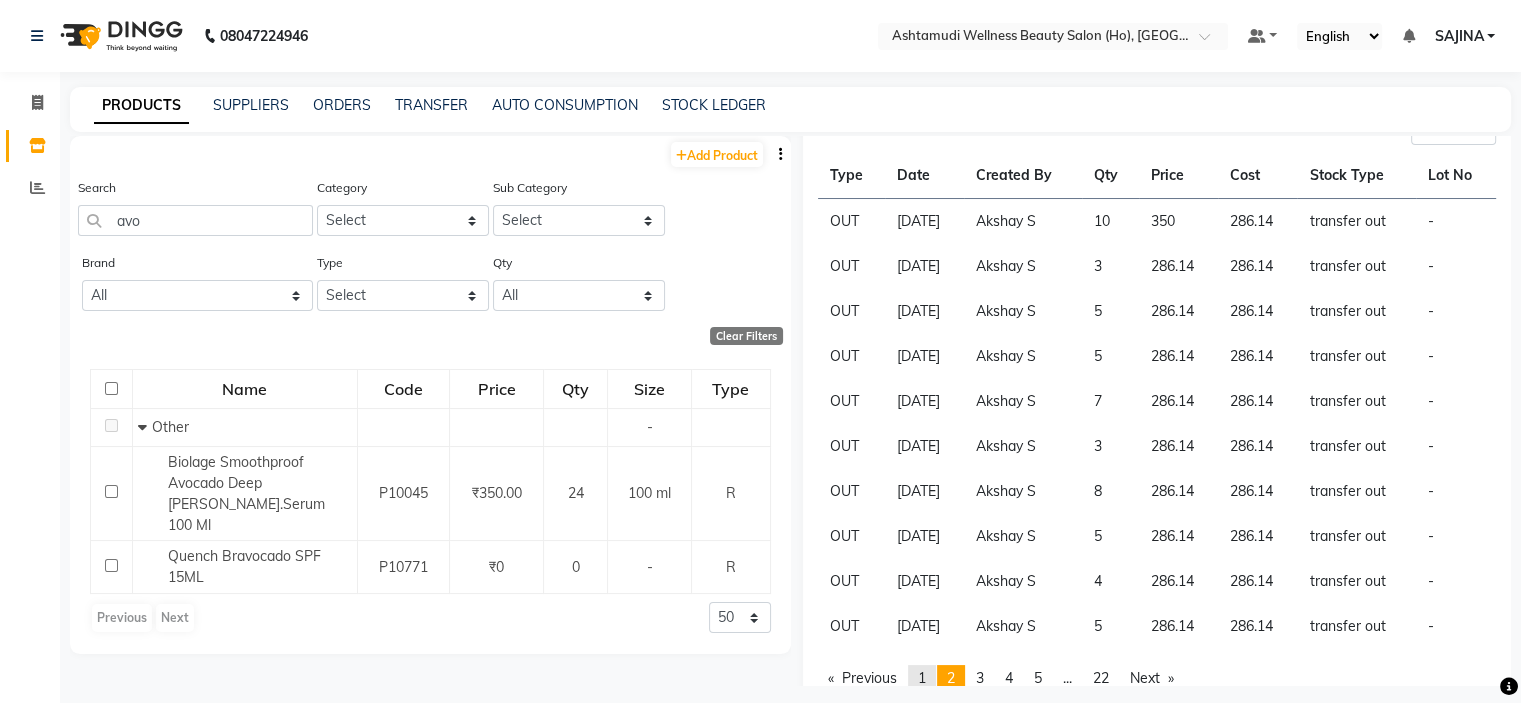 click on "page  1" at bounding box center [922, 678] 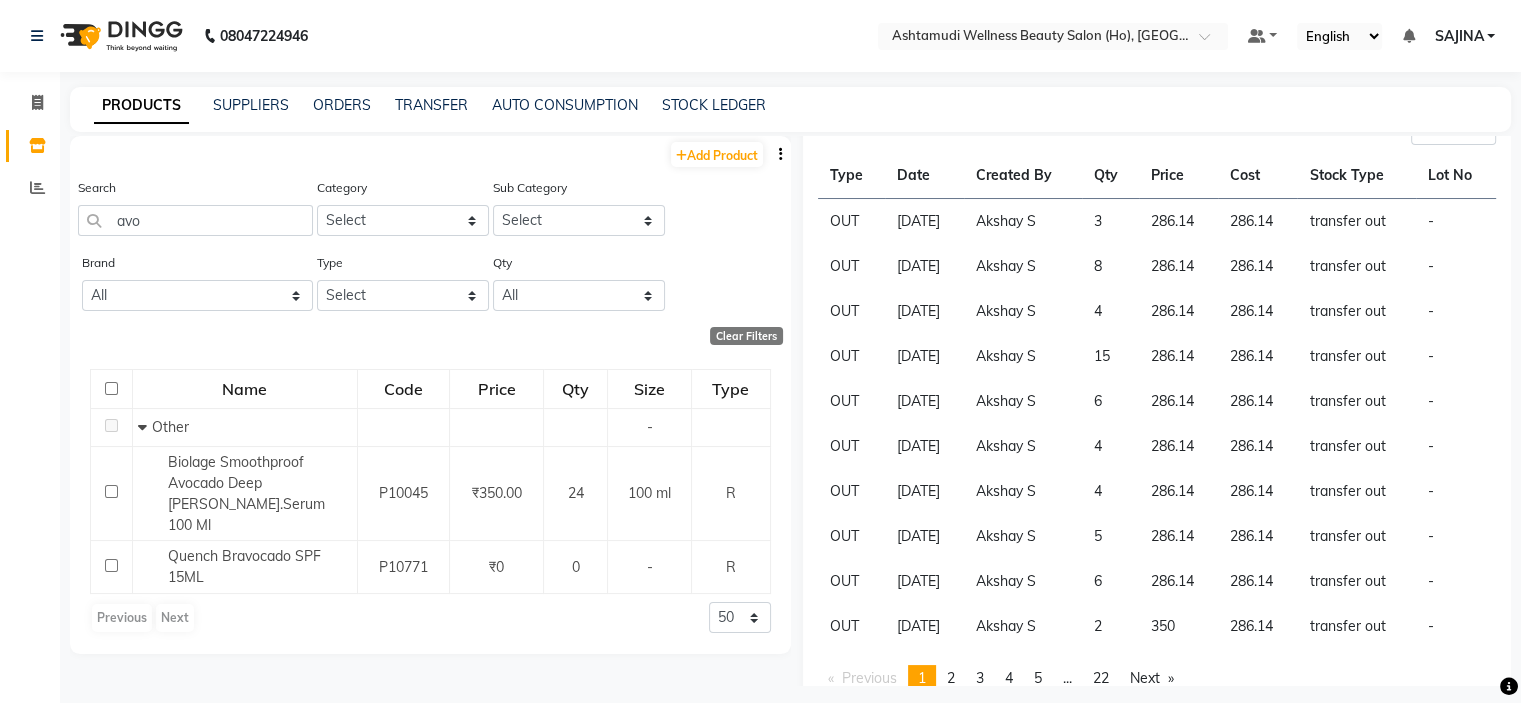 scroll, scrollTop: 12, scrollLeft: 0, axis: vertical 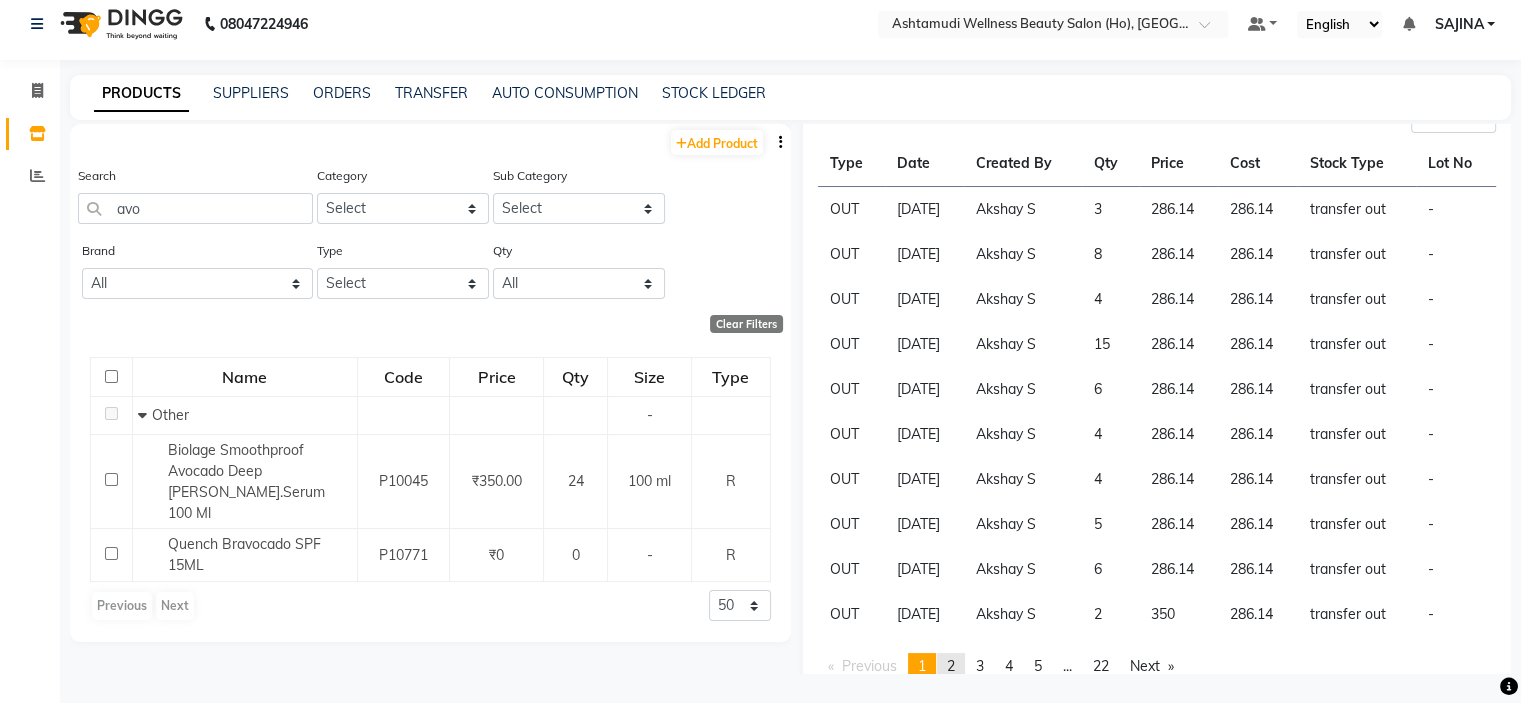 click on "page  2" at bounding box center [951, 666] 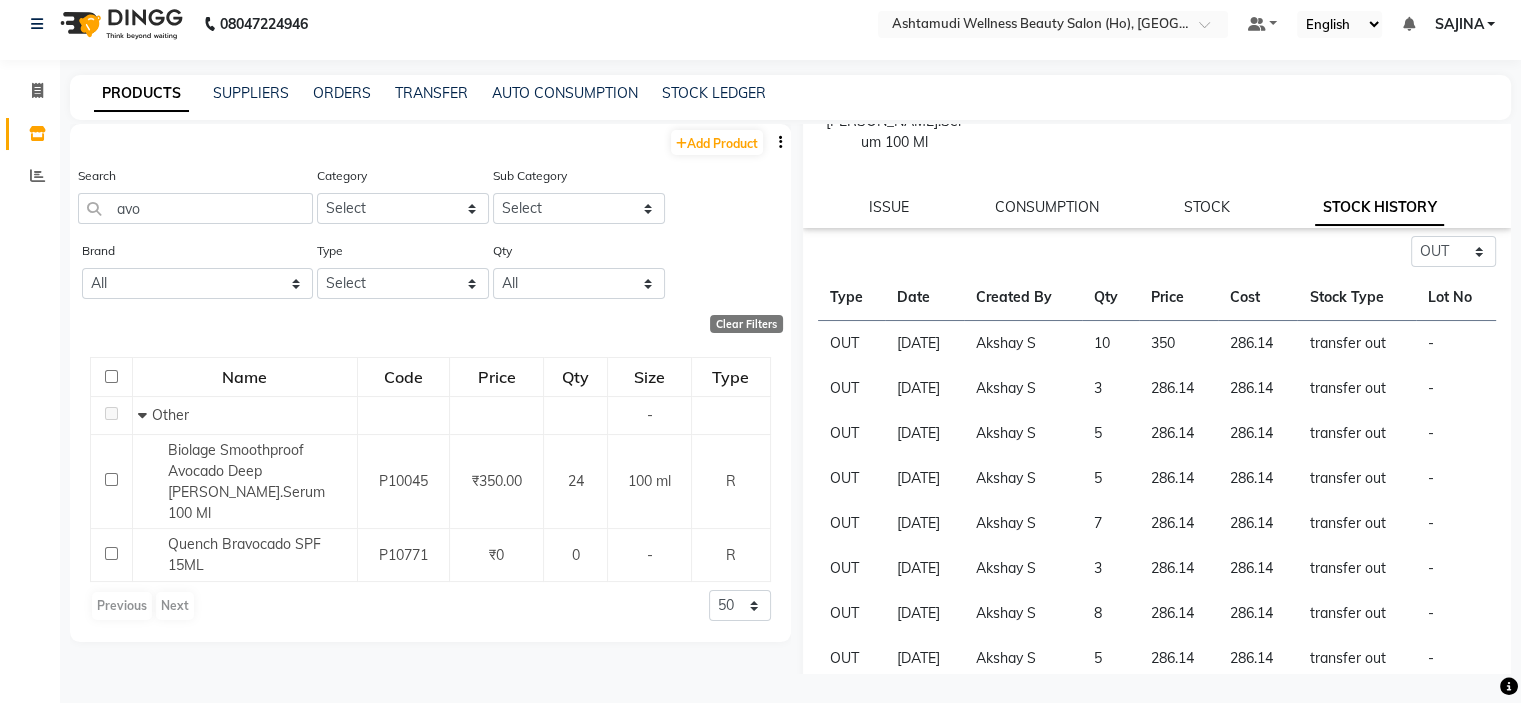 scroll, scrollTop: 0, scrollLeft: 0, axis: both 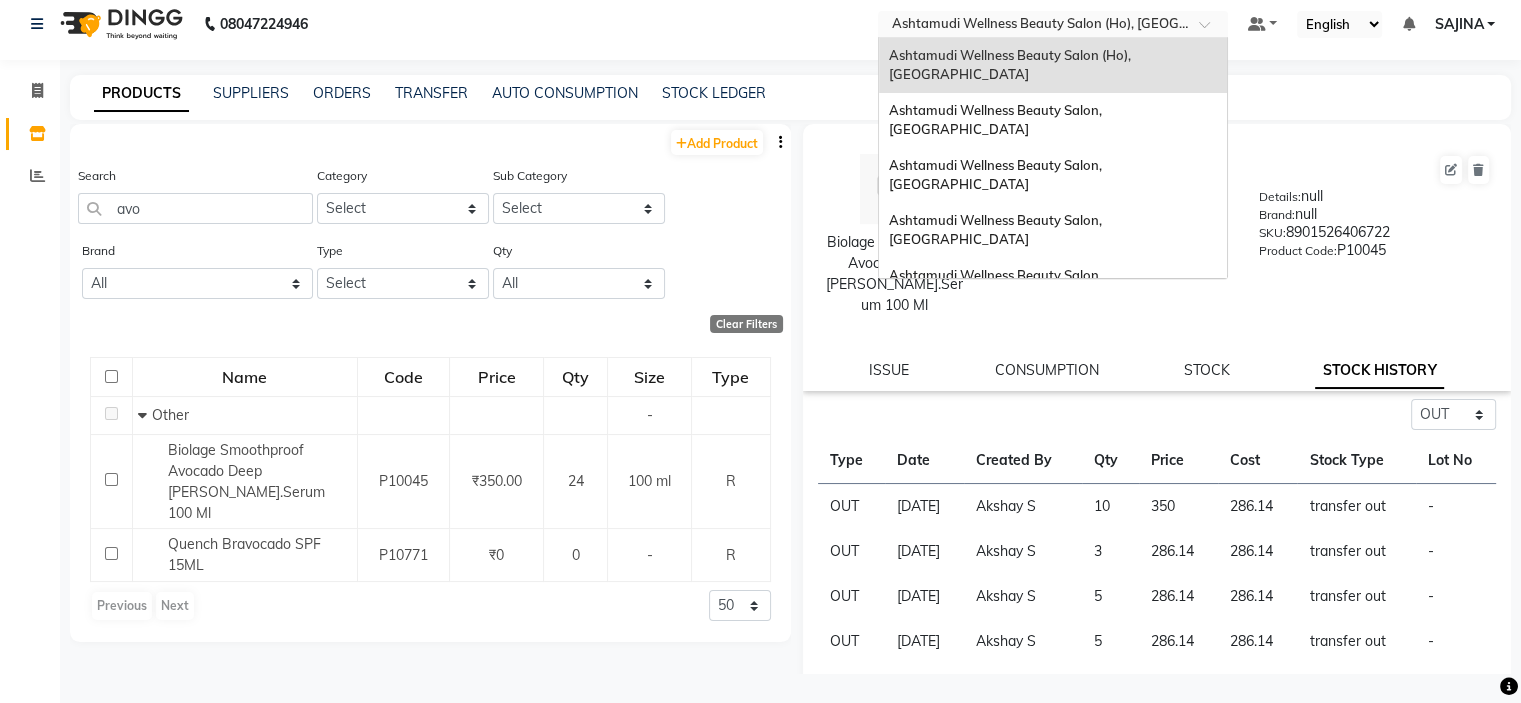 click at bounding box center (1033, 26) 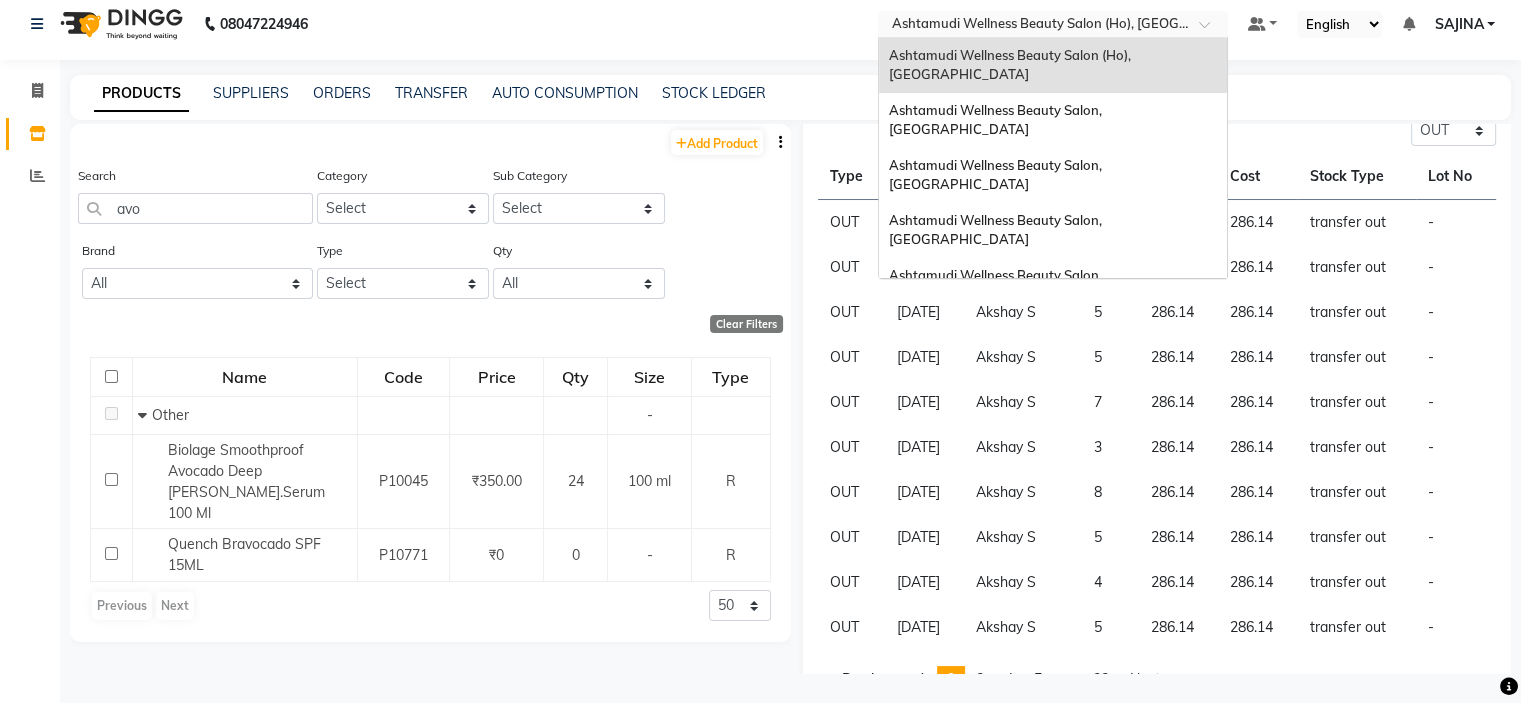 scroll, scrollTop: 297, scrollLeft: 0, axis: vertical 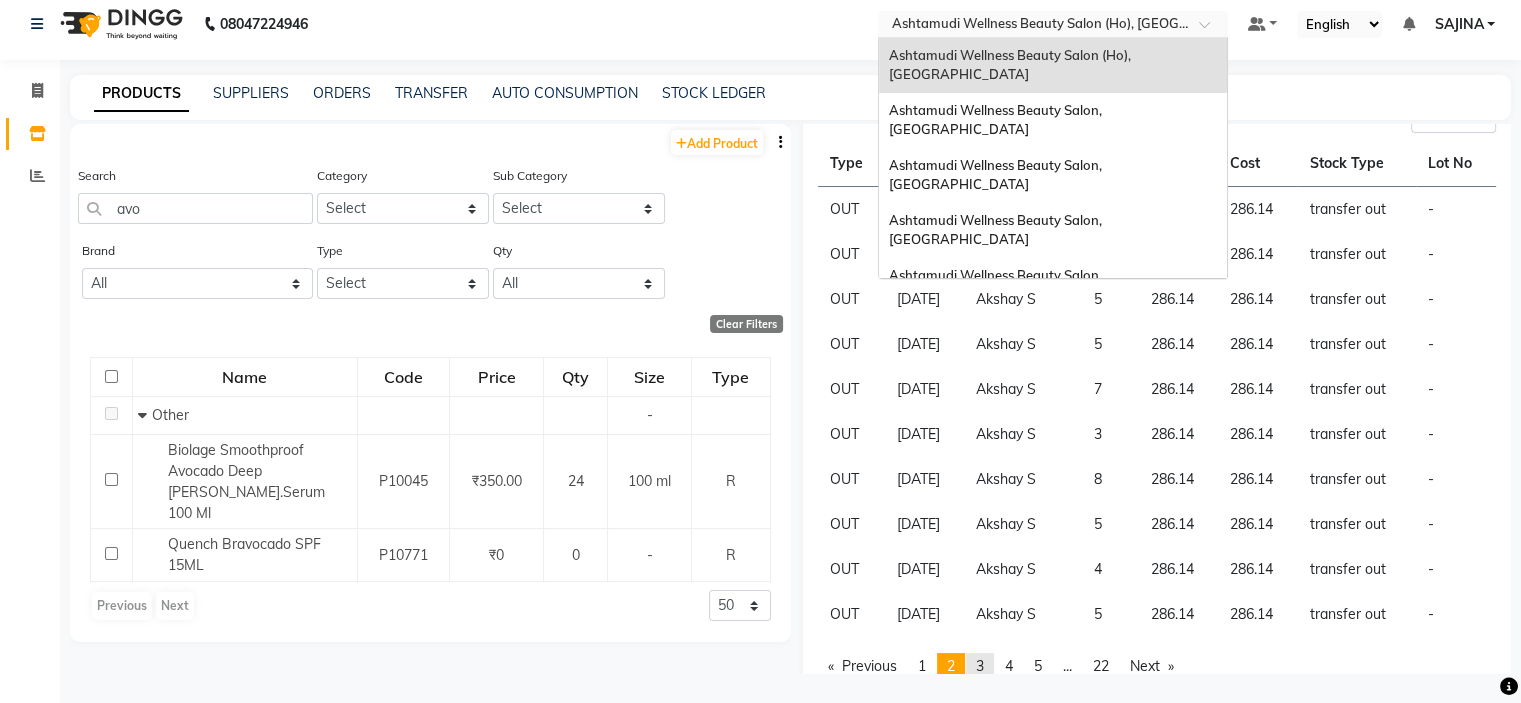 click on "3" at bounding box center (980, 666) 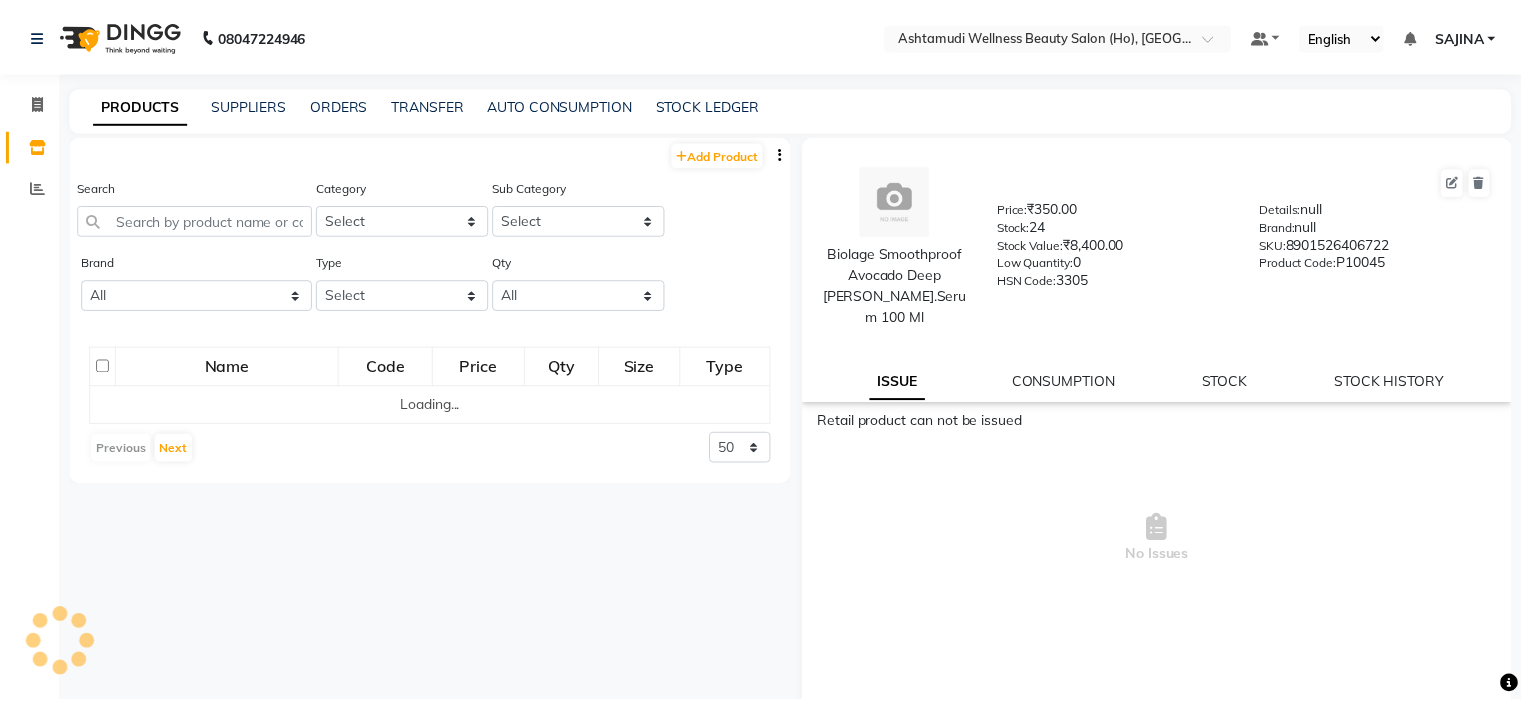 scroll, scrollTop: 0, scrollLeft: 0, axis: both 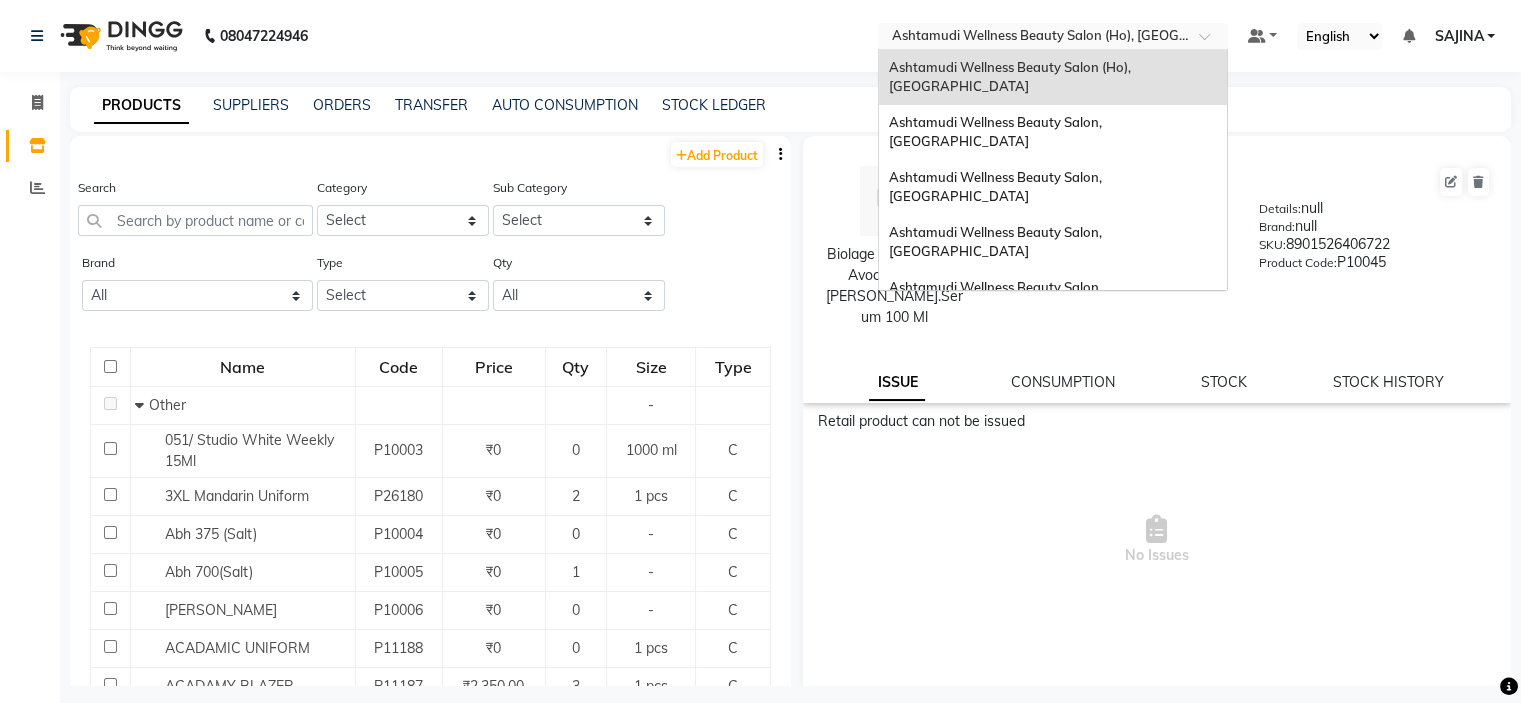 click at bounding box center [1033, 38] 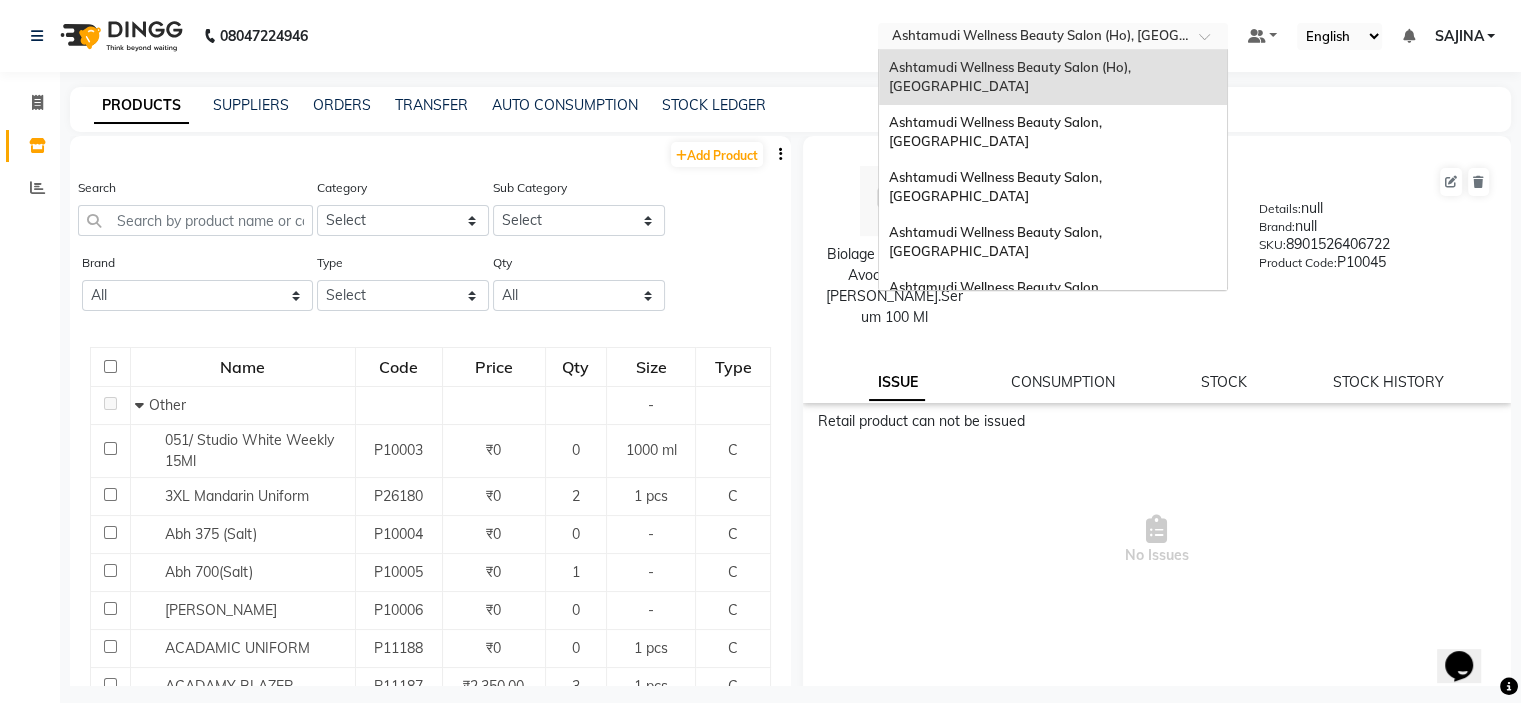 scroll, scrollTop: 0, scrollLeft: 0, axis: both 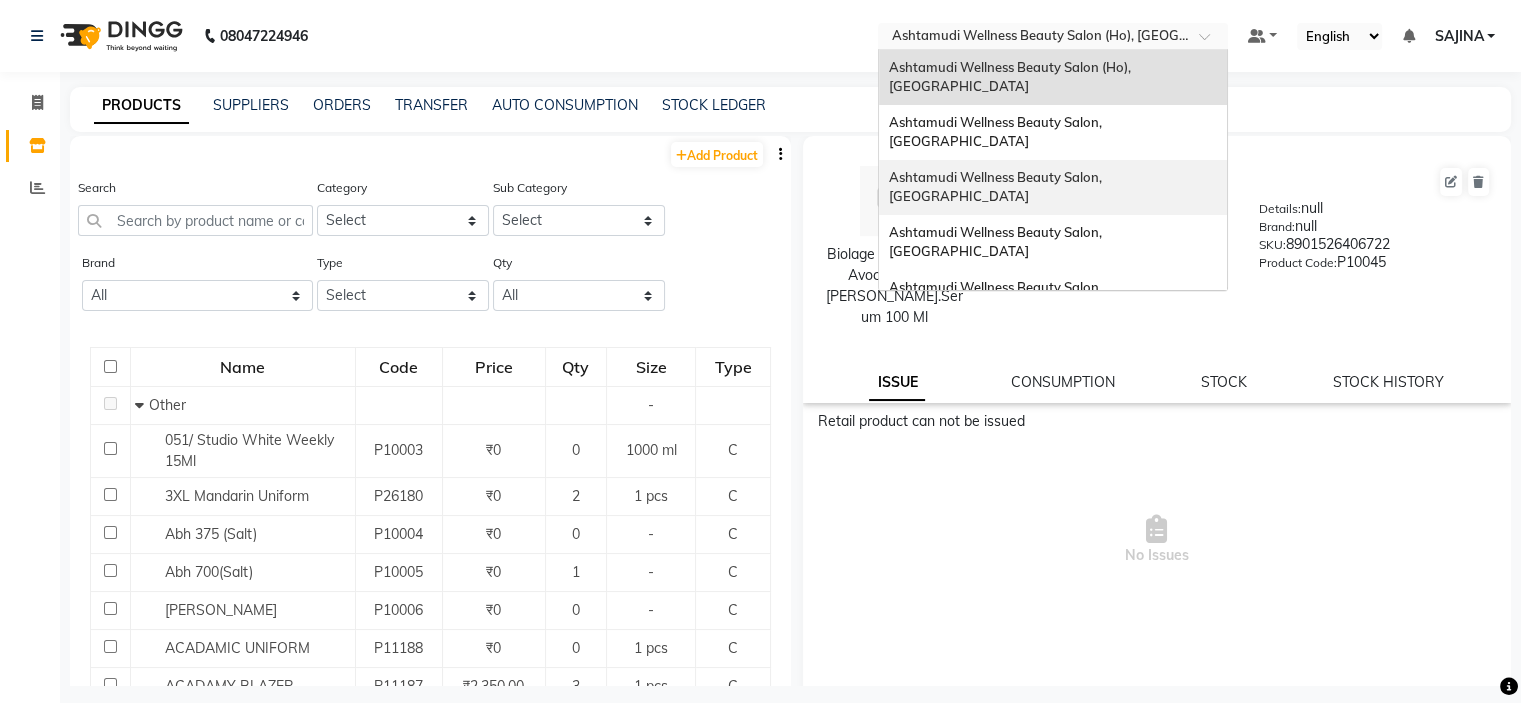 click on "Ashtamudi Wellness Beauty Salon, [GEOGRAPHIC_DATA]" at bounding box center (997, 187) 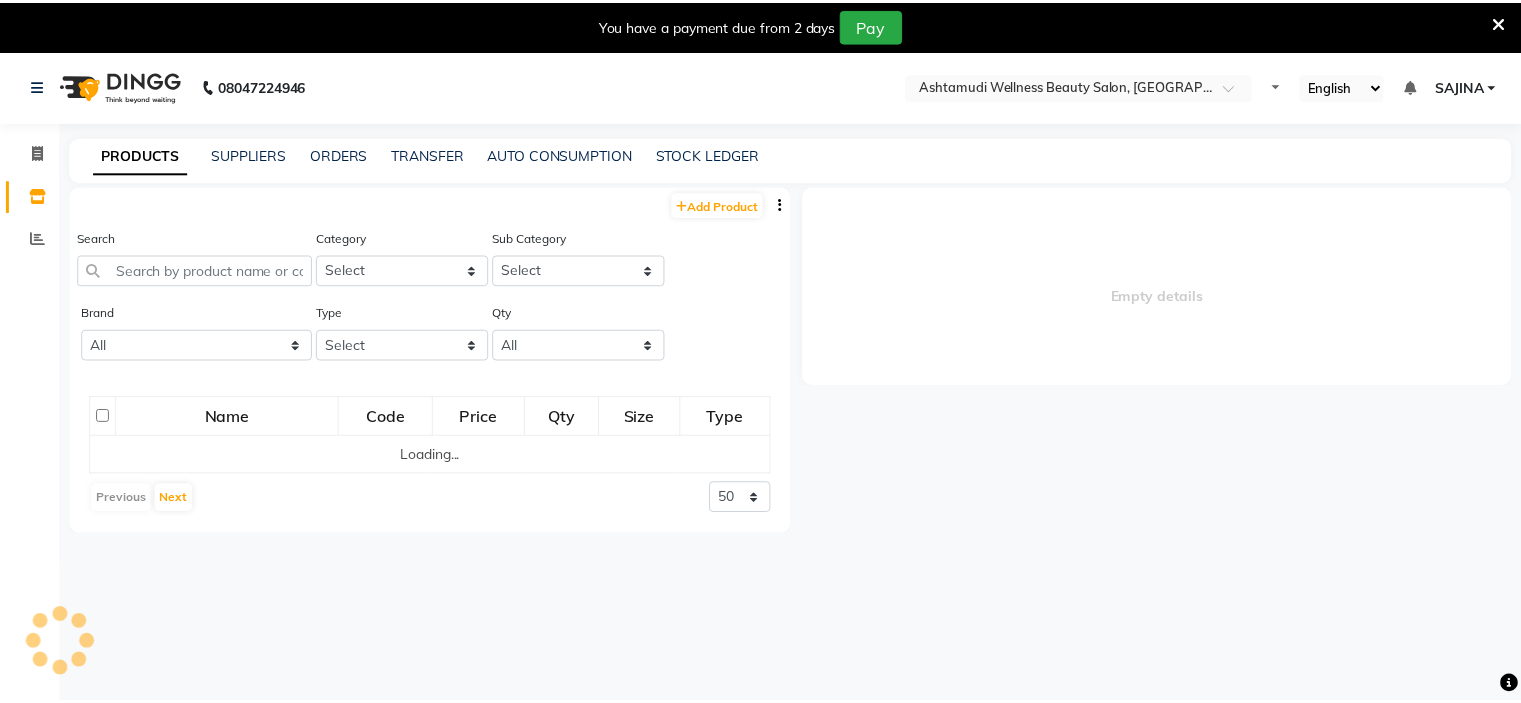 scroll, scrollTop: 0, scrollLeft: 0, axis: both 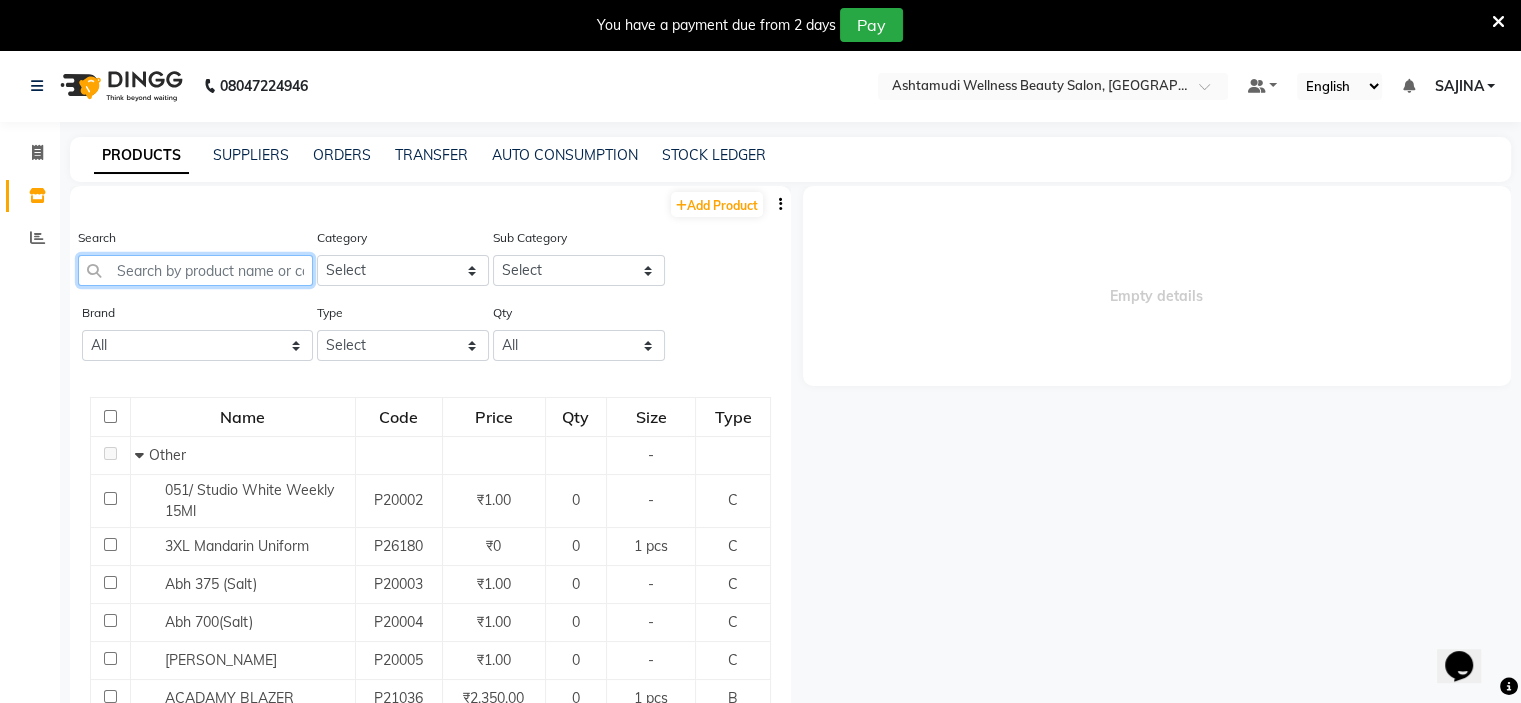 click 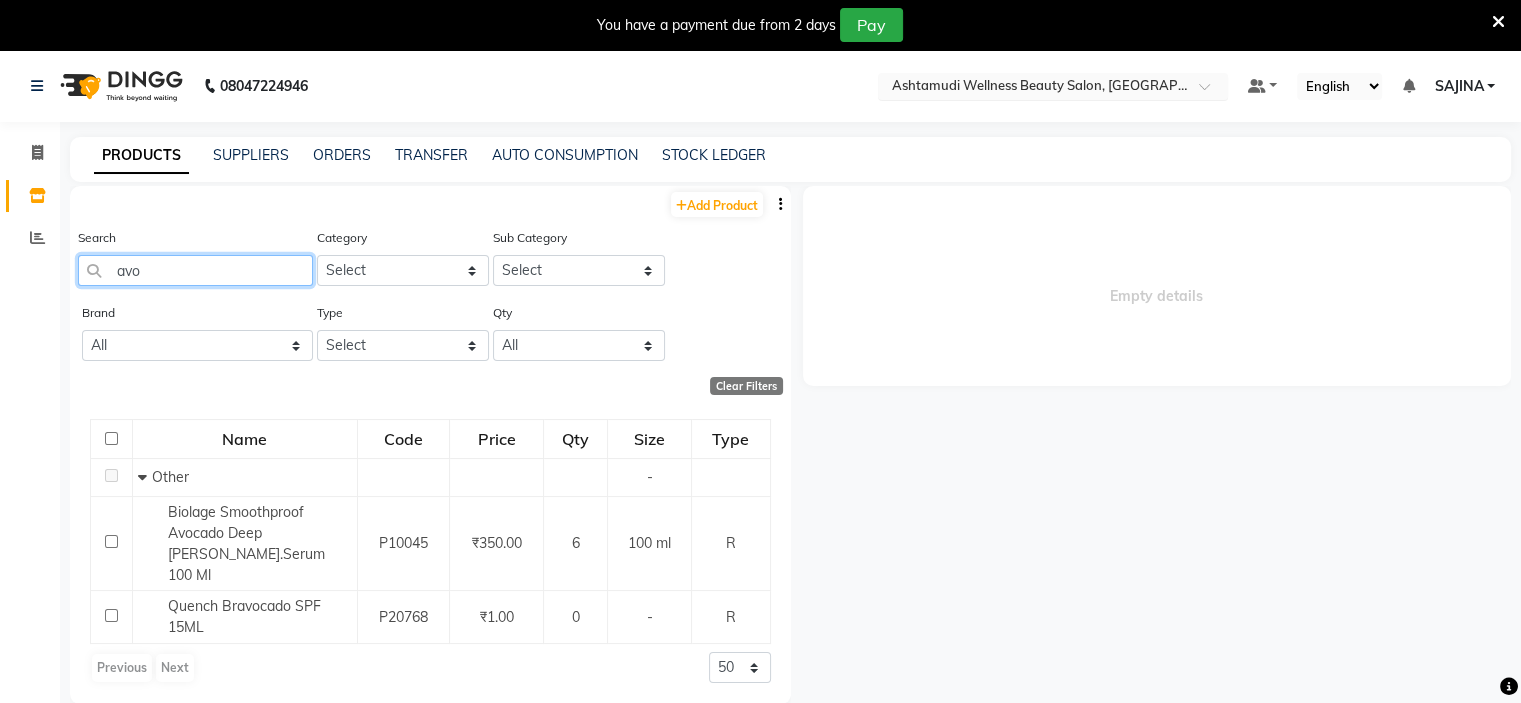 type on "avo" 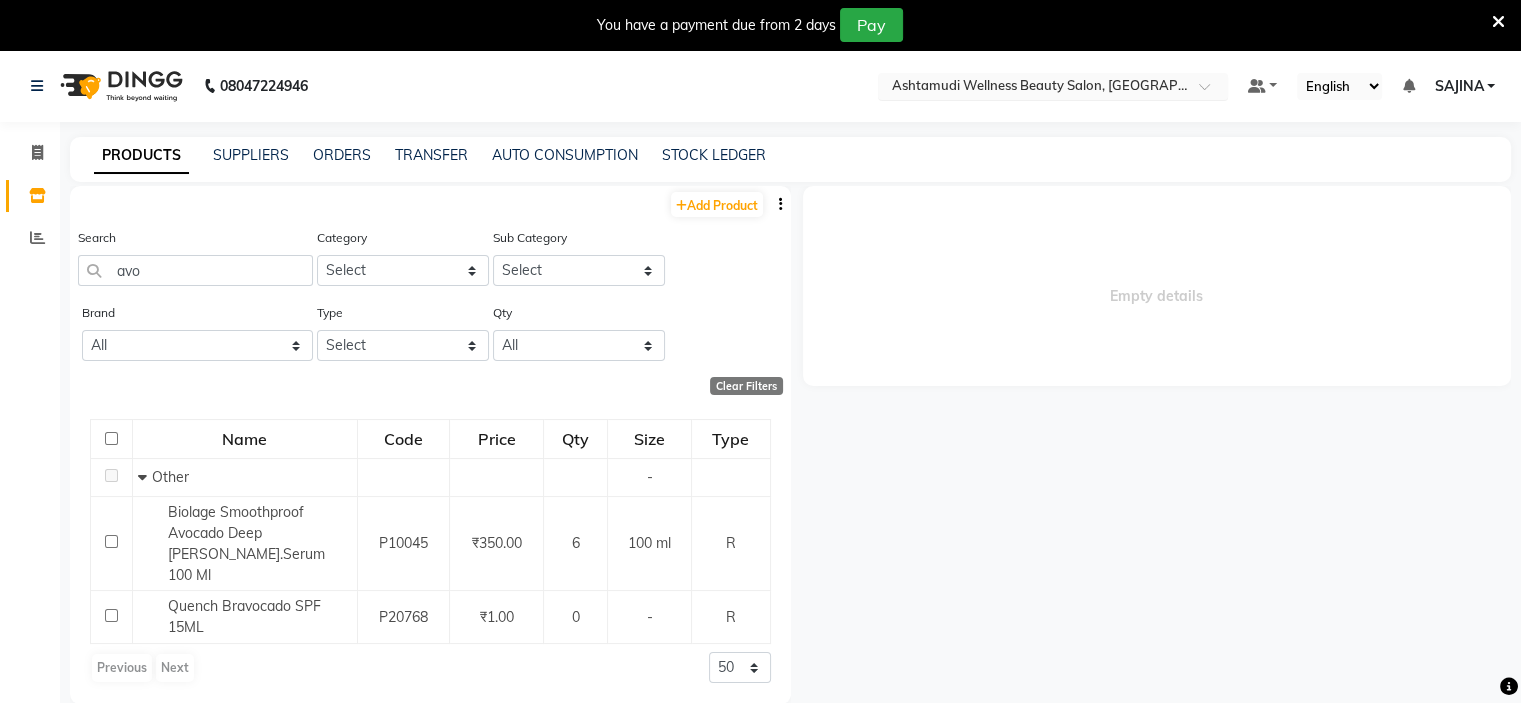 click at bounding box center (1033, 88) 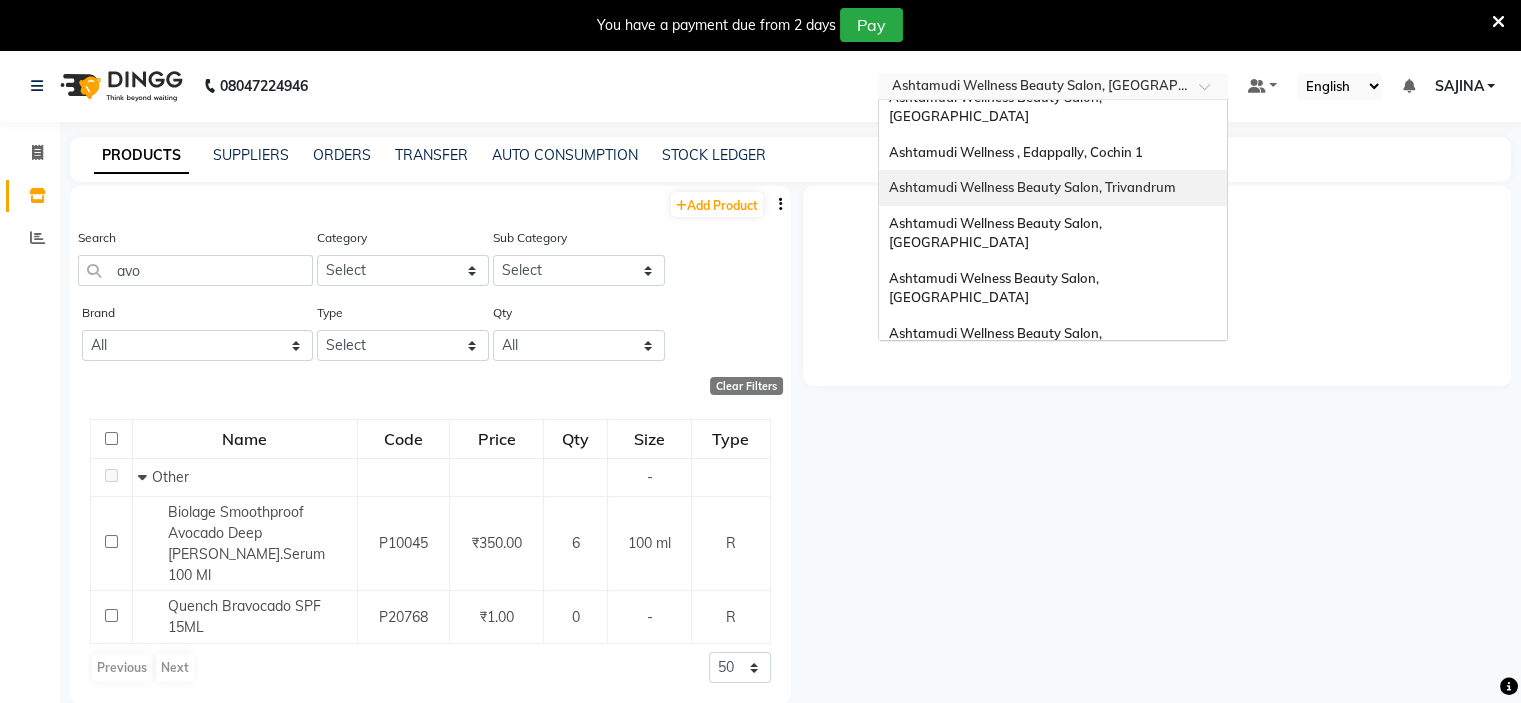 scroll, scrollTop: 300, scrollLeft: 0, axis: vertical 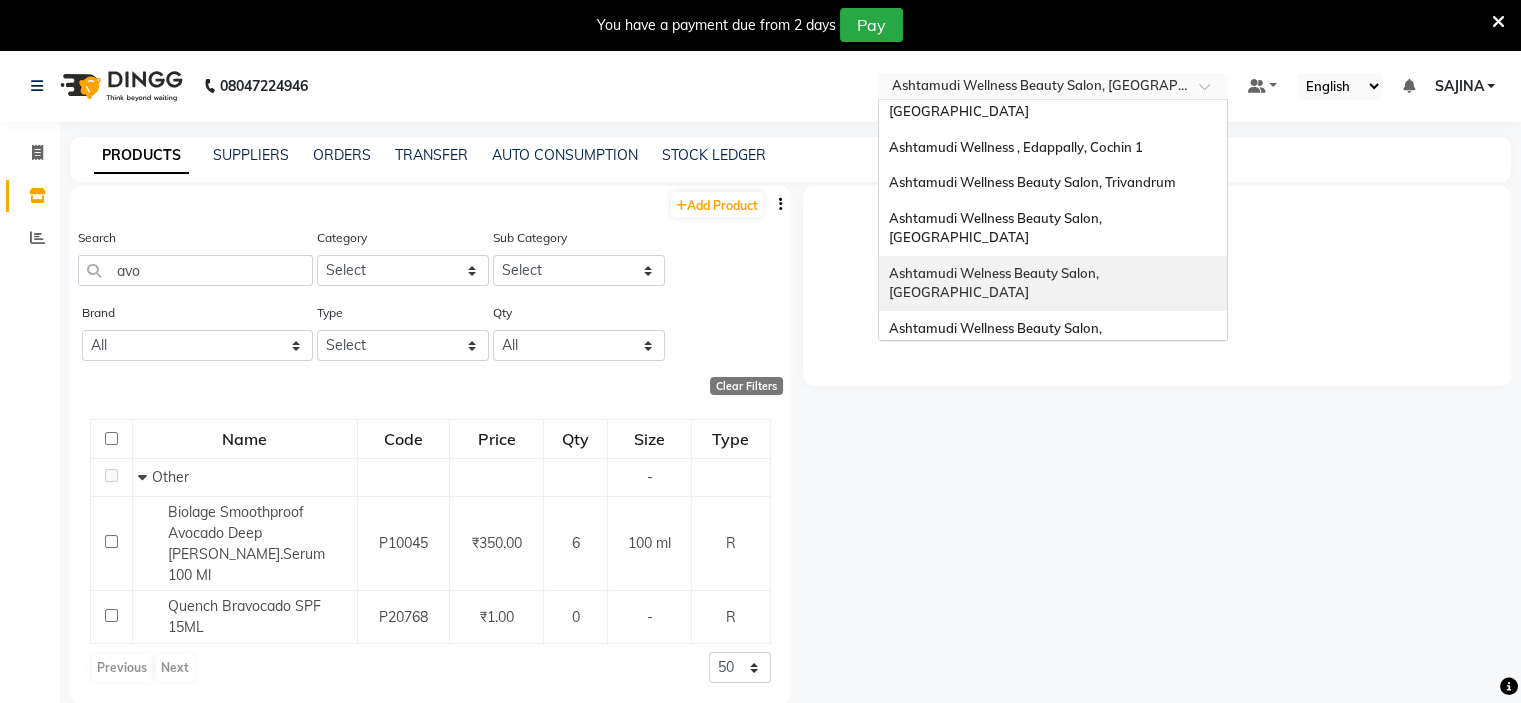 click on "Ashtamudi Welness Beauty Salon, [GEOGRAPHIC_DATA]" at bounding box center [1053, 283] 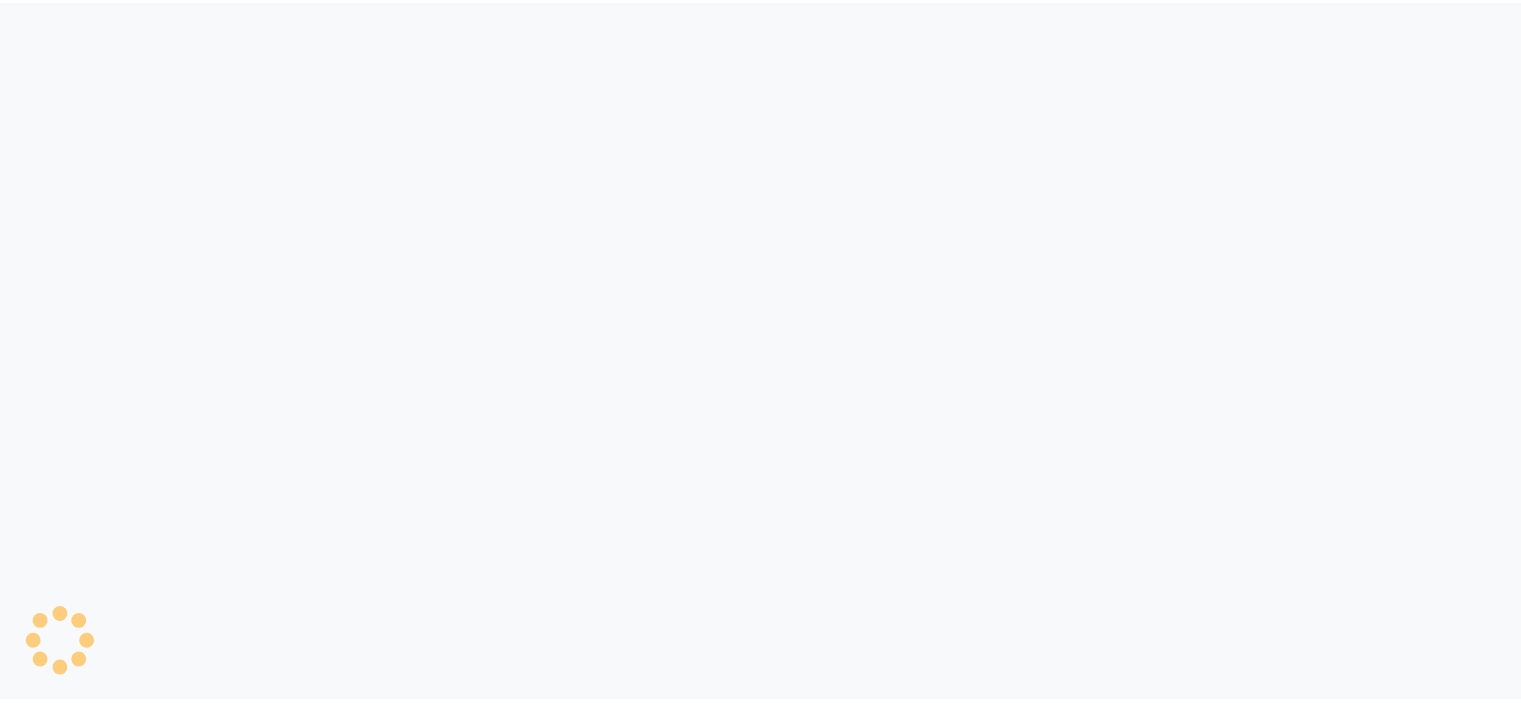 scroll, scrollTop: 0, scrollLeft: 0, axis: both 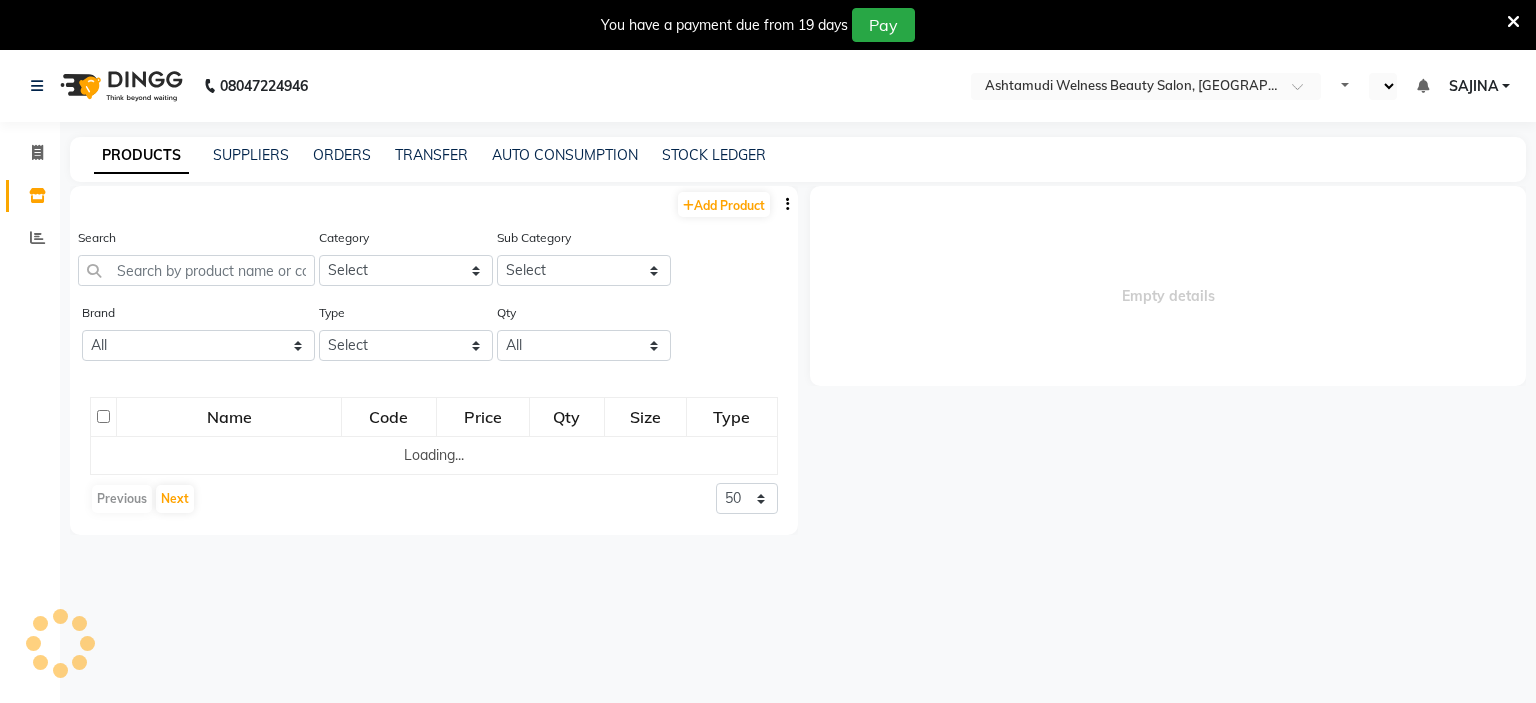 select on "en" 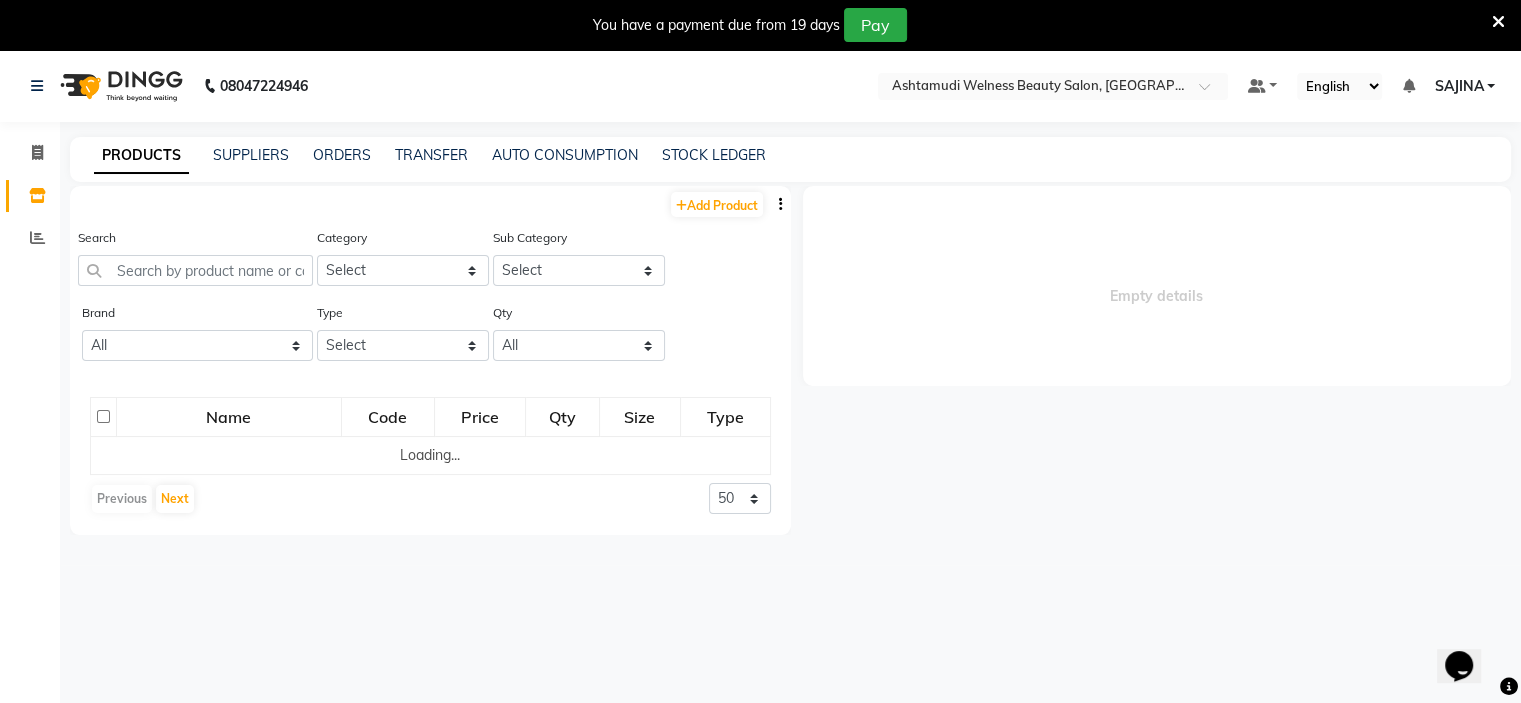 scroll, scrollTop: 0, scrollLeft: 0, axis: both 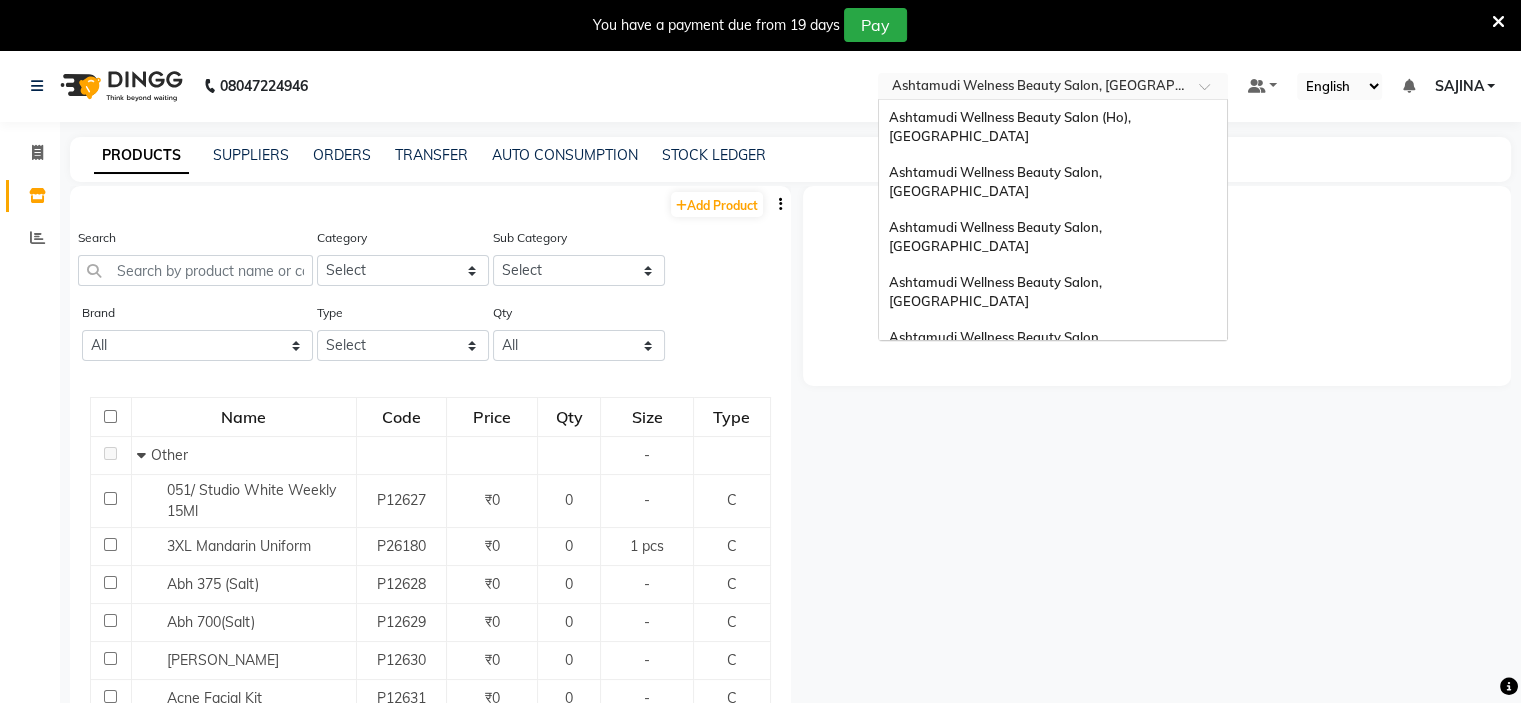 click at bounding box center (1033, 88) 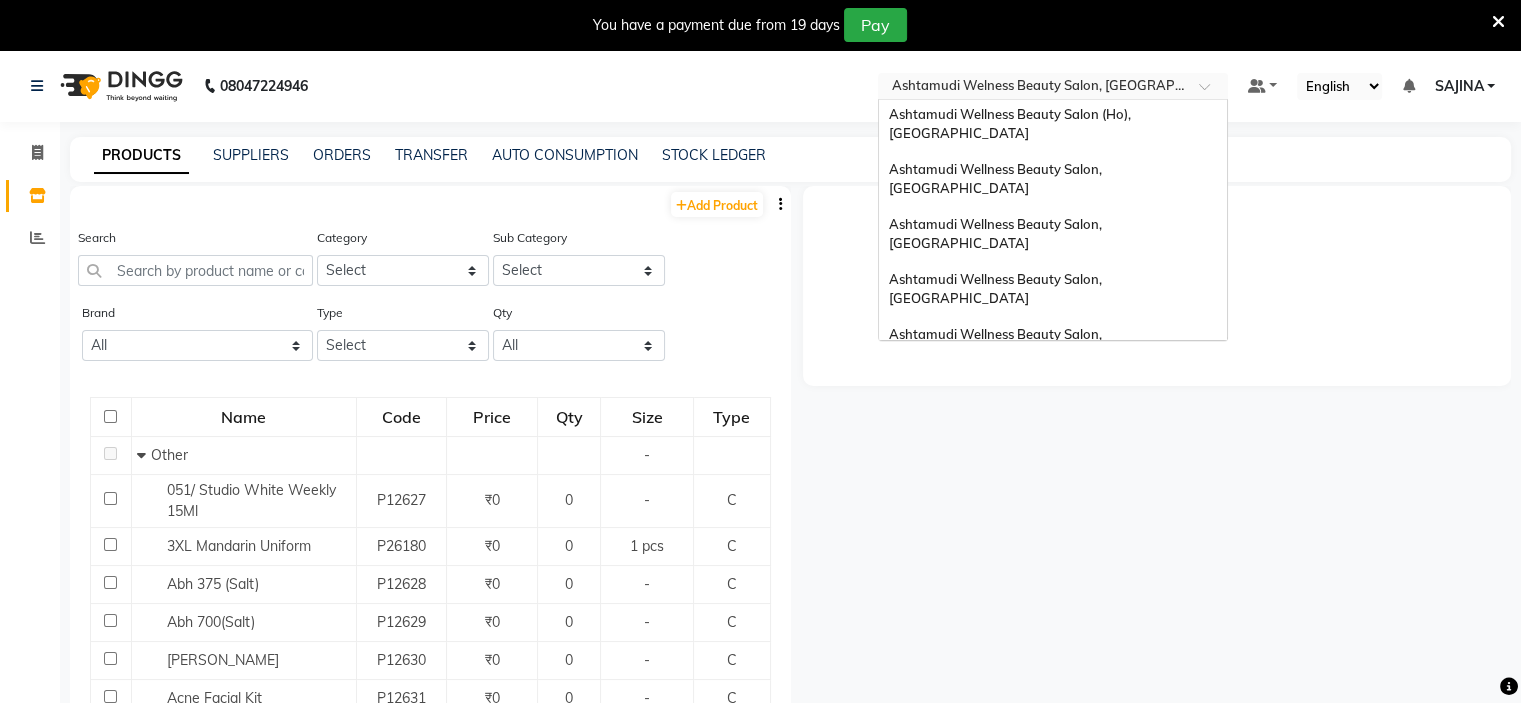 scroll, scrollTop: 0, scrollLeft: 0, axis: both 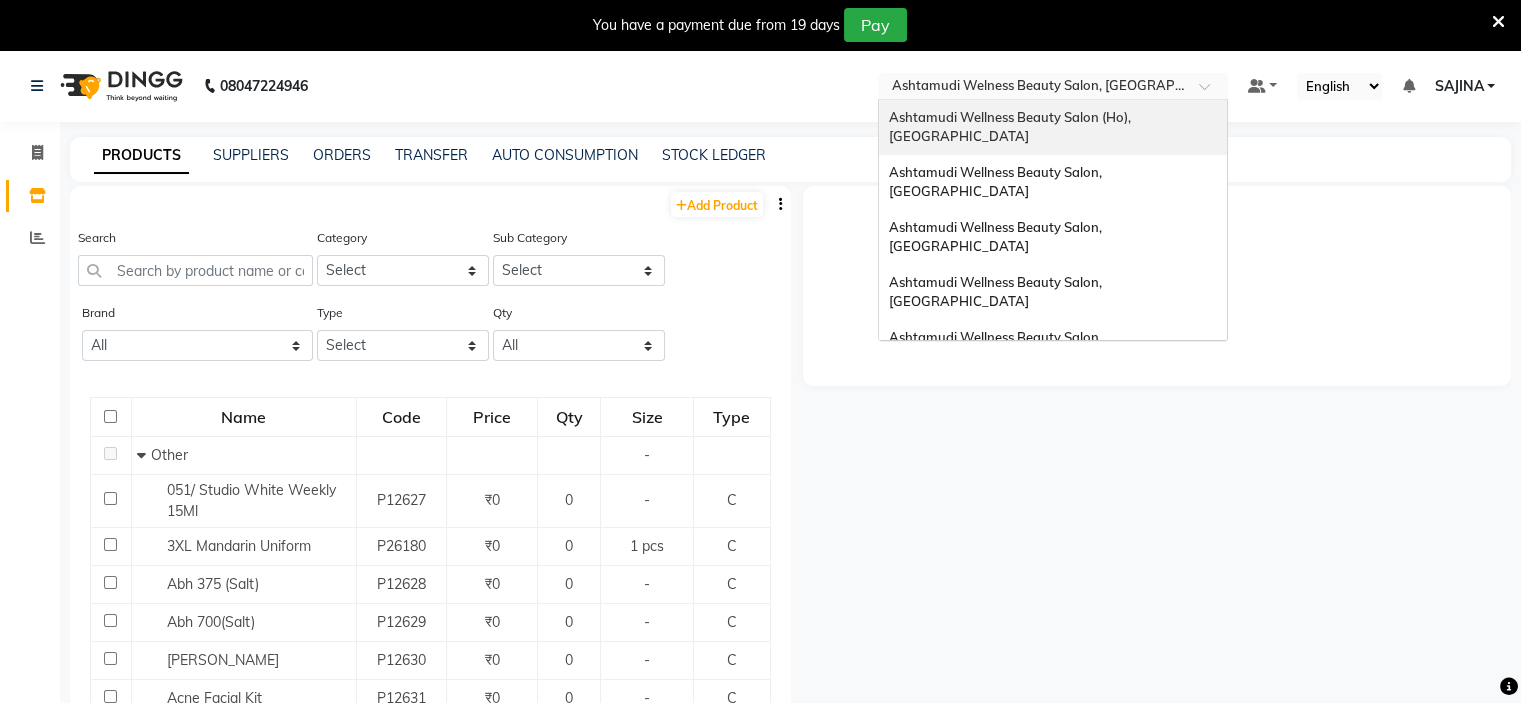 click on "Ashtamudi Wellness Beauty Salon (Ho), [GEOGRAPHIC_DATA]" at bounding box center [1011, 127] 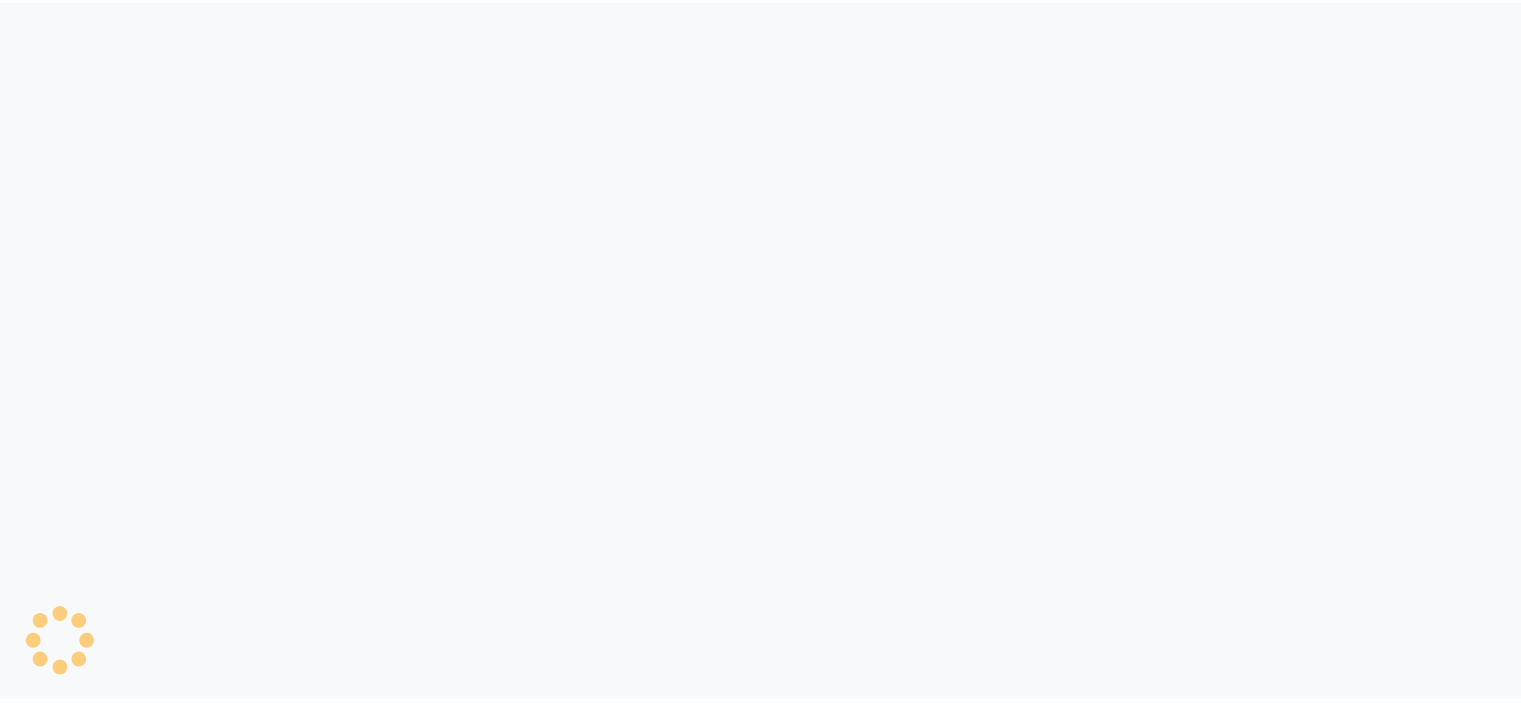 scroll, scrollTop: 0, scrollLeft: 0, axis: both 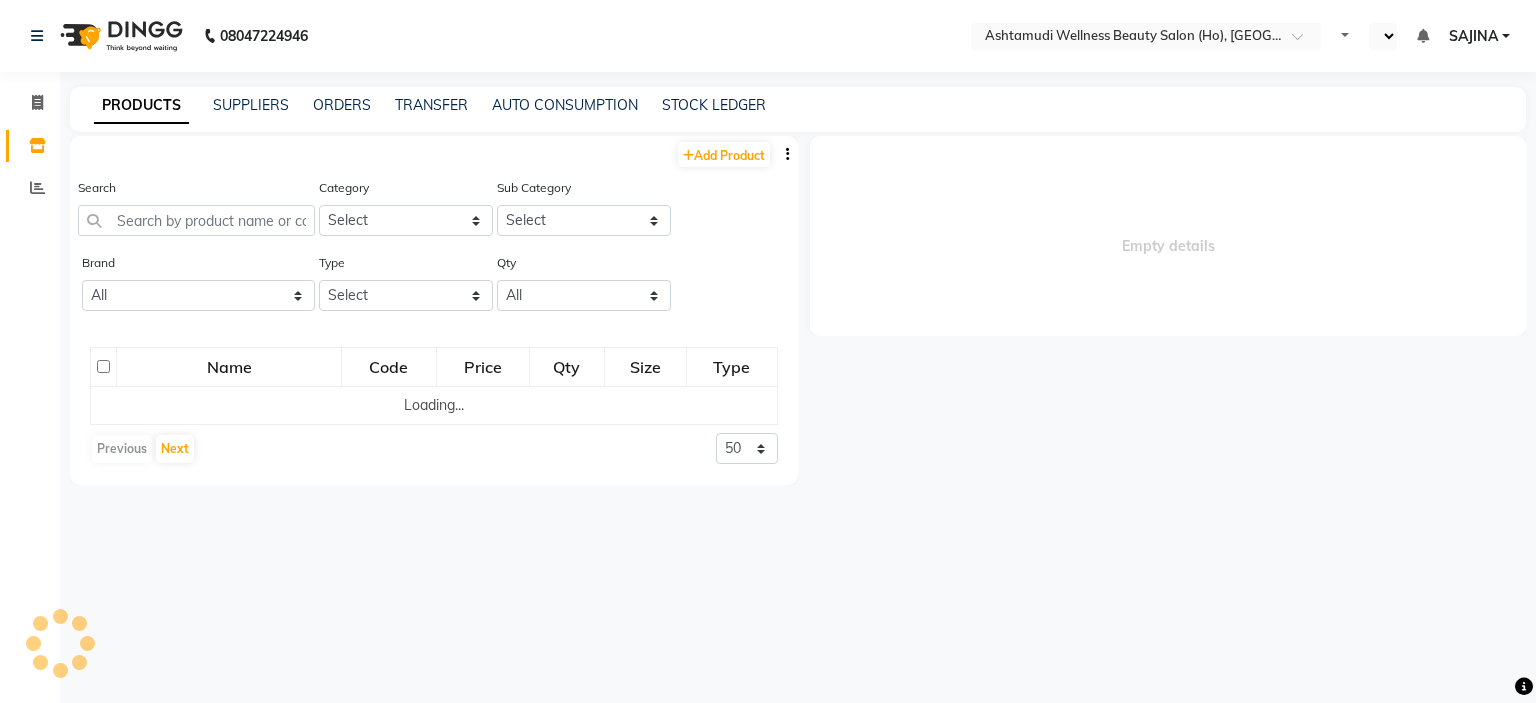 select on "en" 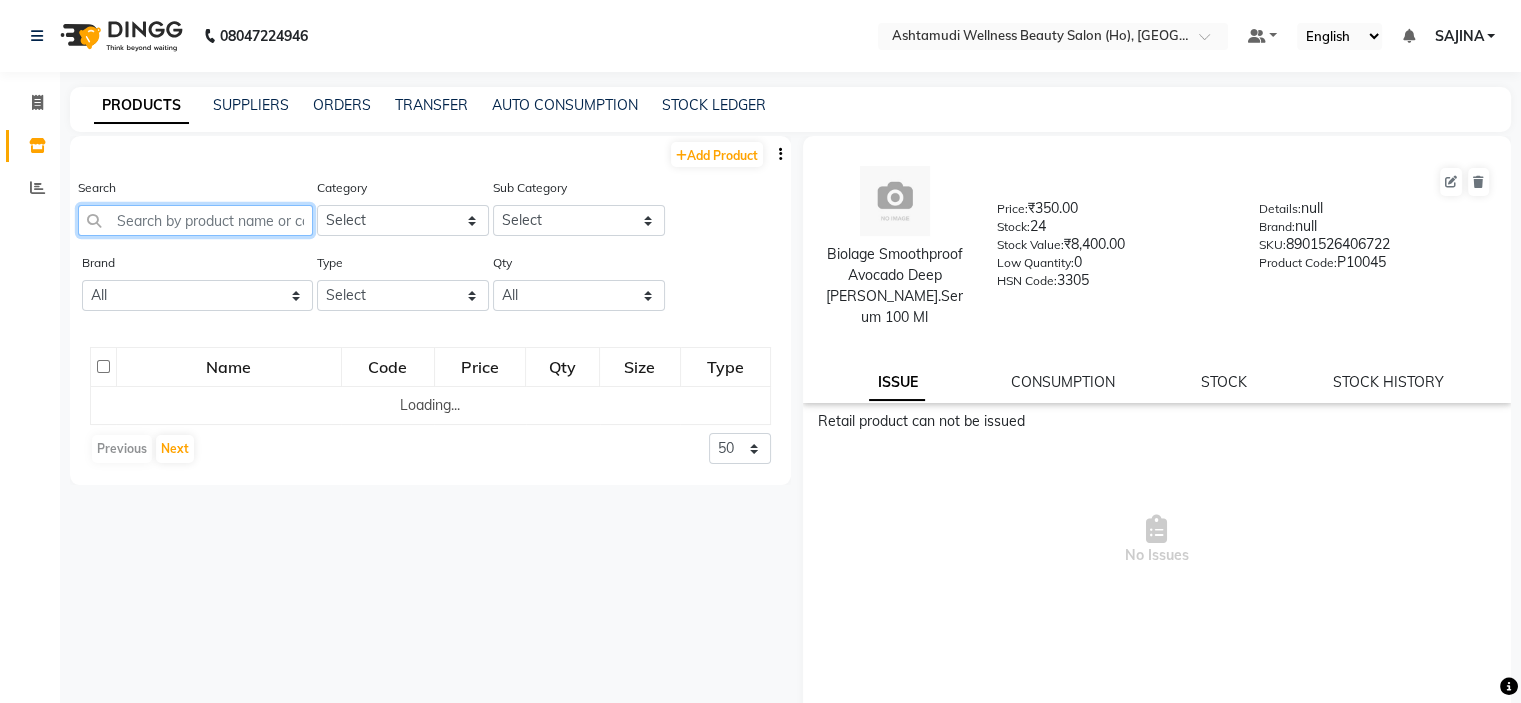 click 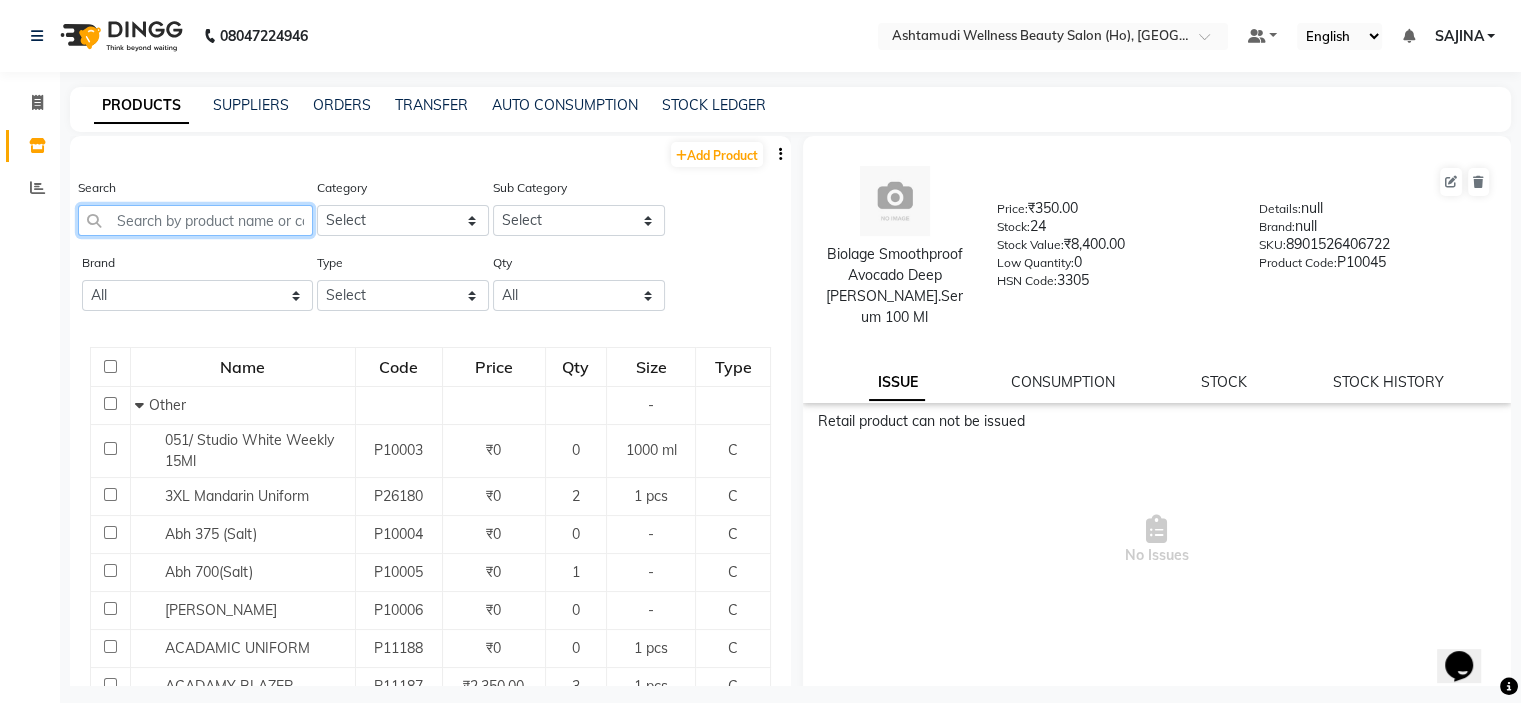 scroll, scrollTop: 0, scrollLeft: 0, axis: both 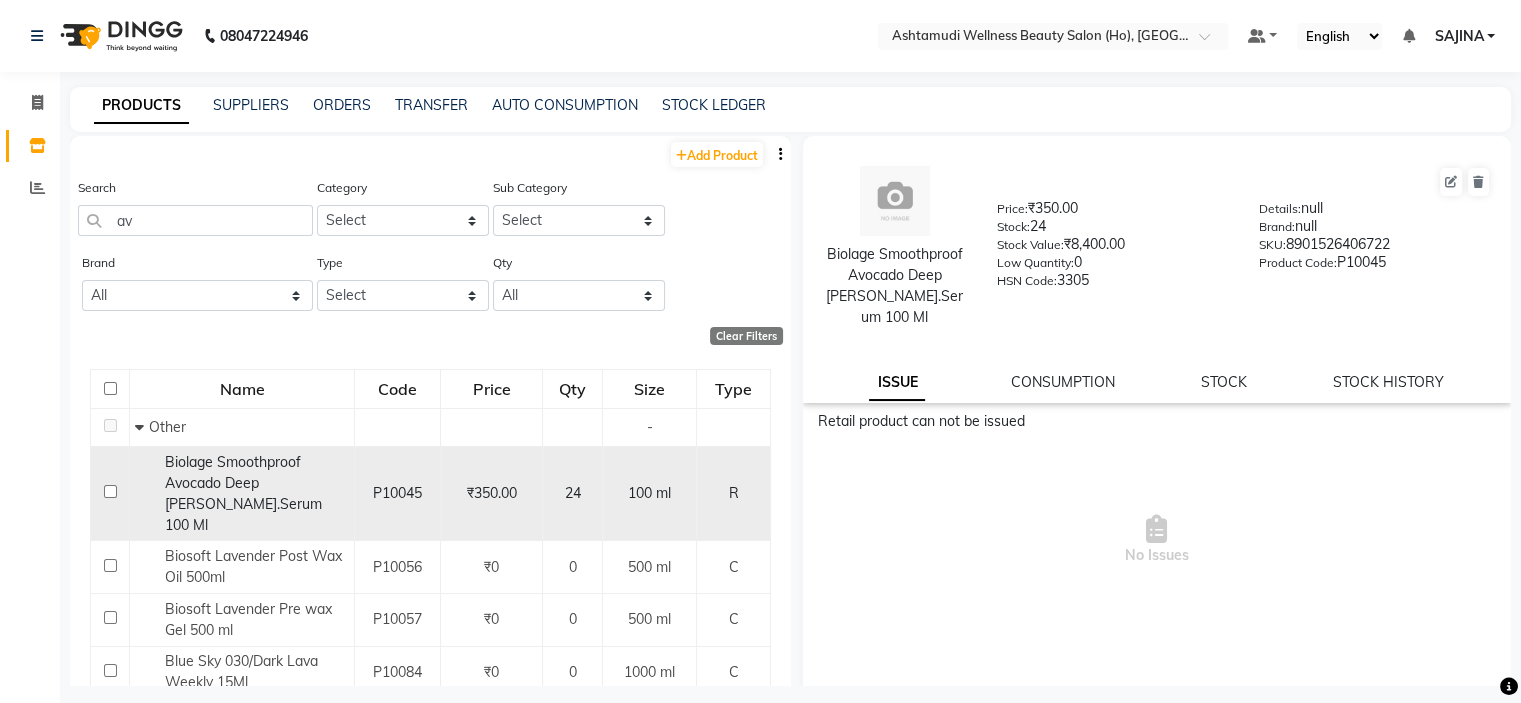 click on "Biolage Smoothproof Avocado Deep Smoot.Serum 100 Ml" 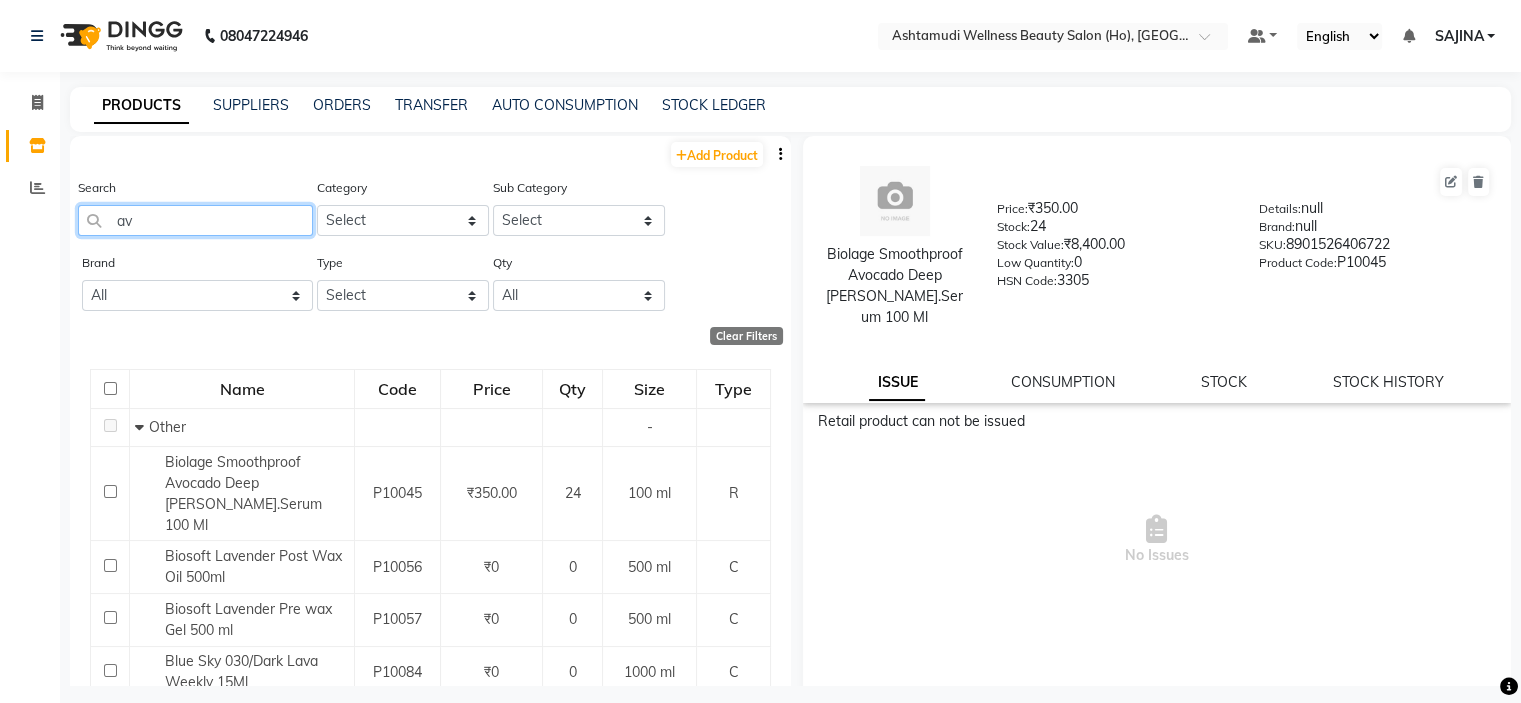 click on "av" 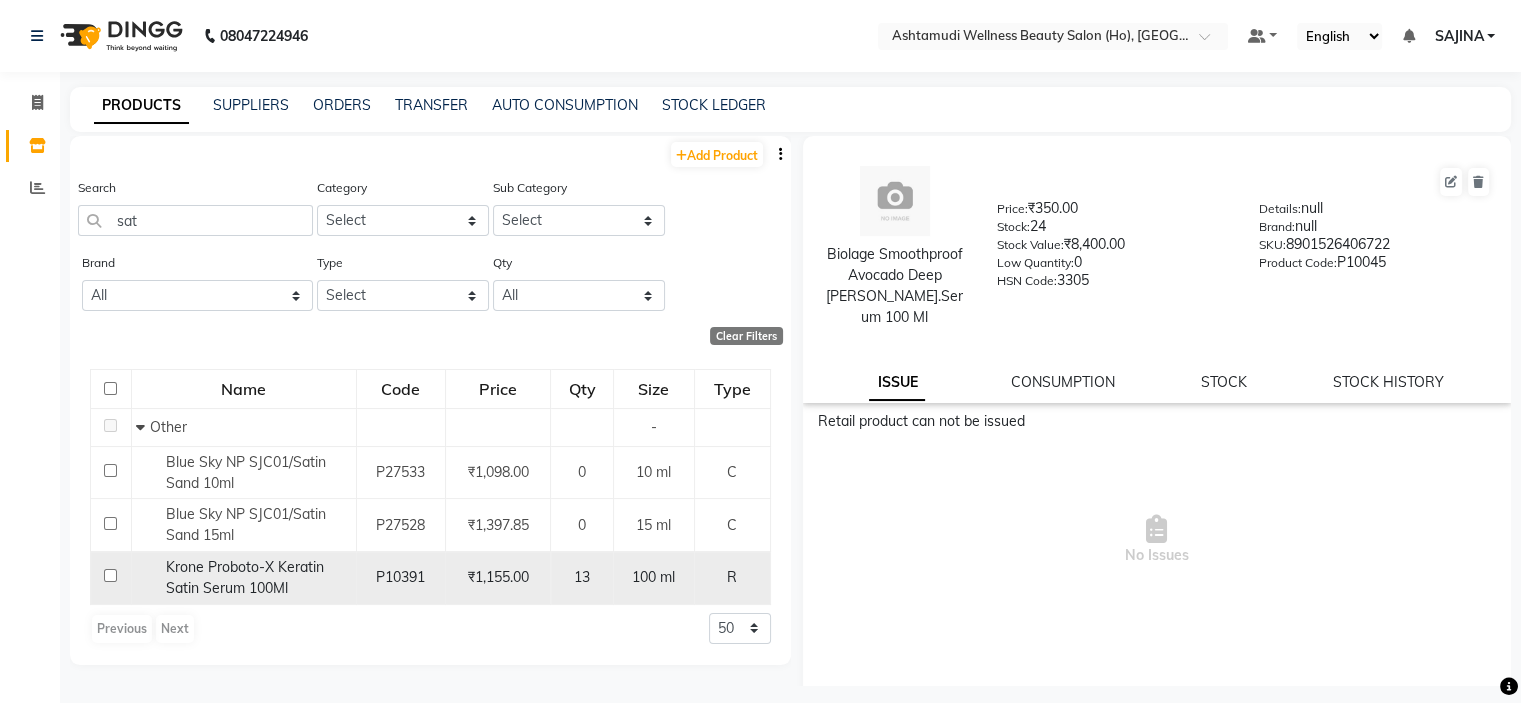 click on "Krone Proboto-X Keratin Satin Serum 100Ml" 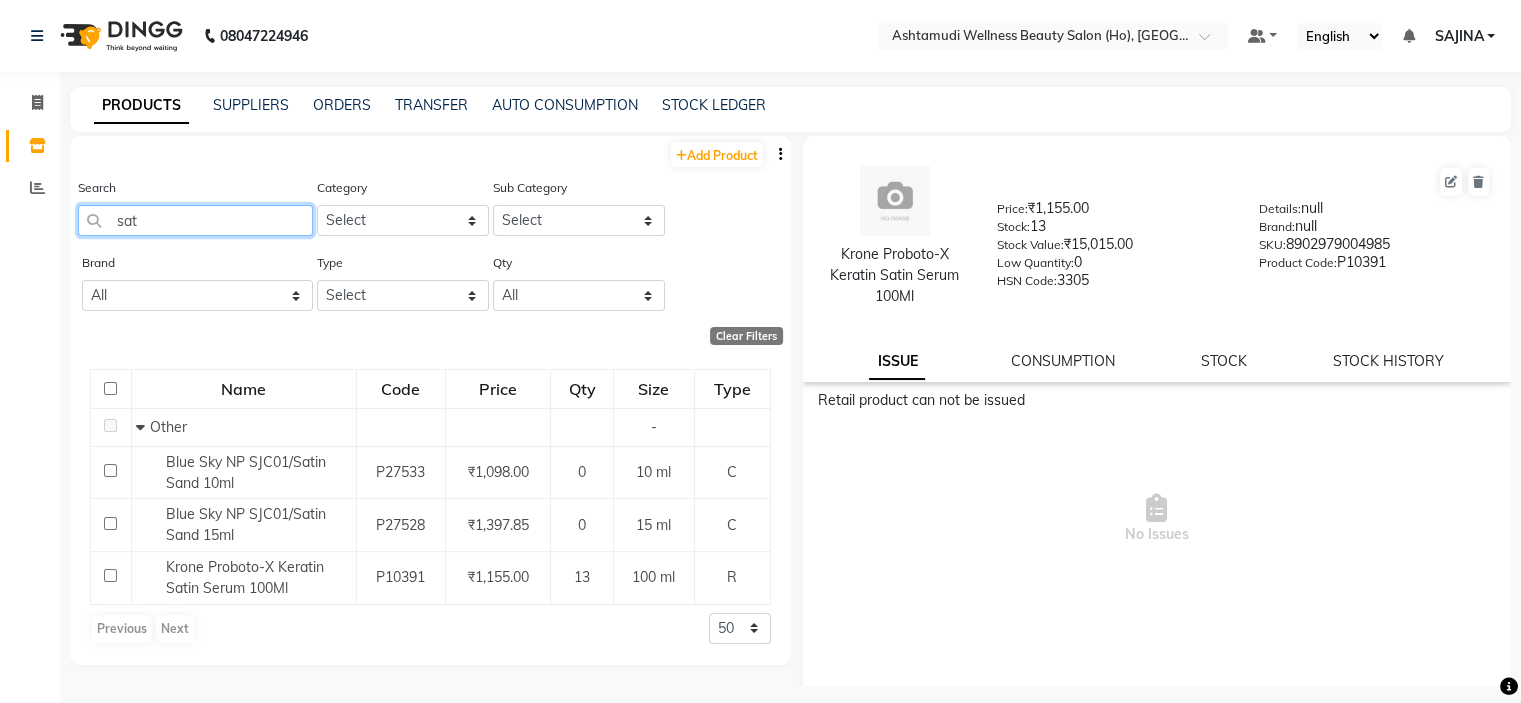 click on "sat" 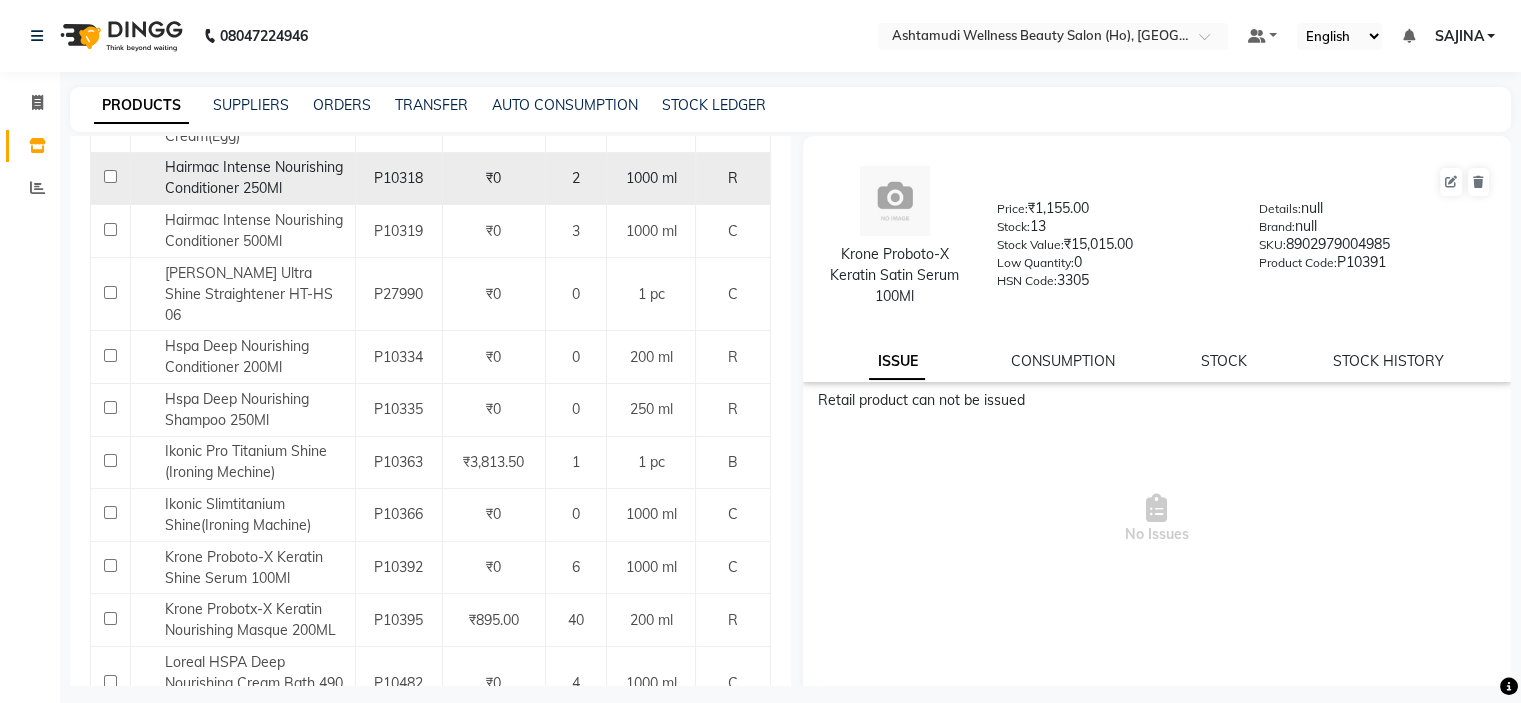 scroll, scrollTop: 500, scrollLeft: 0, axis: vertical 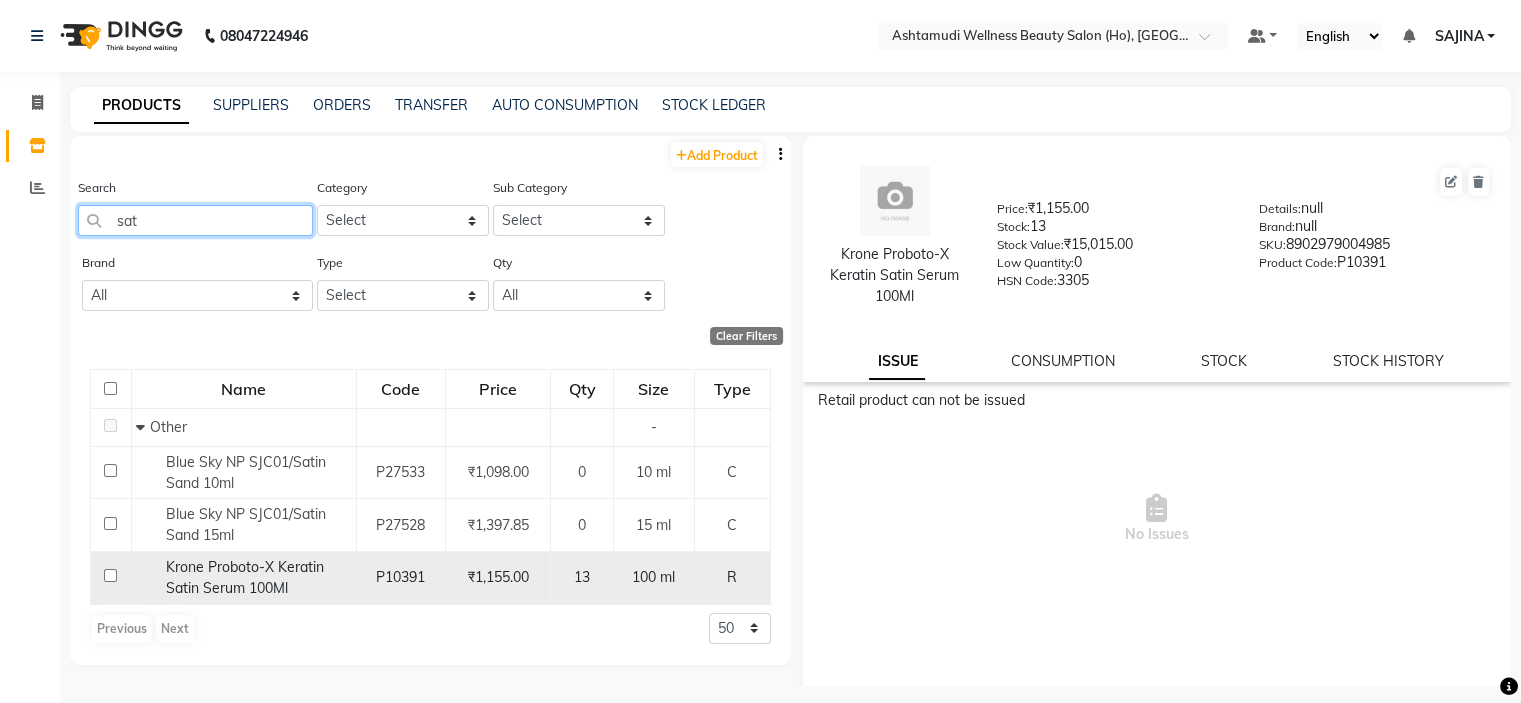 type on "sat" 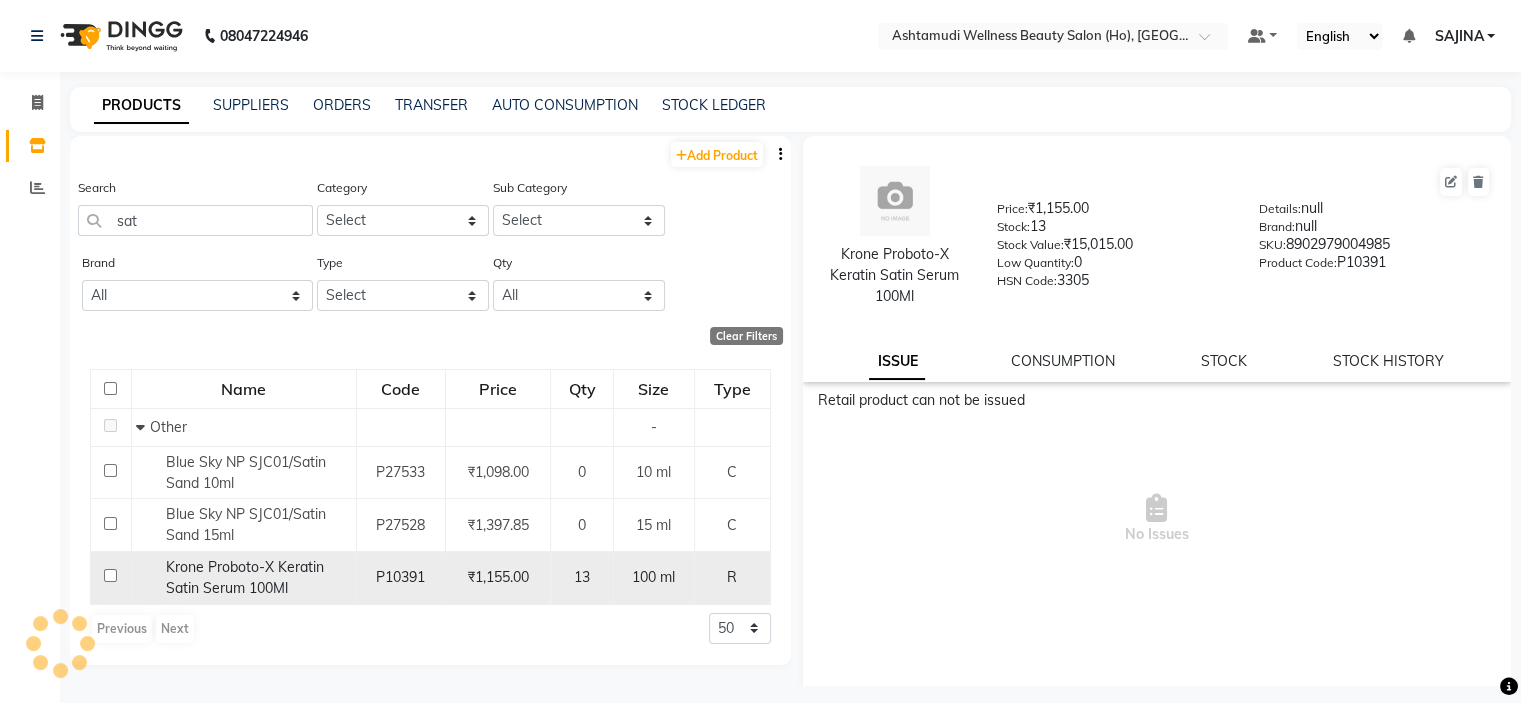 click on "Krone Proboto-X Keratin Satin Serum 100Ml" 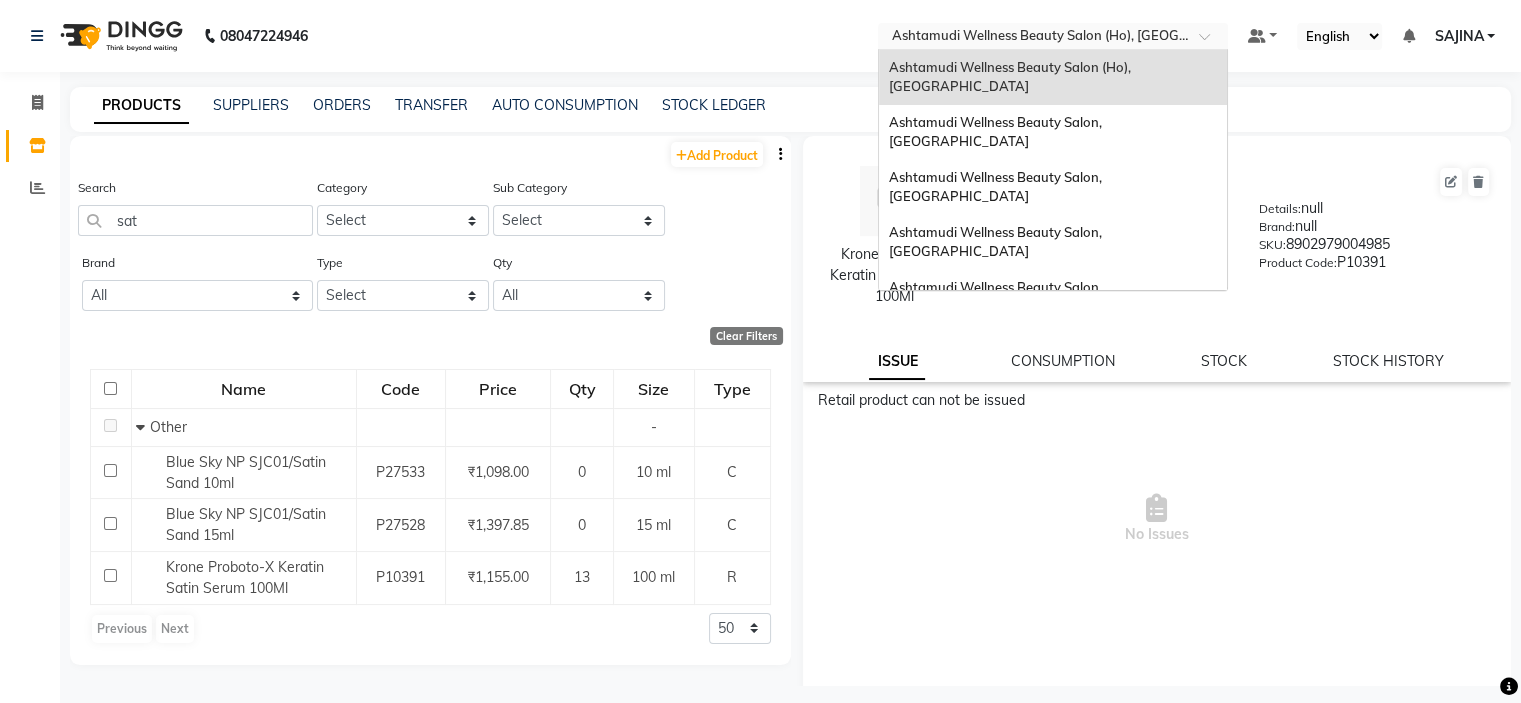 click at bounding box center [1033, 38] 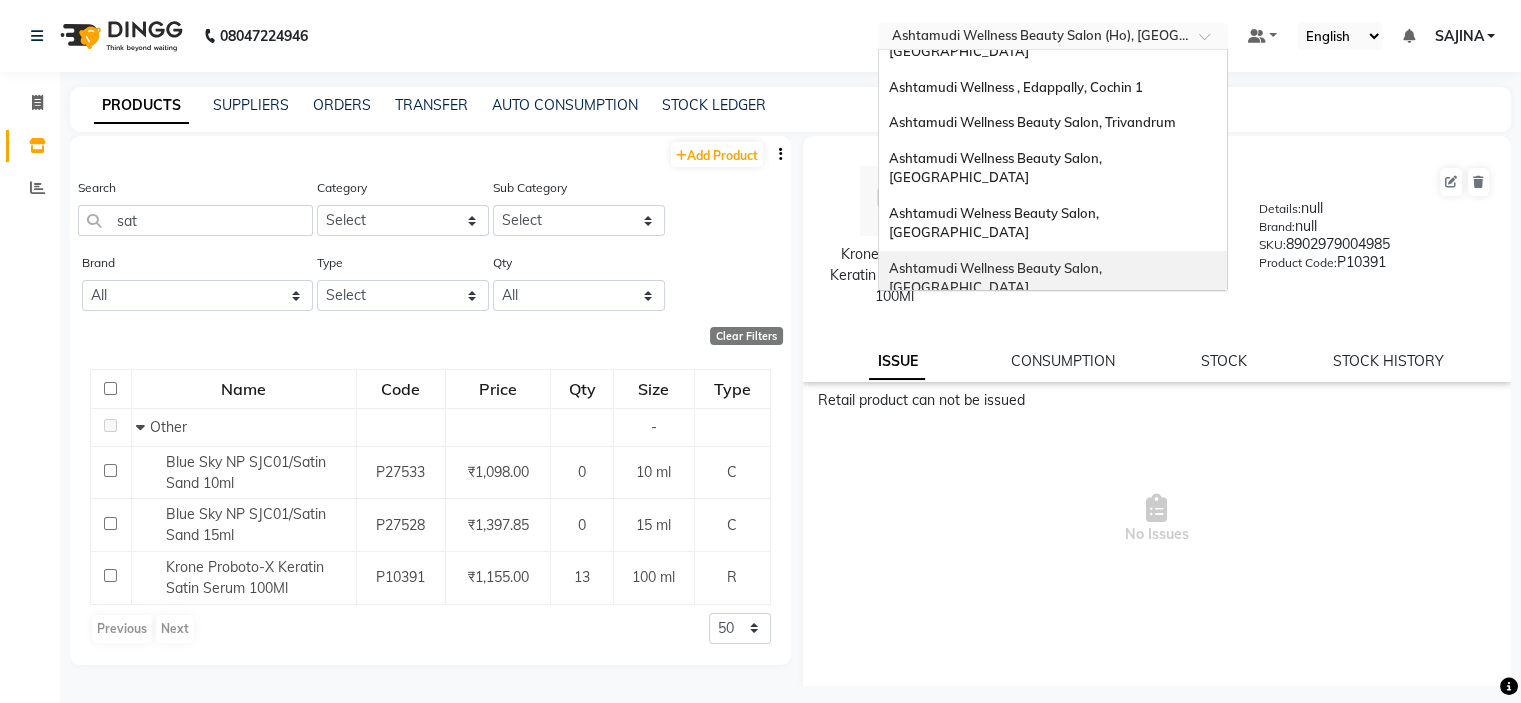 scroll, scrollTop: 312, scrollLeft: 0, axis: vertical 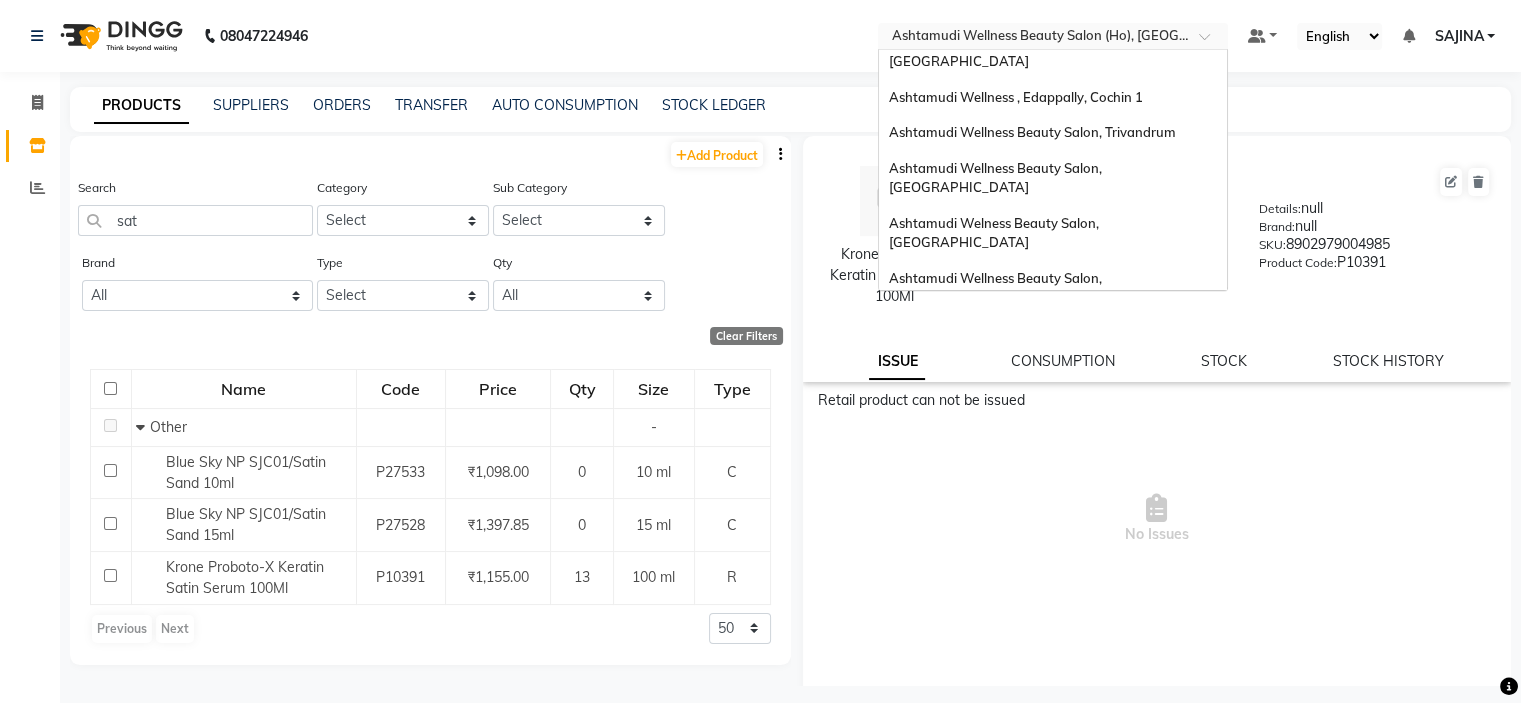 drag, startPoint x: 1054, startPoint y: 195, endPoint x: 1038, endPoint y: 197, distance: 16.124516 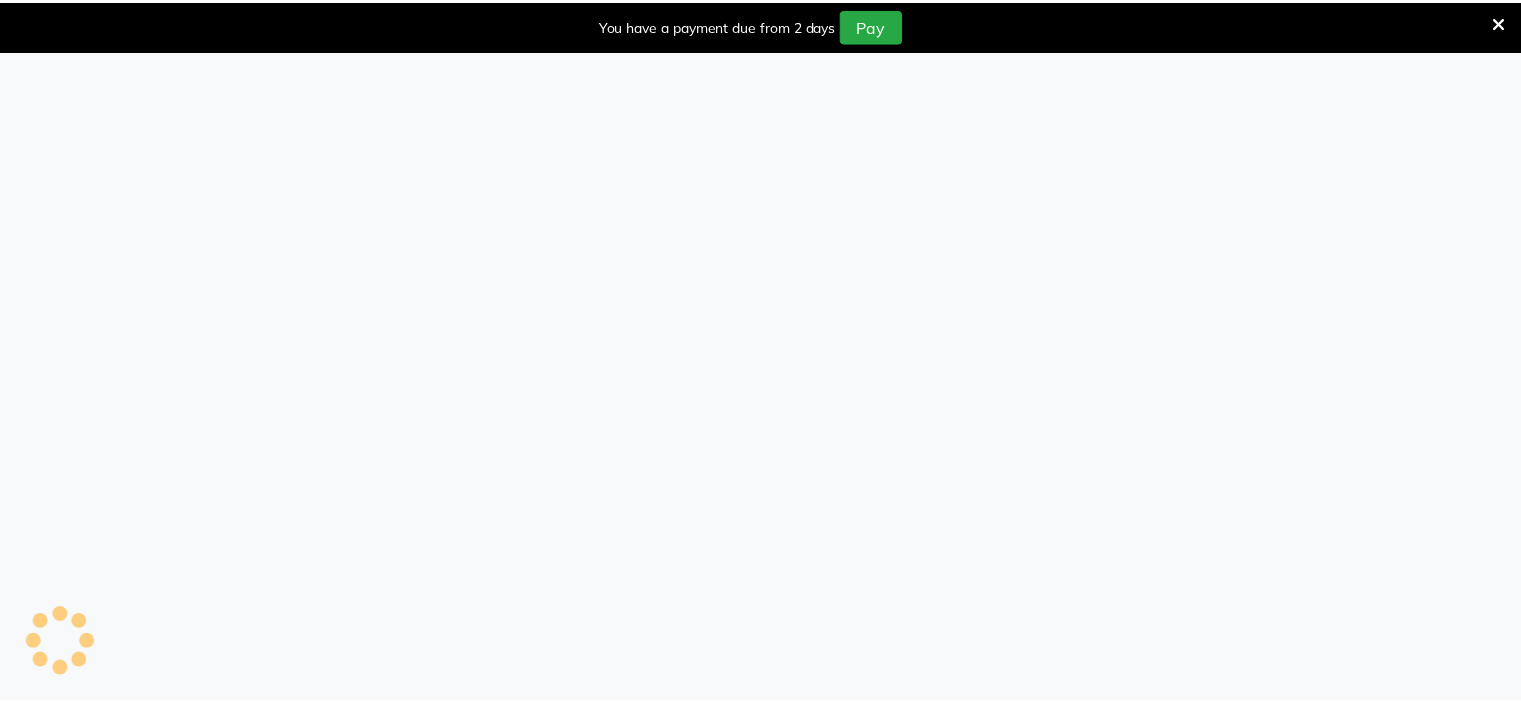 scroll, scrollTop: 0, scrollLeft: 0, axis: both 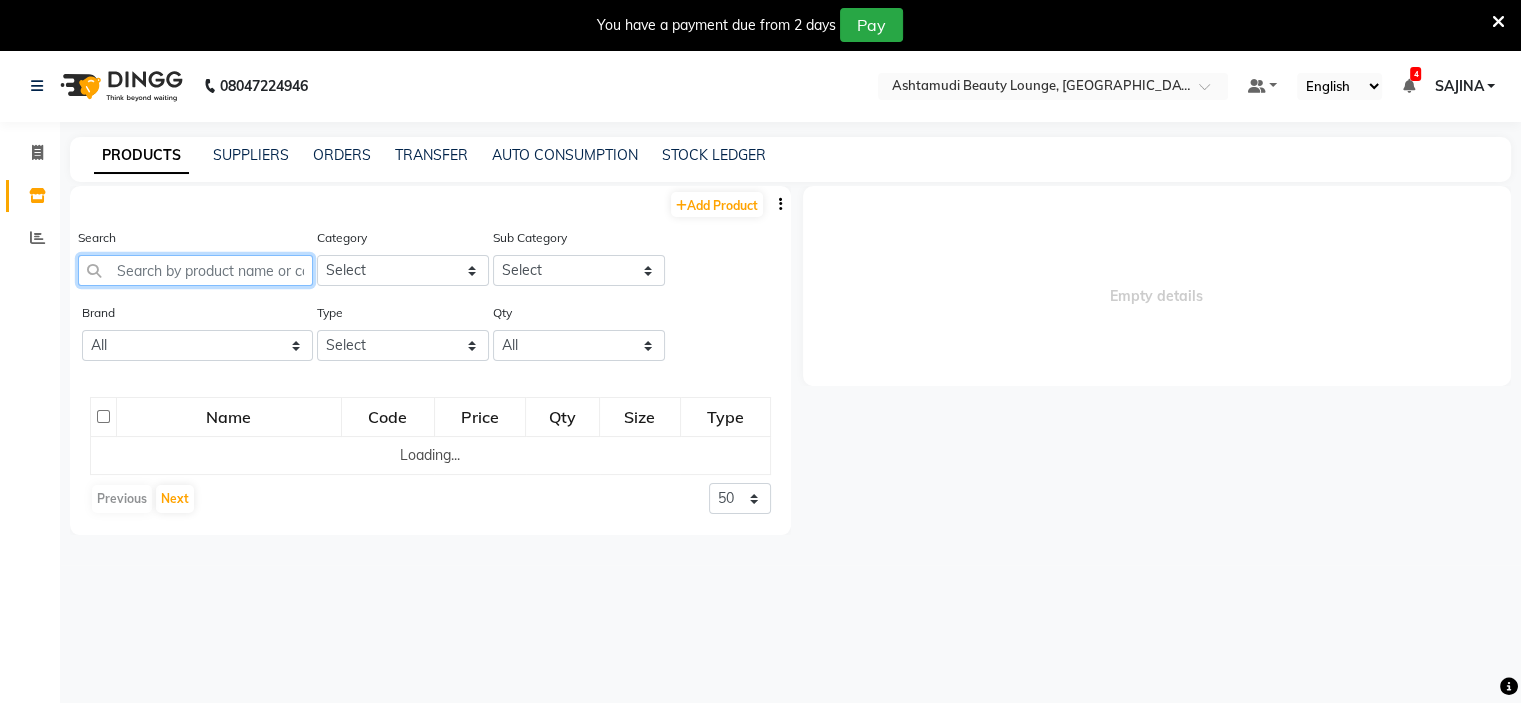click 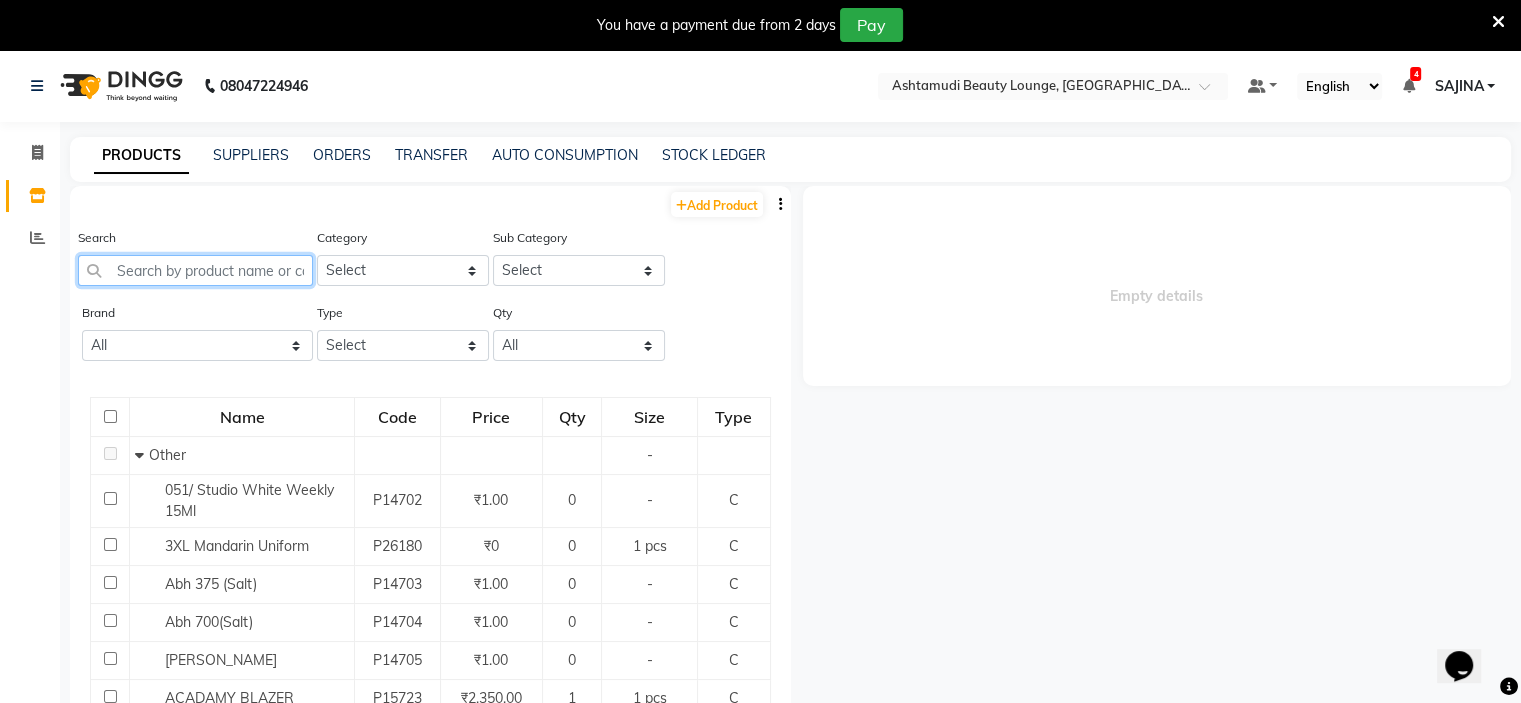 scroll, scrollTop: 0, scrollLeft: 0, axis: both 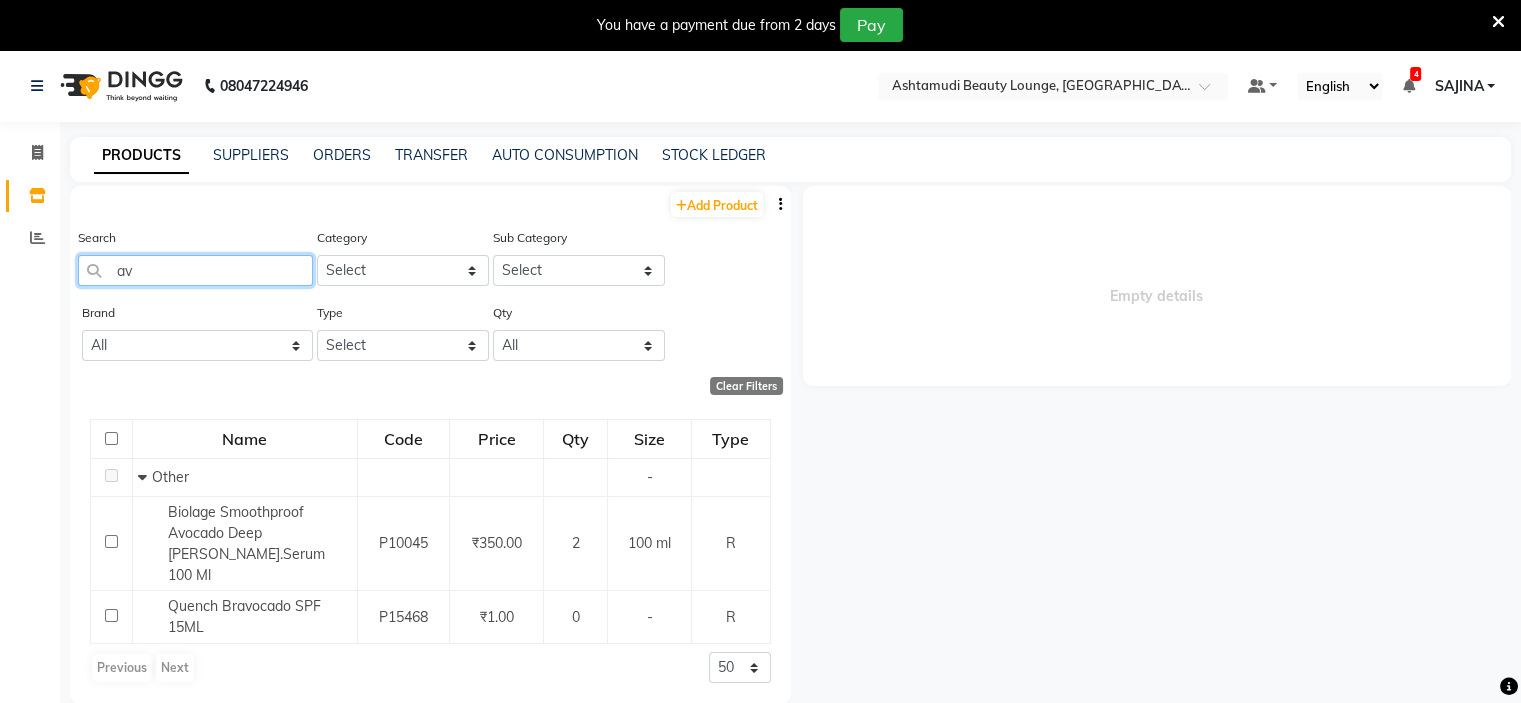 type on "a" 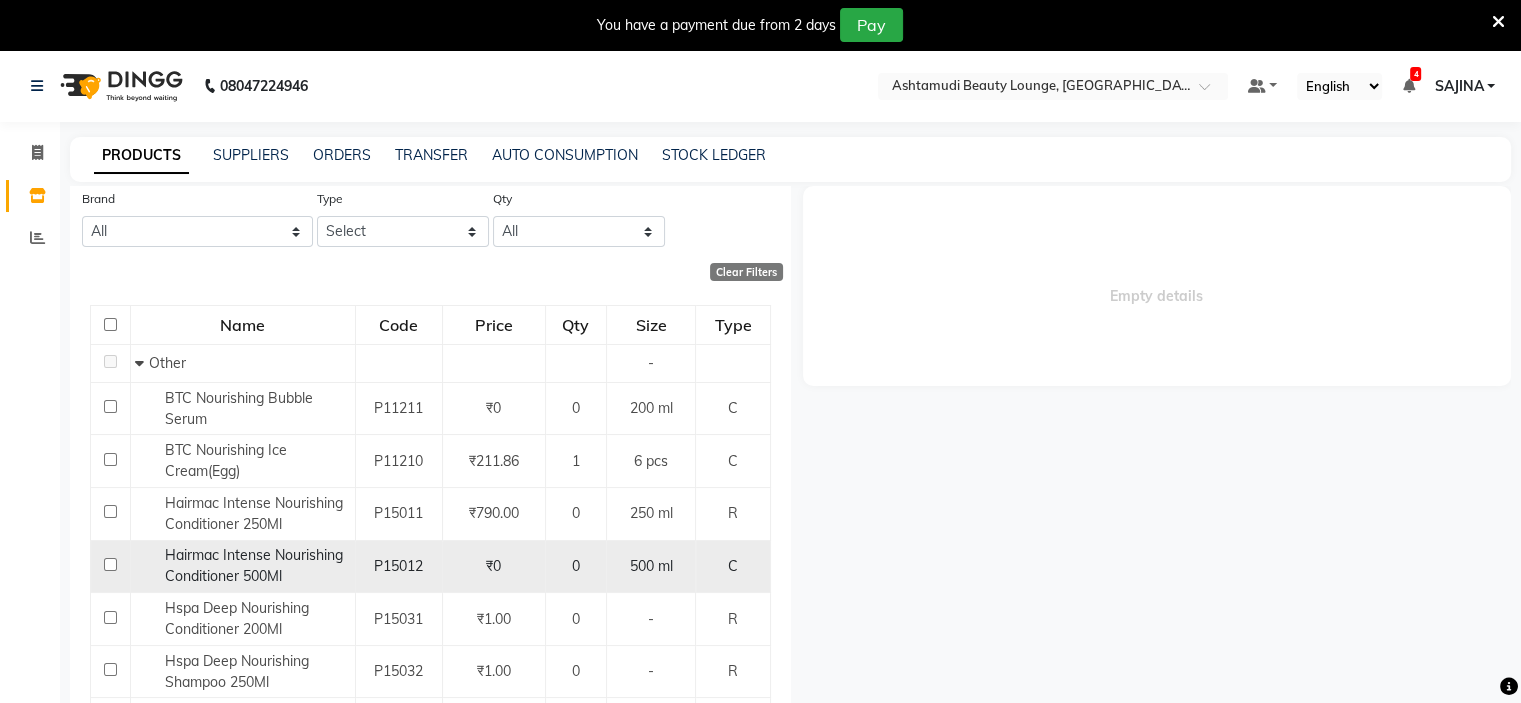 scroll, scrollTop: 0, scrollLeft: 0, axis: both 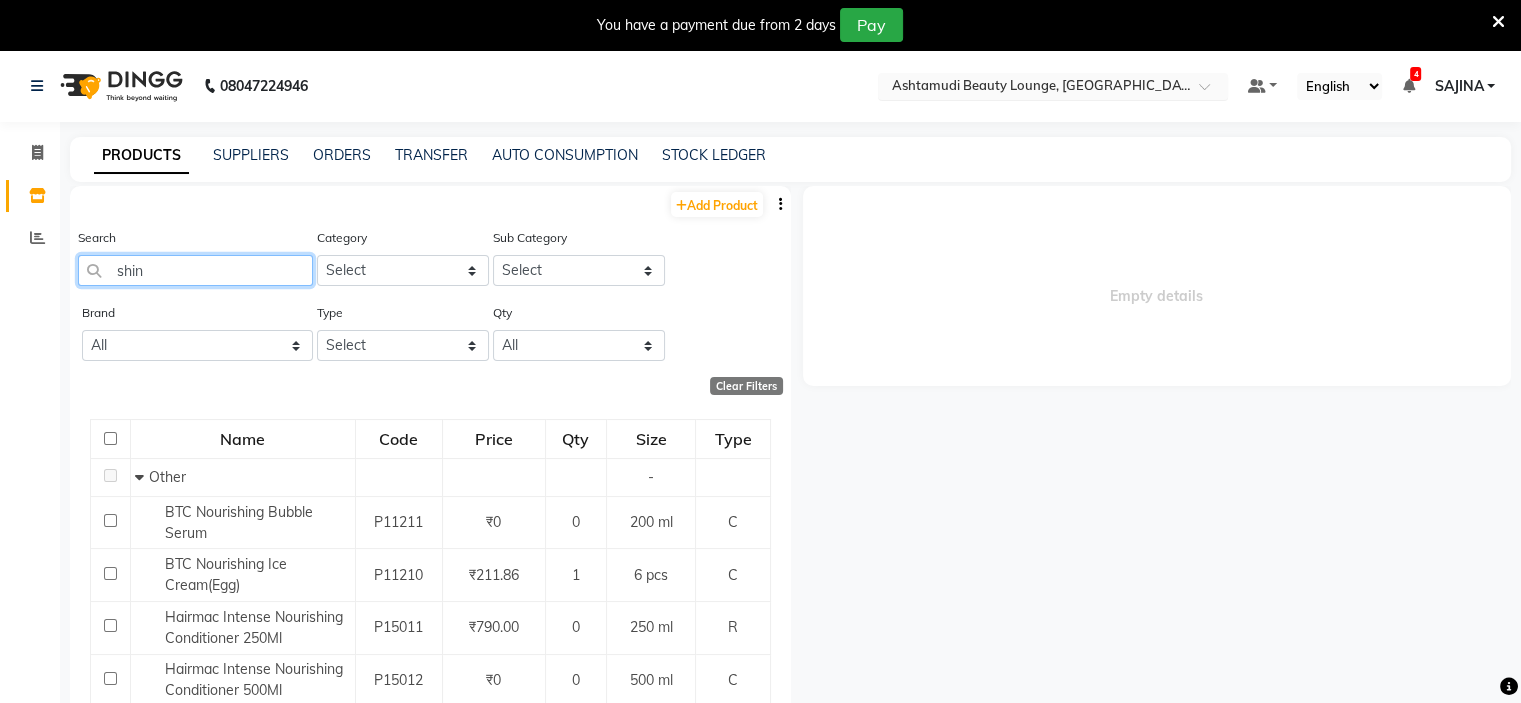 type on "shin" 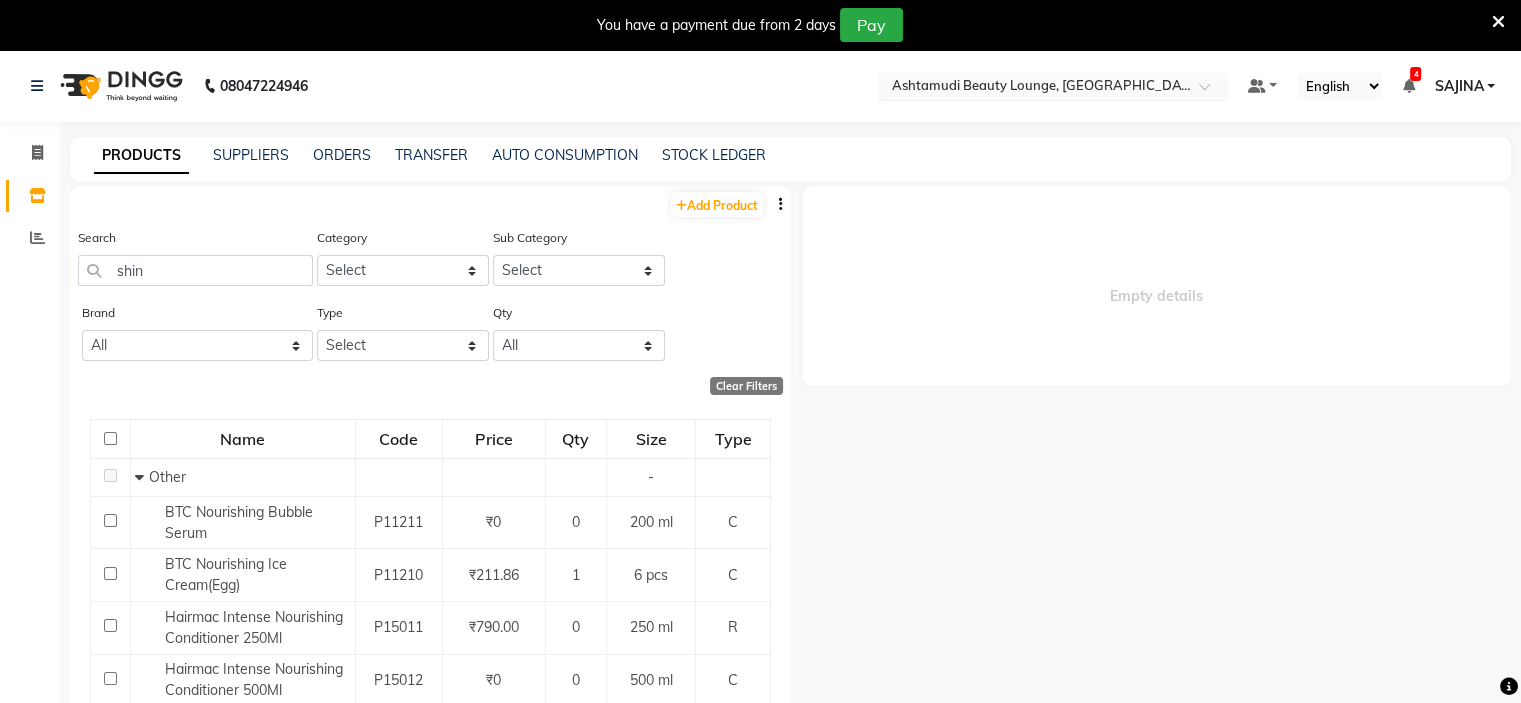 click at bounding box center (1033, 88) 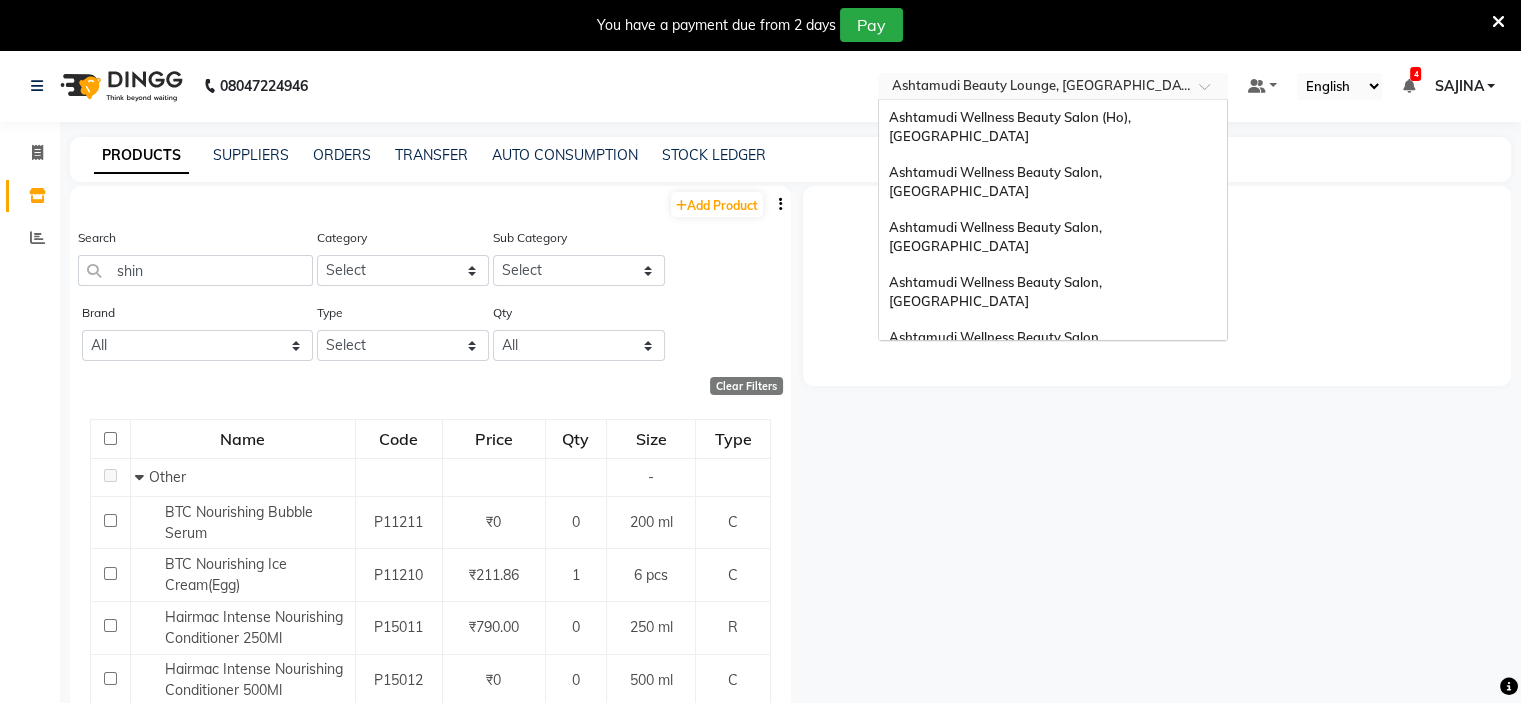 scroll, scrollTop: 312, scrollLeft: 0, axis: vertical 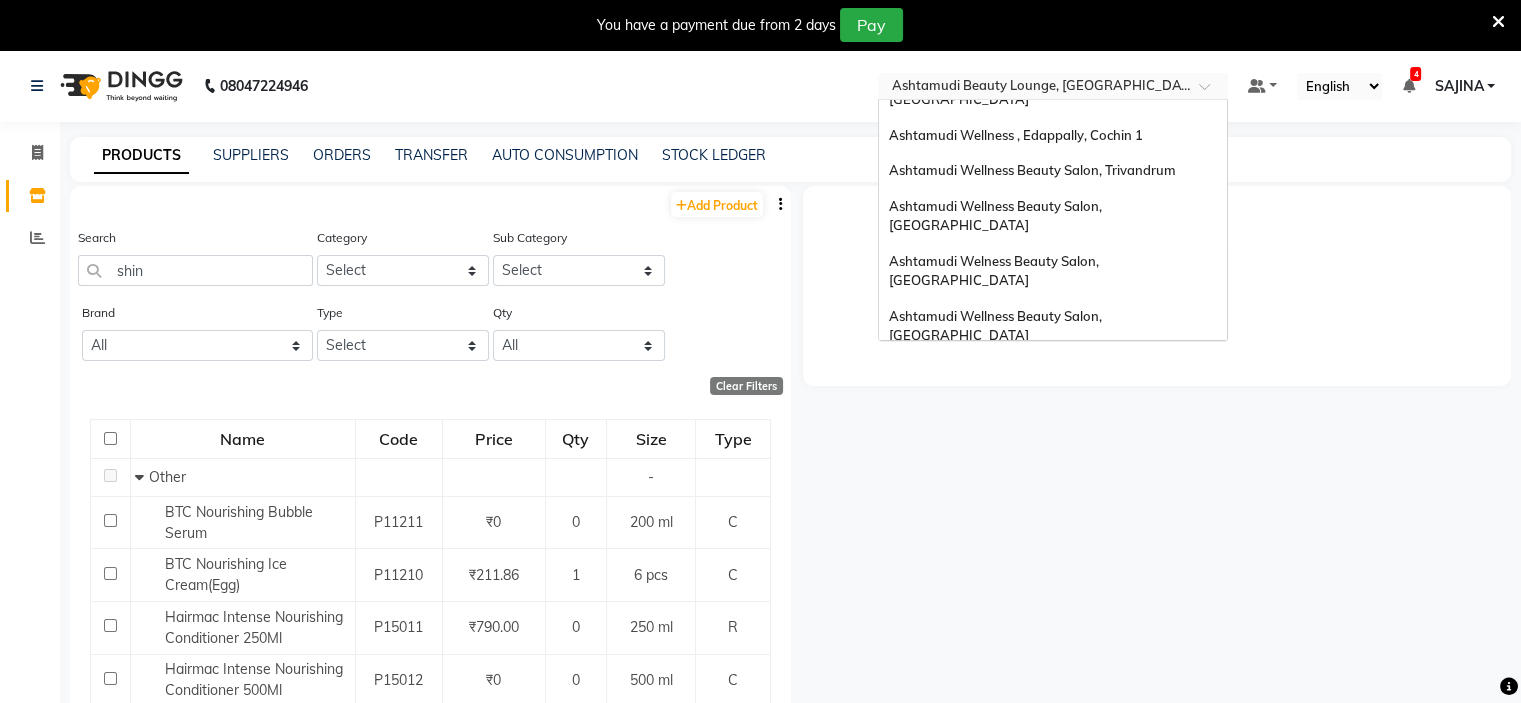 click at bounding box center [1033, 88] 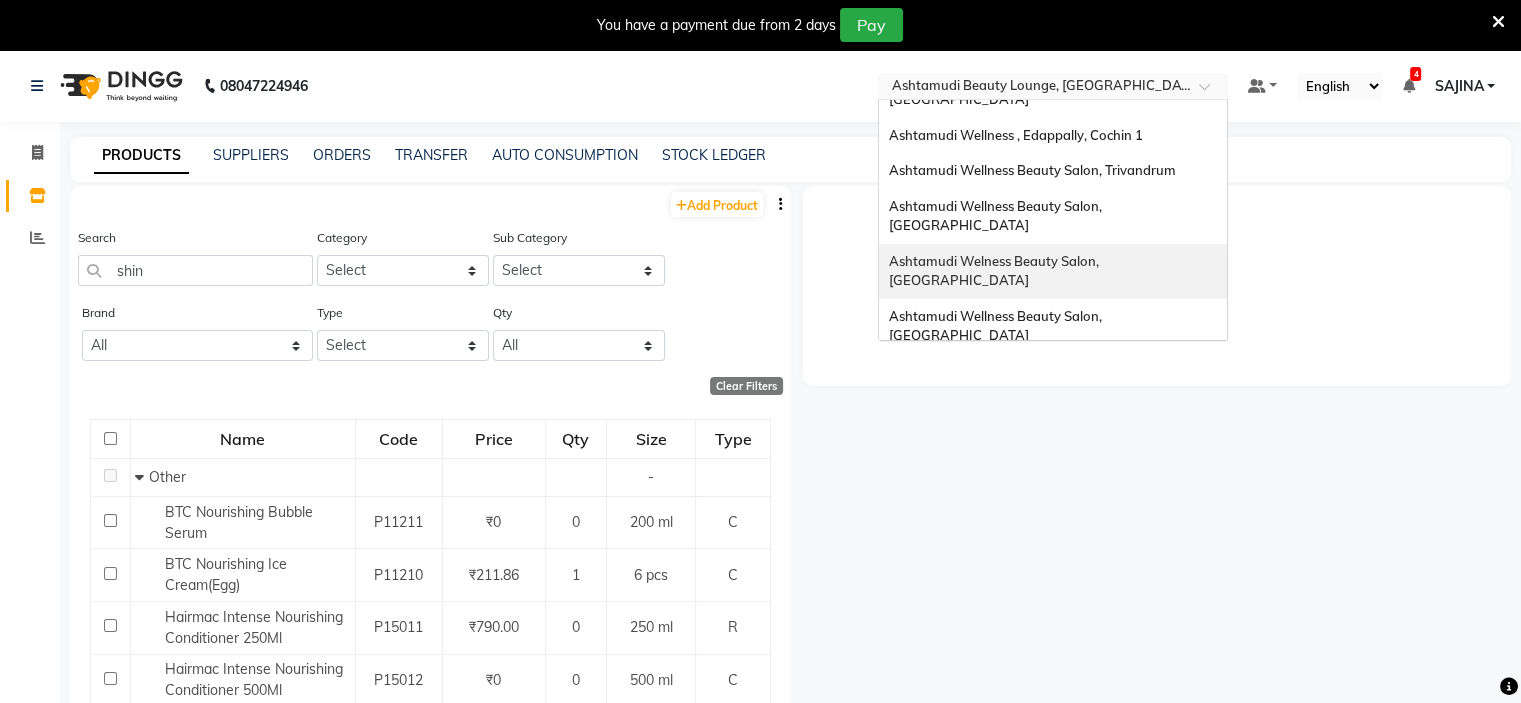 click on "08047224946 Select Location × Ashtamudi Beauty Lounge, Attingal Ashtamudi Wellness Beauty Salon (Ho), Kottiyam Ashtamudi Wellness Beauty Salon, Kowdiar Ashtamudi Wellness Beauty Salon, Guruvayur Ashtamudi Wellness Beauty Salon, Kazakoottam Ashtamudi Wellness Beauty Salon, Kottiyam Ashtamudi Wellness Beauty Salon, Kottarakkara Ashtamudi Wellness , Edappally, Cochin 1 Ashtamudi Wellness Beauty Salon, Trivandrum Ashtamudi Wellness Beauty Salon, Thiruvalla Ashtamudi Welness Beauty Salon, Chinnakkada Ashtamudi Wellness Beauty Salon, Cochin Ashtamudi Wellness Beauty Salon, Calicut Ashtamudi Beauty Lounge, Attingal Ashtamudi Wellness Beauty Salon, Alappuzha Ashtamudi Unisex Salon, Dreams Mall, Dreams Mall Kottiyam  Default Panel My Panel English ENGLISH Español العربية मराठी हिंदी ગુજરાતી தமிழ் 中文 4 Notifications nothing to show SAJINA Manage Profile Change Password Sign out  Version:3.15.4" 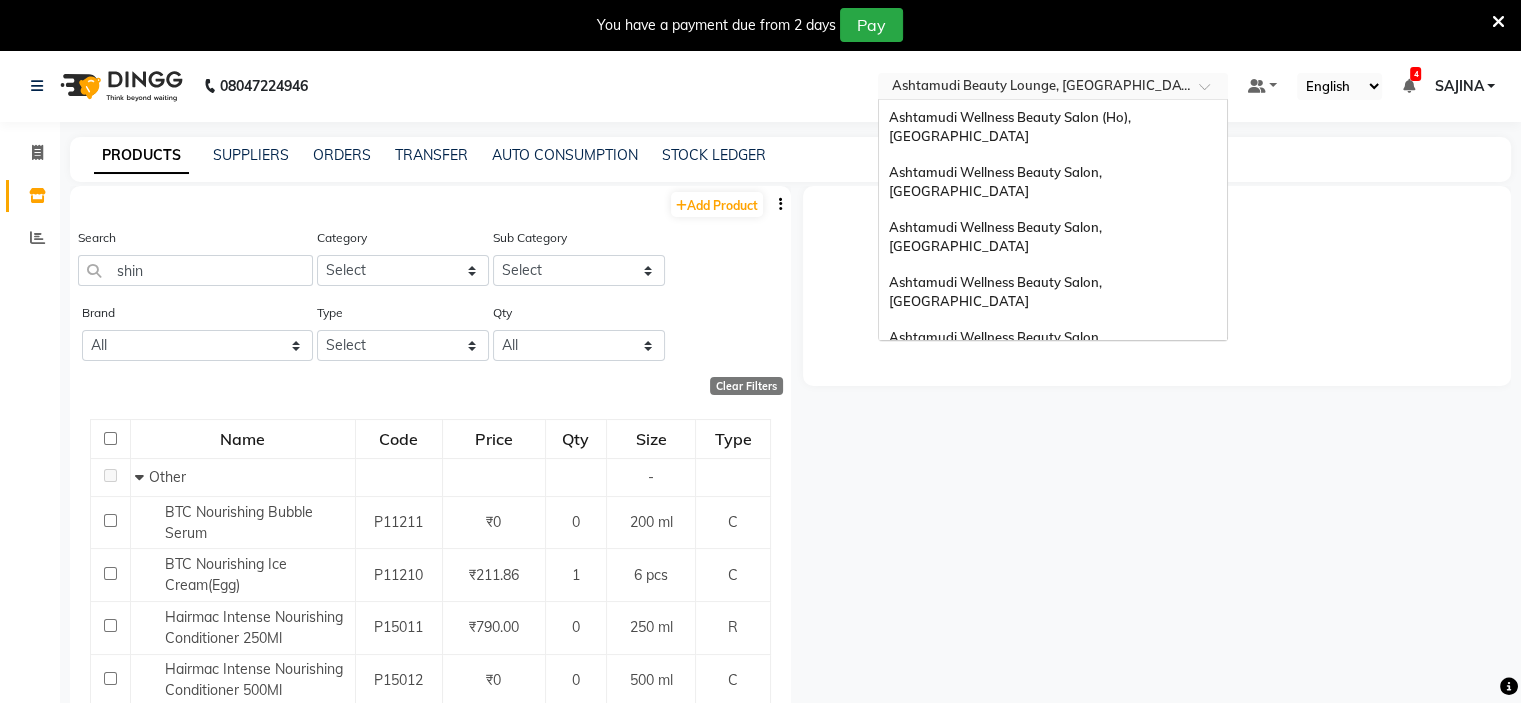 click at bounding box center (1033, 88) 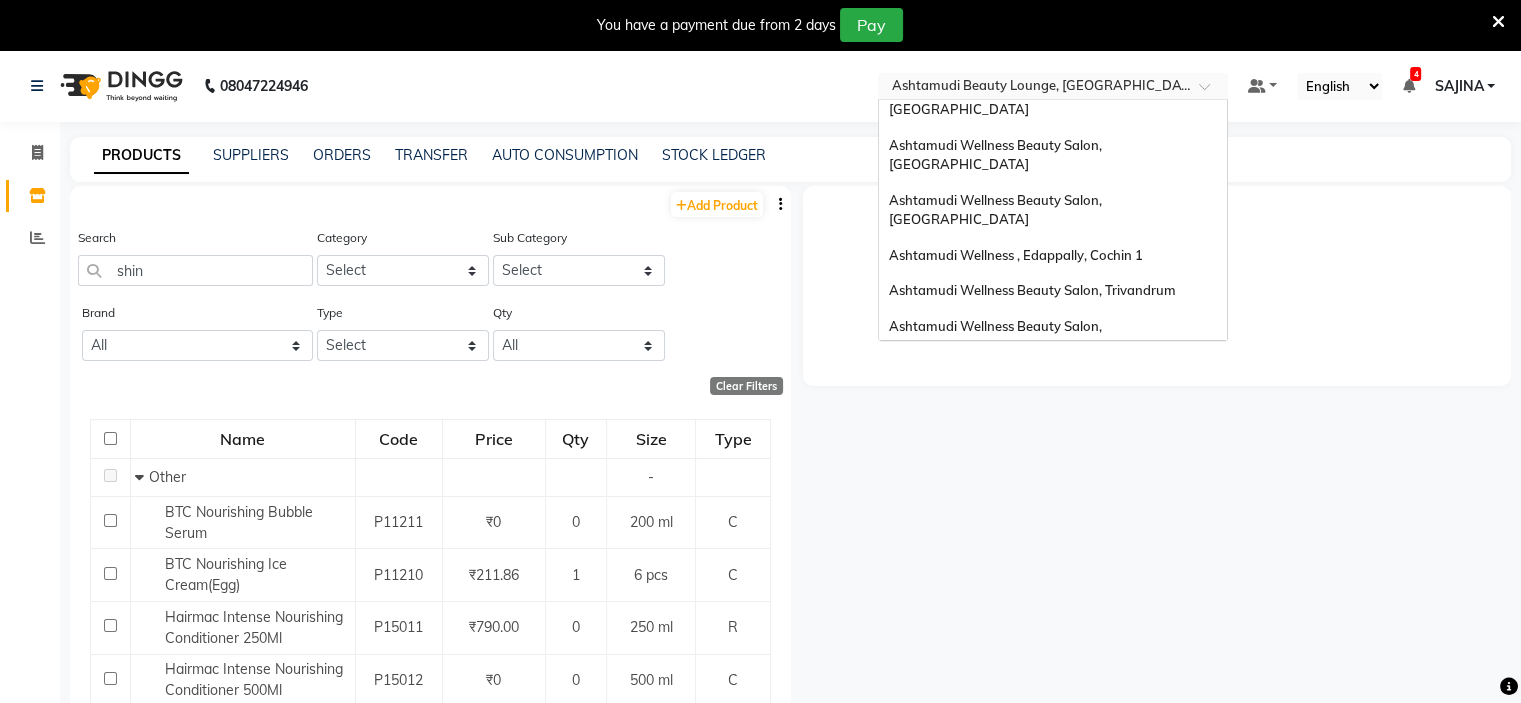 scroll, scrollTop: 200, scrollLeft: 0, axis: vertical 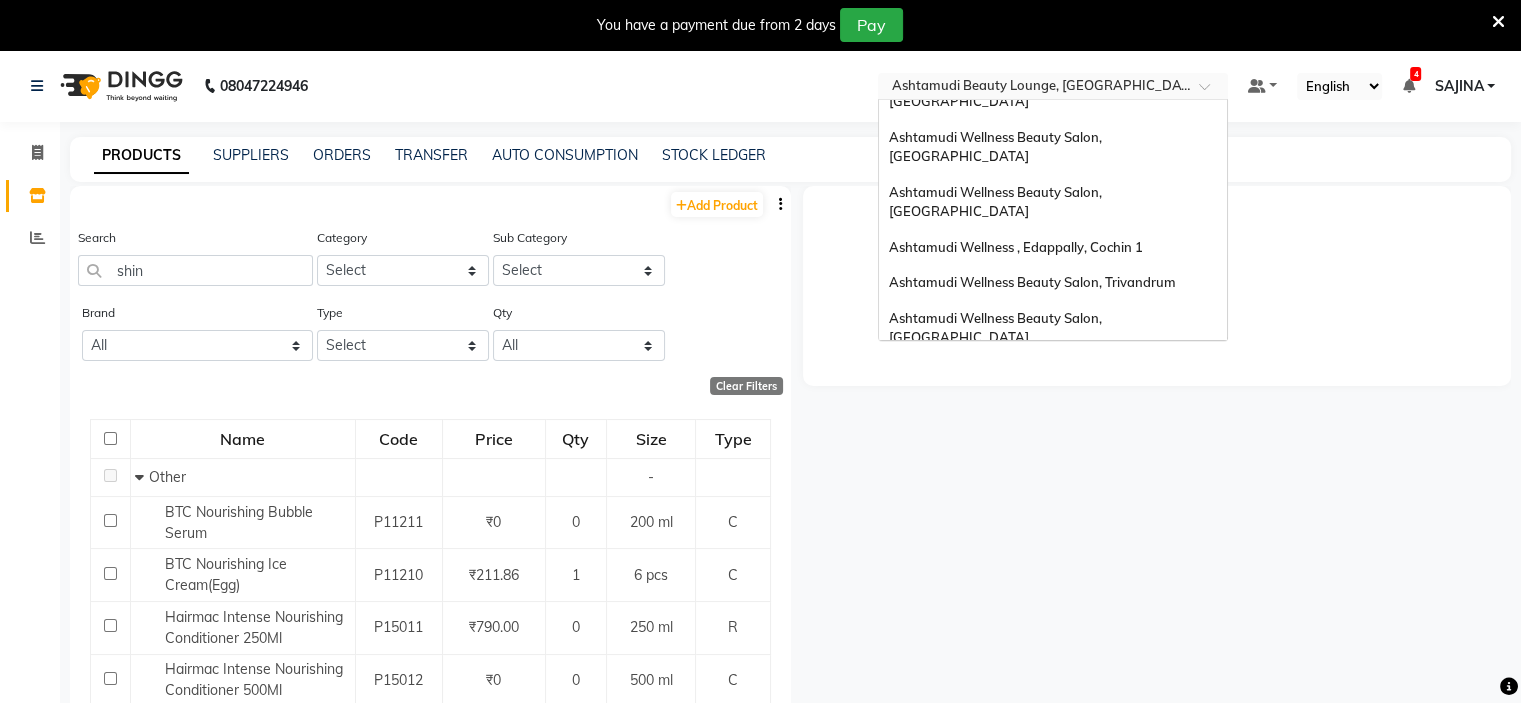 click on "Ashtamudi Wellness Beauty Salon, [GEOGRAPHIC_DATA]" at bounding box center [1053, 493] 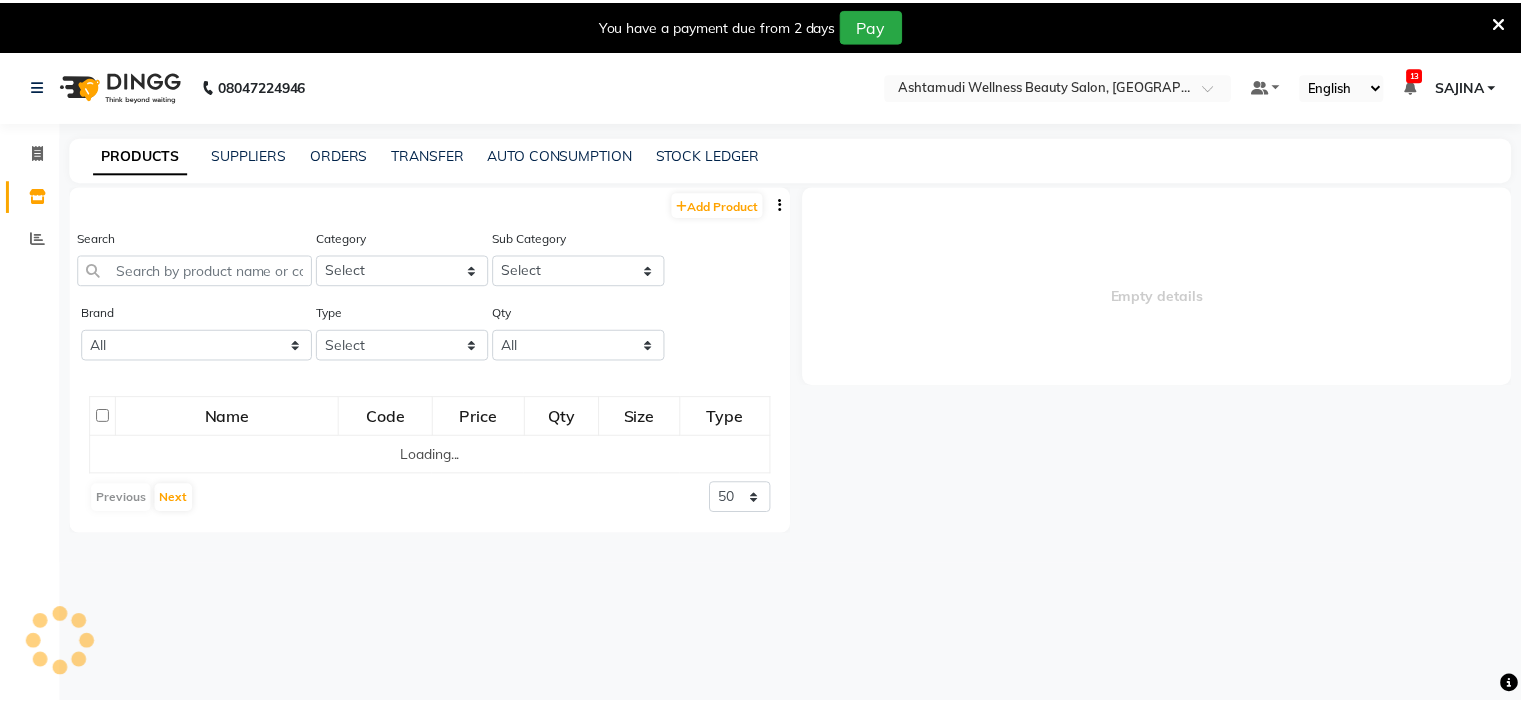 scroll, scrollTop: 0, scrollLeft: 0, axis: both 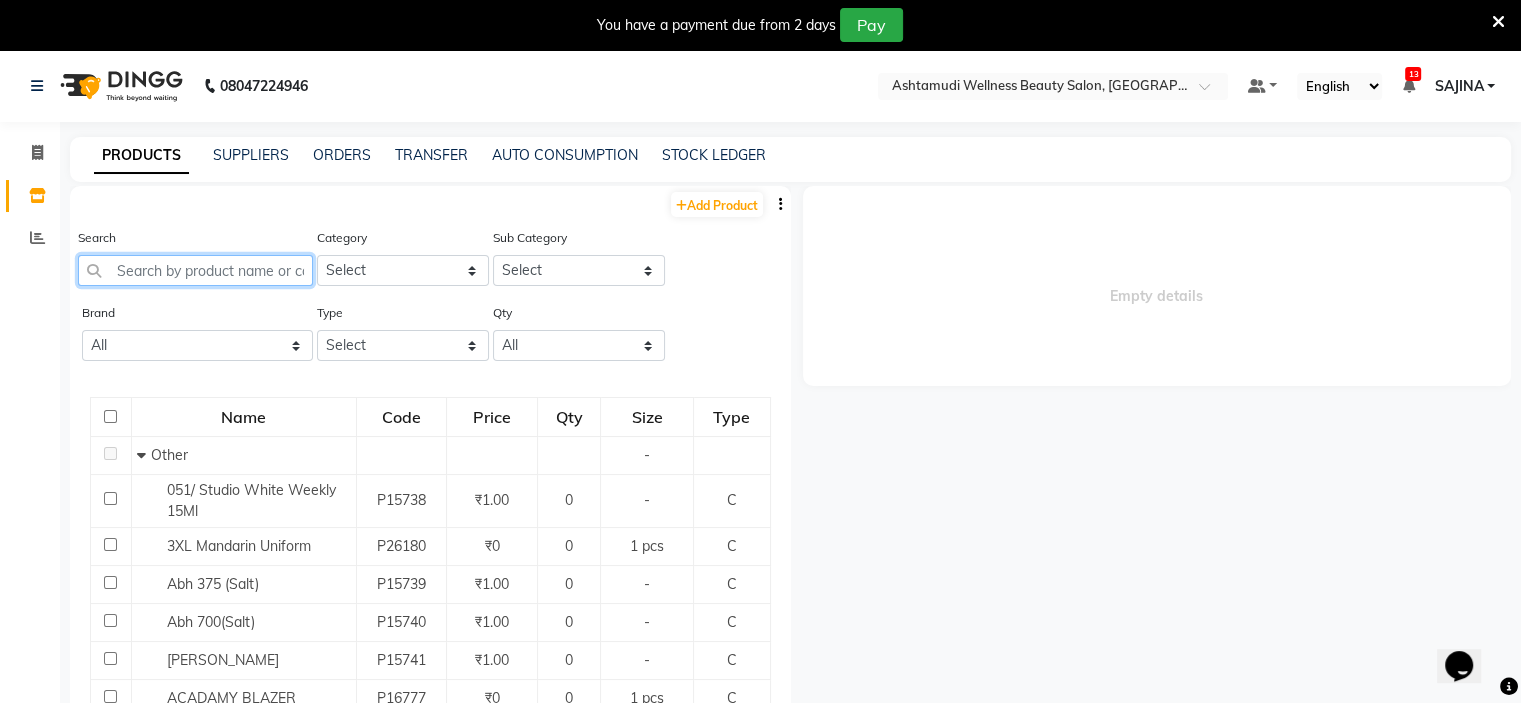 click 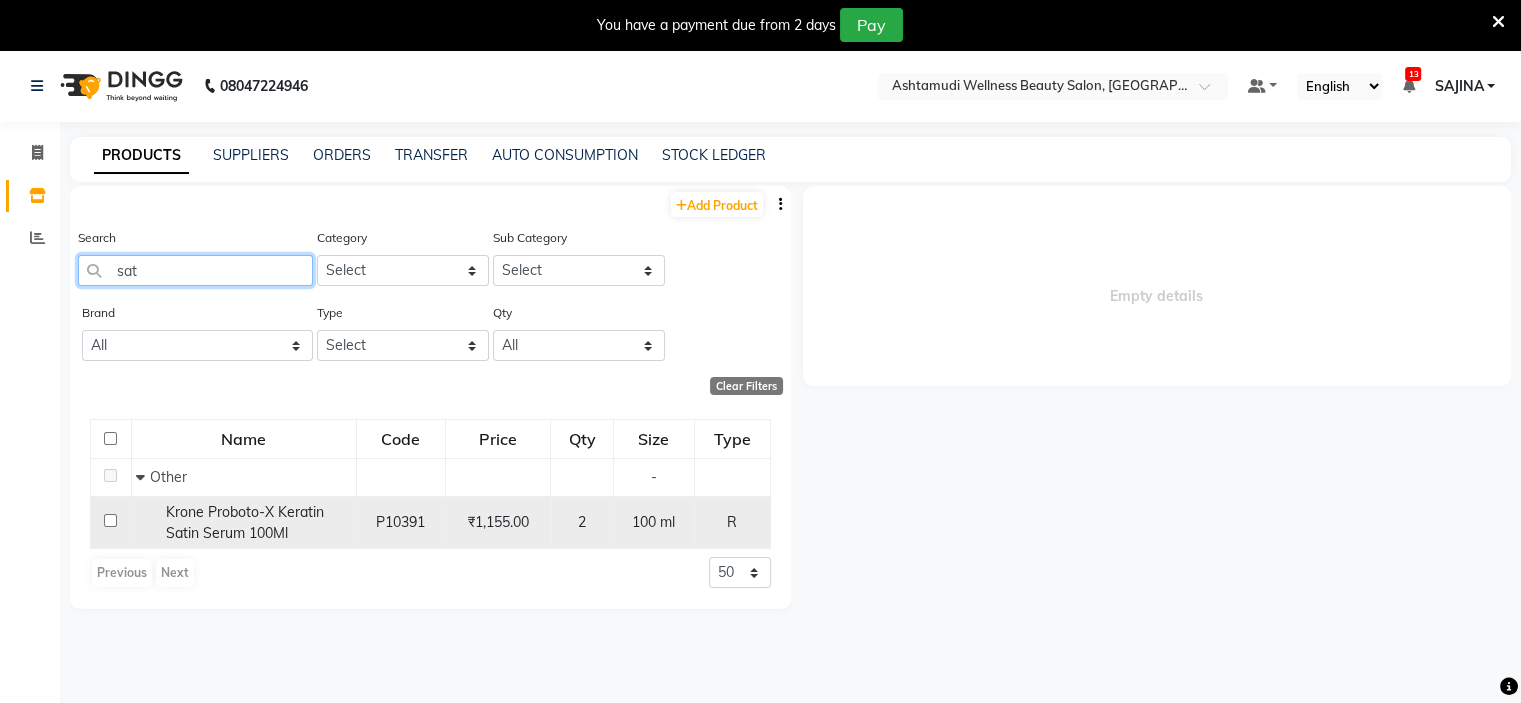 type on "sat" 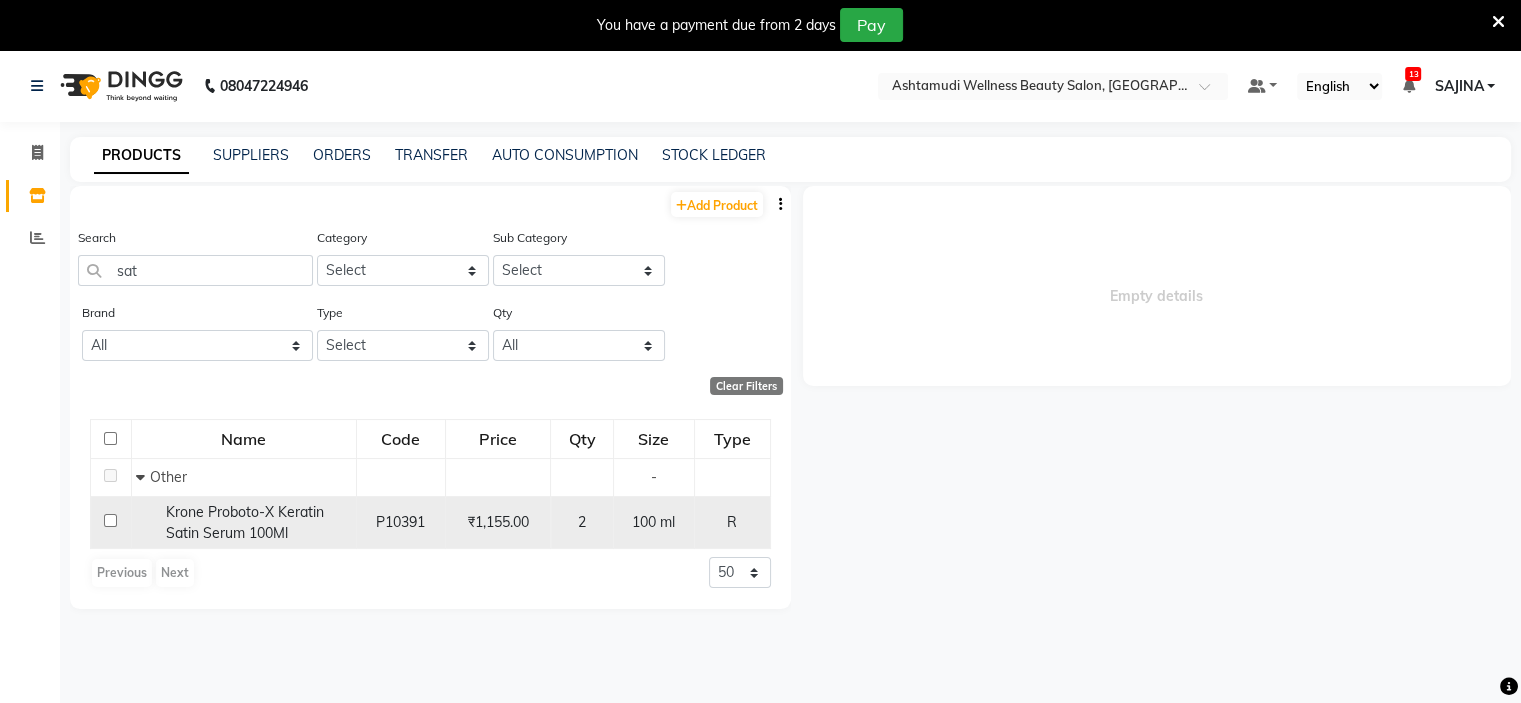 click on "Krone Proboto-X Keratin Satin Serum 100Ml" 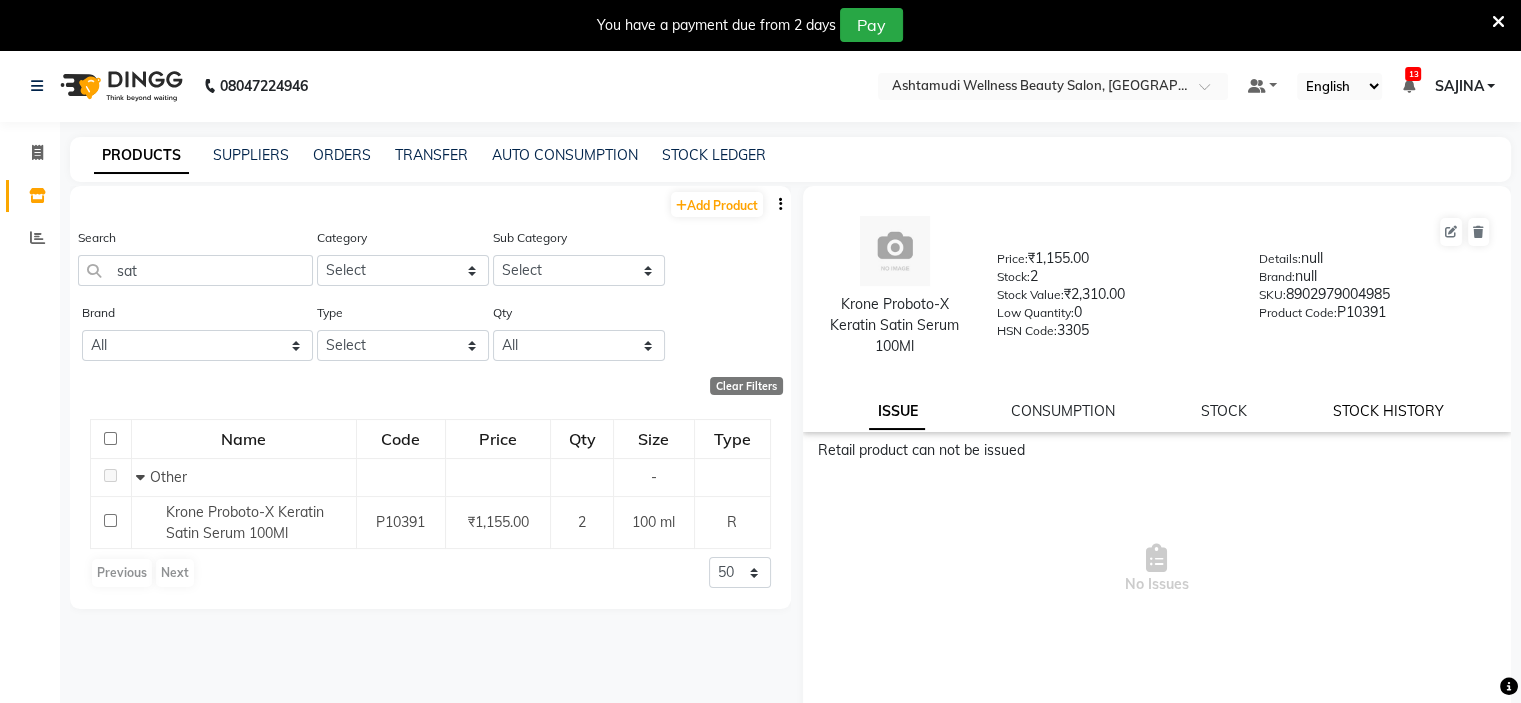 click on "STOCK HISTORY" 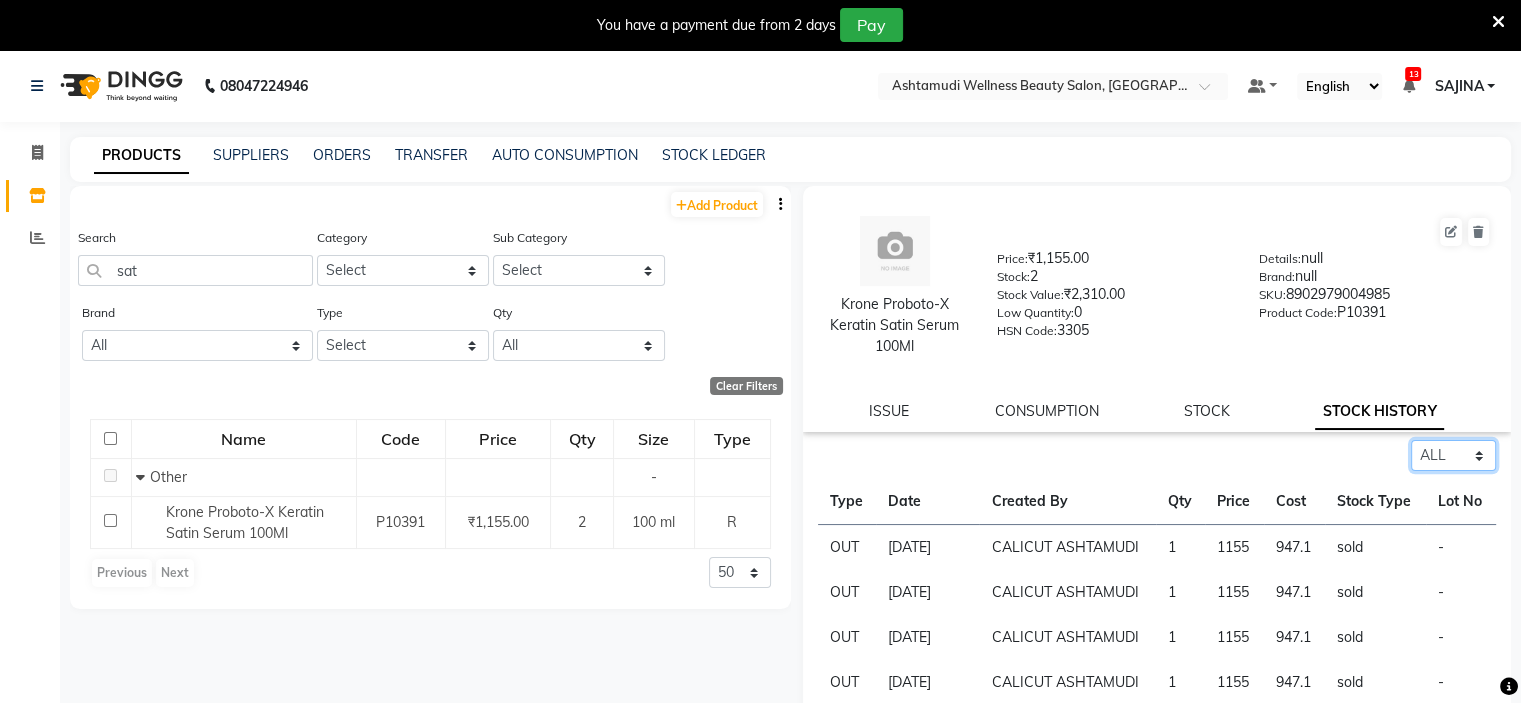 click on "Select ALL IN OUT" 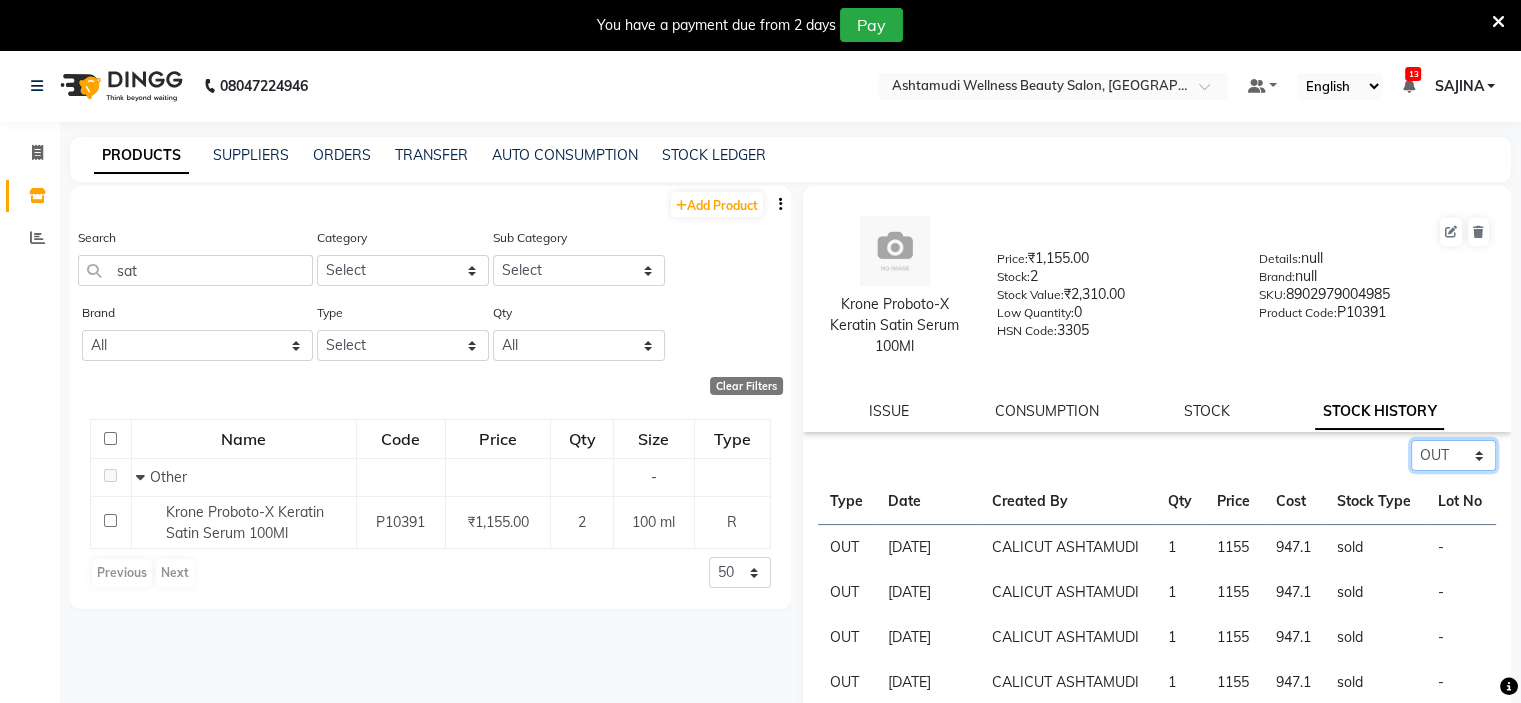 click on "Select ALL IN OUT" 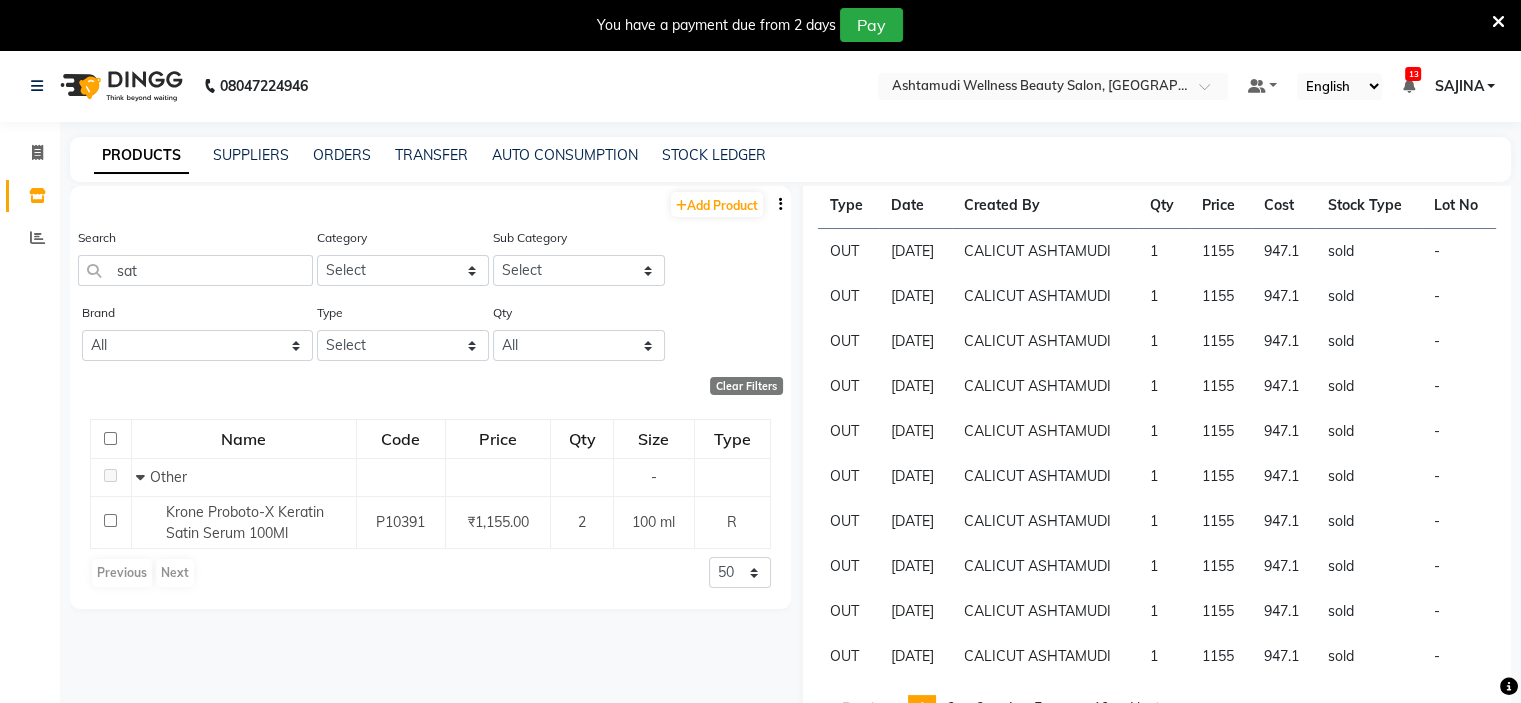scroll, scrollTop: 297, scrollLeft: 0, axis: vertical 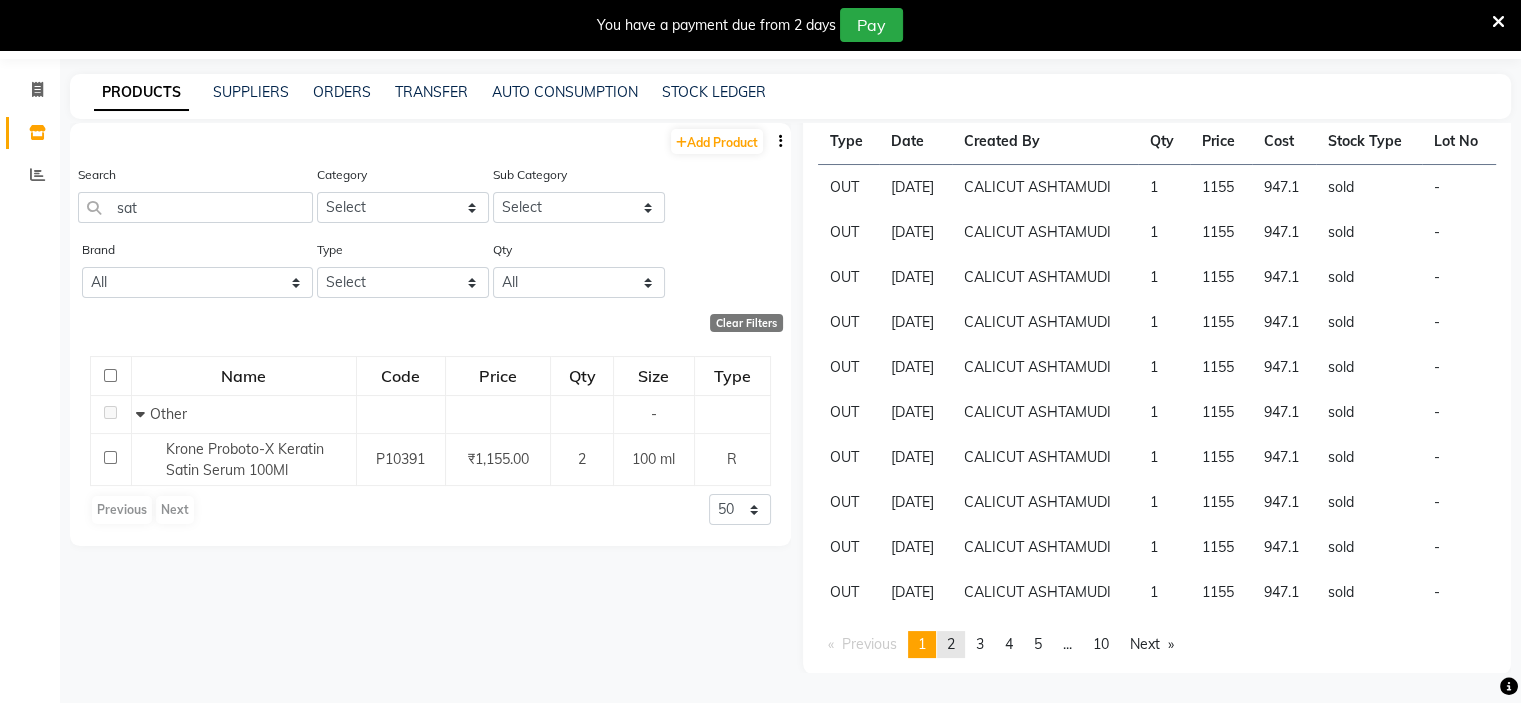 click on "2" at bounding box center [951, 644] 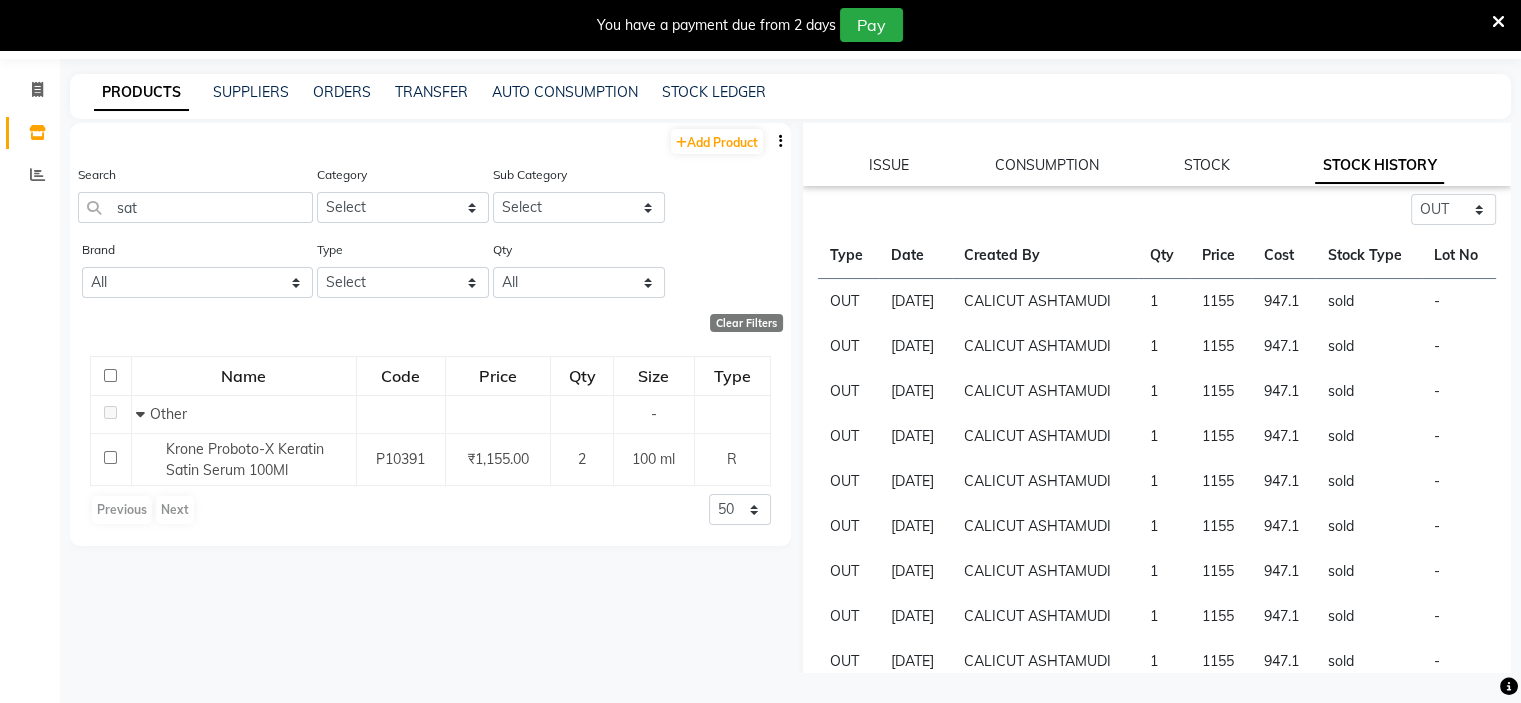 scroll, scrollTop: 297, scrollLeft: 0, axis: vertical 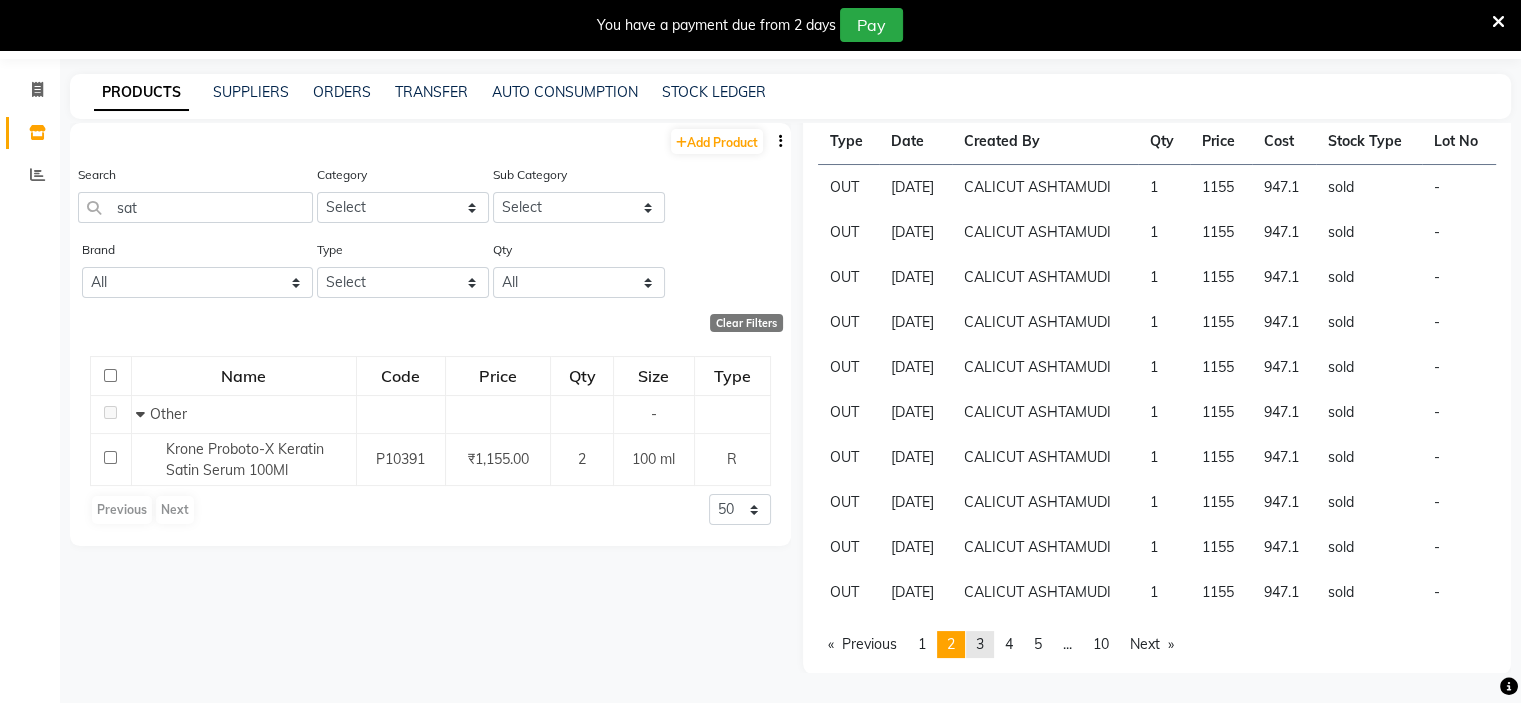 click on "3" at bounding box center [980, 644] 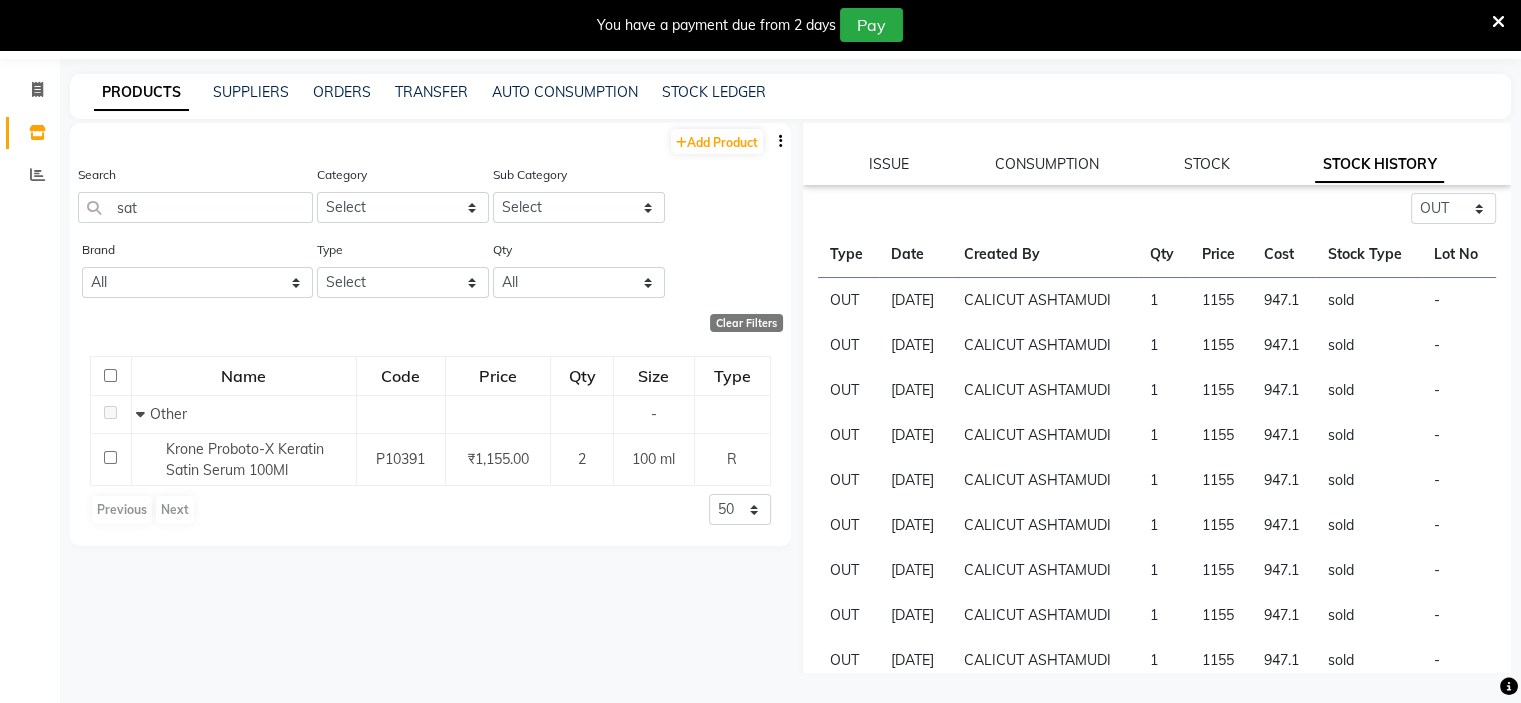 scroll, scrollTop: 297, scrollLeft: 0, axis: vertical 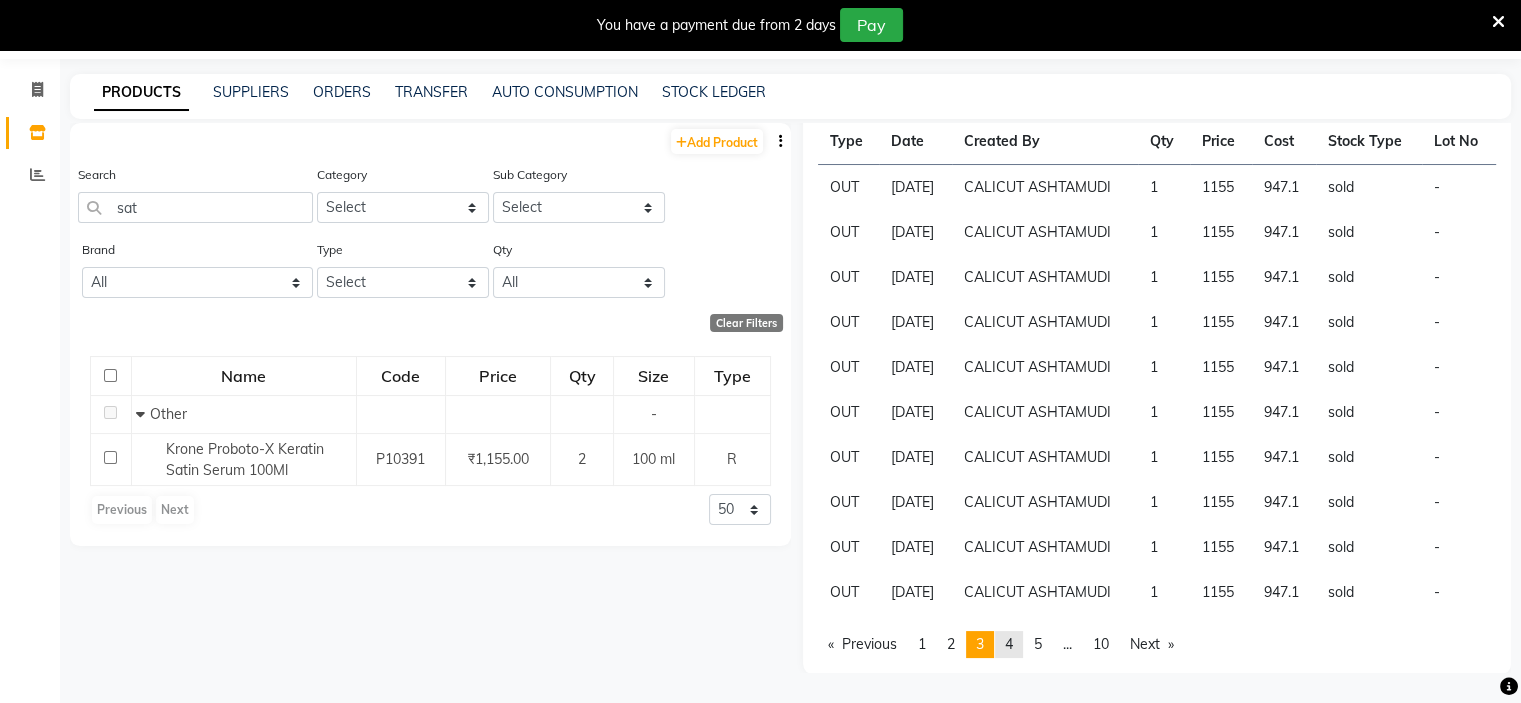 click on "page  4" at bounding box center (1009, 644) 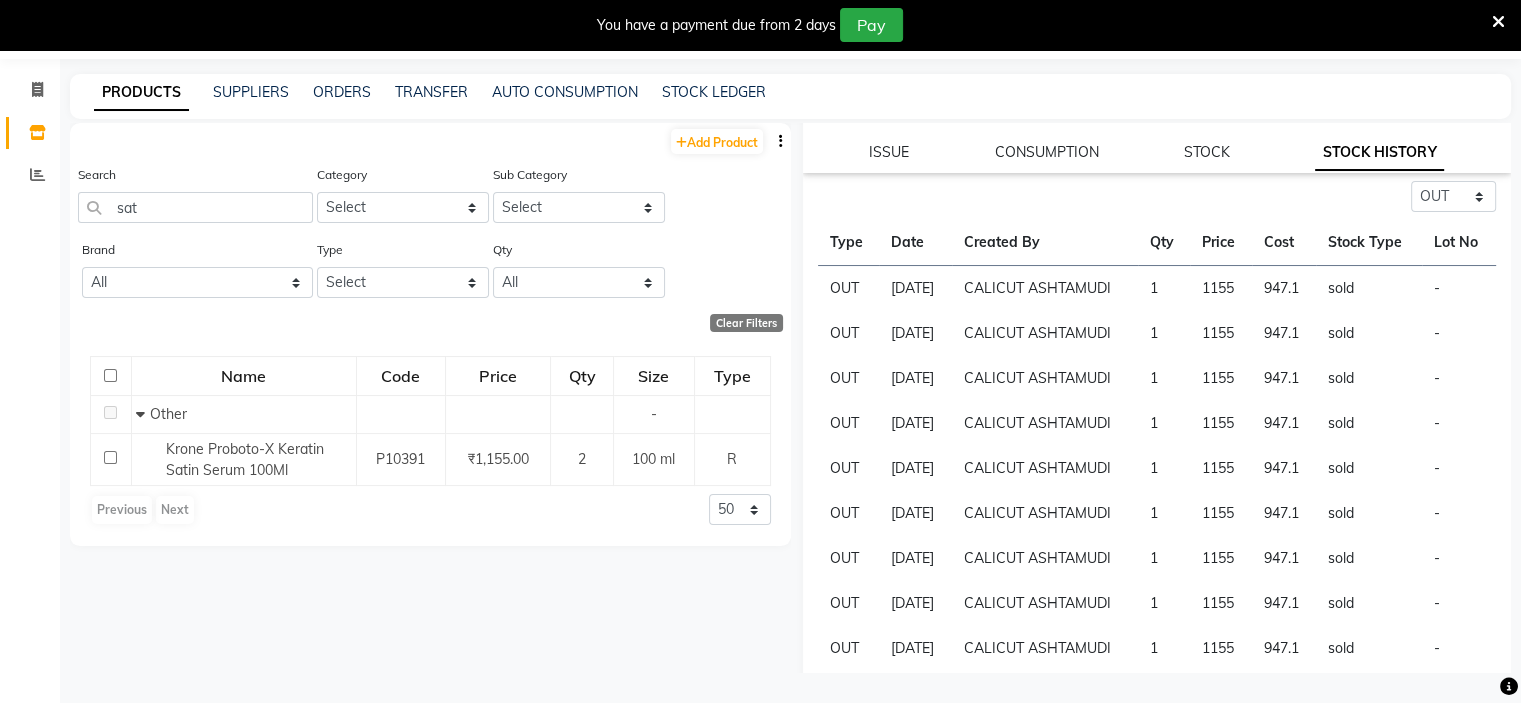 scroll, scrollTop: 297, scrollLeft: 0, axis: vertical 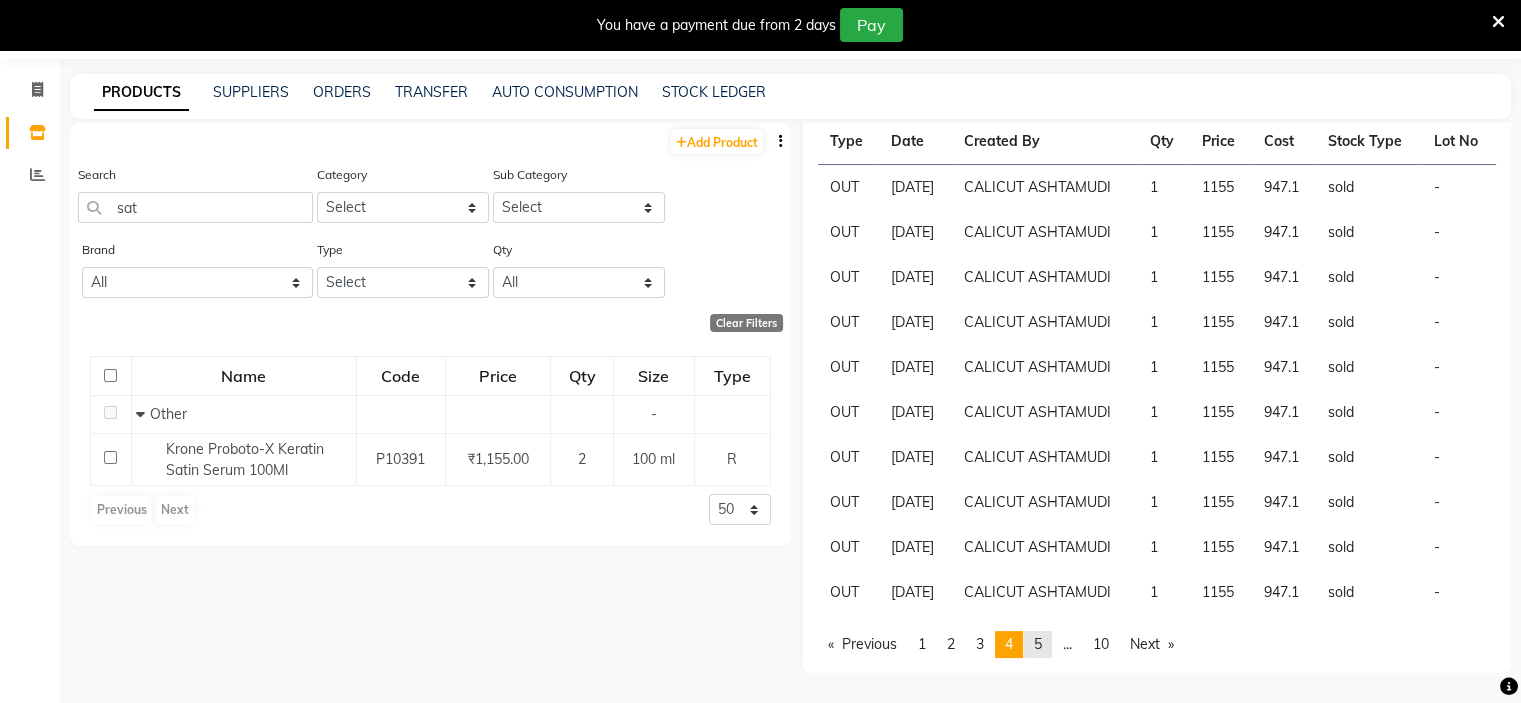 click on "5" at bounding box center [1038, 644] 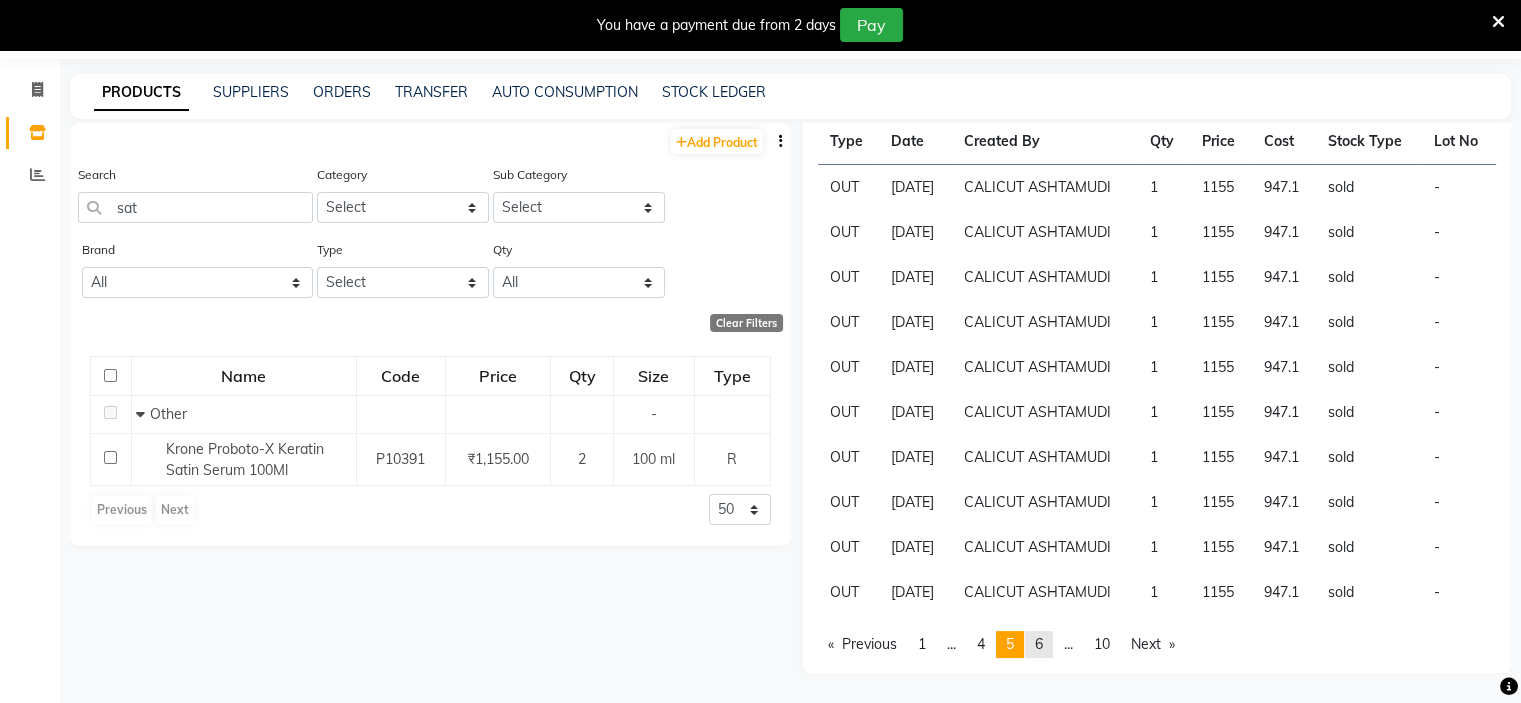 click on "6" at bounding box center (1039, 644) 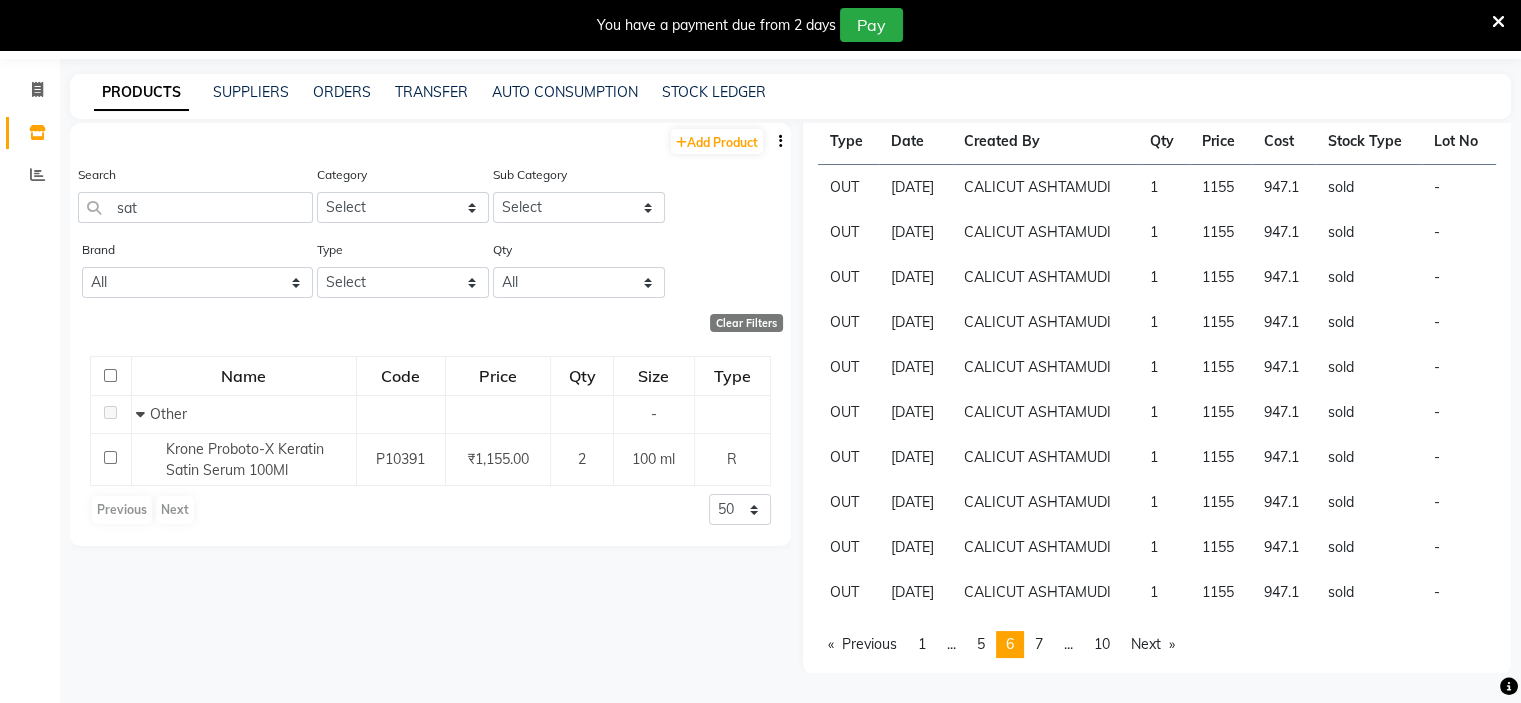 click on "6" at bounding box center (1010, 644) 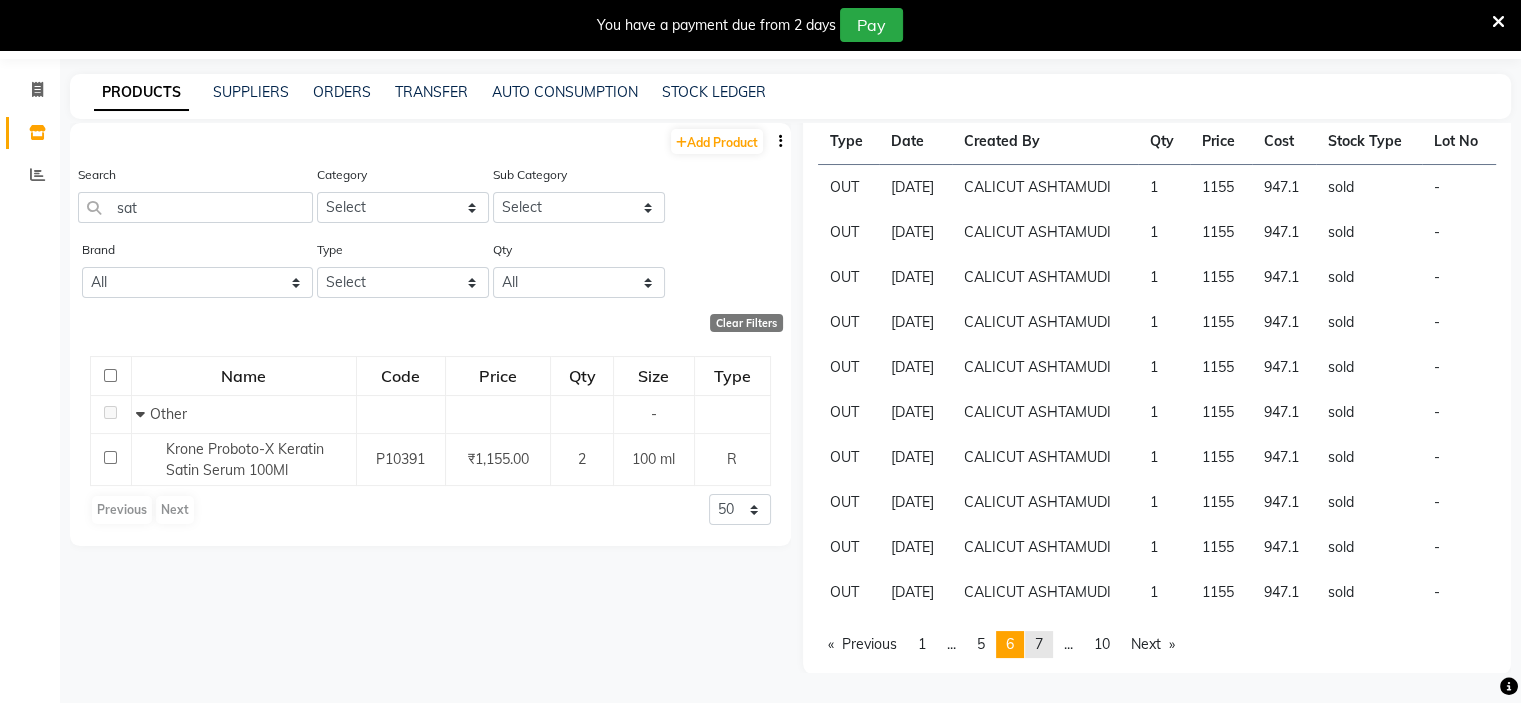 click on "7" at bounding box center [1039, 644] 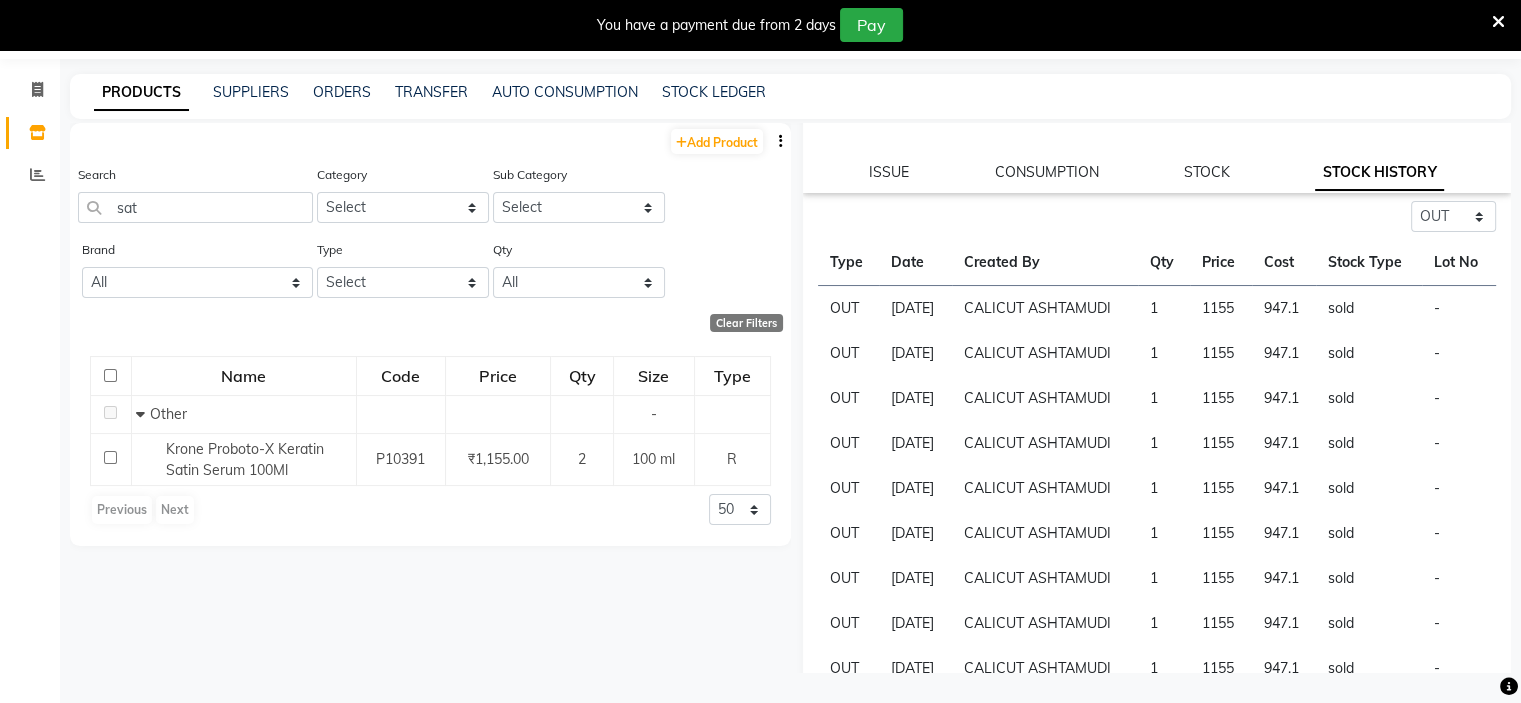 scroll, scrollTop: 297, scrollLeft: 0, axis: vertical 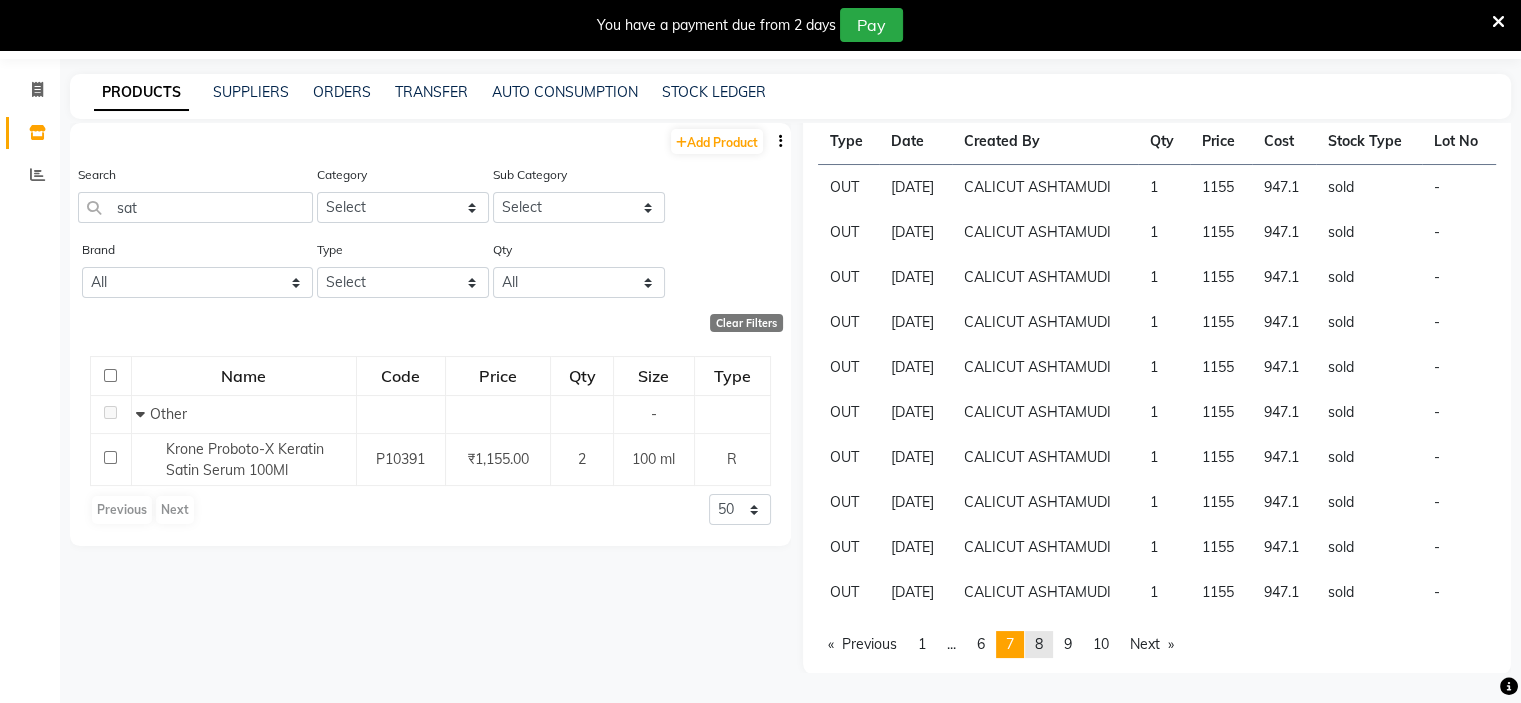 click on "8" at bounding box center (1039, 644) 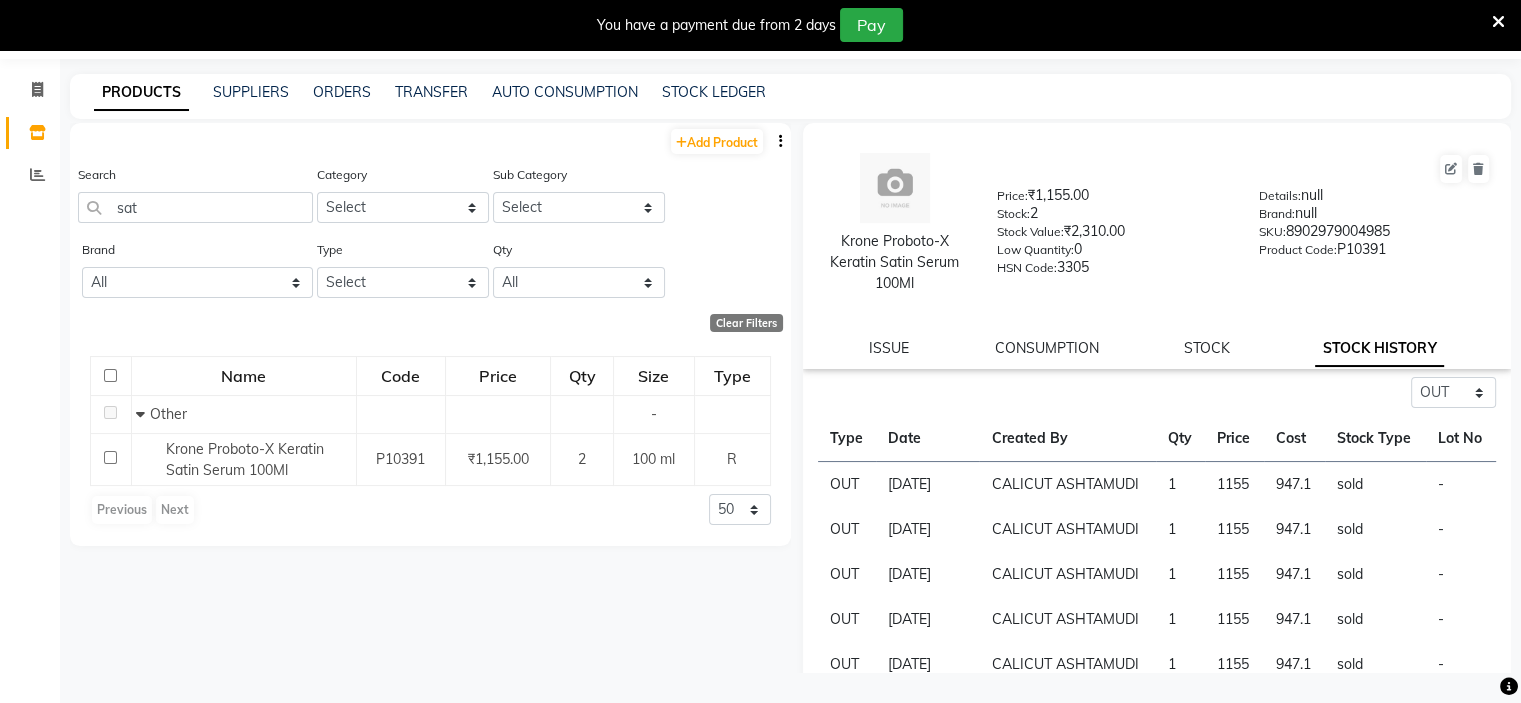 scroll, scrollTop: 297, scrollLeft: 0, axis: vertical 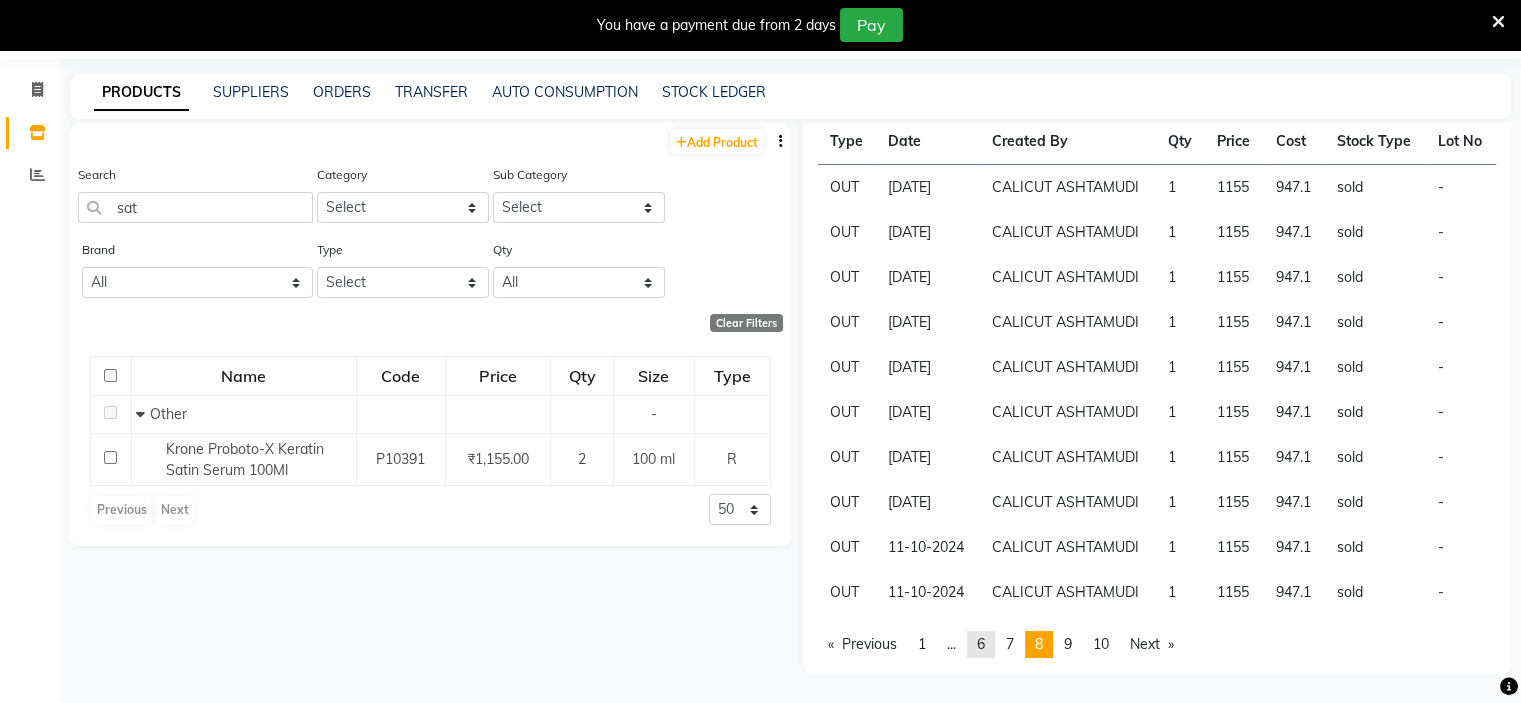 click on "page  6" at bounding box center [981, 644] 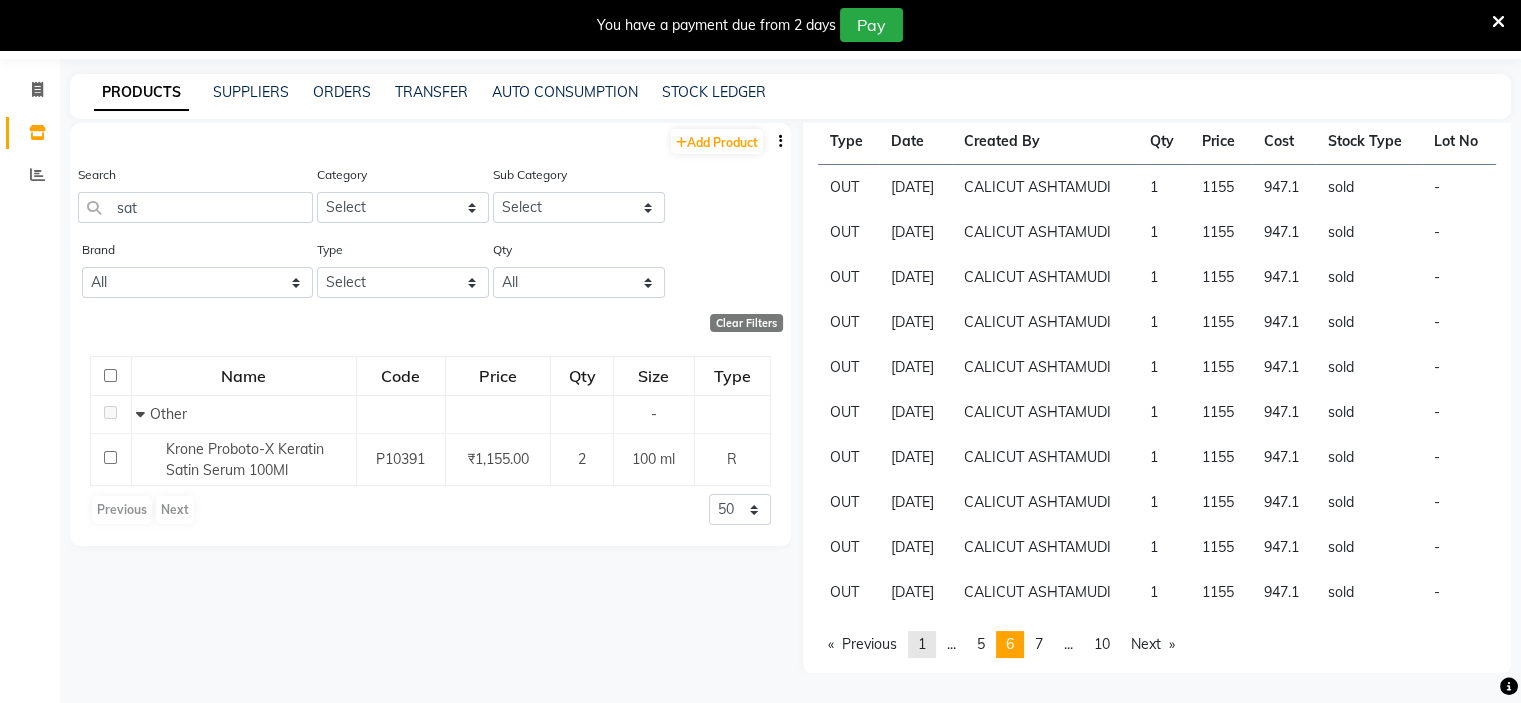 click on "page  1" at bounding box center [922, 644] 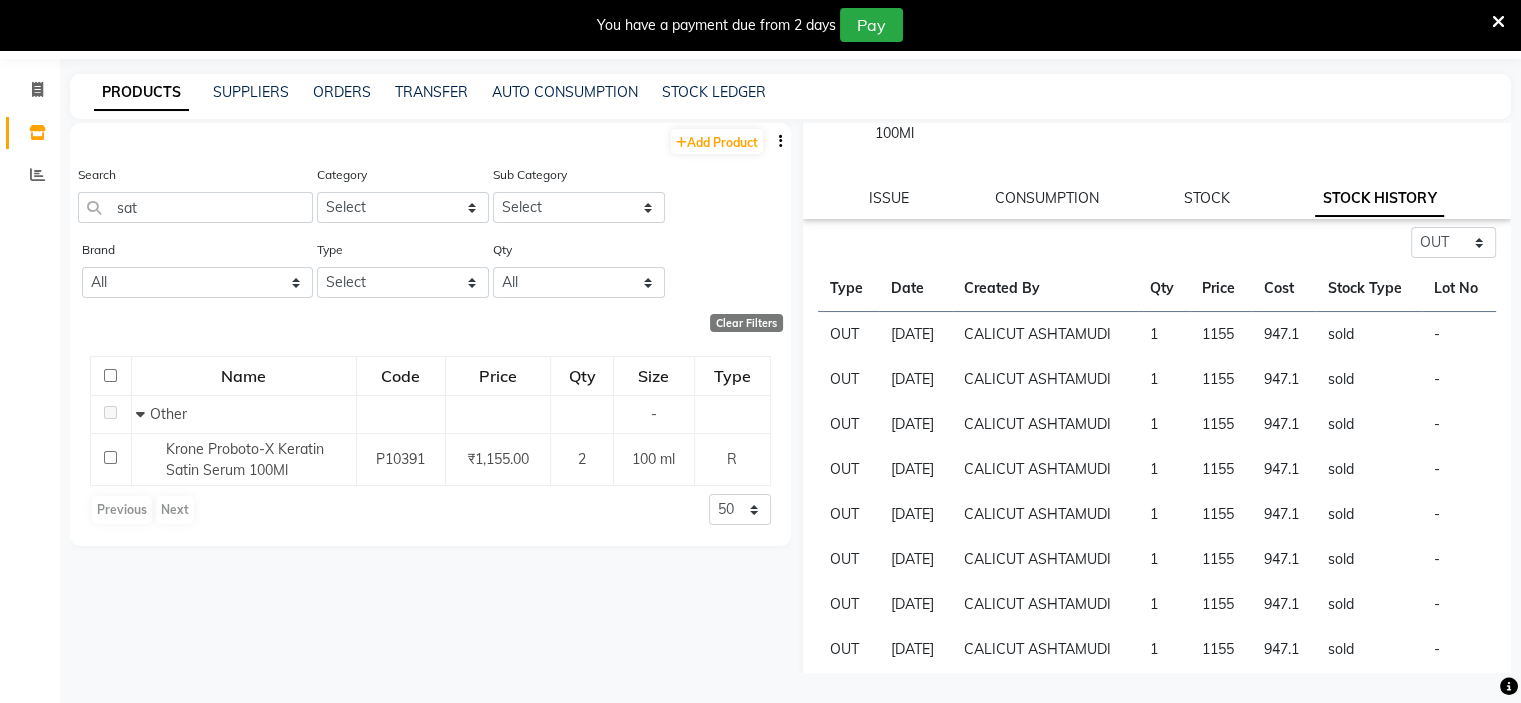 scroll, scrollTop: 0, scrollLeft: 0, axis: both 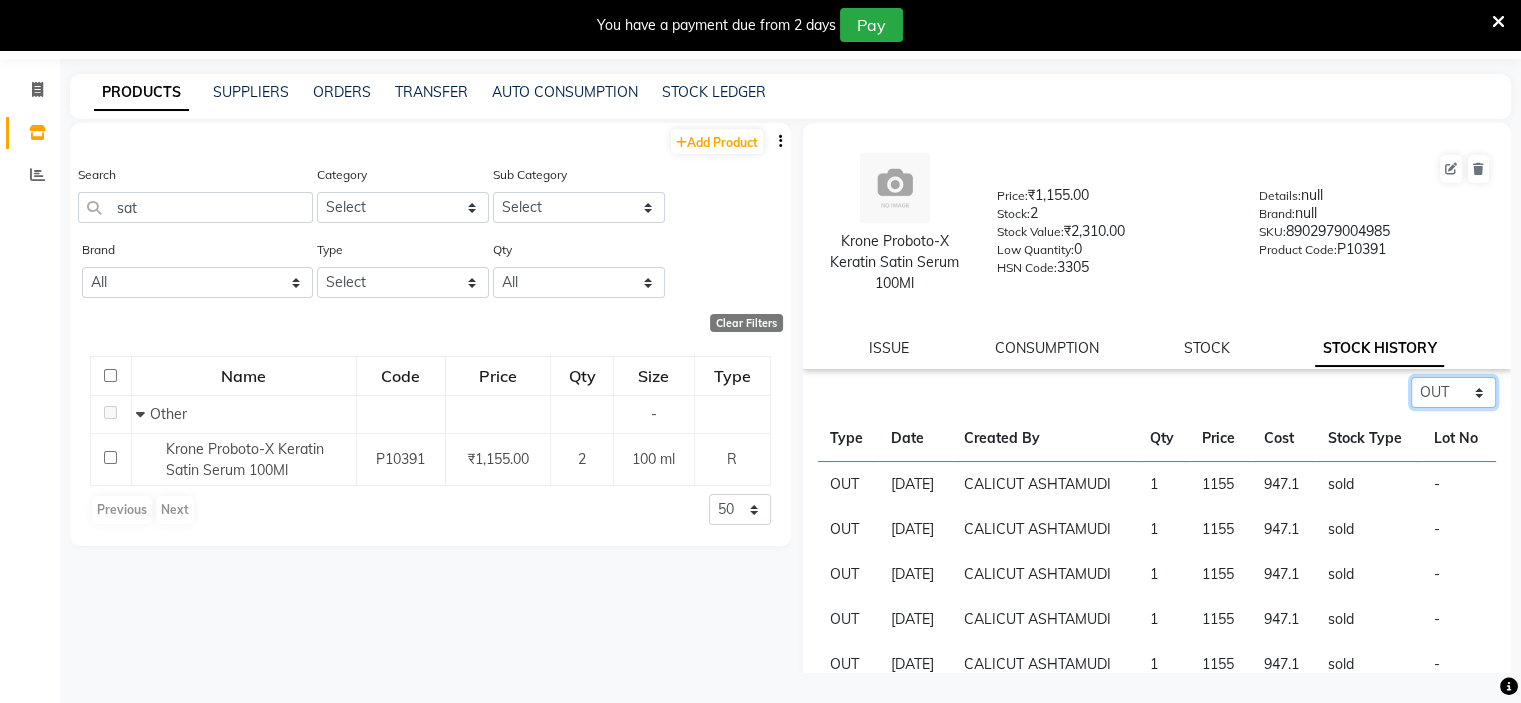 click on "Select ALL IN OUT" 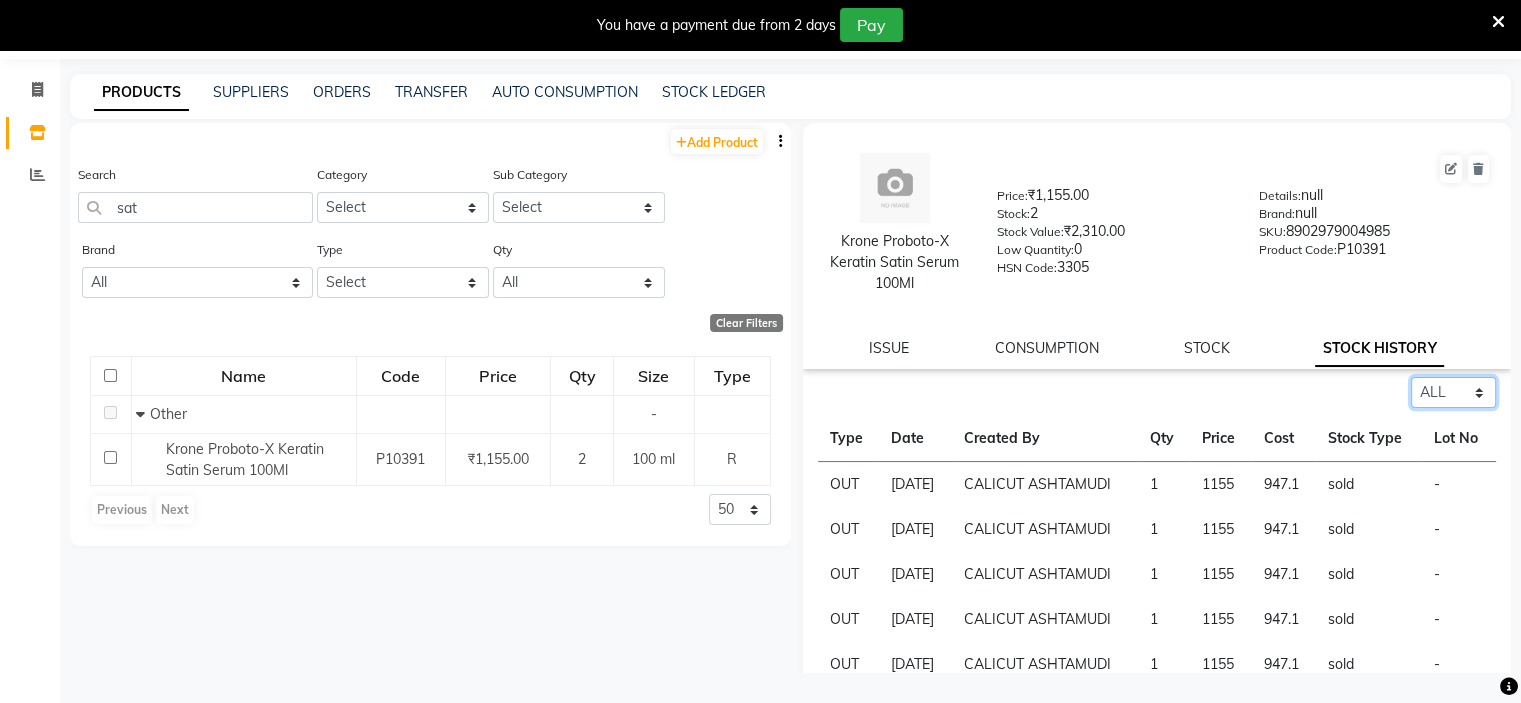 click on "Select ALL IN OUT" 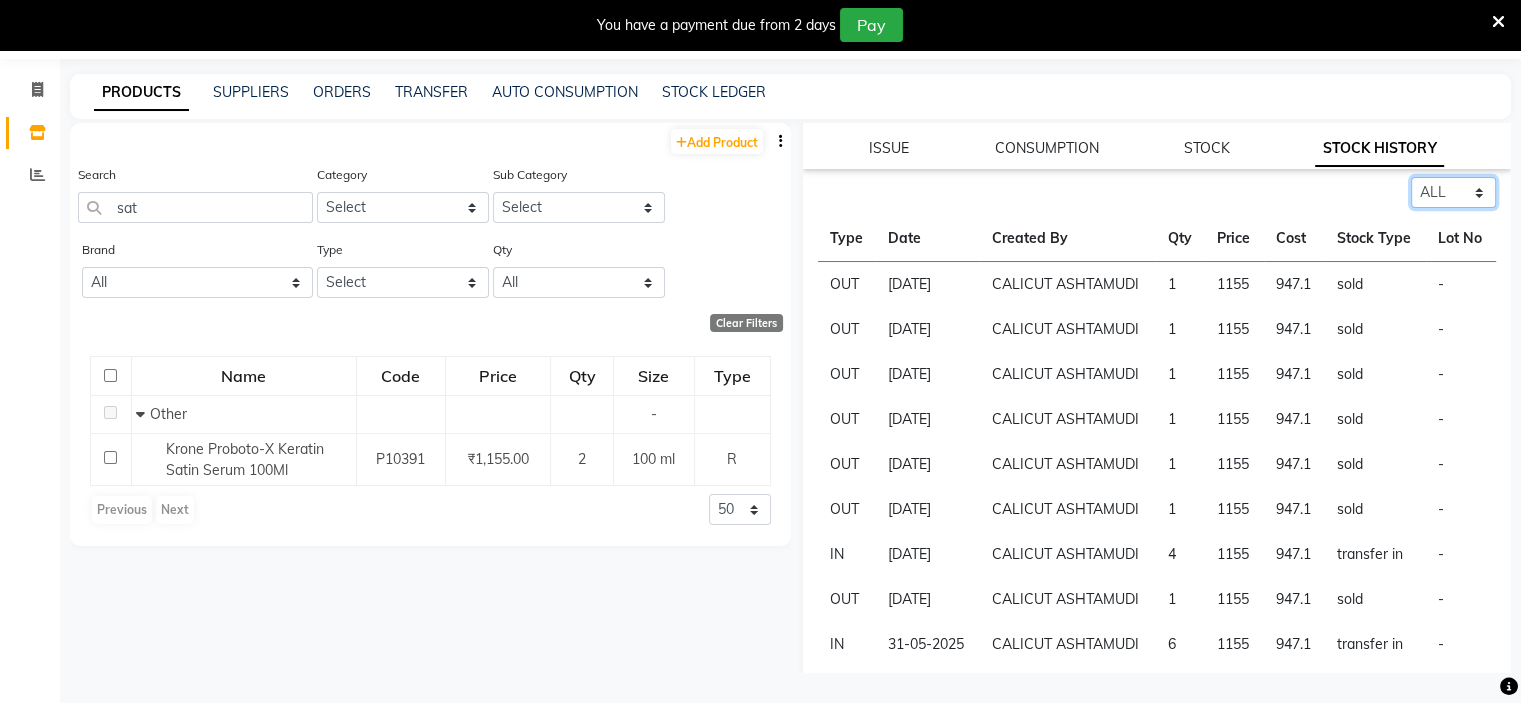 scroll, scrollTop: 297, scrollLeft: 0, axis: vertical 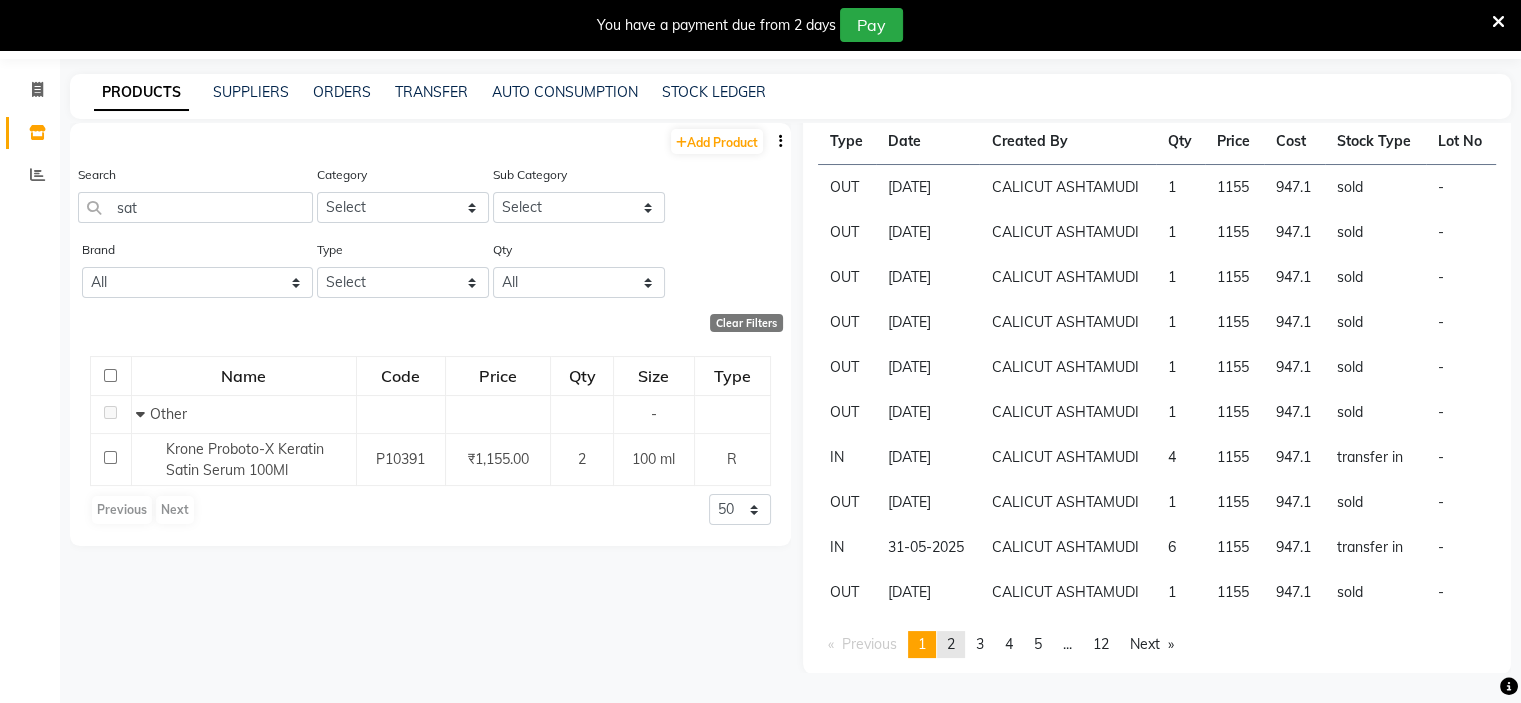 click on "2" at bounding box center [951, 644] 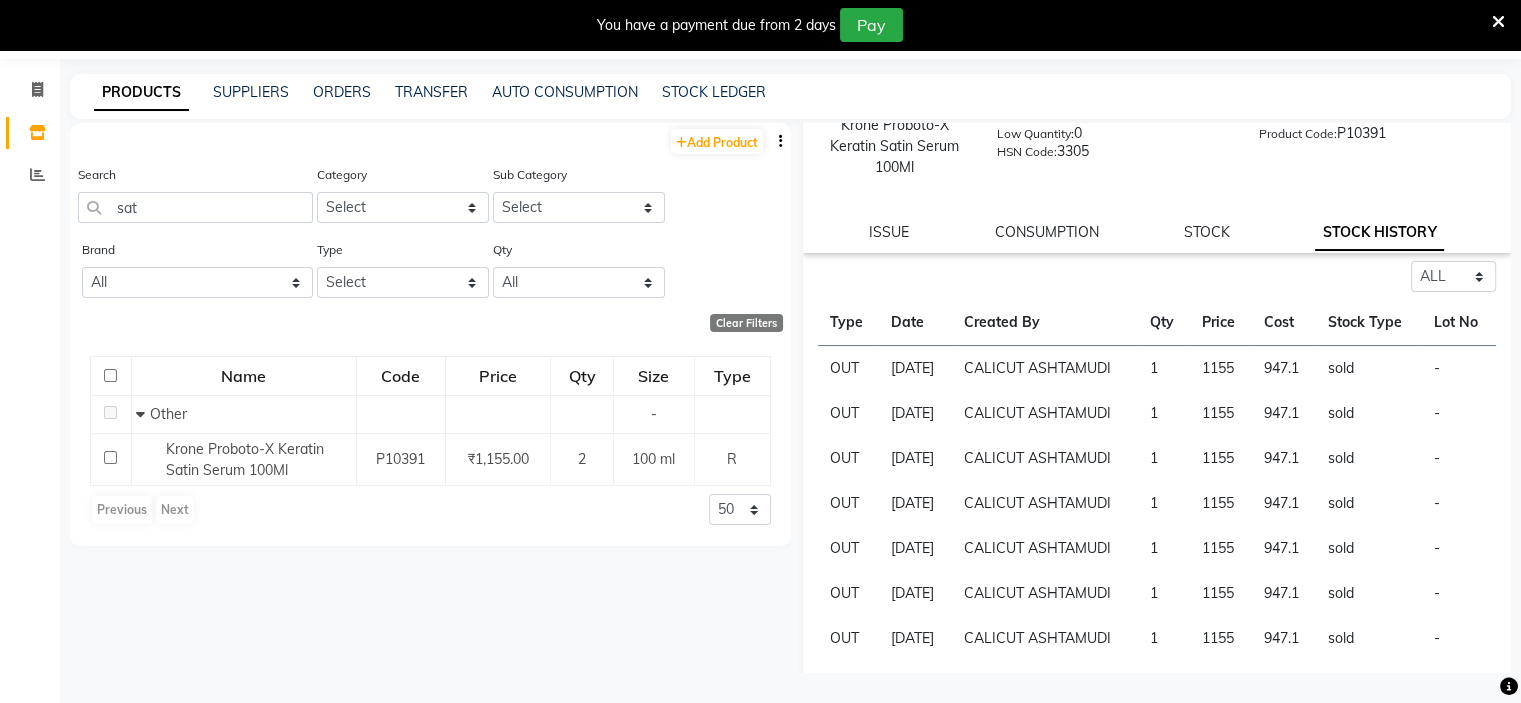 scroll, scrollTop: 297, scrollLeft: 0, axis: vertical 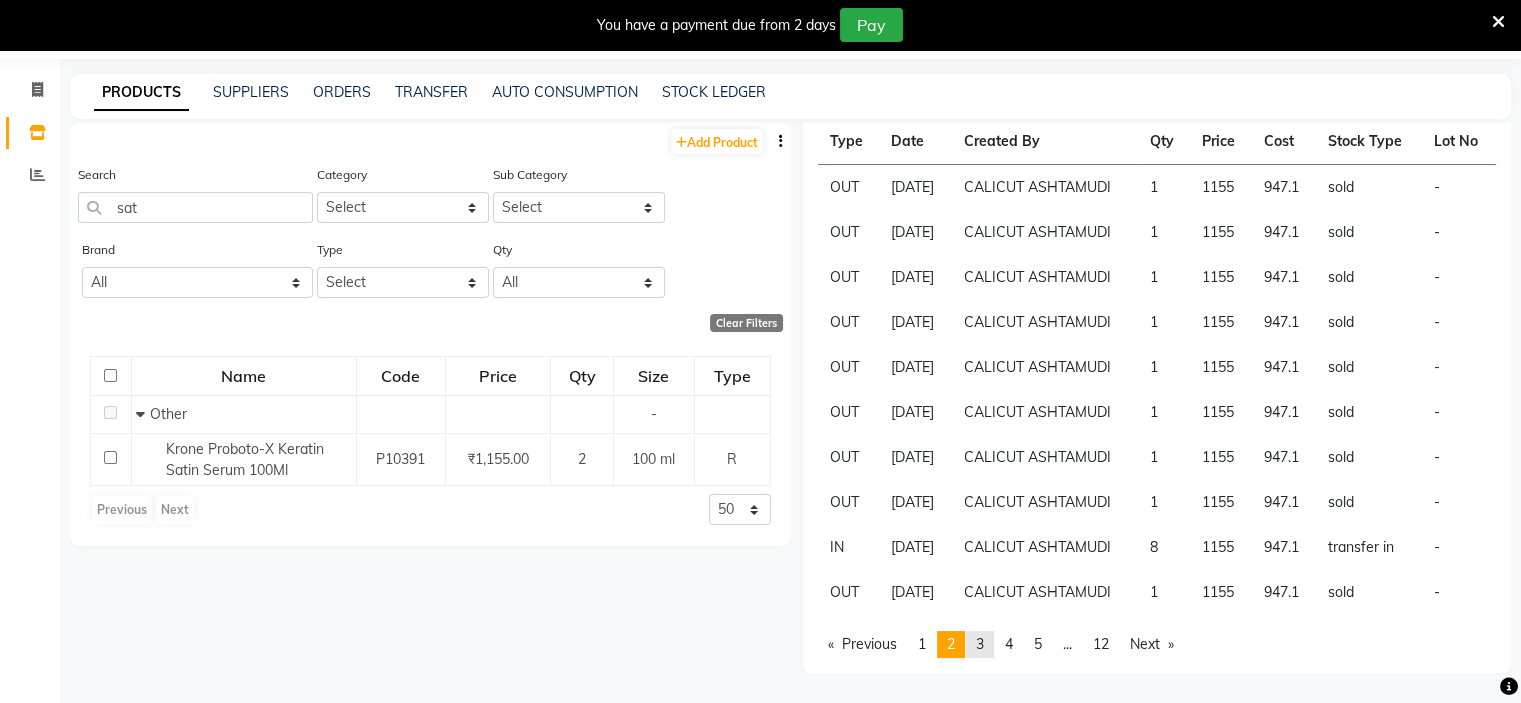 click on "page  3" at bounding box center [980, 644] 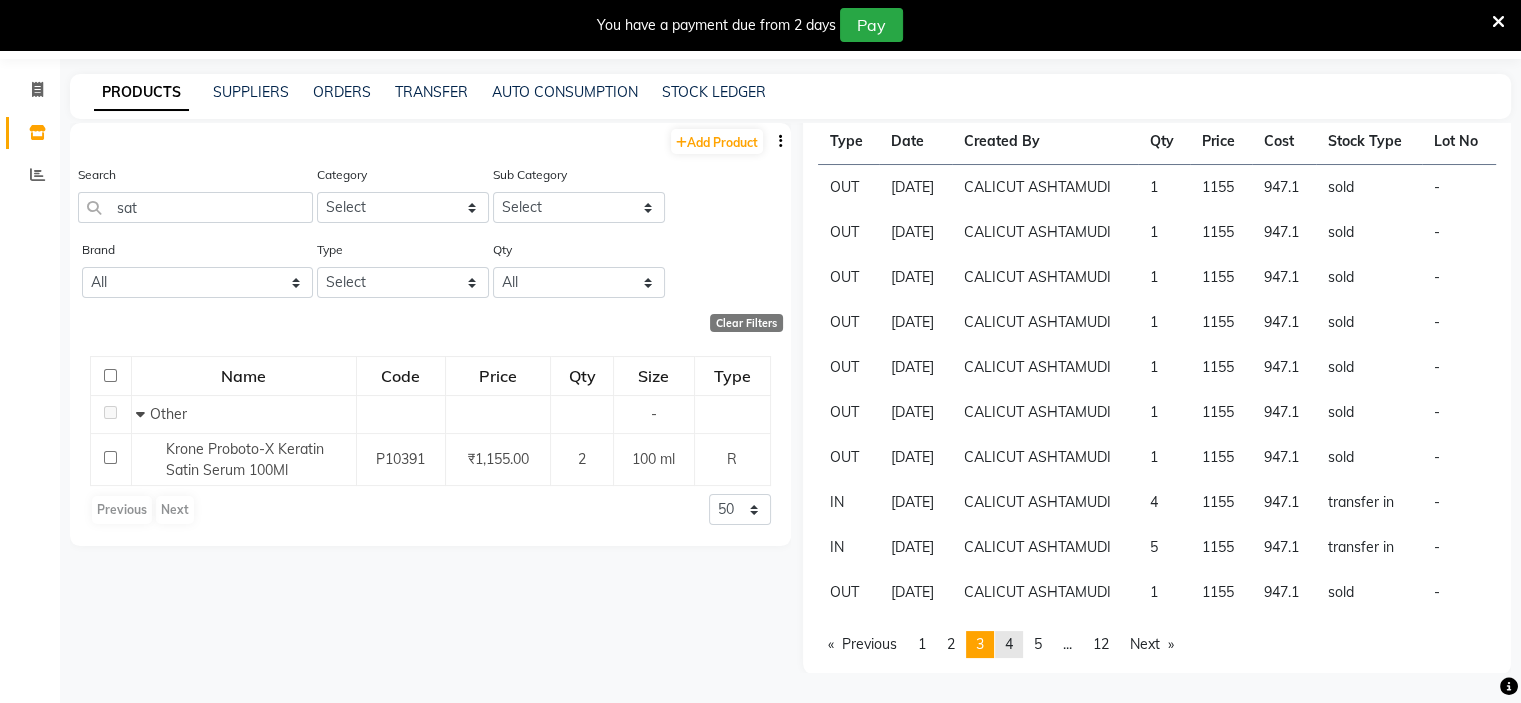 click on "page  4" at bounding box center (1009, 644) 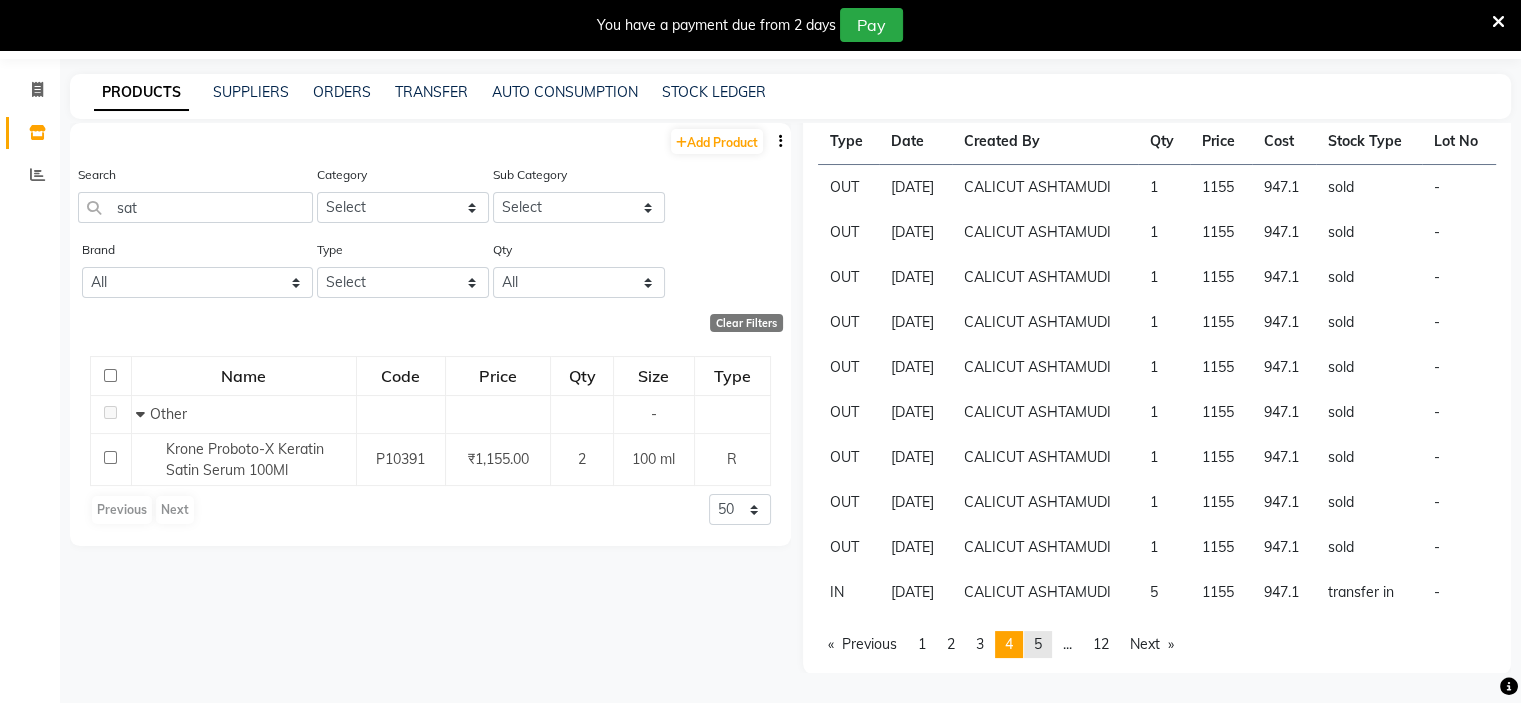 click on "page  5" at bounding box center (1038, 644) 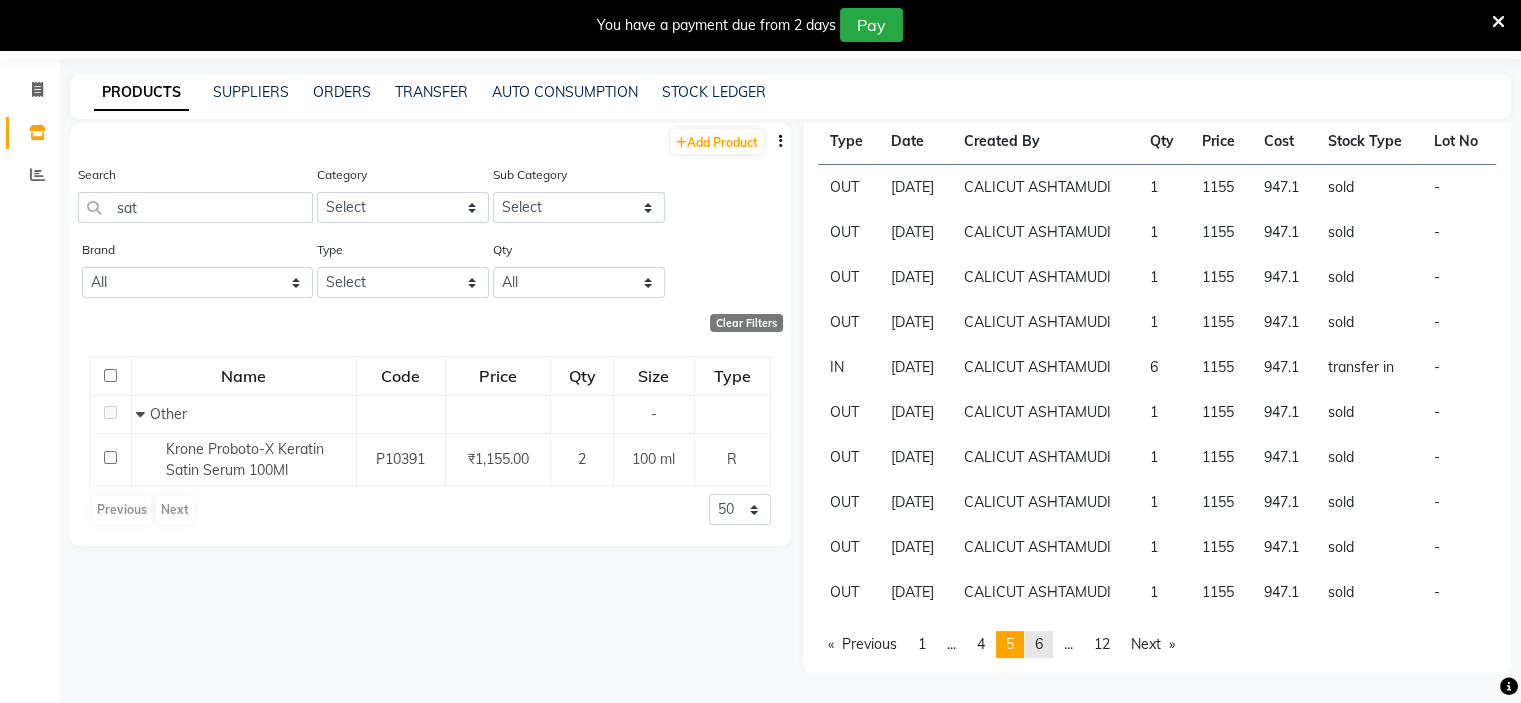 click on "6" at bounding box center (1039, 644) 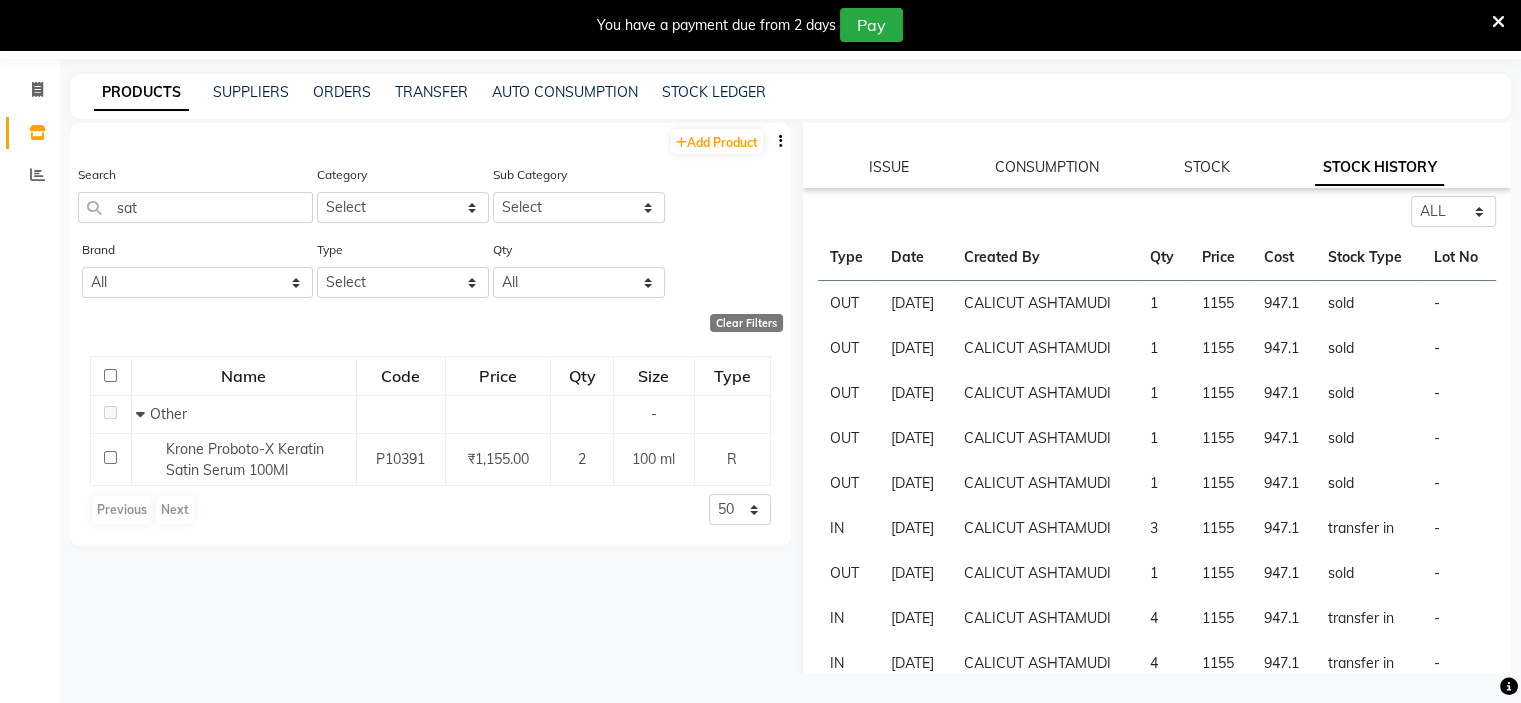 scroll, scrollTop: 0, scrollLeft: 0, axis: both 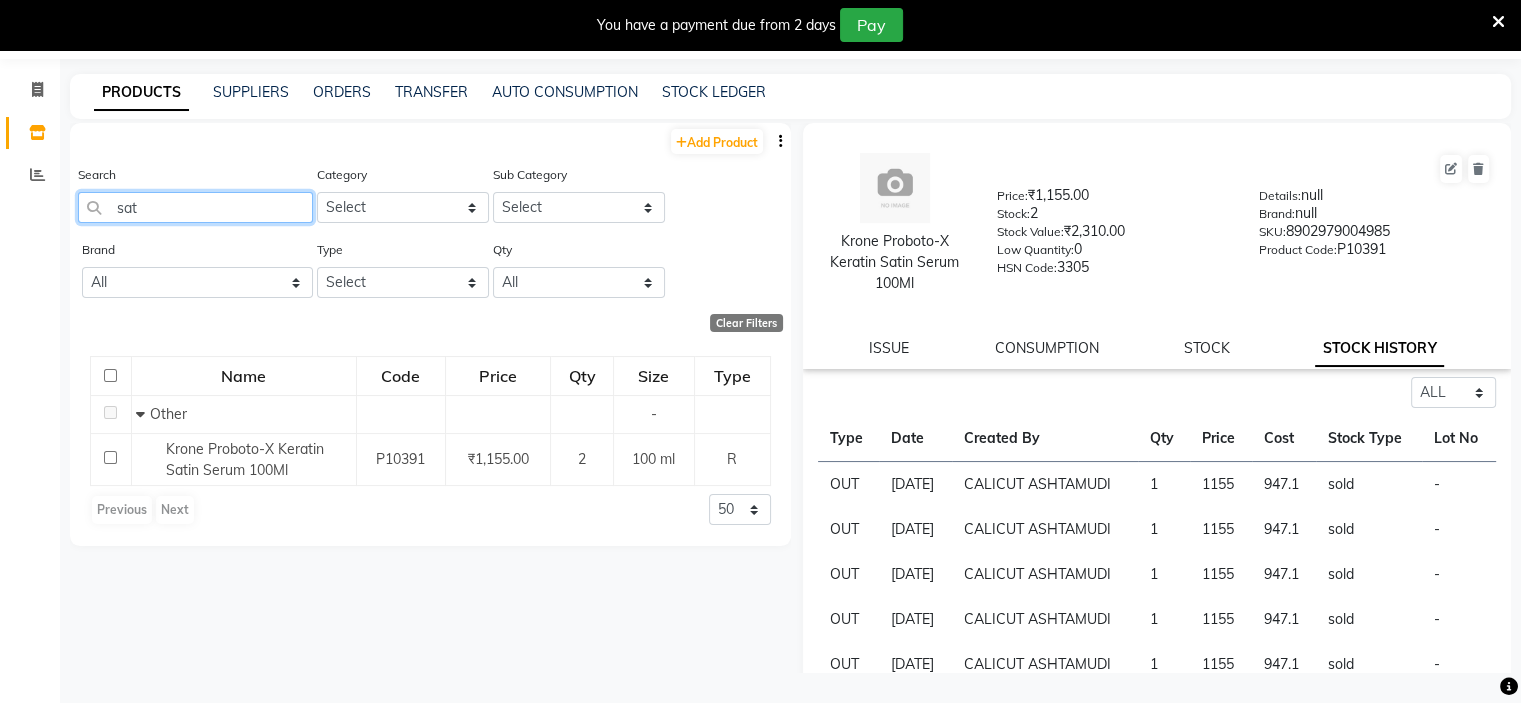 click on "sat" 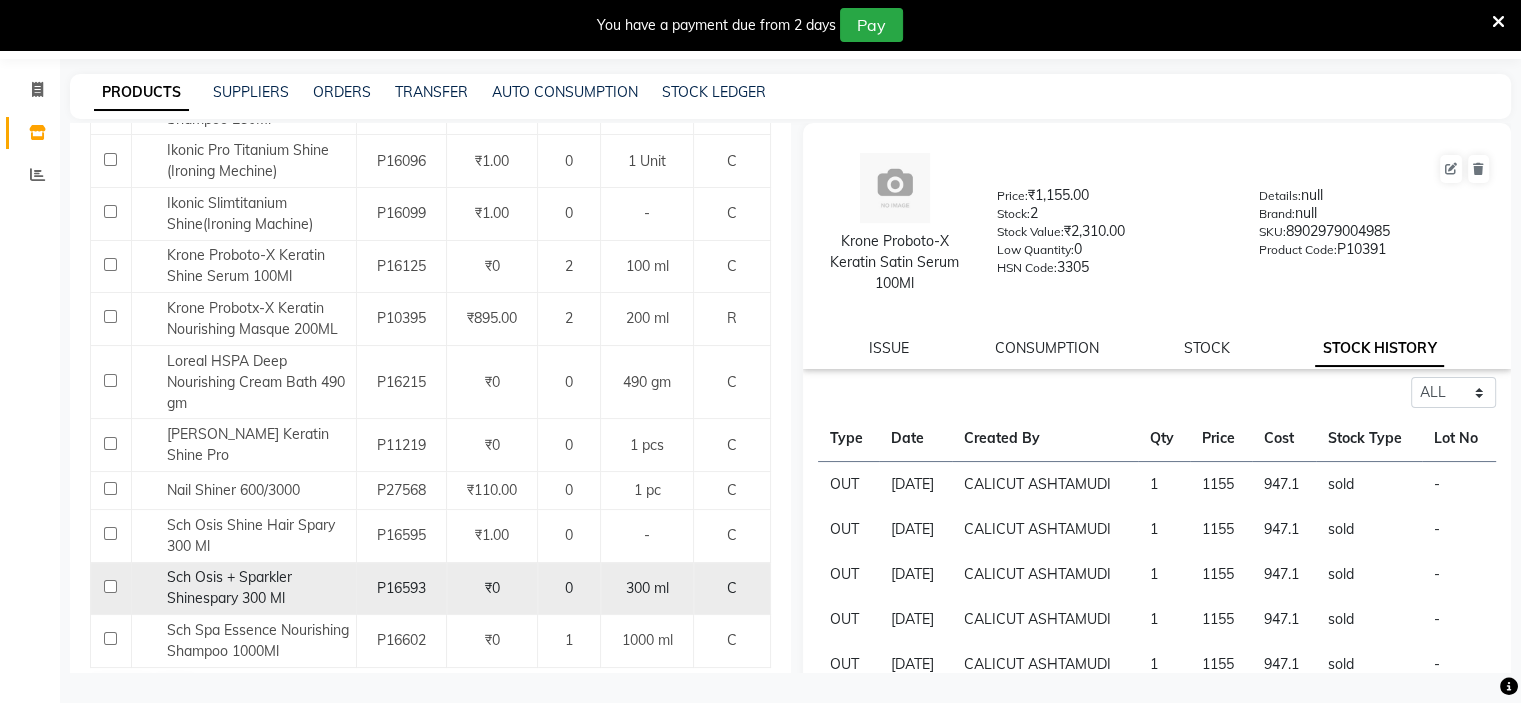 scroll, scrollTop: 652, scrollLeft: 0, axis: vertical 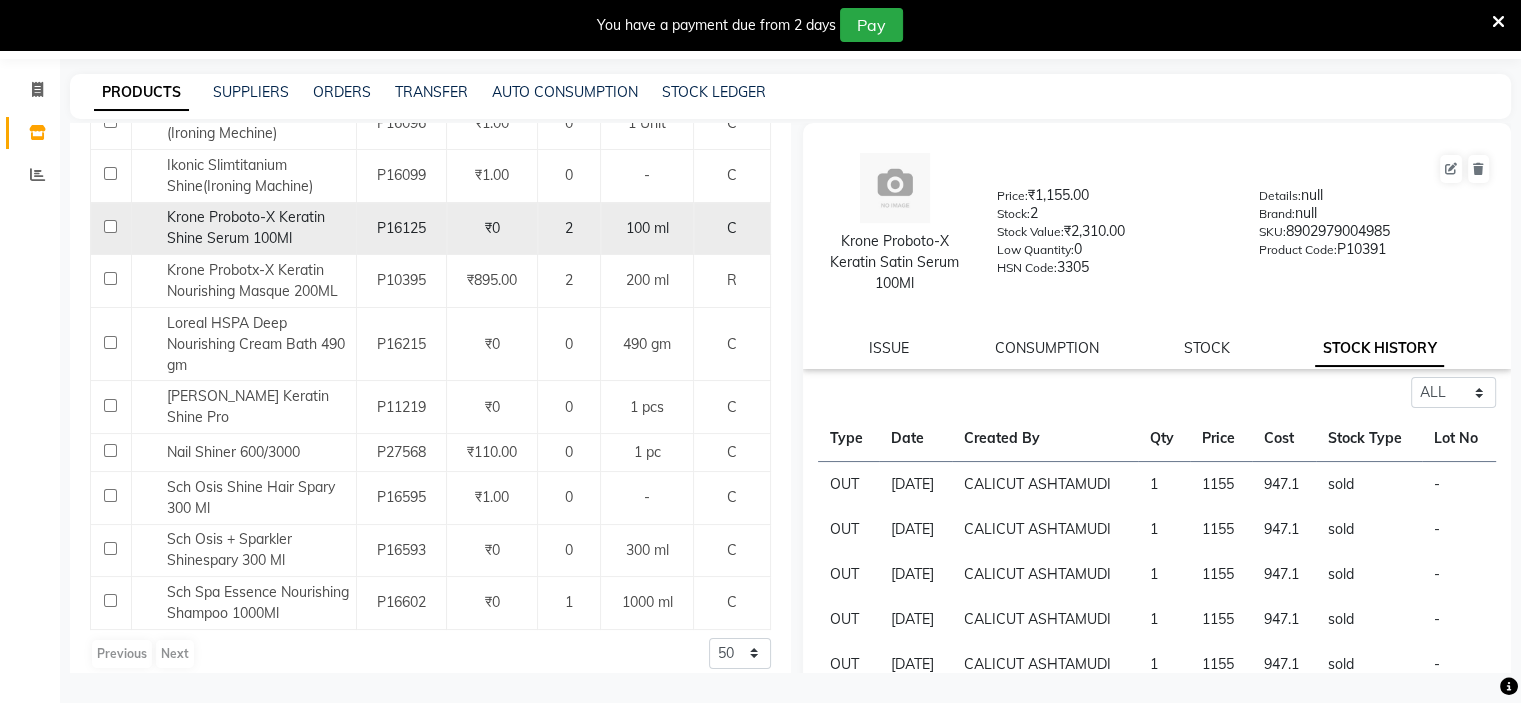 type on "shin" 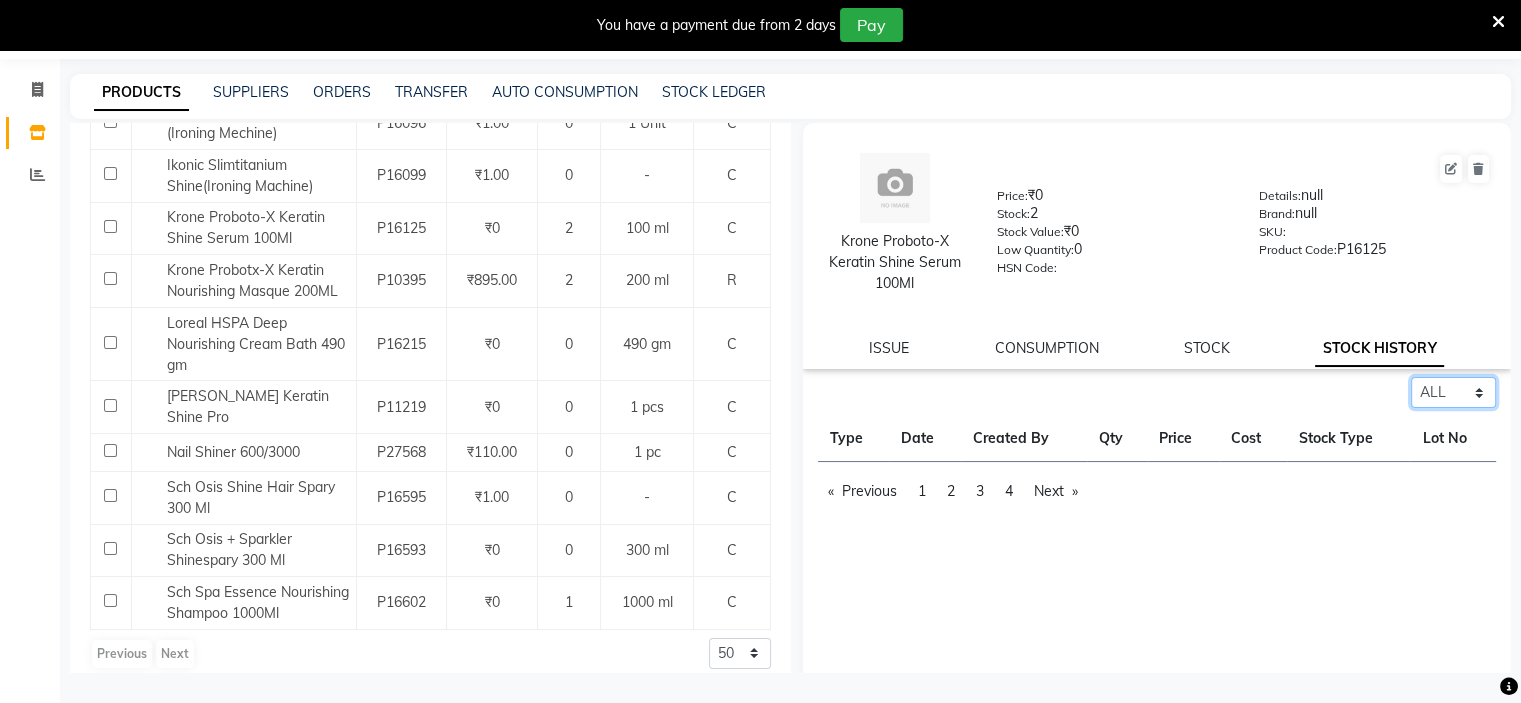 click on "Select ALL IN OUT" 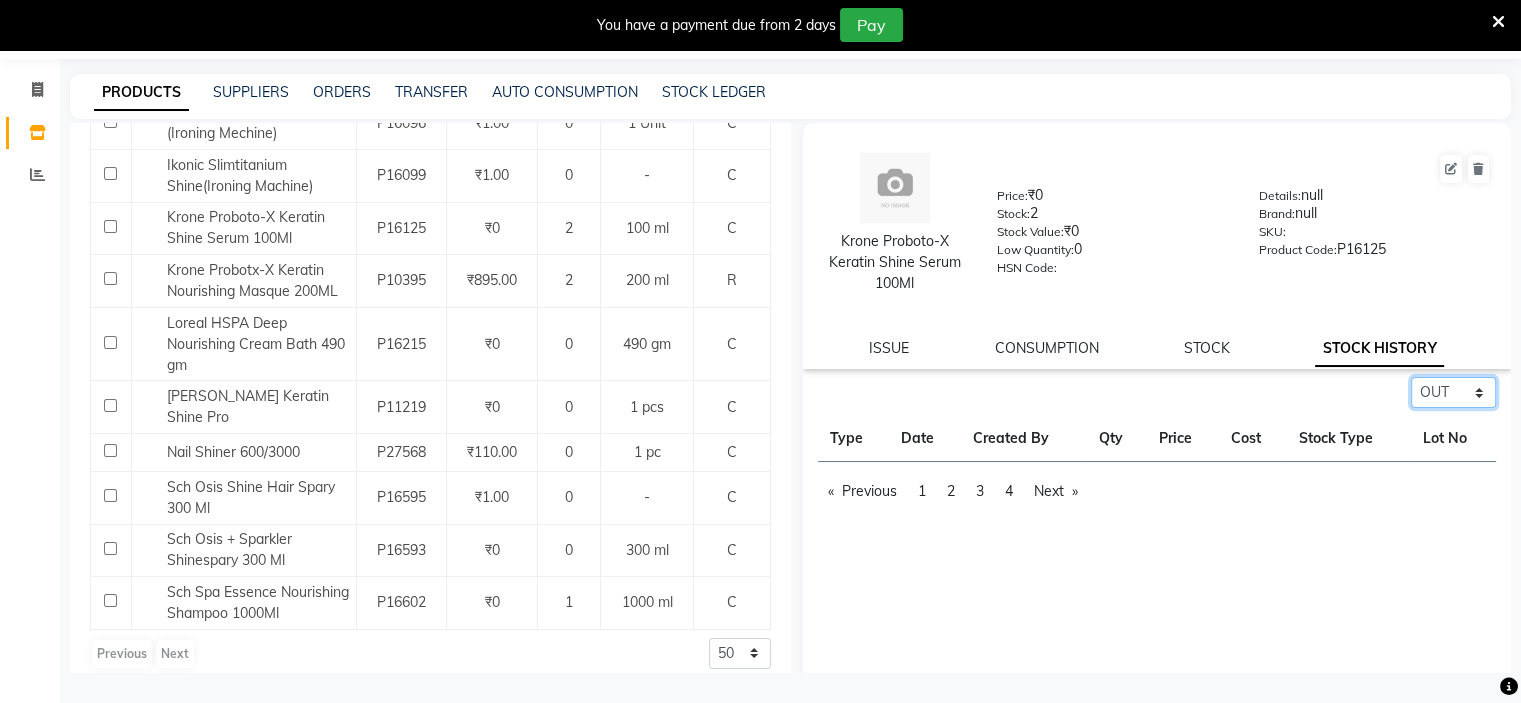 click on "Select ALL IN OUT" 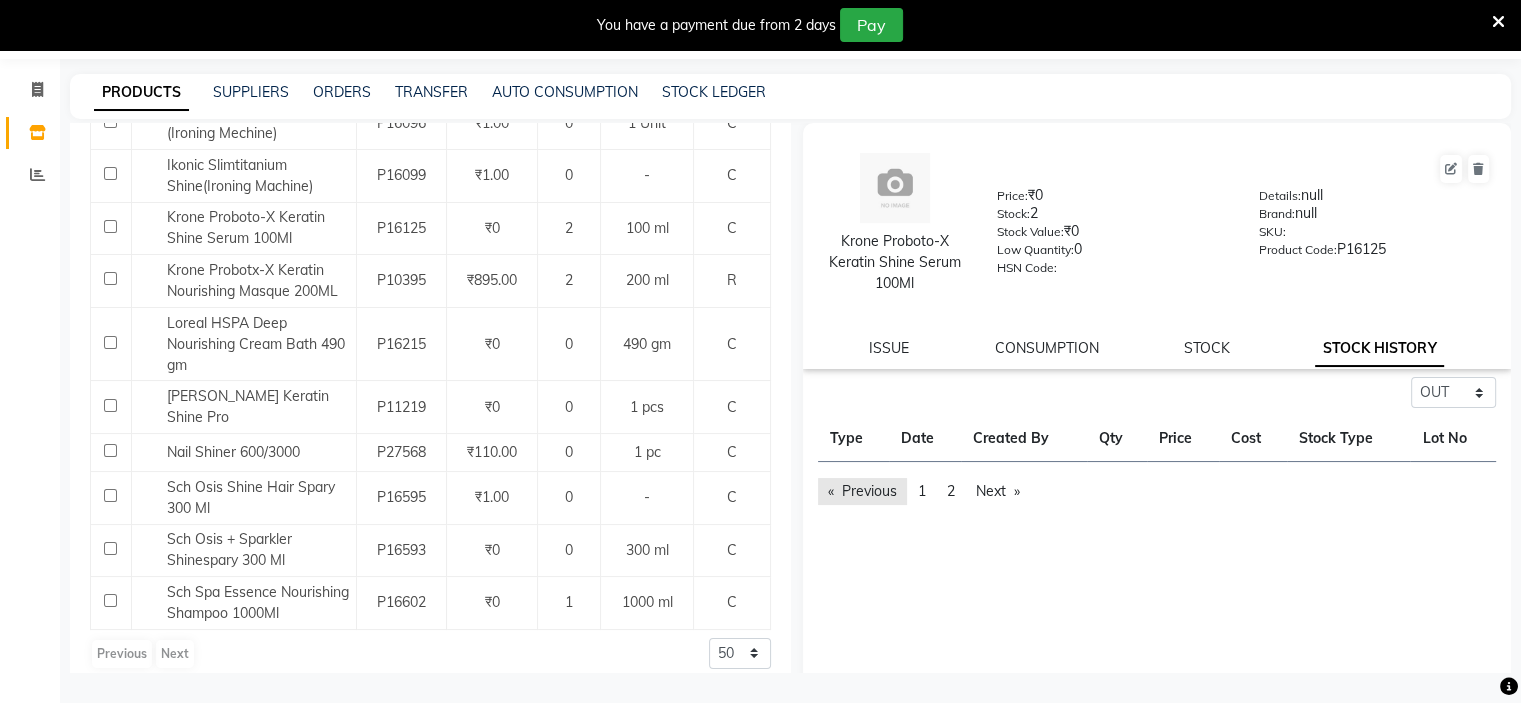 click on "Previous  page" at bounding box center [862, 491] 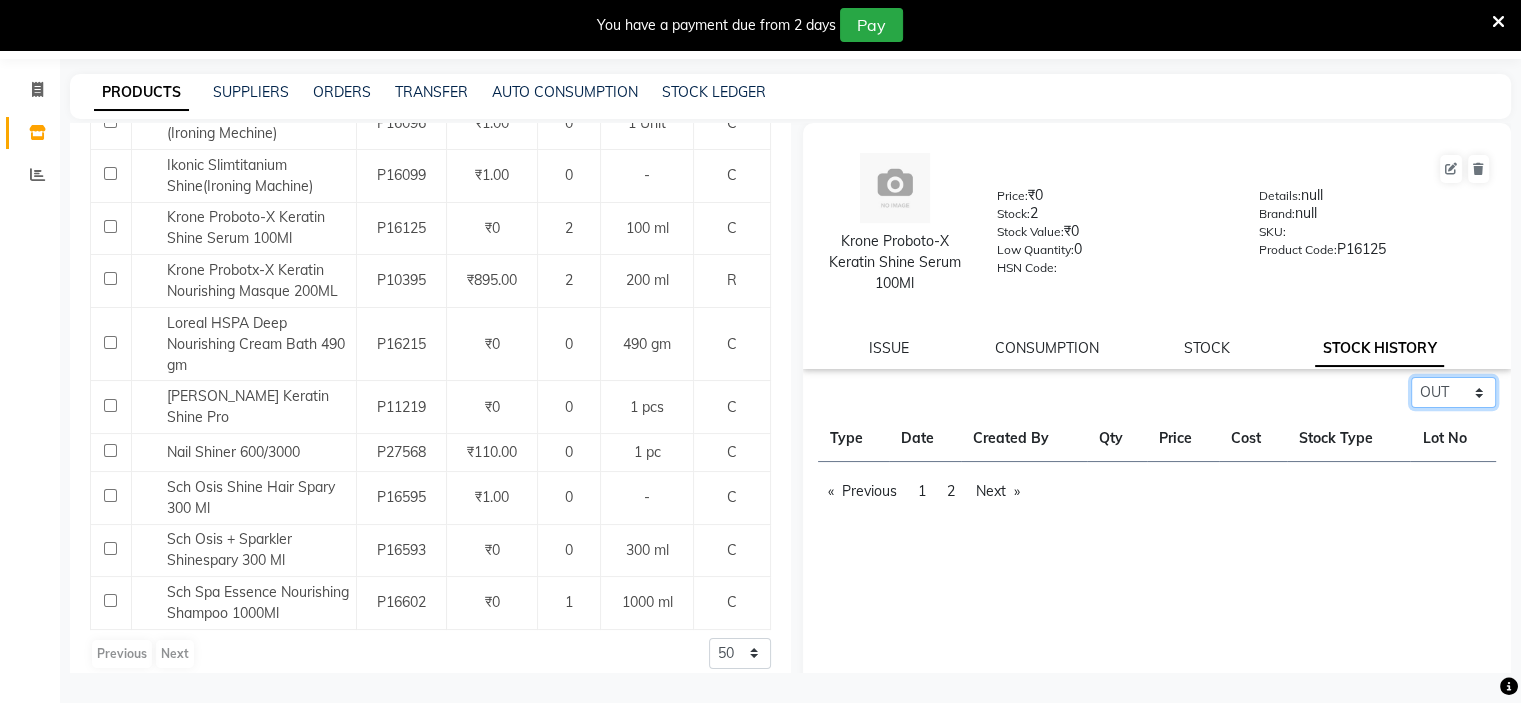 click on "Select ALL IN OUT" 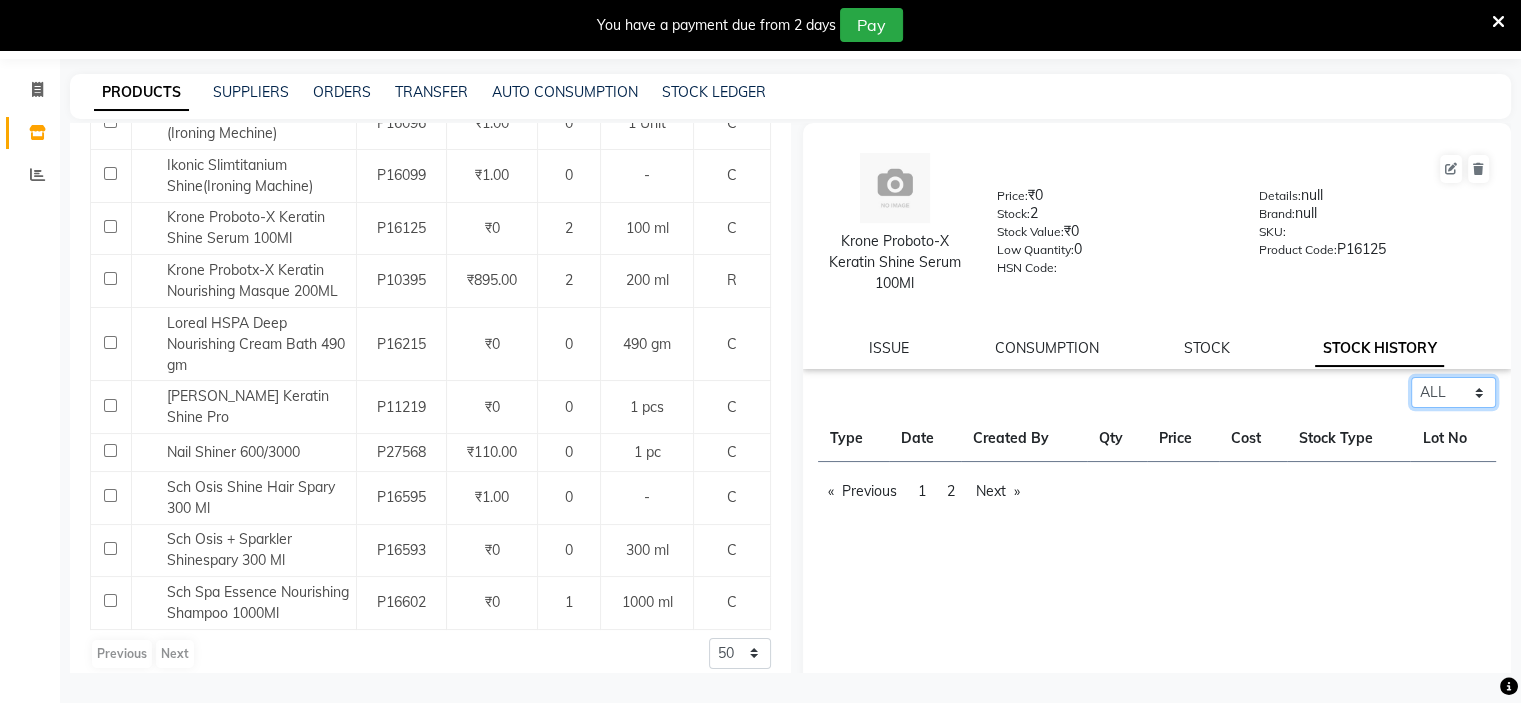 click on "Select ALL IN OUT" 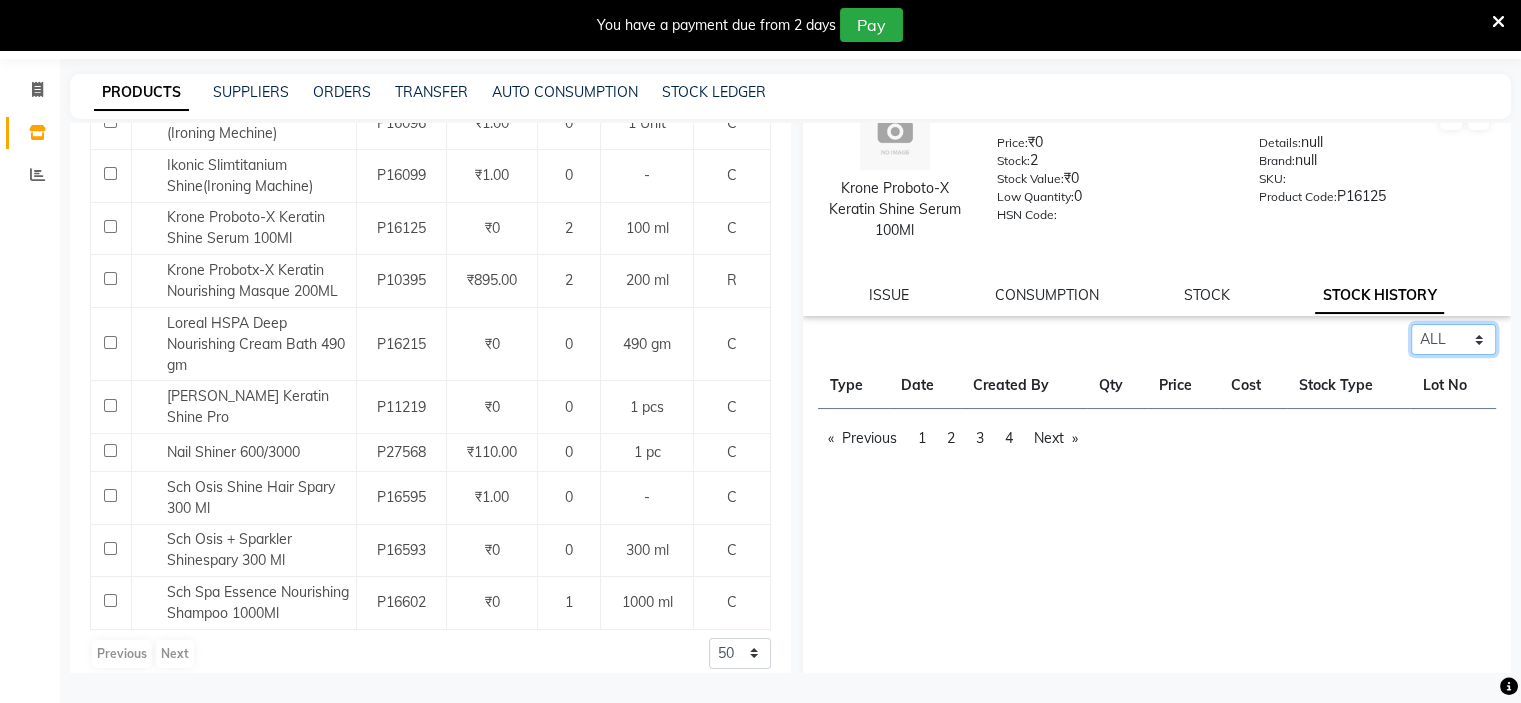 scroll, scrollTop: 104, scrollLeft: 0, axis: vertical 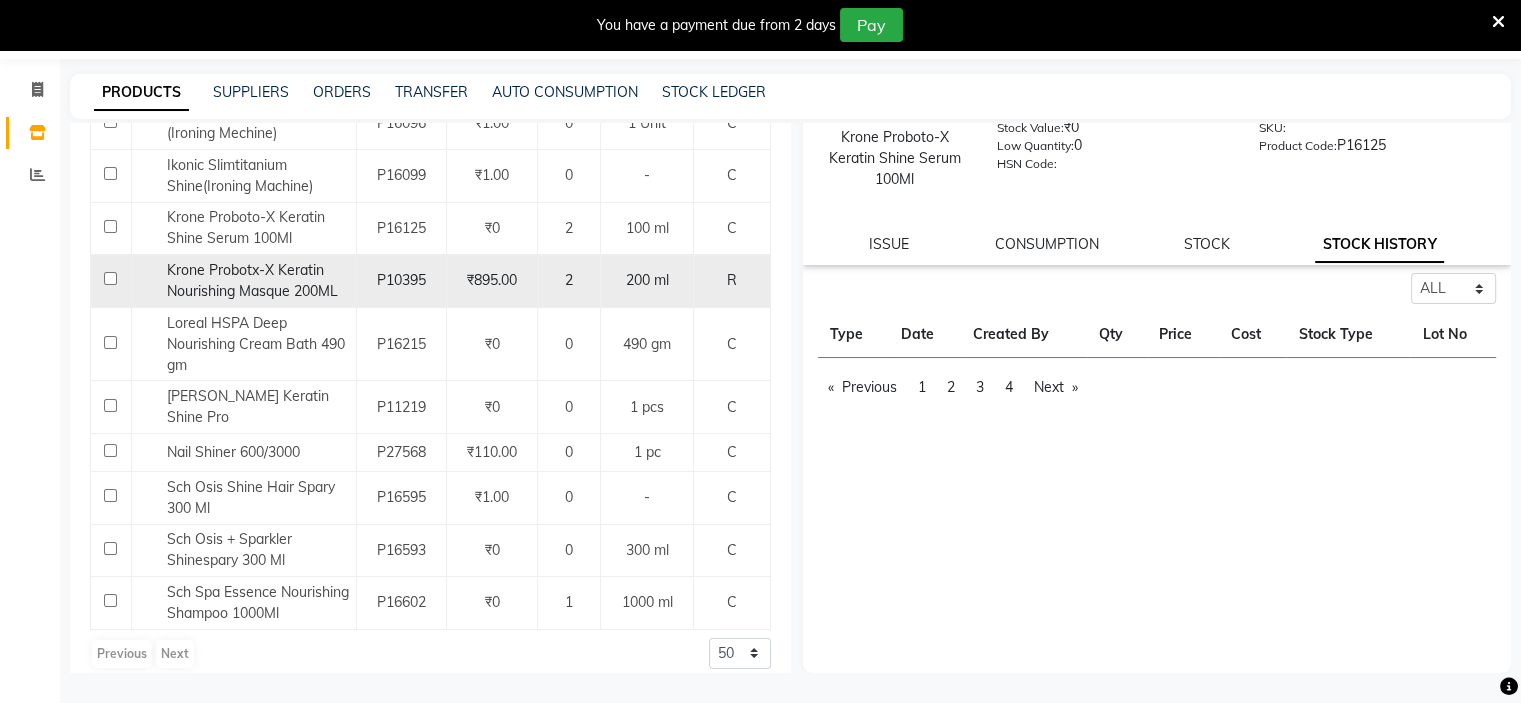 click on "Krone Probotx-X Keratin Nourishing Masque 200ML" 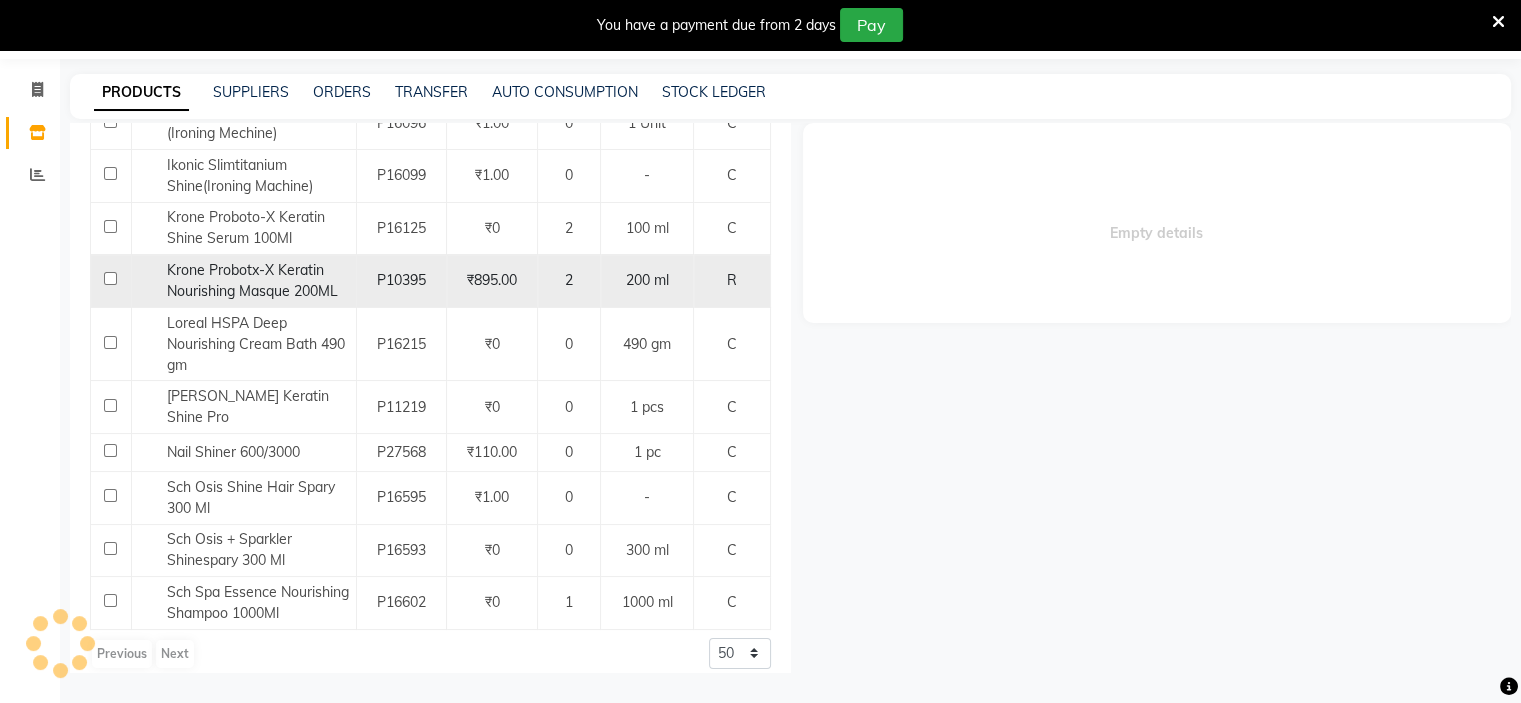 select on "all" 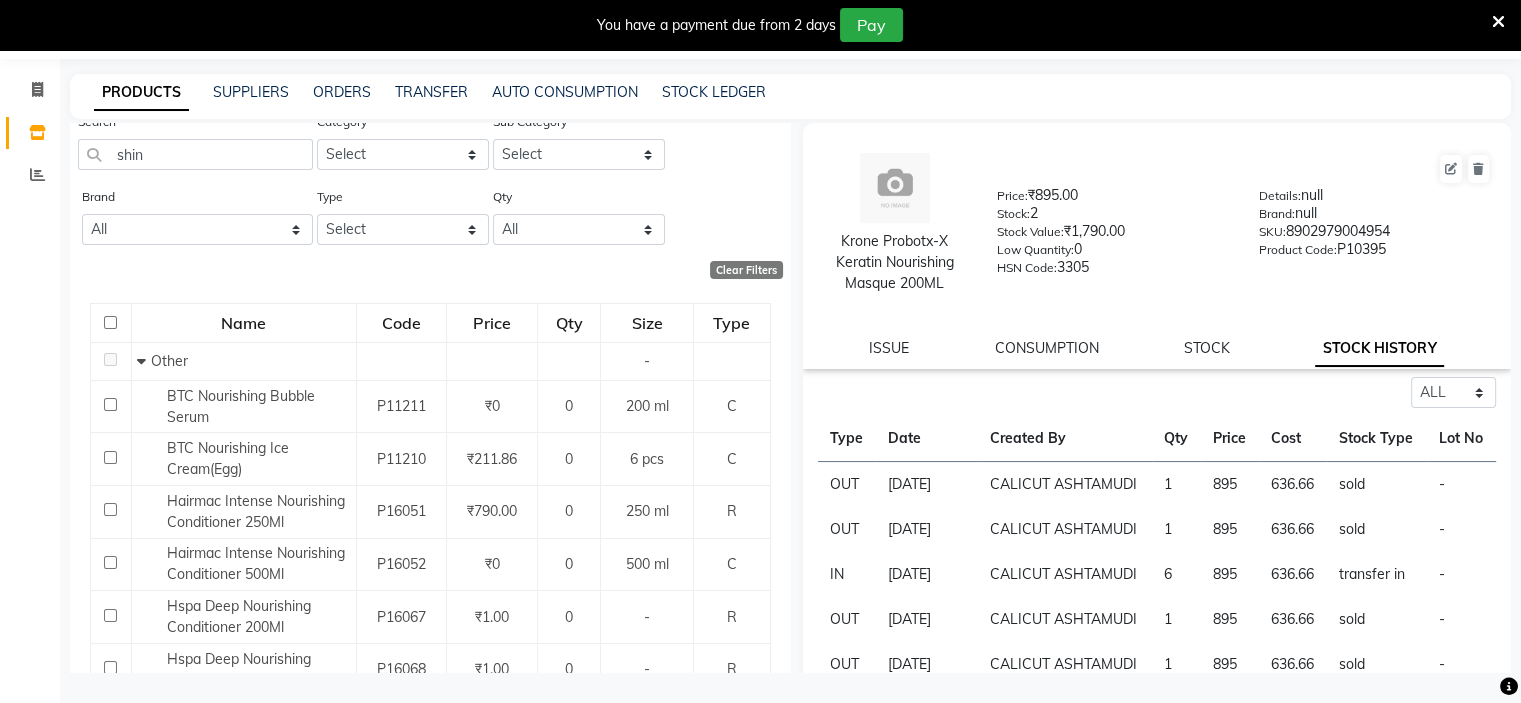 scroll, scrollTop: 52, scrollLeft: 0, axis: vertical 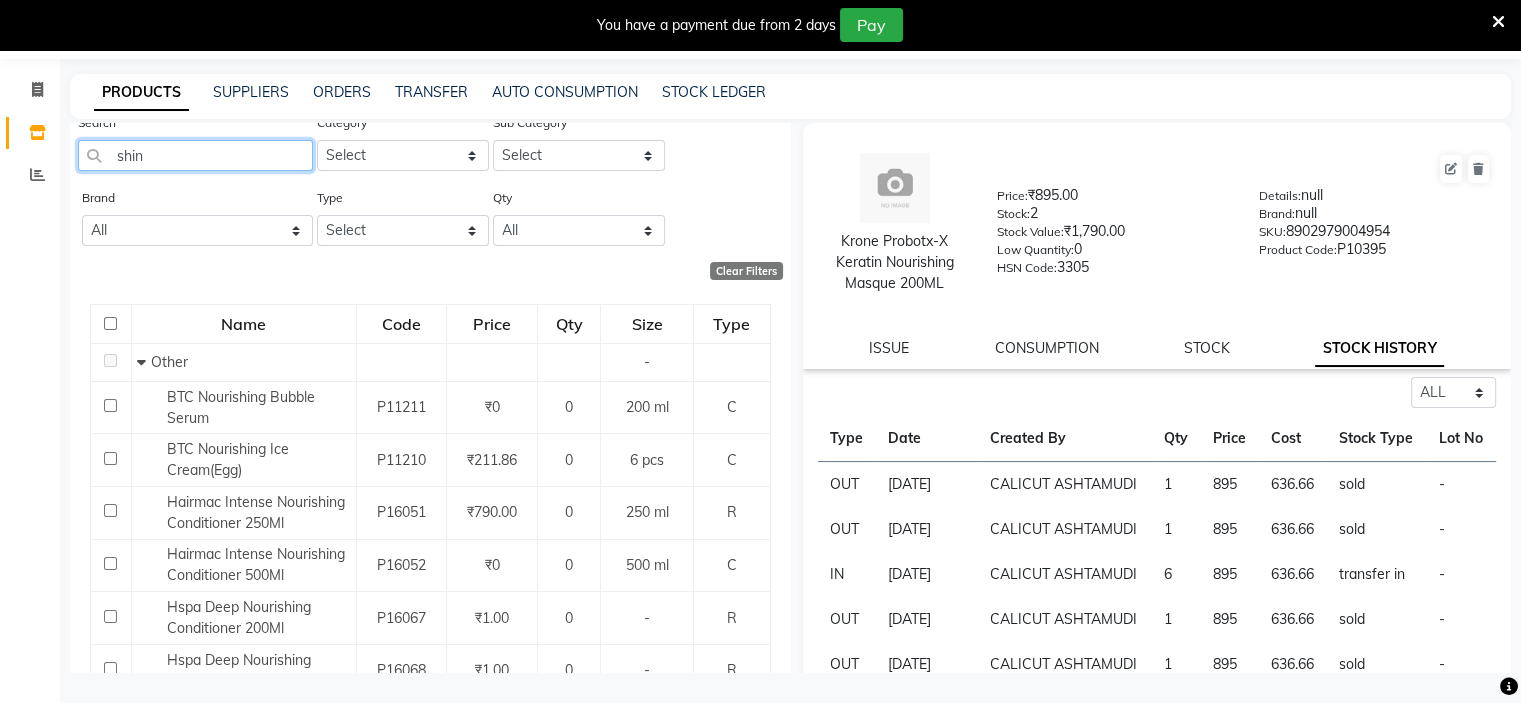 click on "shin" 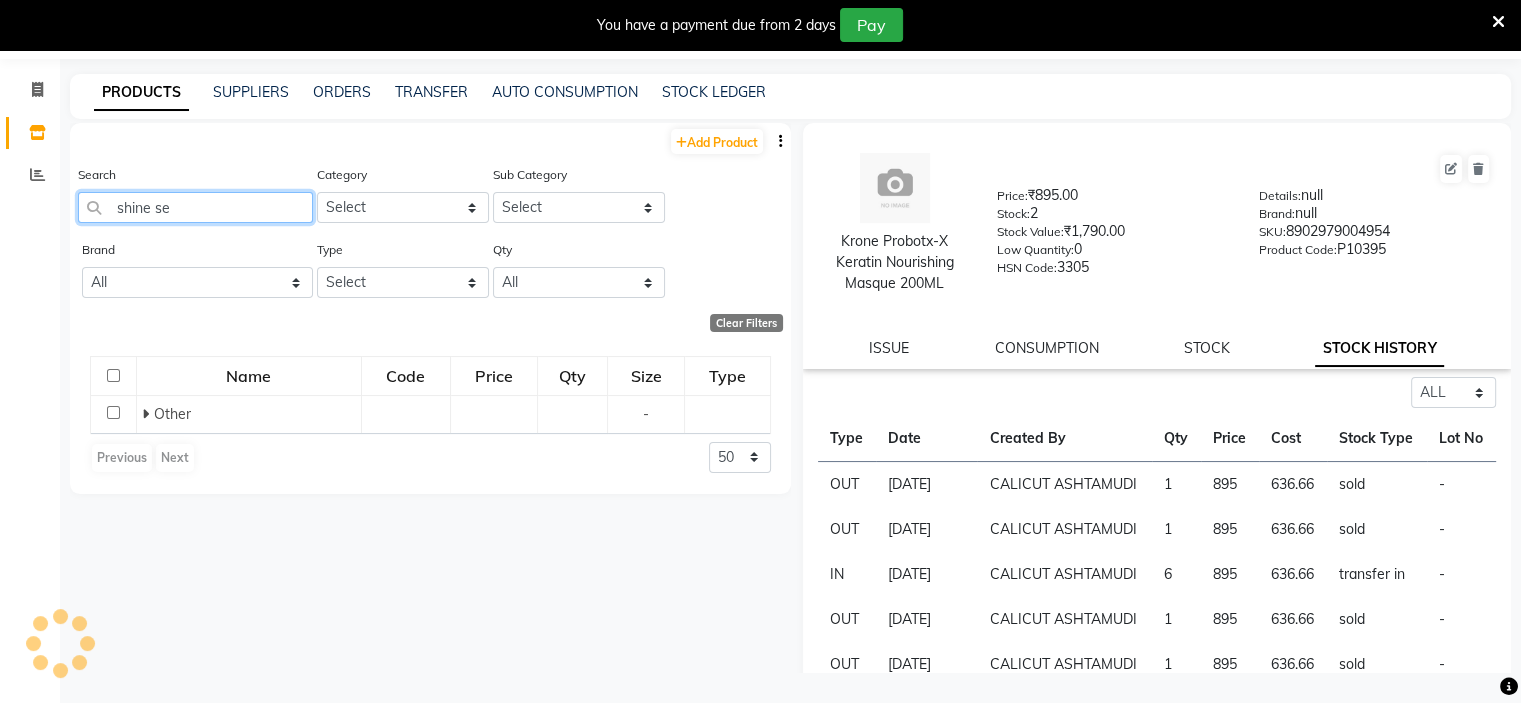 scroll, scrollTop: 0, scrollLeft: 0, axis: both 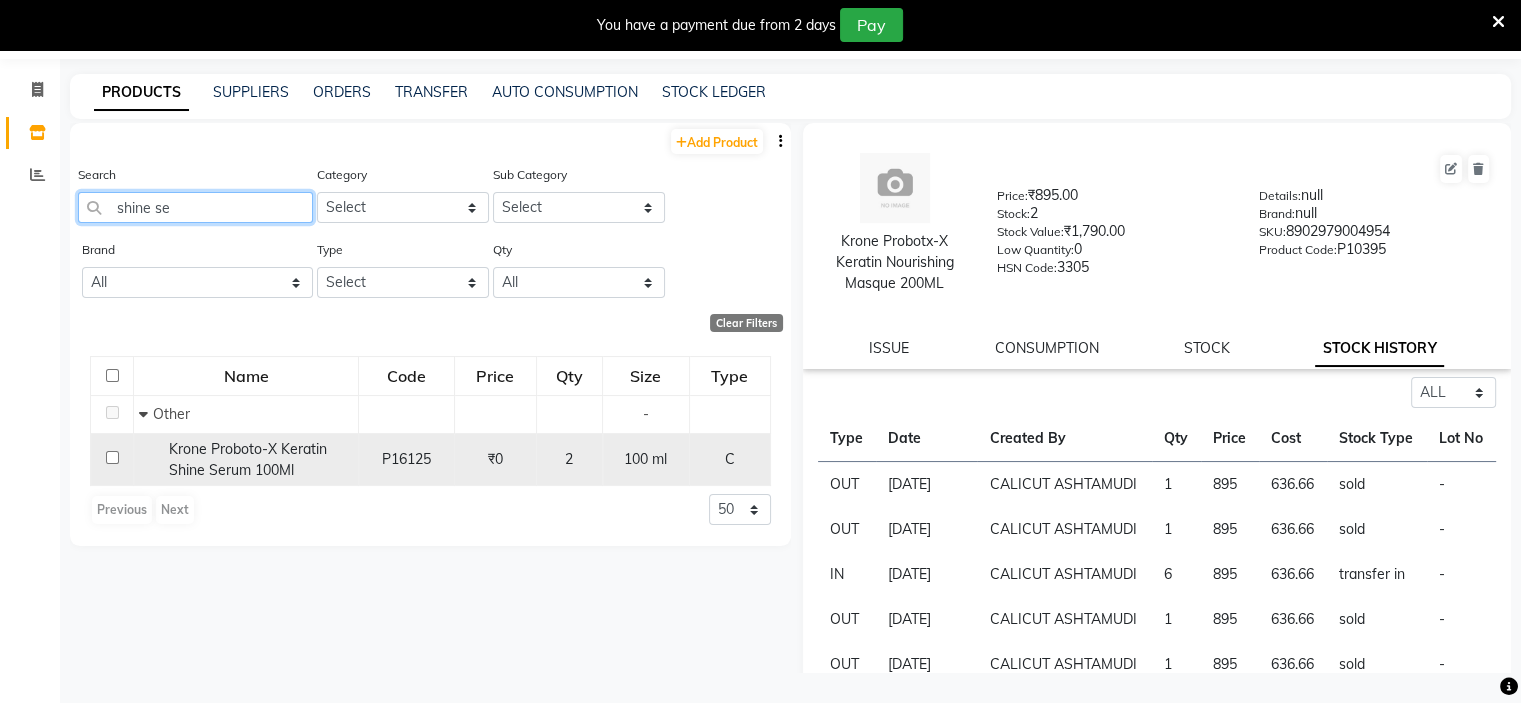 type on "shine se" 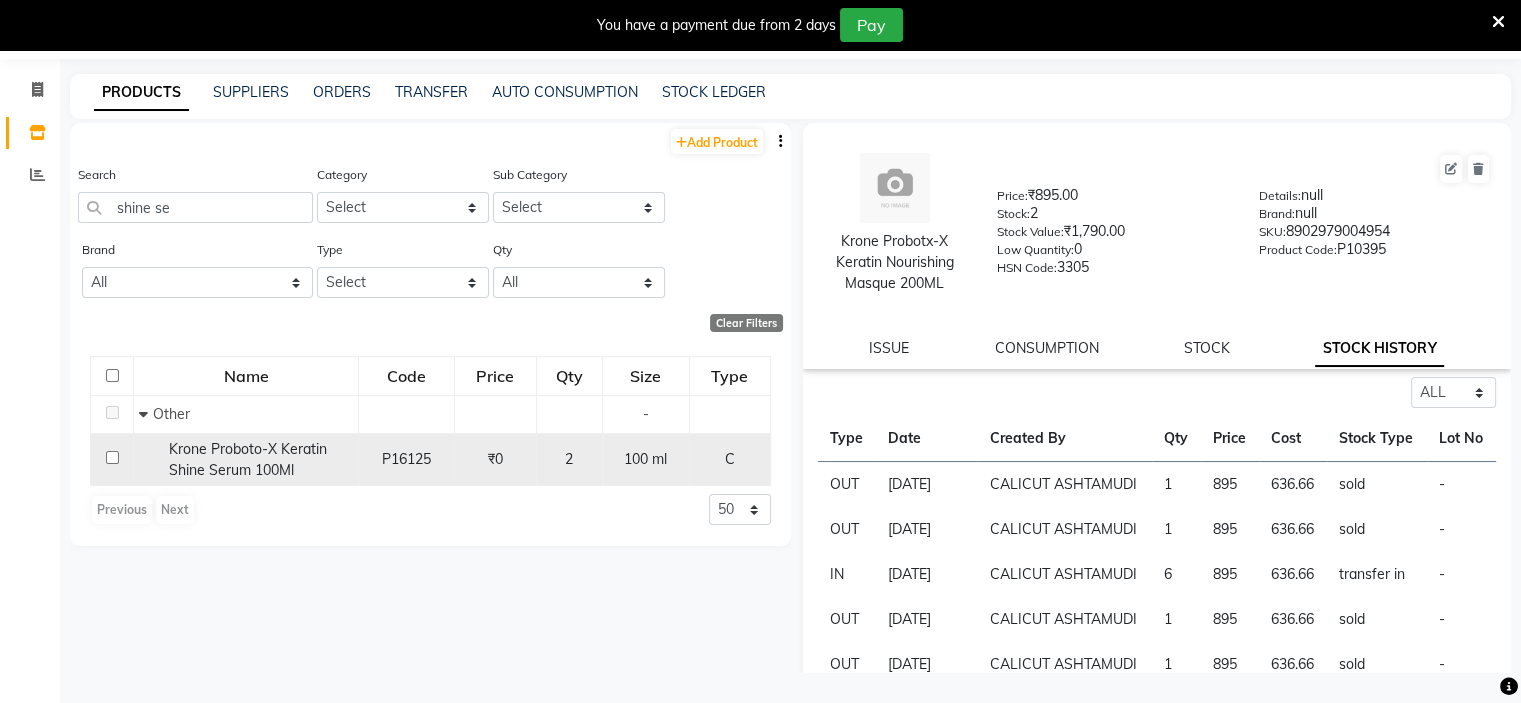 click on "Krone Proboto-X Keratin Shine Serum 100Ml" 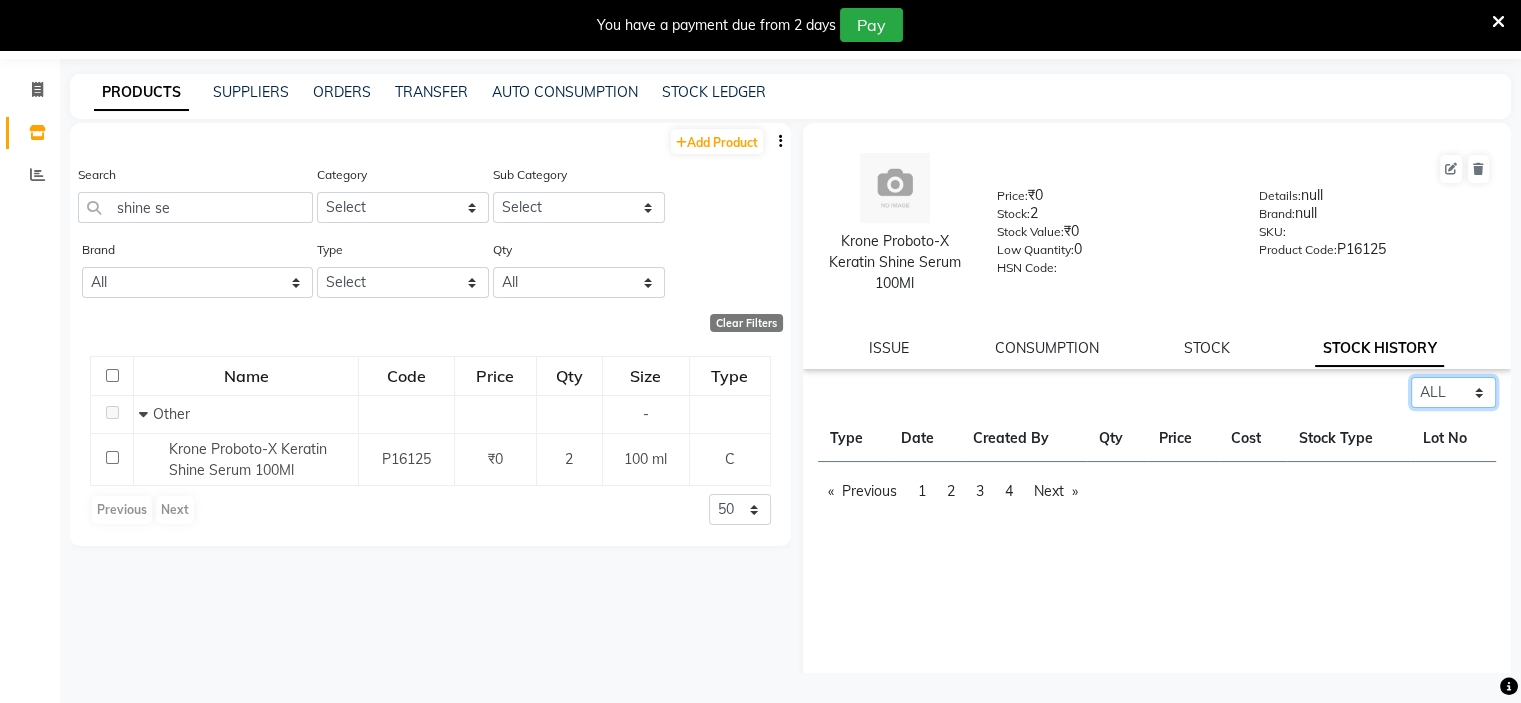 click on "Select ALL IN OUT" 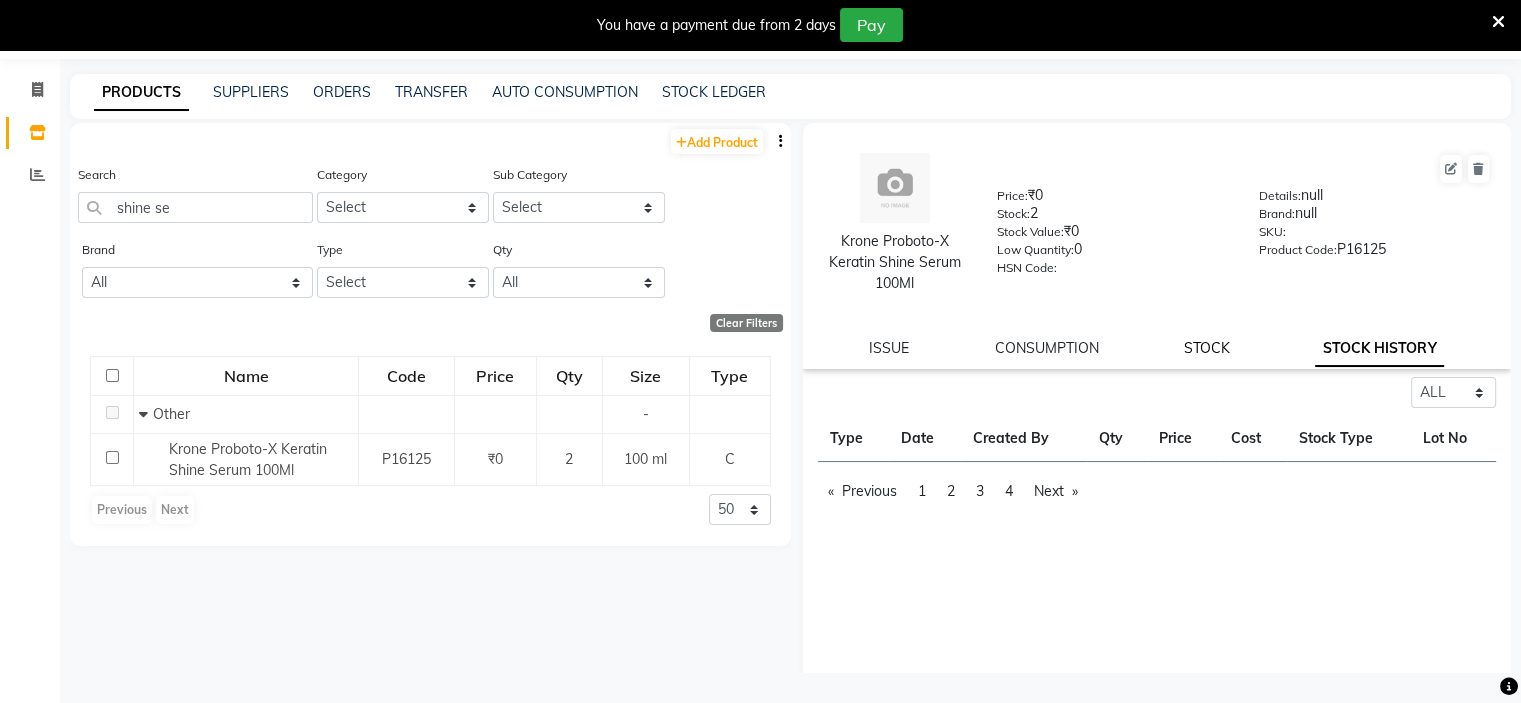 click on "STOCK" 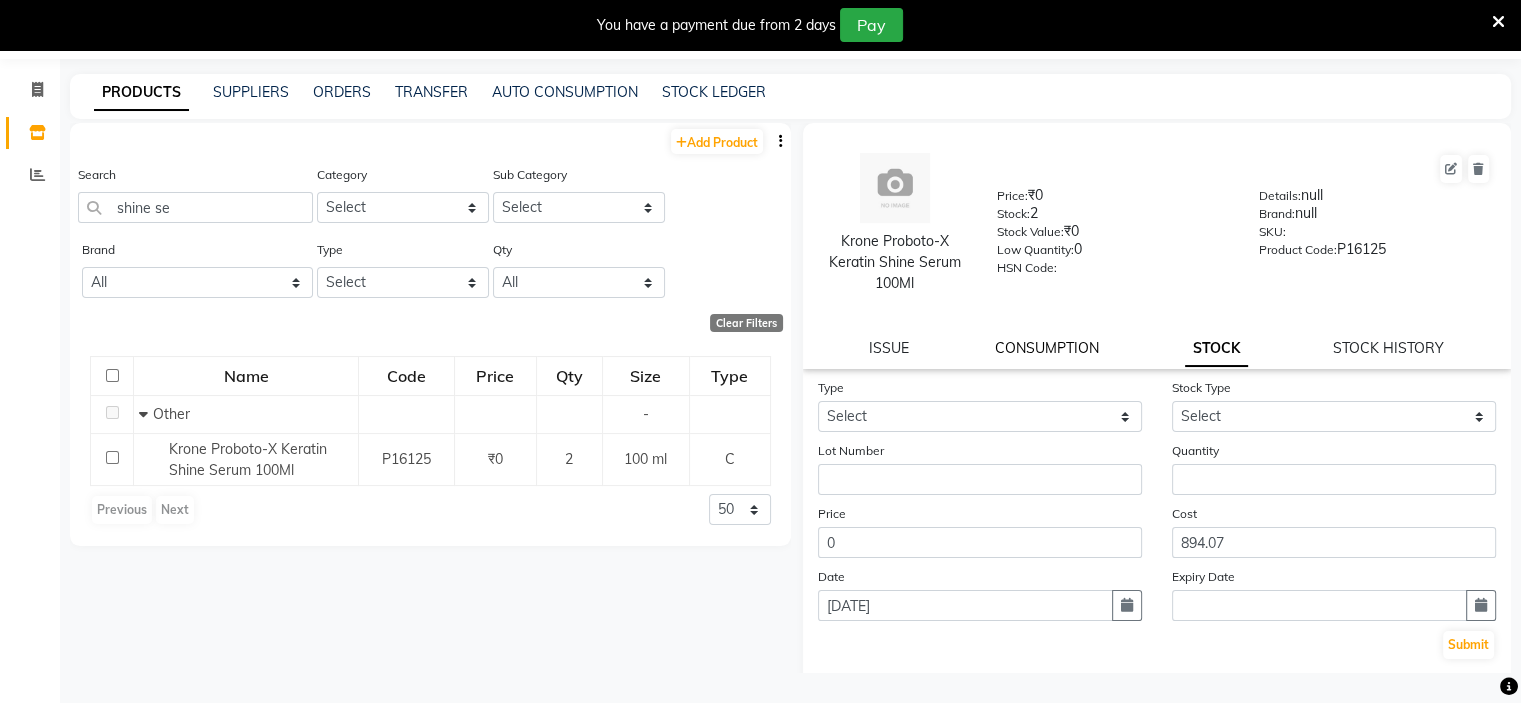 click on "CONSUMPTION" 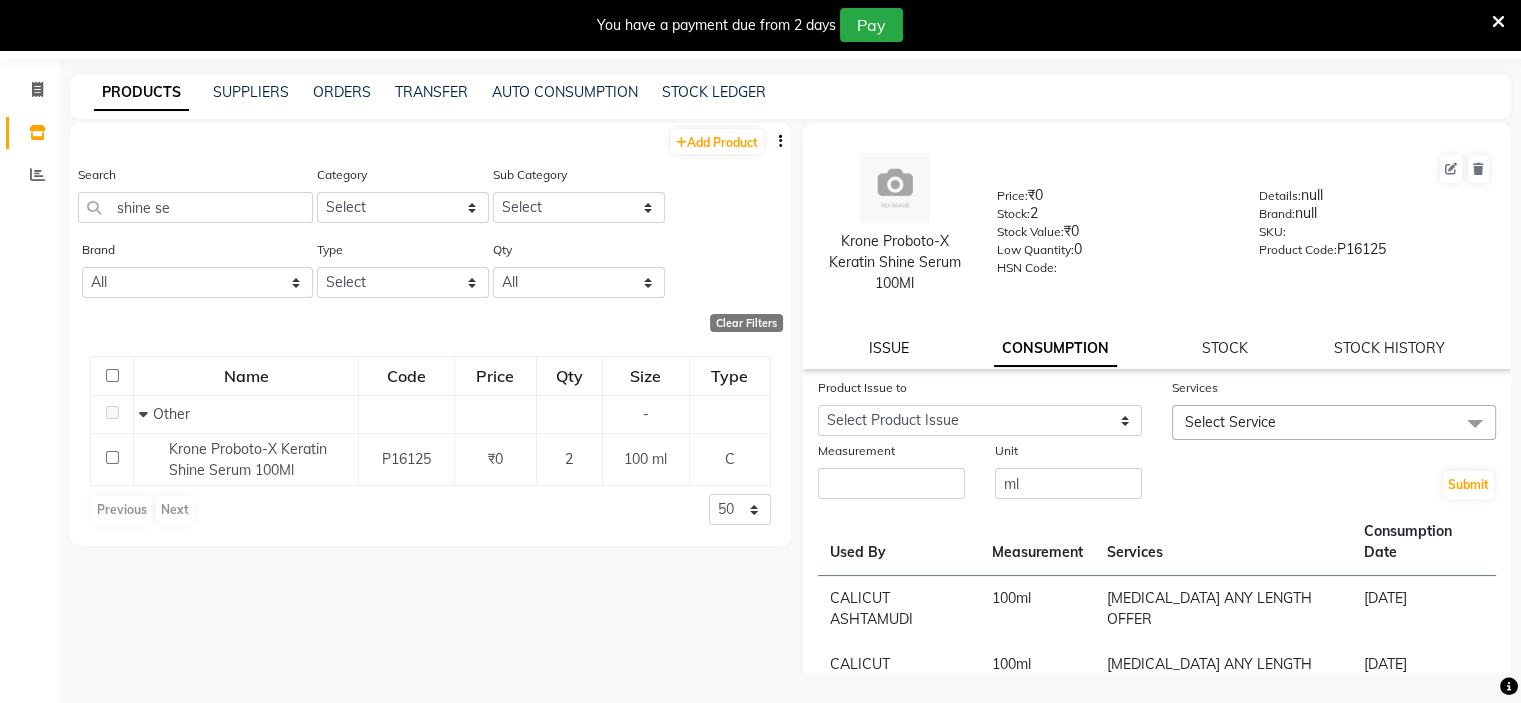 click on "ISSUE" 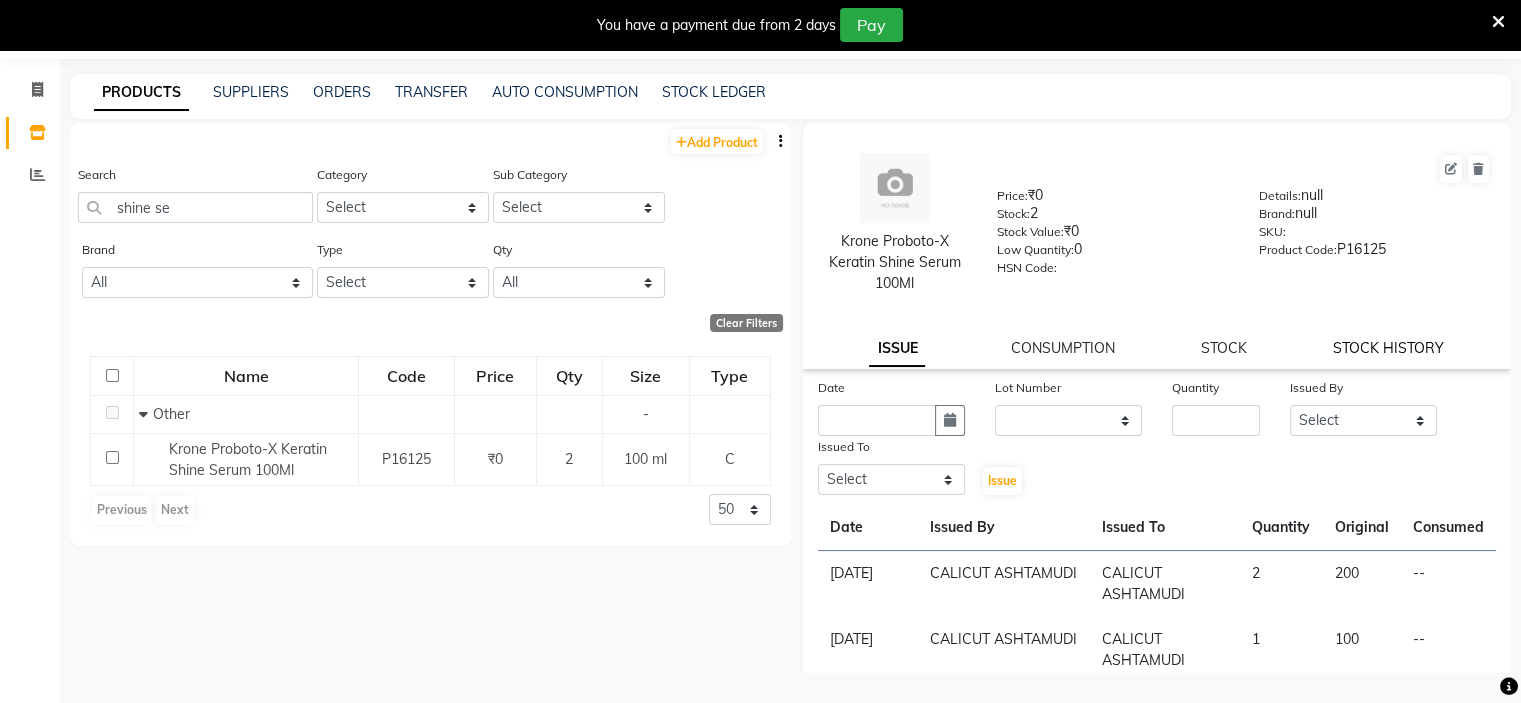 click on "STOCK HISTORY" 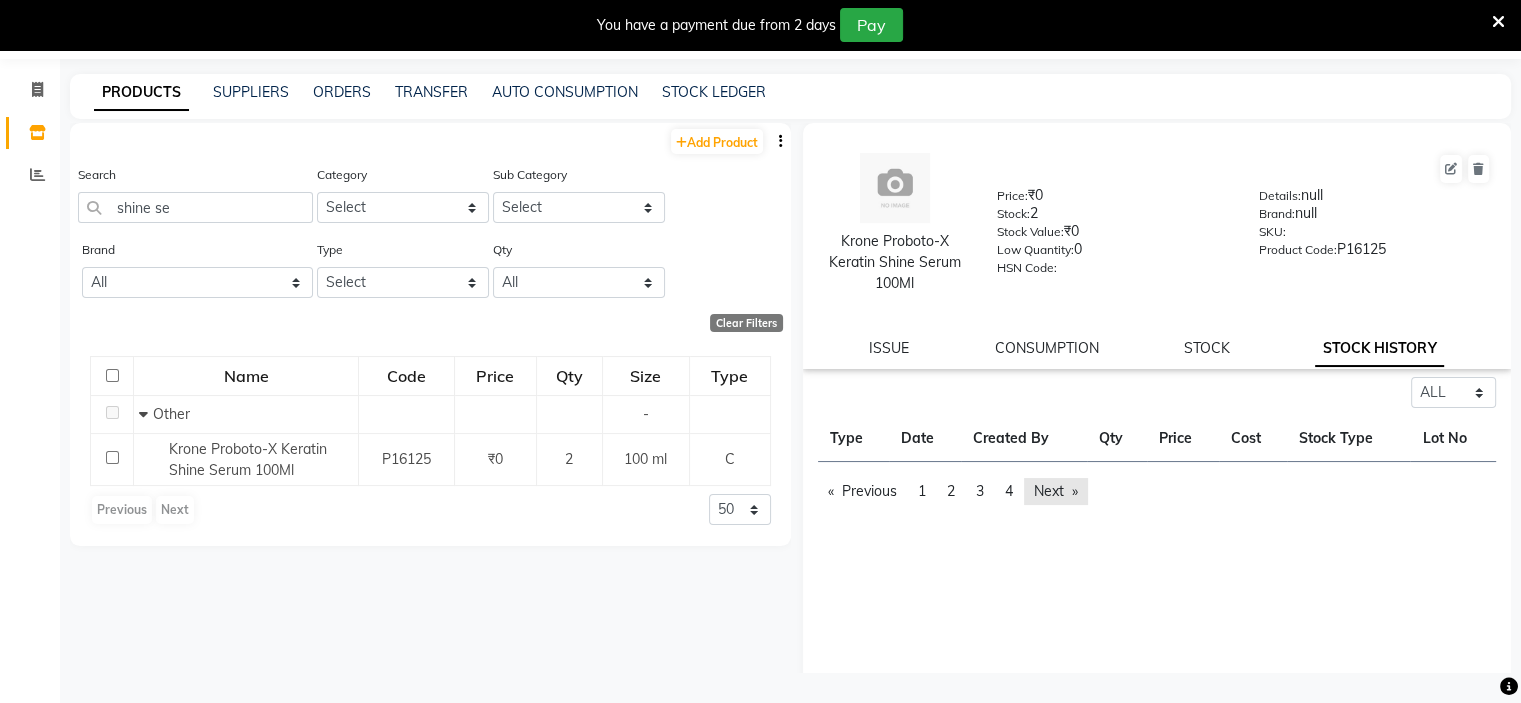 click on "Next  page" at bounding box center [1056, 491] 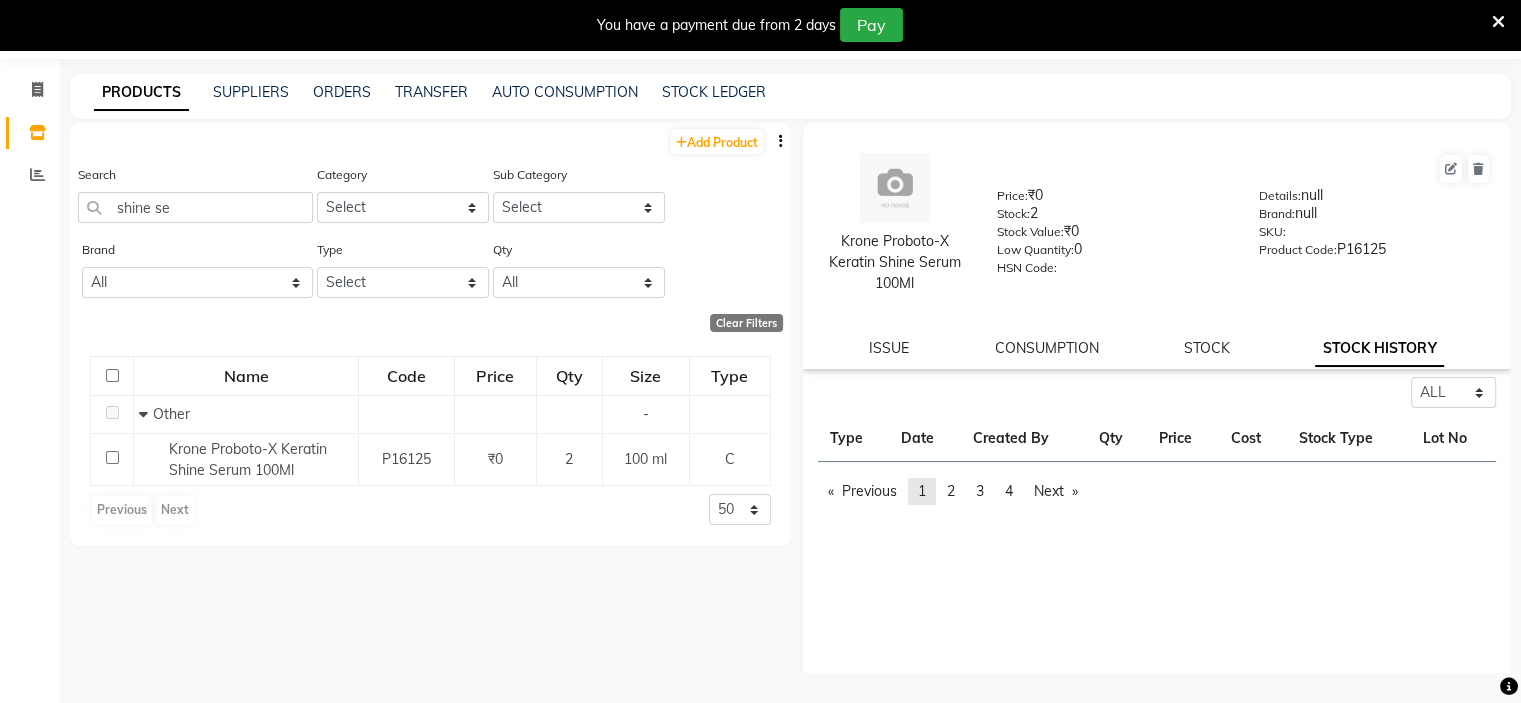 click on "page  1" at bounding box center [922, 491] 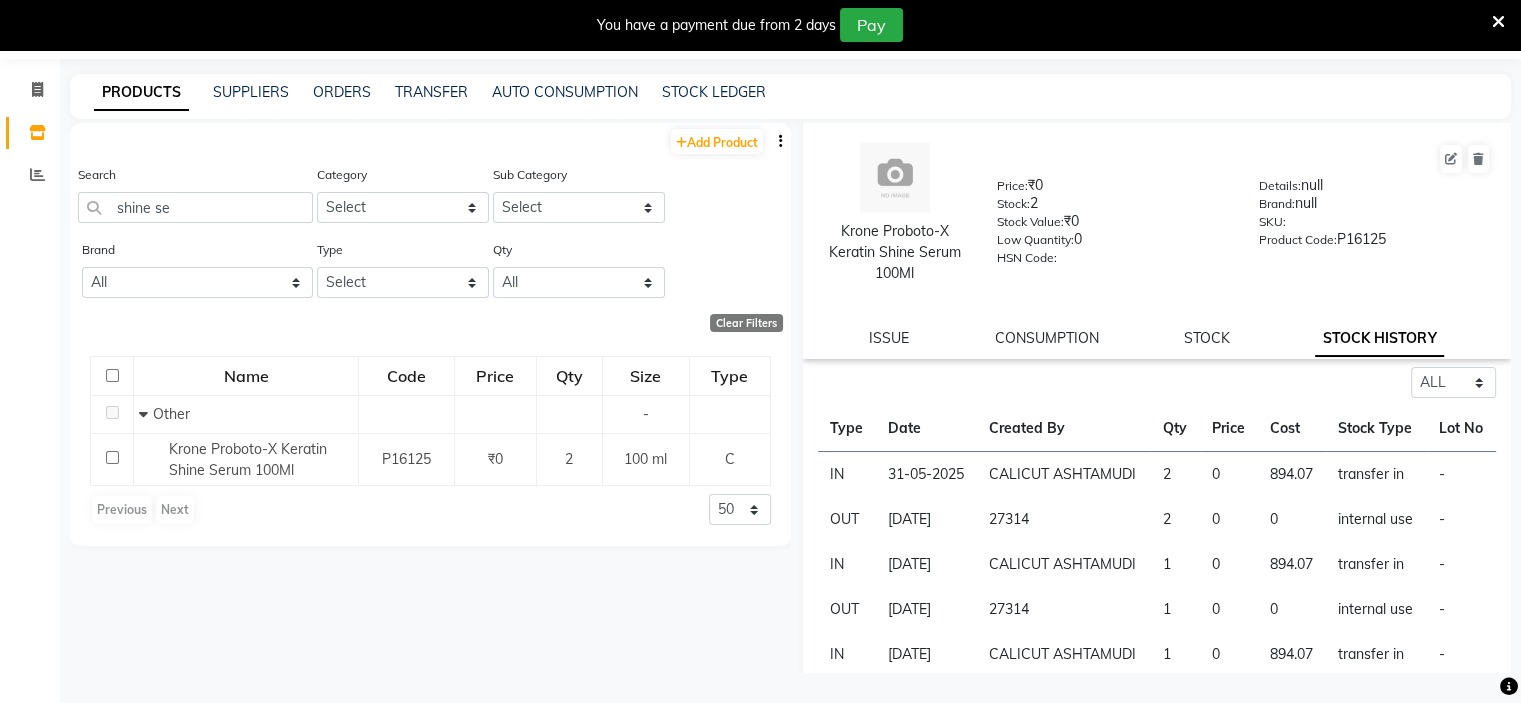 scroll, scrollTop: 0, scrollLeft: 0, axis: both 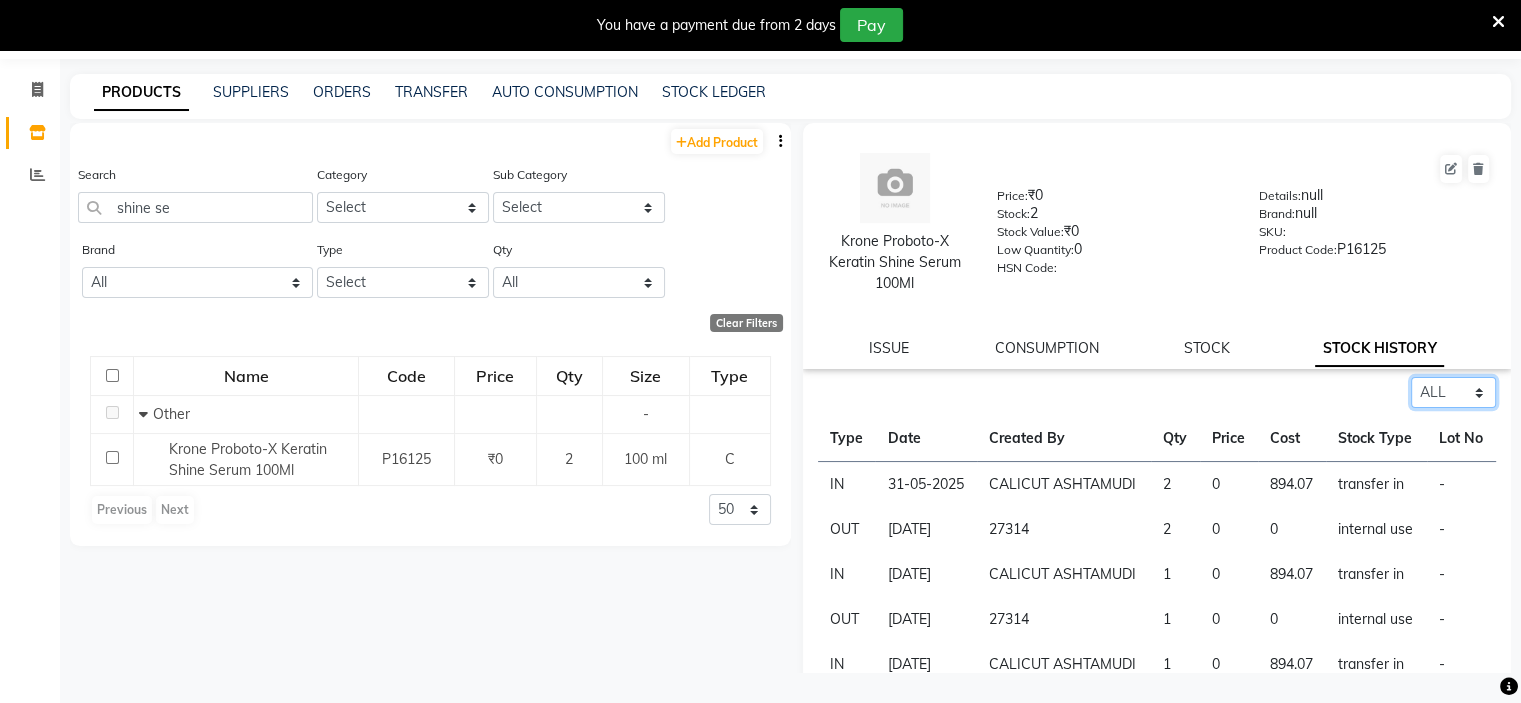 click on "Select ALL IN OUT" 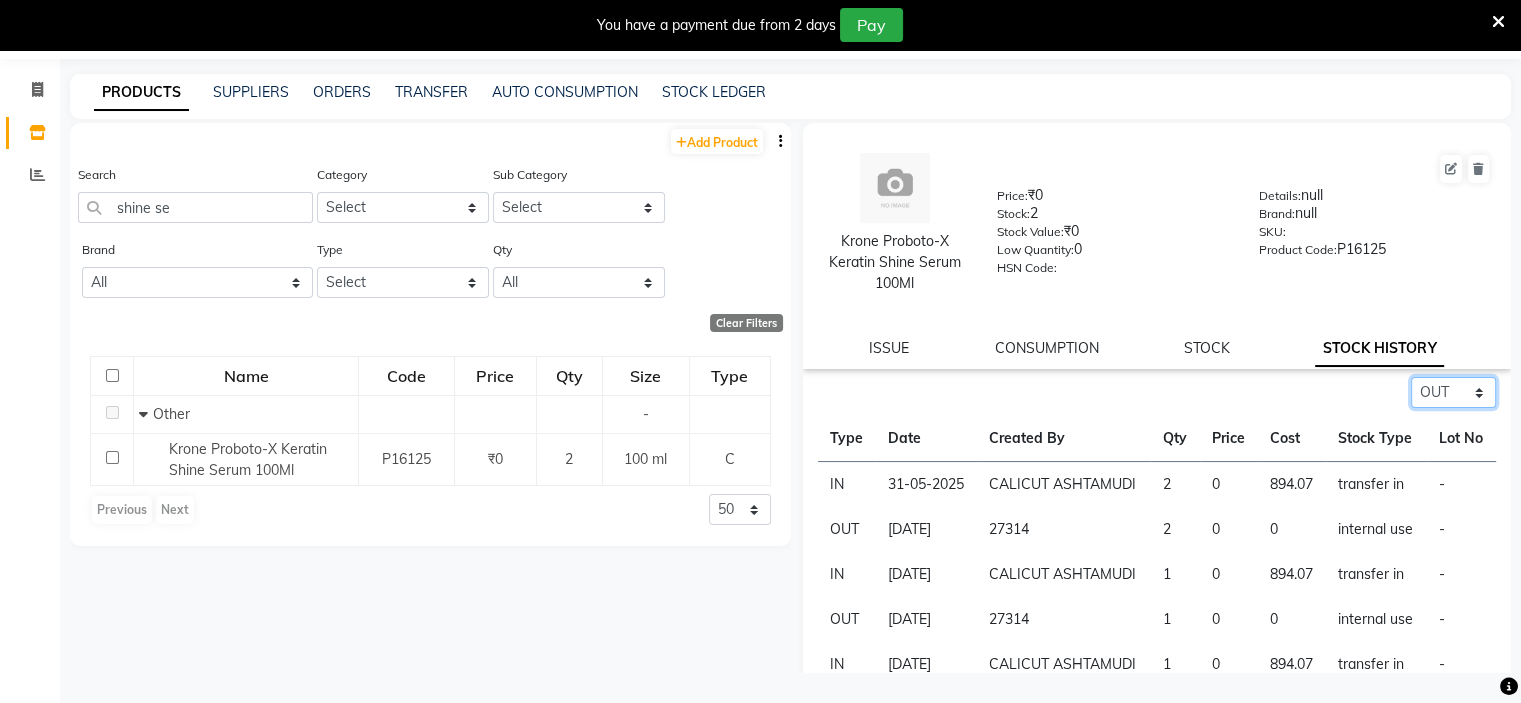 click on "Select ALL IN OUT" 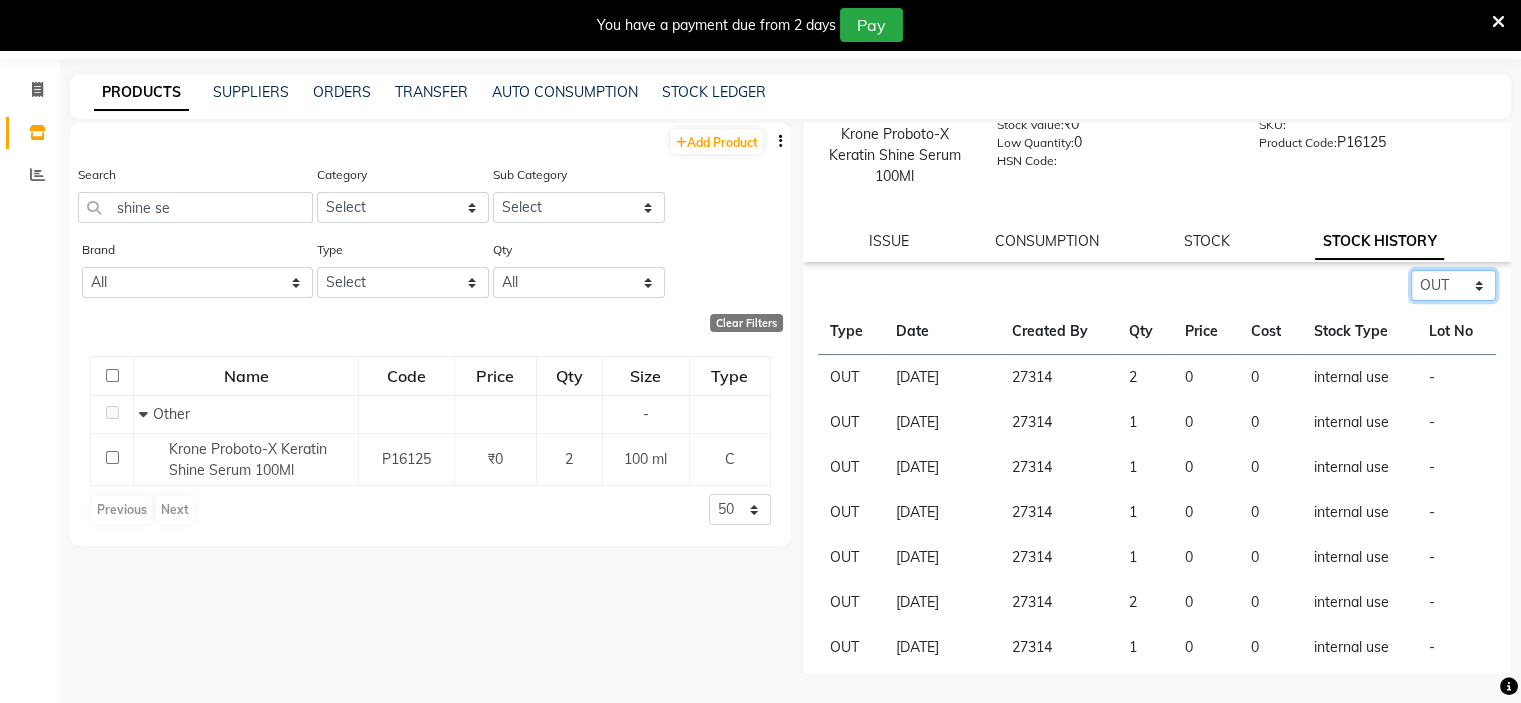 scroll, scrollTop: 297, scrollLeft: 0, axis: vertical 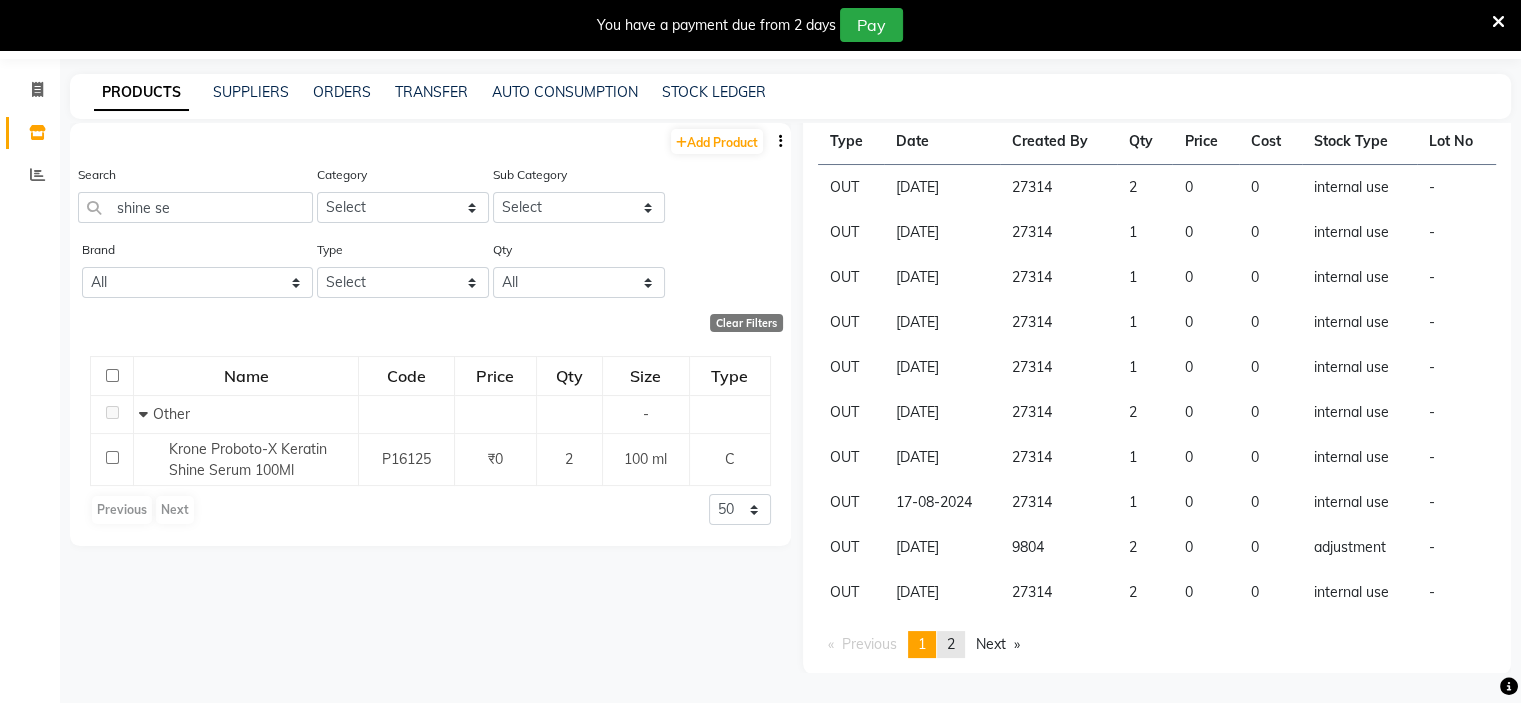 click on "2" at bounding box center (951, 644) 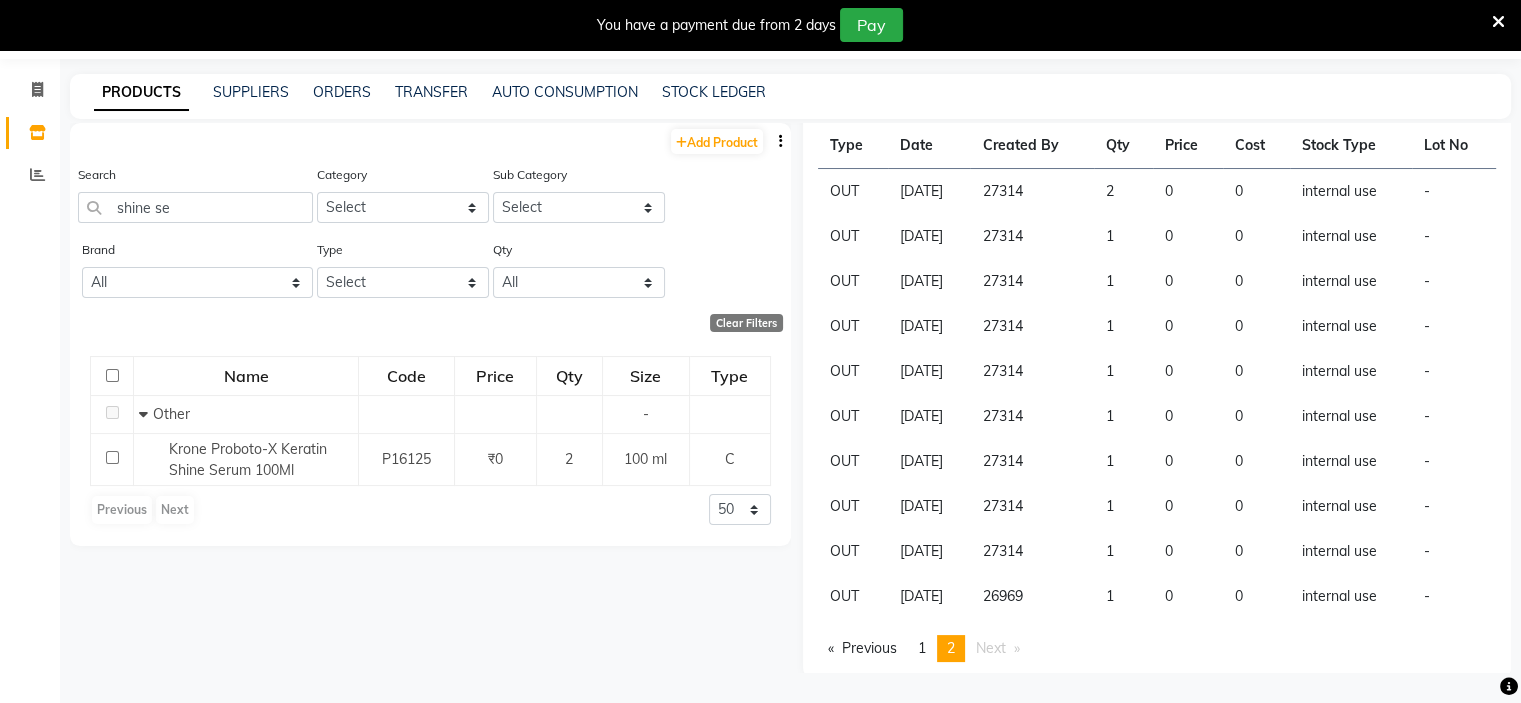 scroll, scrollTop: 297, scrollLeft: 0, axis: vertical 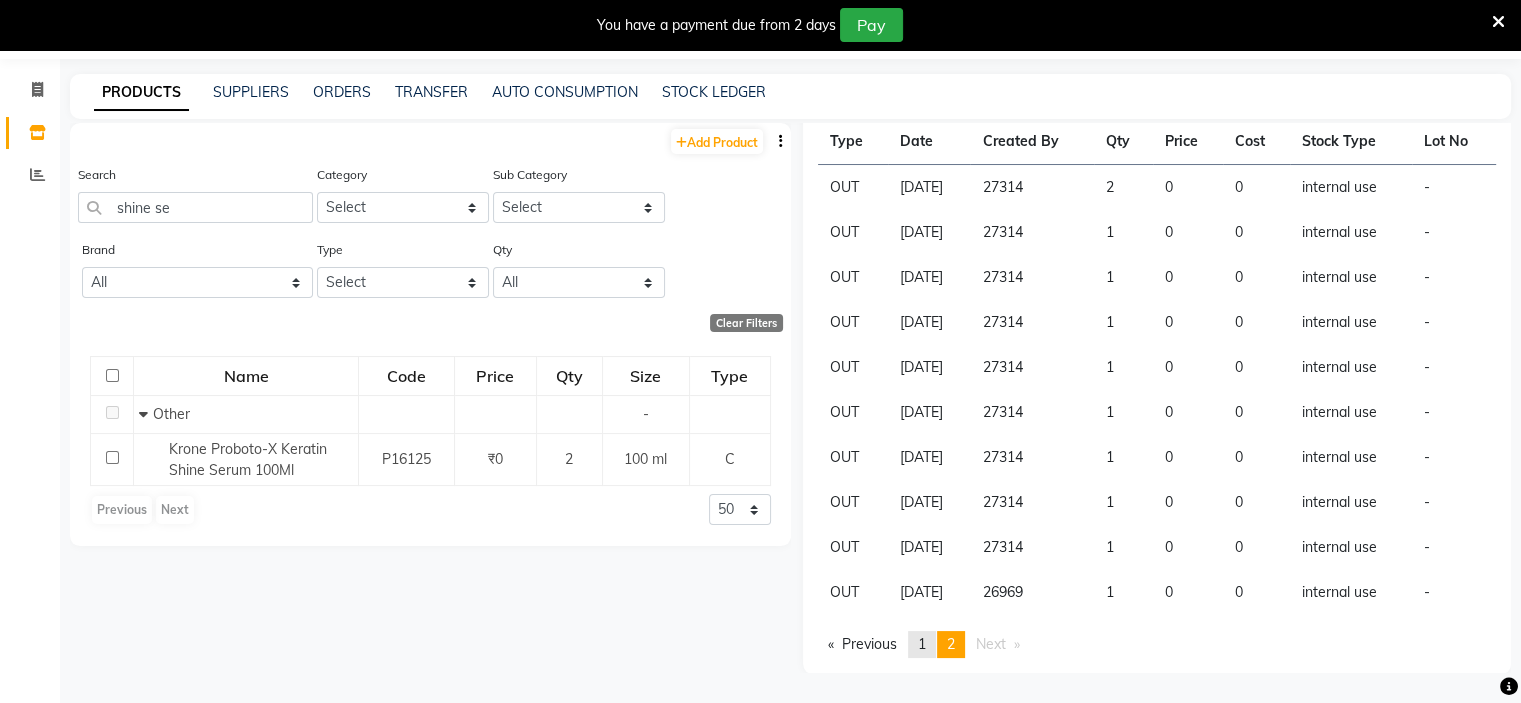 click on "1" at bounding box center (922, 644) 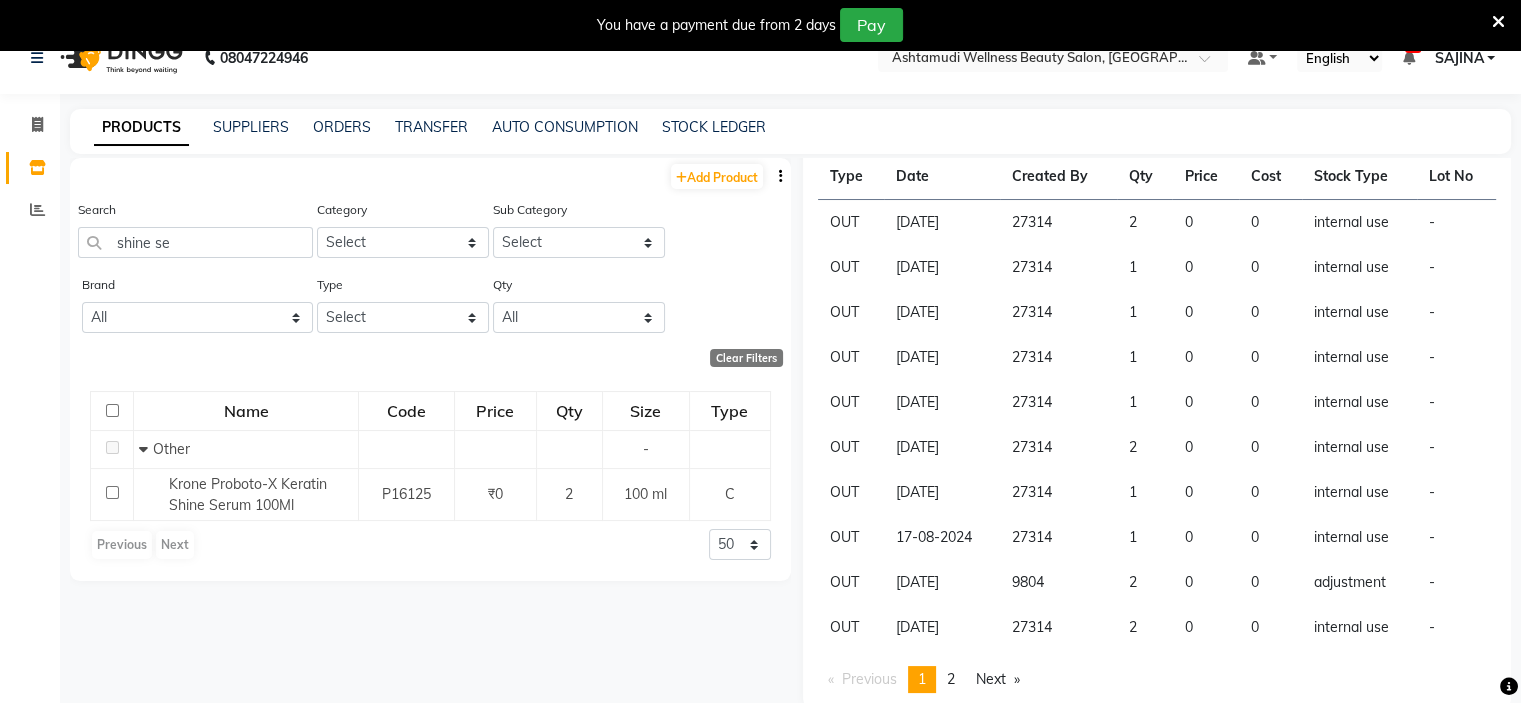 scroll, scrollTop: 0, scrollLeft: 0, axis: both 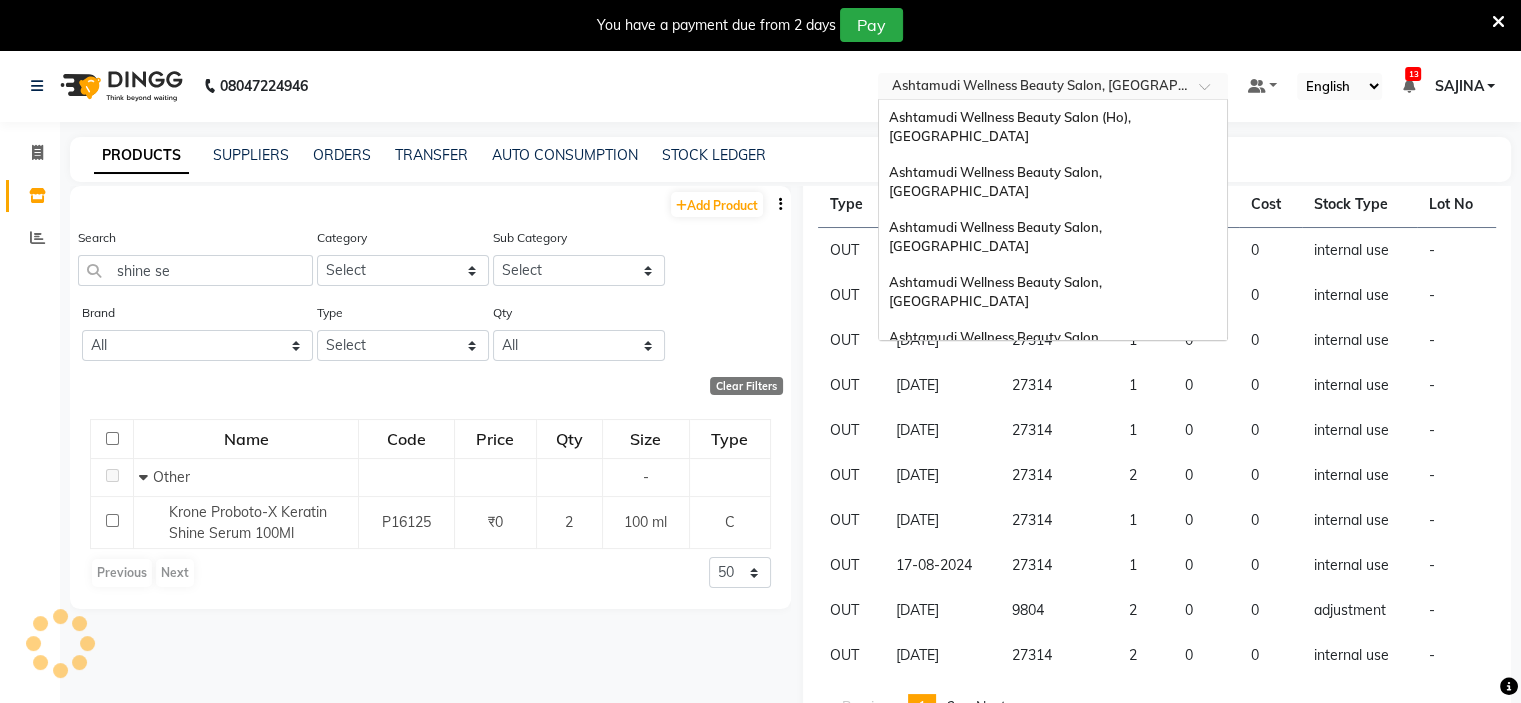 click at bounding box center (1033, 88) 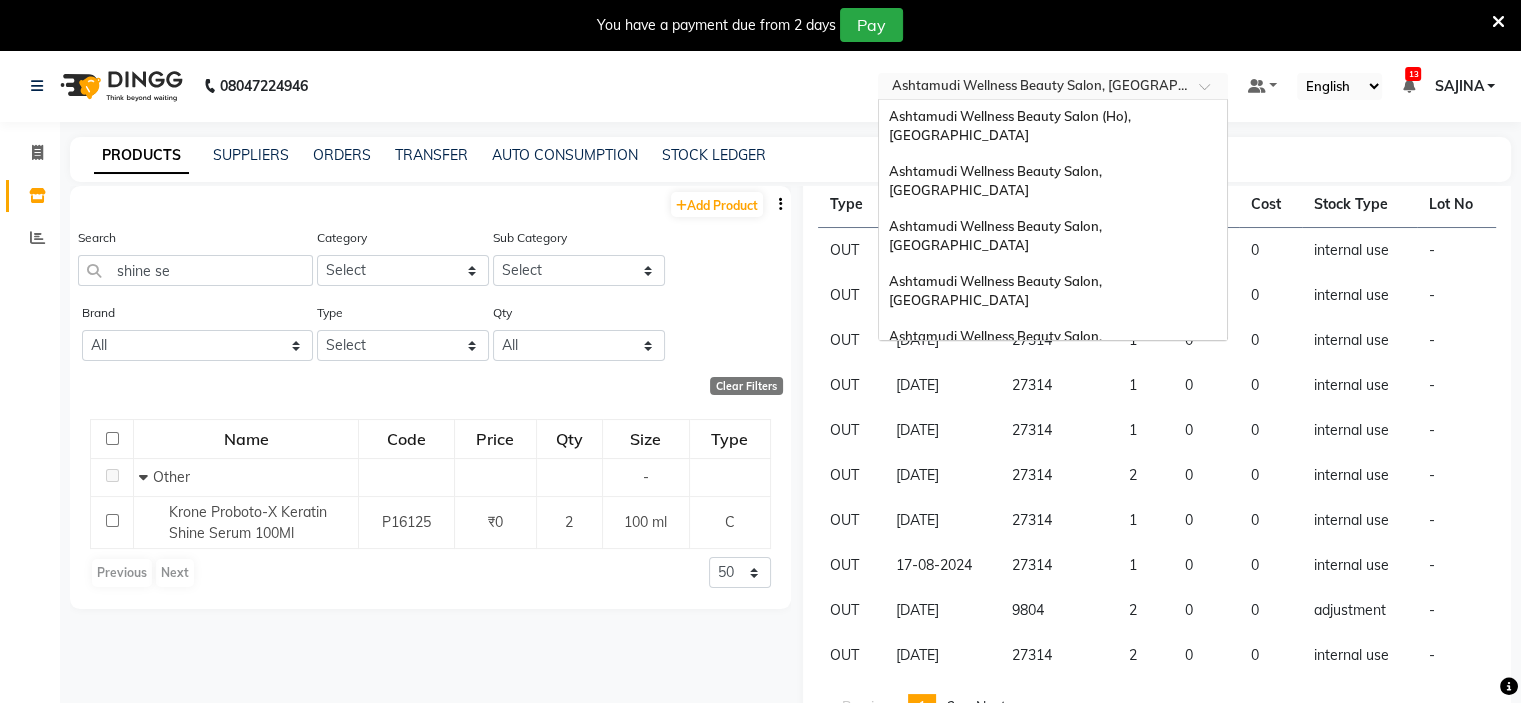 scroll, scrollTop: 0, scrollLeft: 0, axis: both 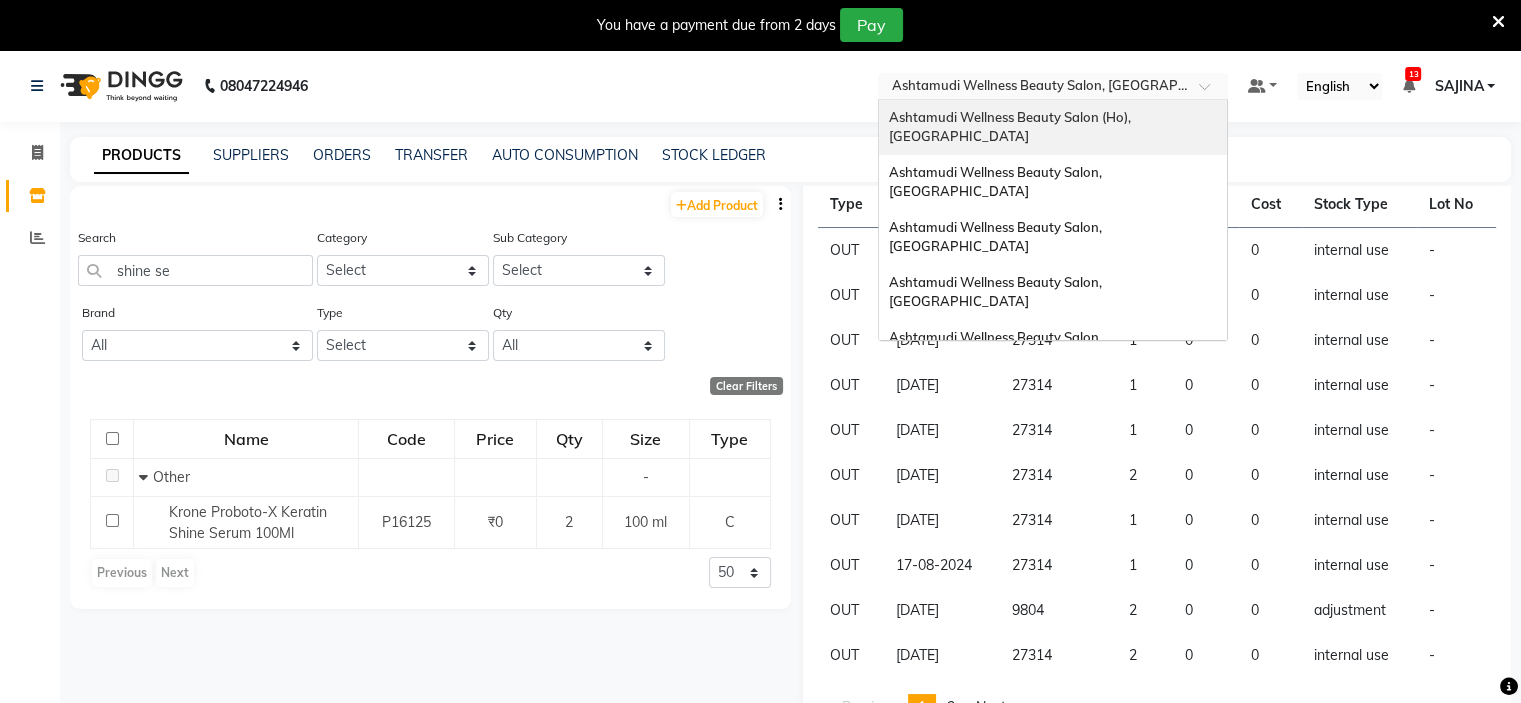 click on "Ashtamudi Wellness Beauty Salon (Ho), [GEOGRAPHIC_DATA]" at bounding box center [1011, 127] 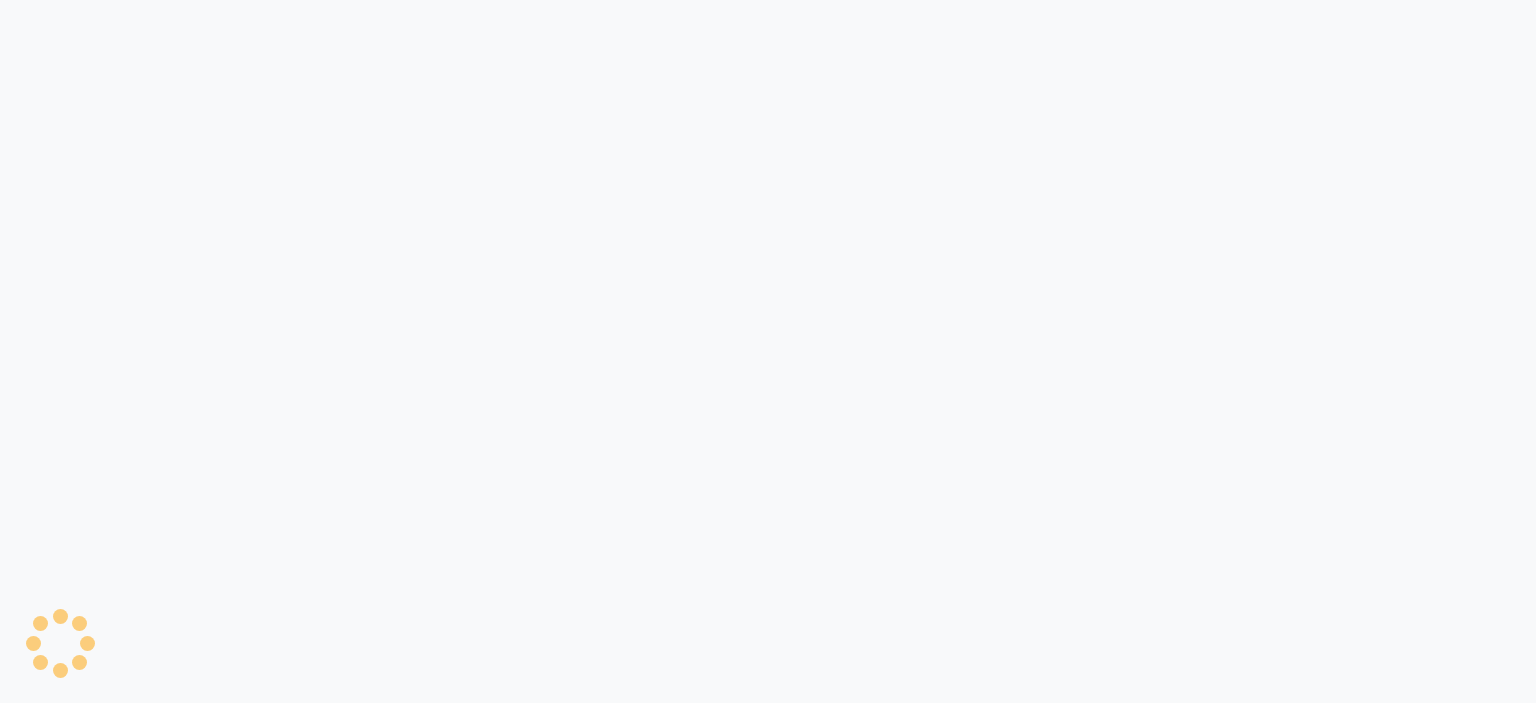 scroll, scrollTop: 0, scrollLeft: 0, axis: both 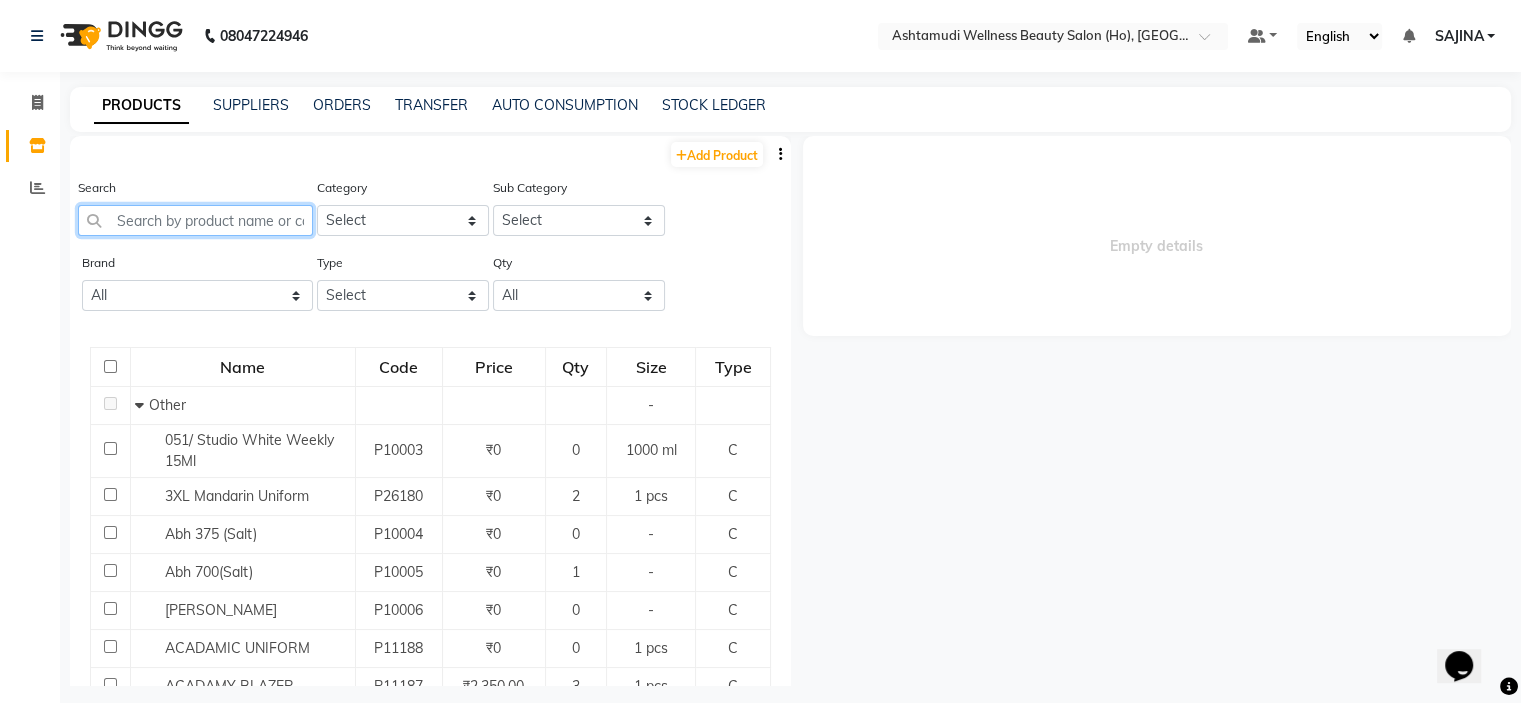click 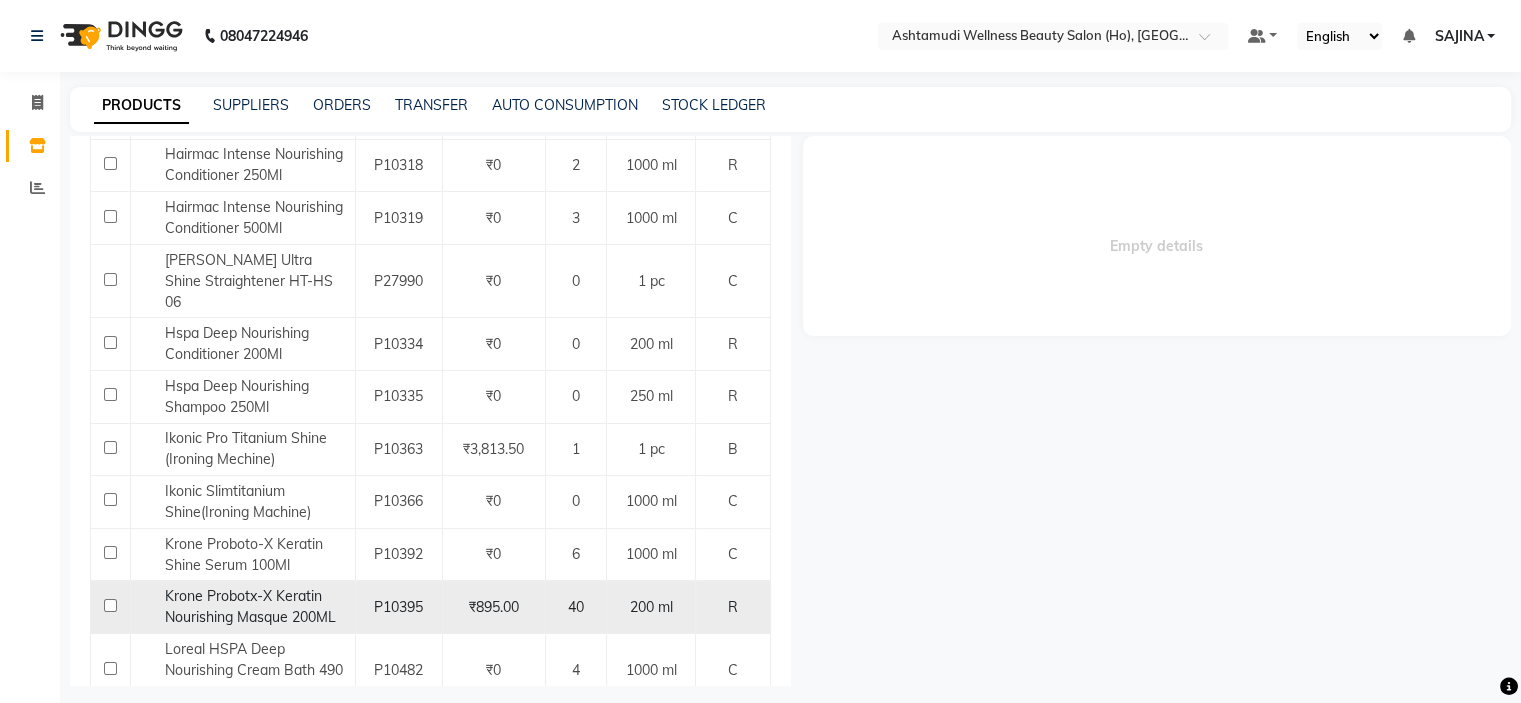scroll, scrollTop: 500, scrollLeft: 0, axis: vertical 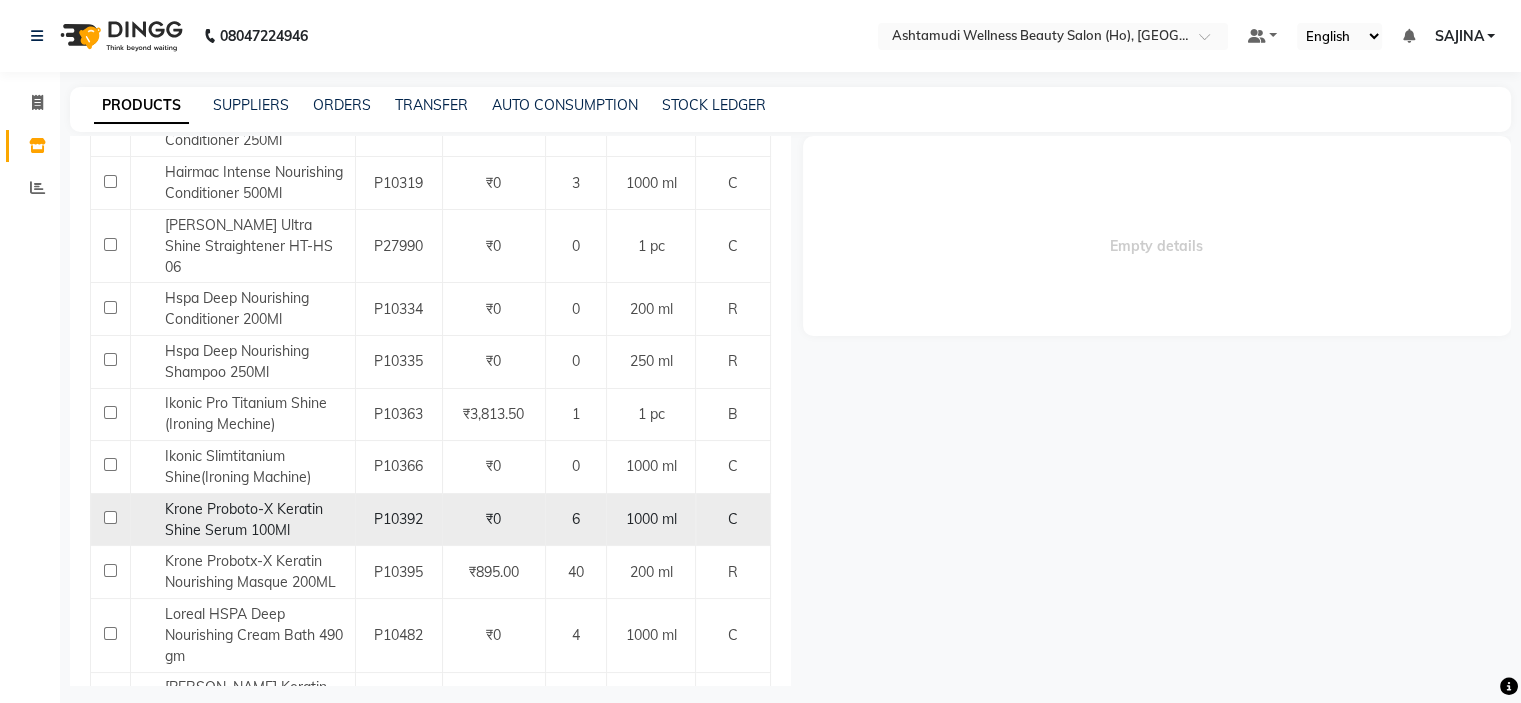 type on "shin" 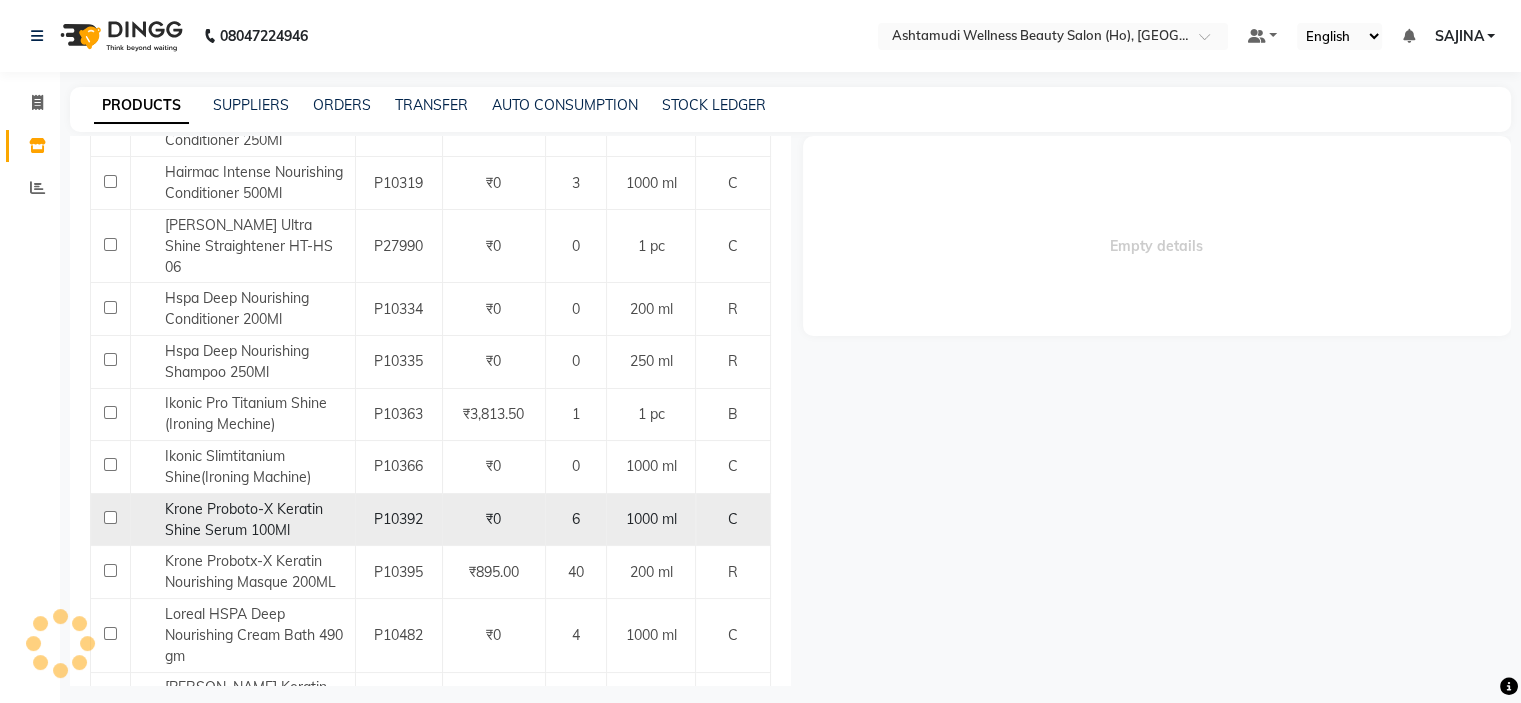 select 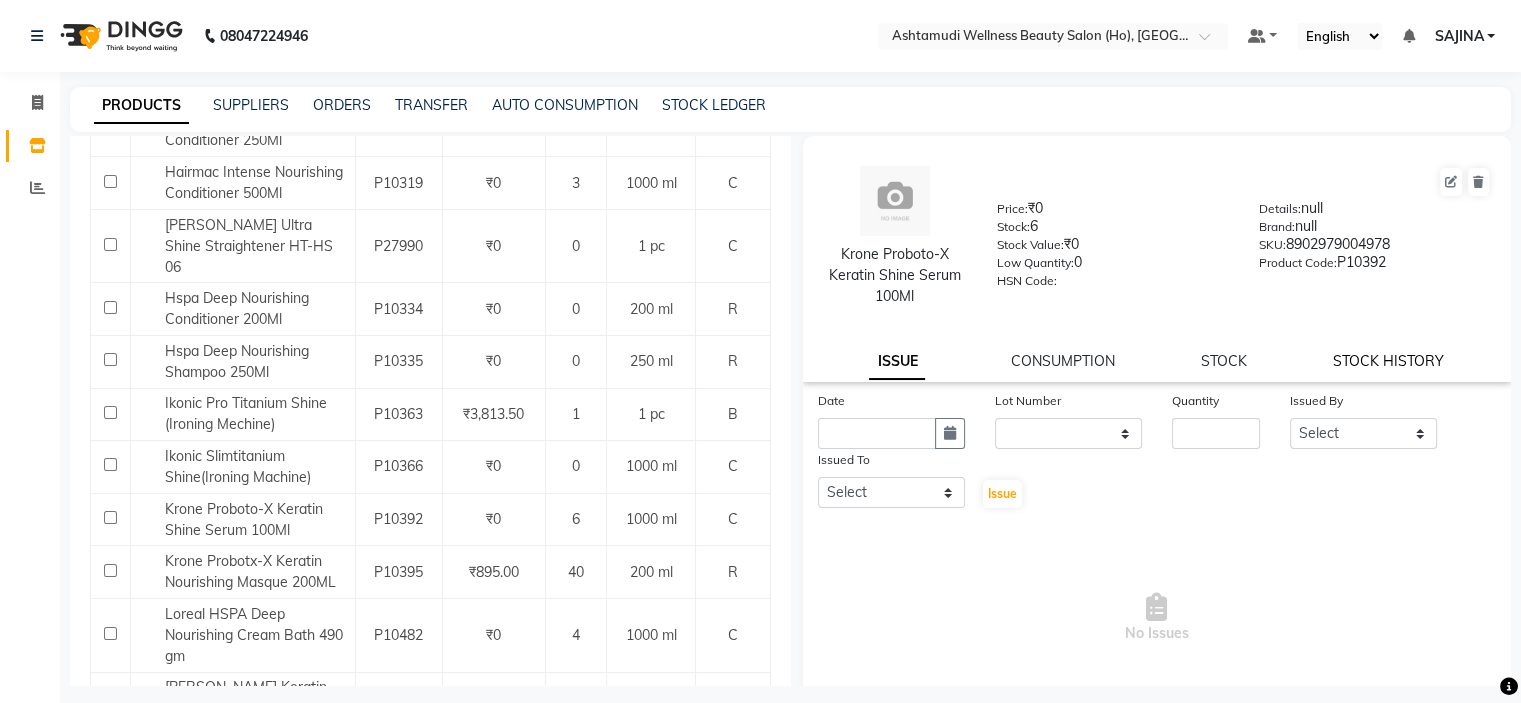 click on "STOCK HISTORY" 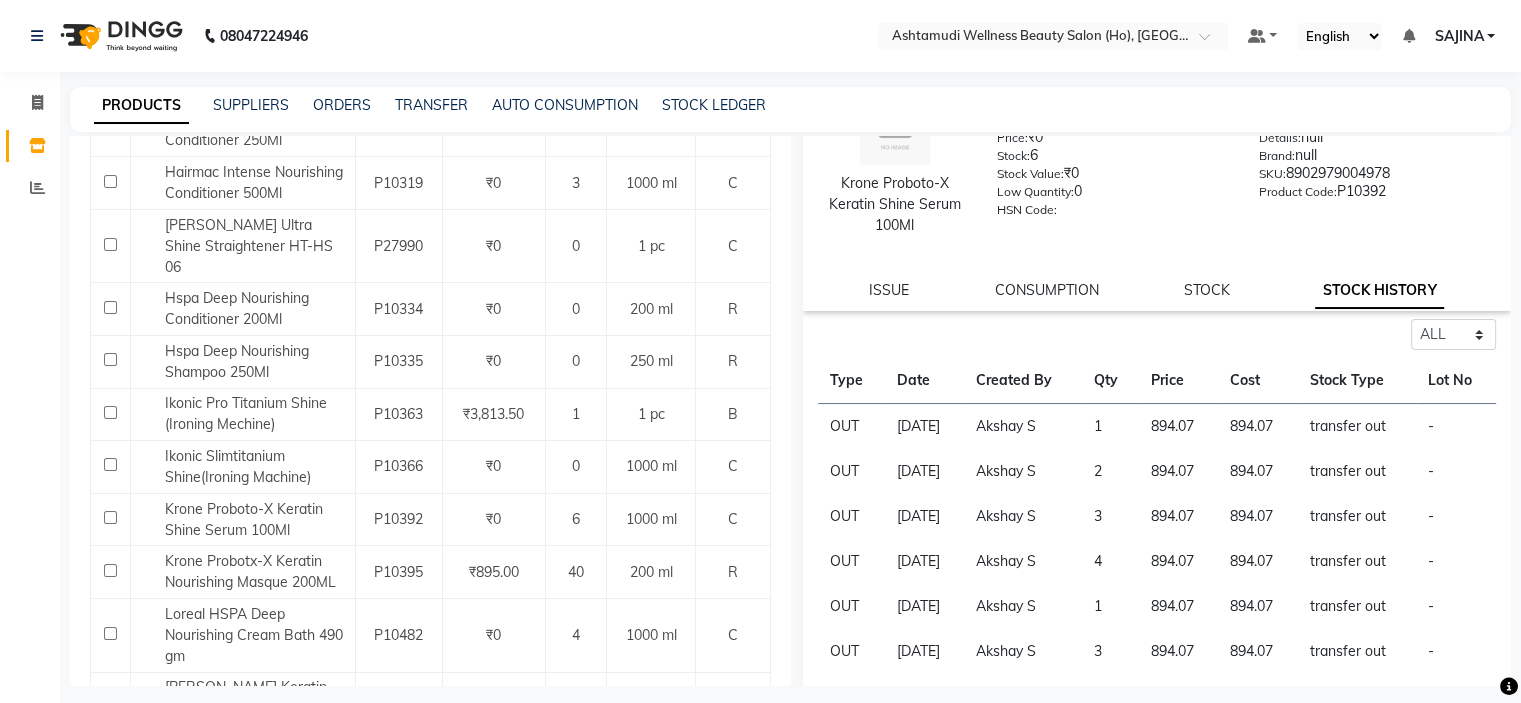 scroll, scrollTop: 0, scrollLeft: 0, axis: both 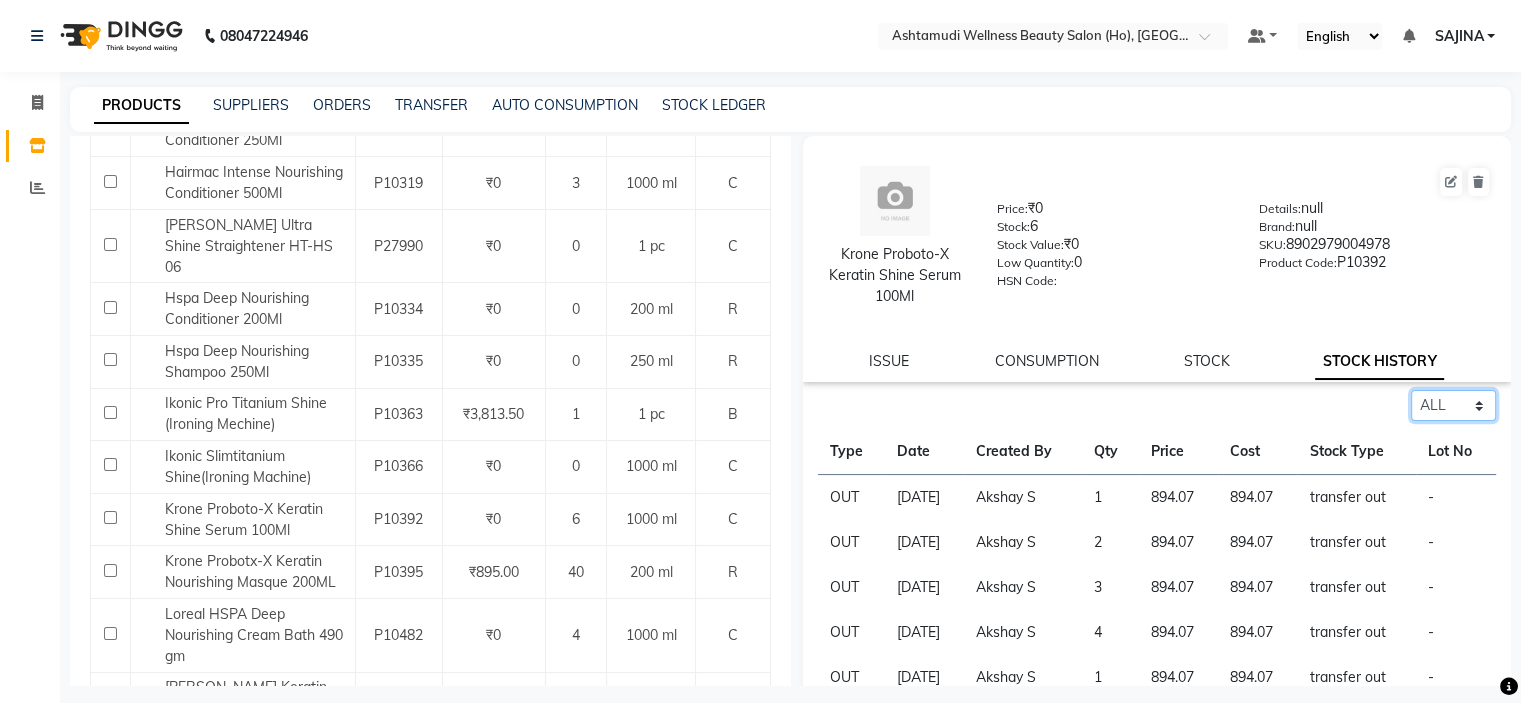 click on "Select ALL IN OUT" 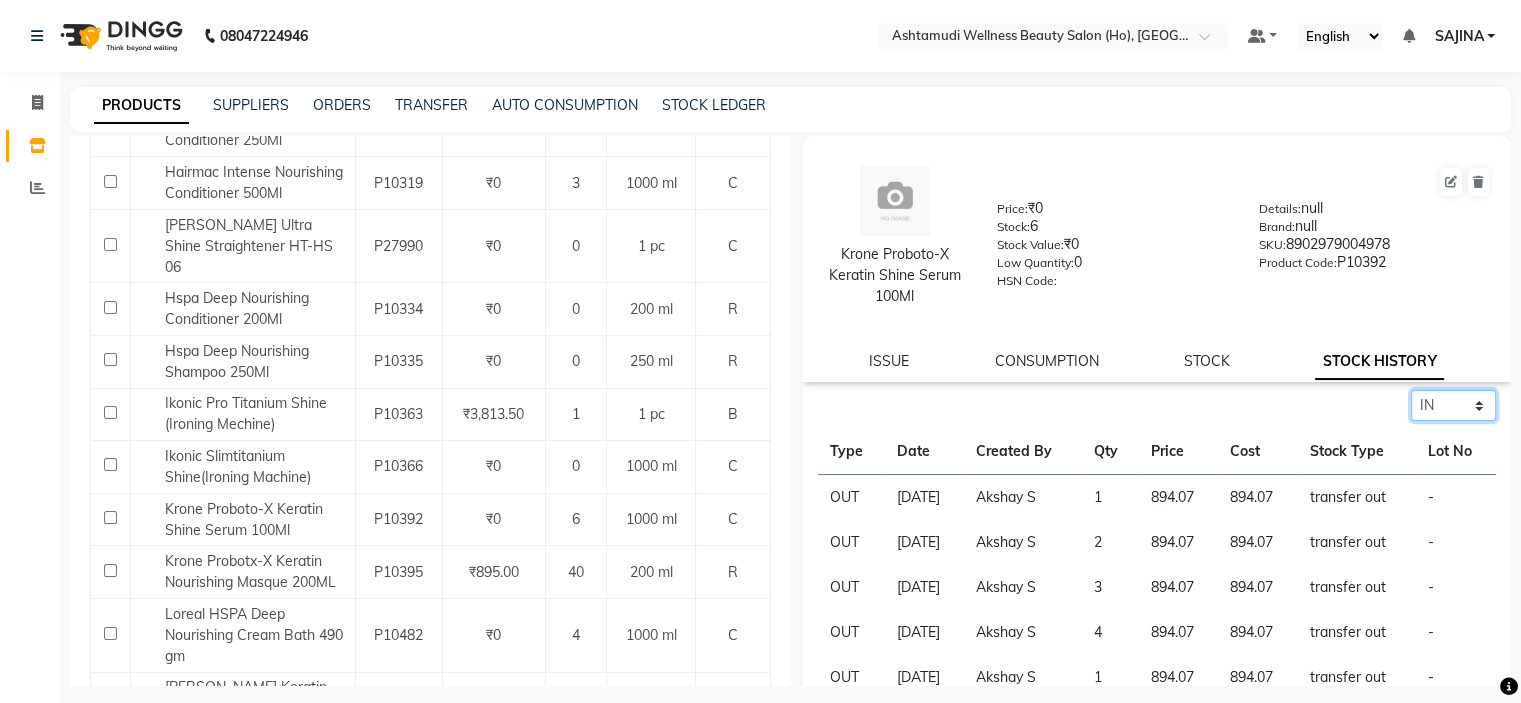 click on "Select ALL IN OUT" 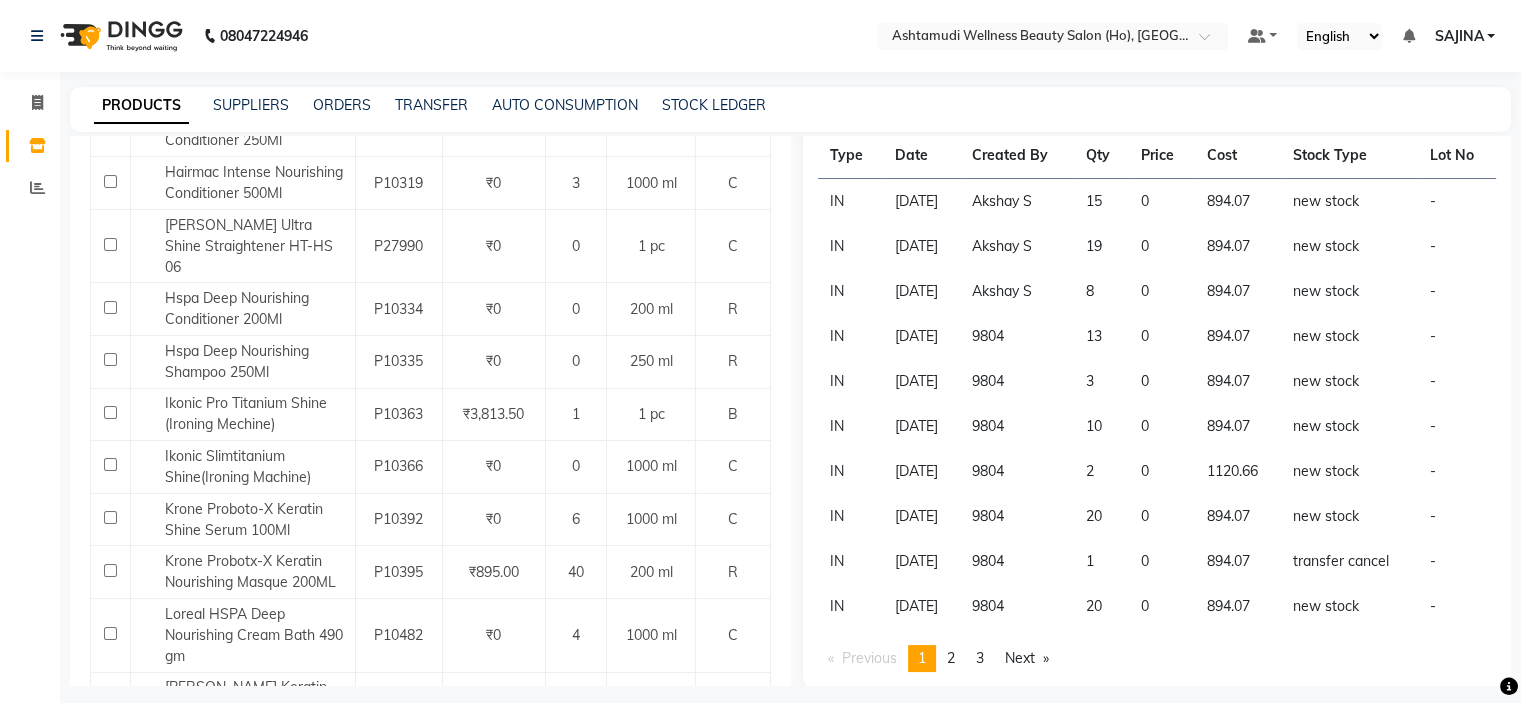 scroll, scrollTop: 297, scrollLeft: 0, axis: vertical 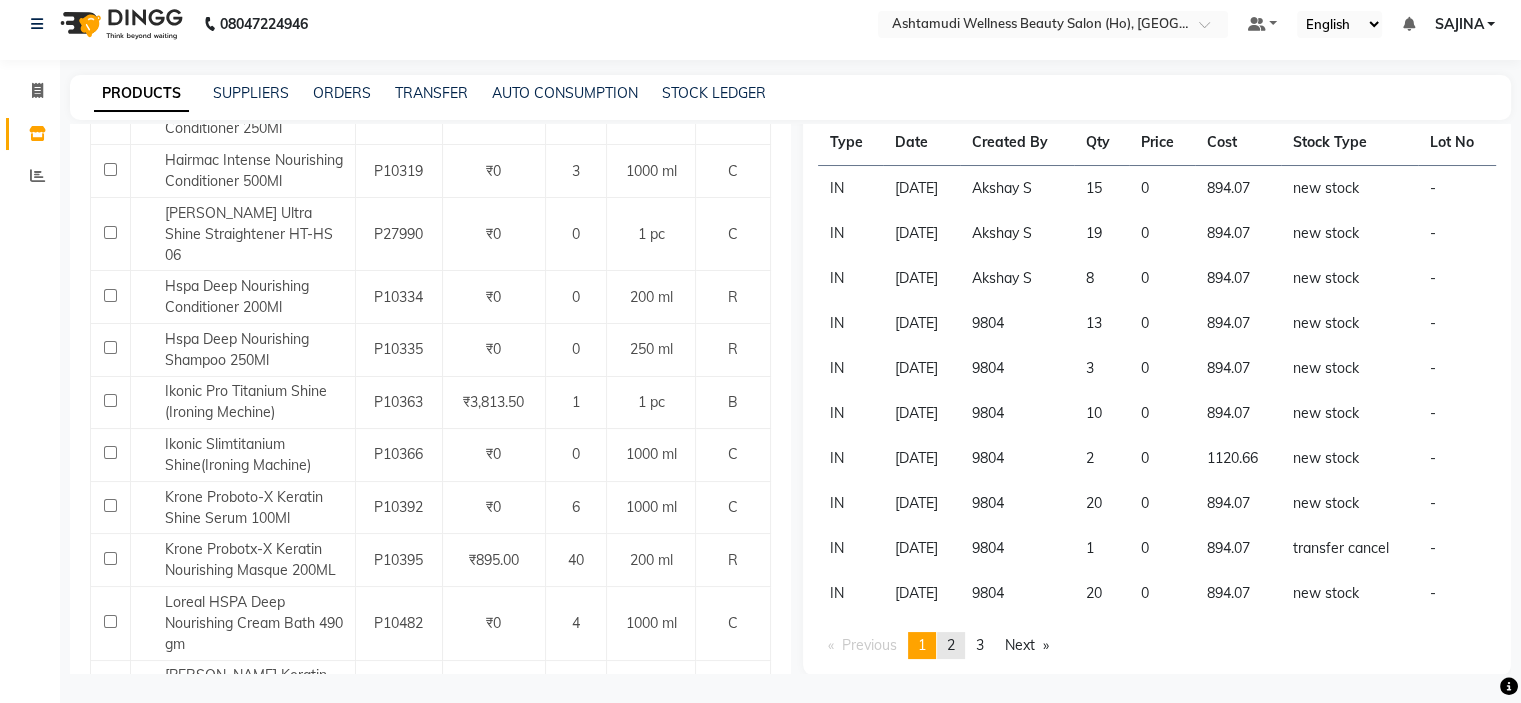 click on "2" at bounding box center (951, 645) 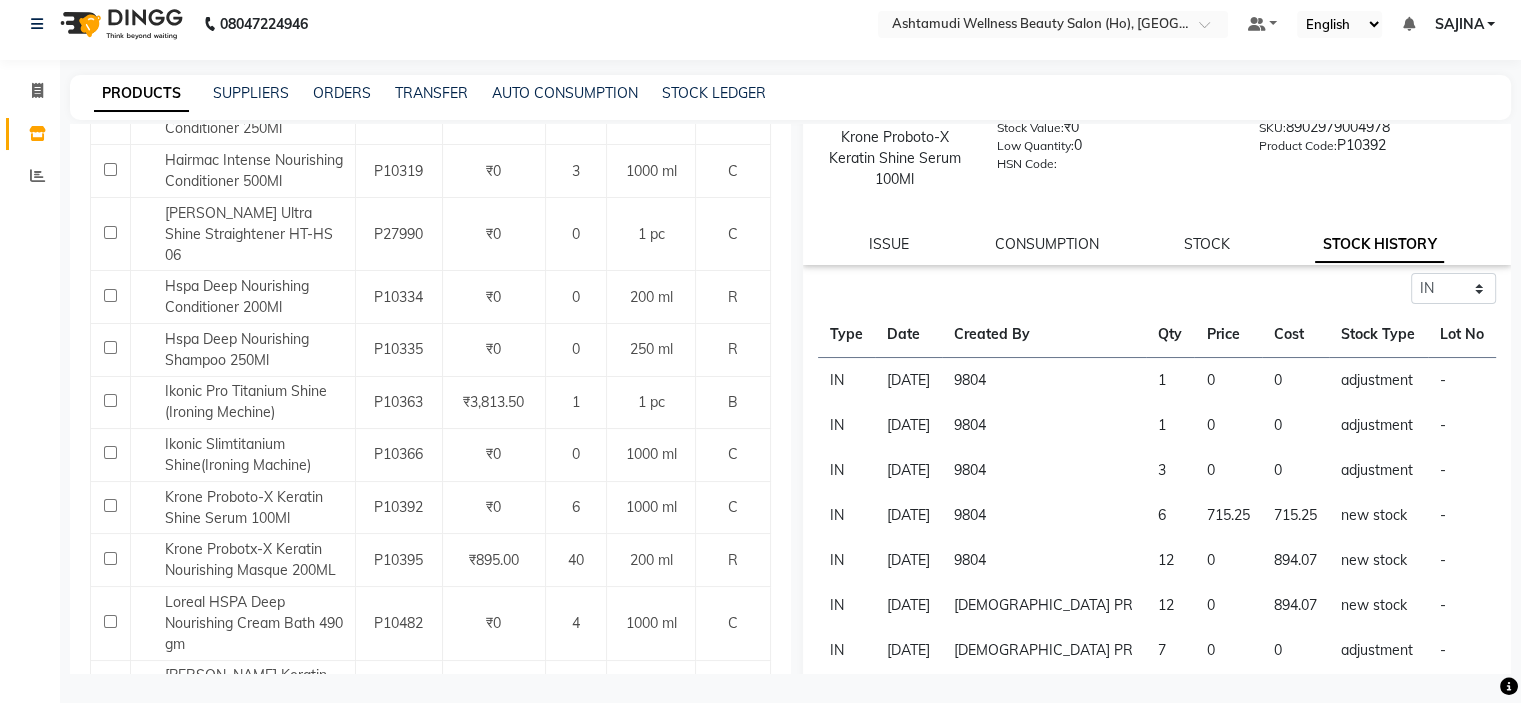 scroll, scrollTop: 0, scrollLeft: 0, axis: both 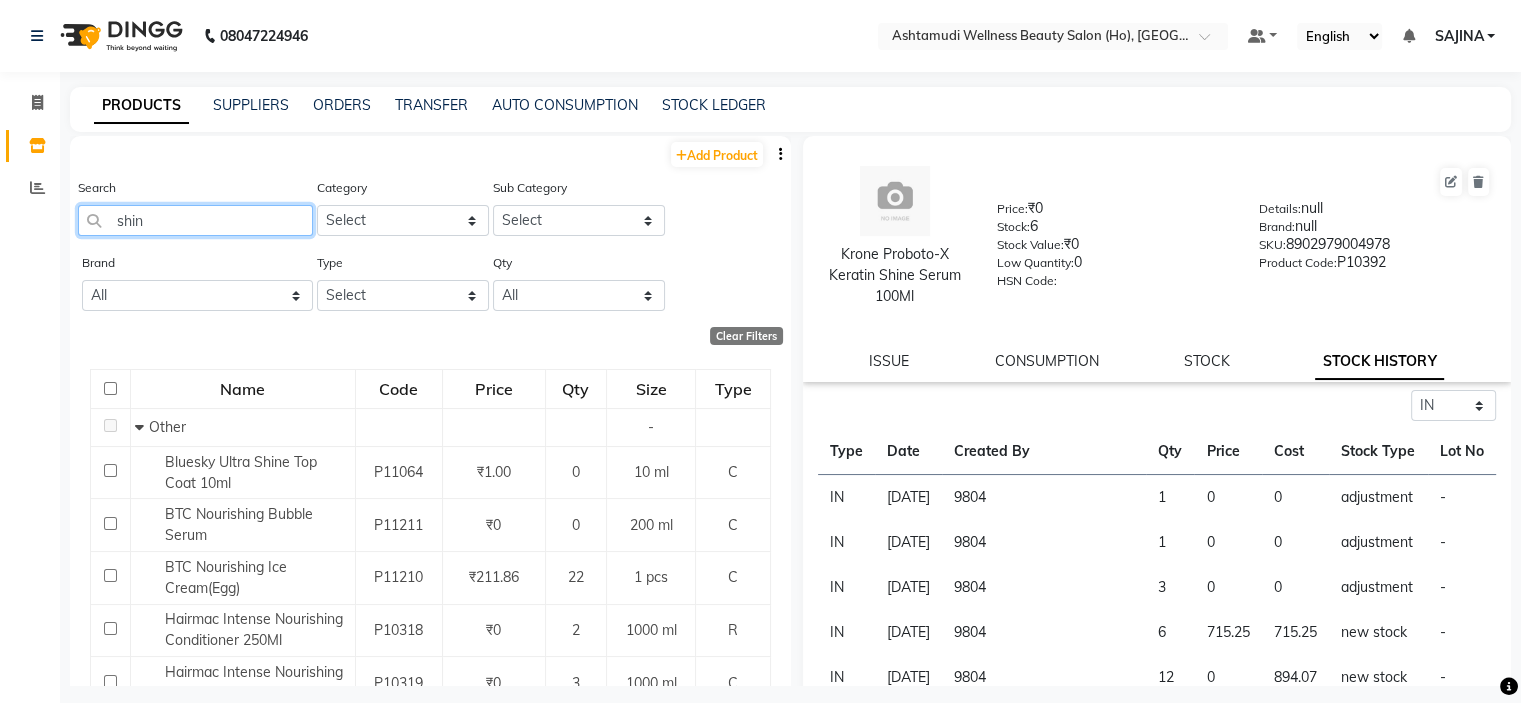 click on "shin" 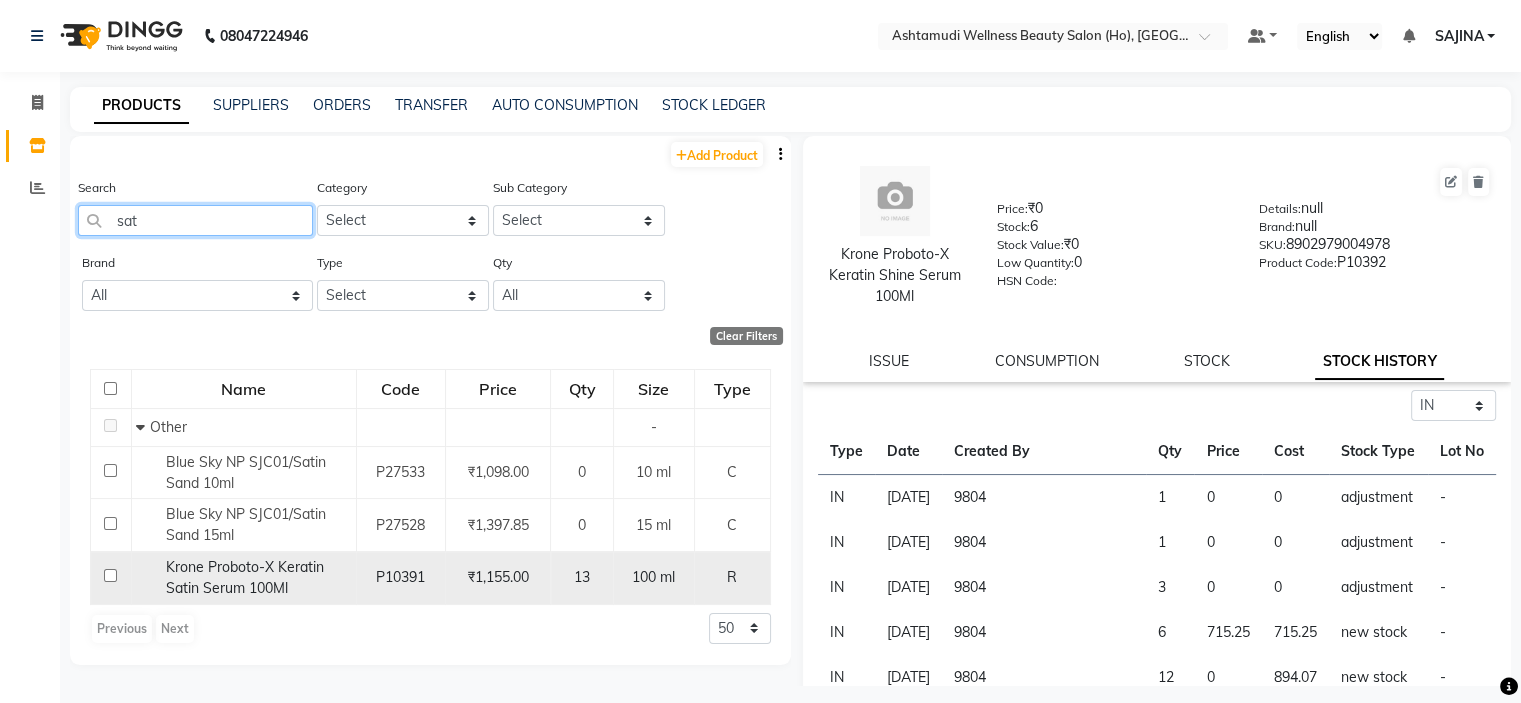 type on "sat" 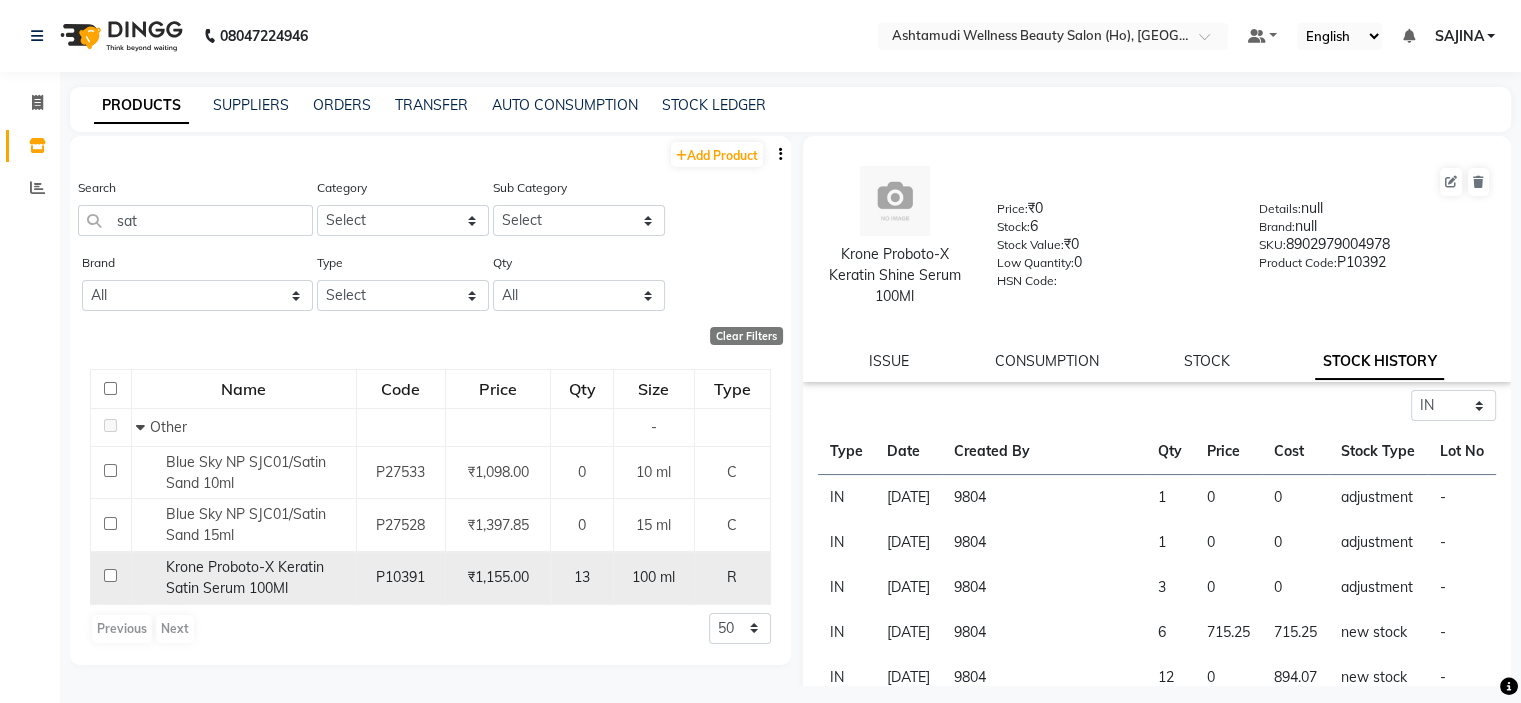 click on "Krone Proboto-X Keratin Satin Serum 100Ml" 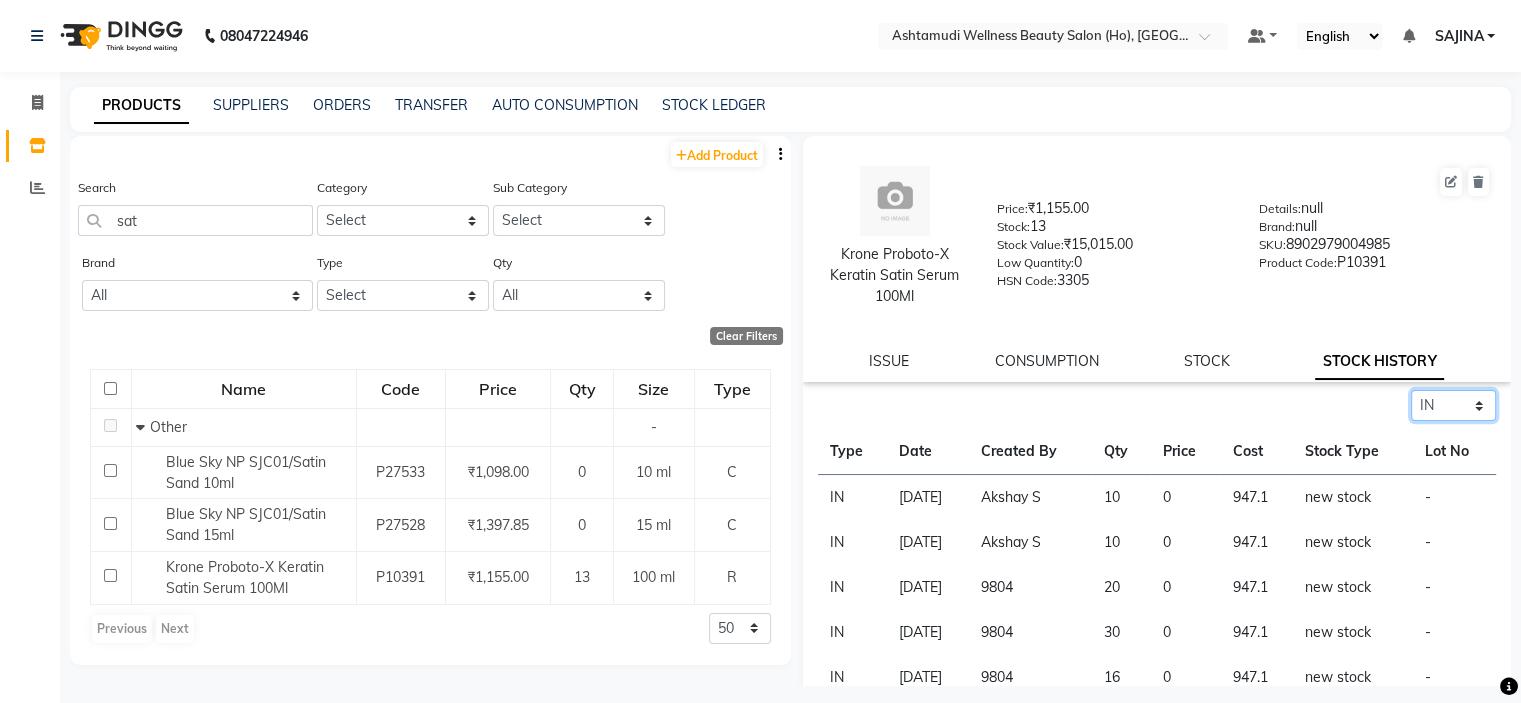 click on "Select ALL IN OUT" 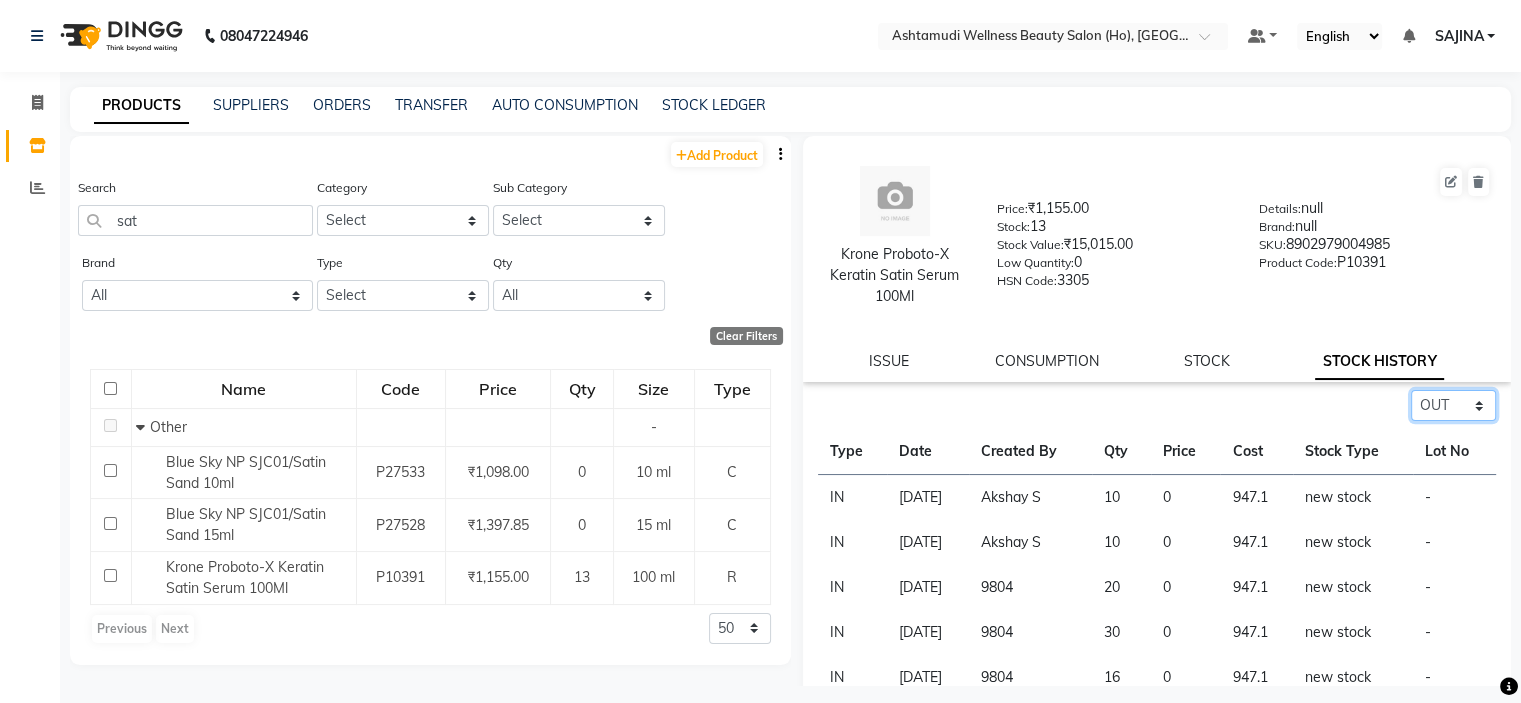 click on "Select ALL IN OUT" 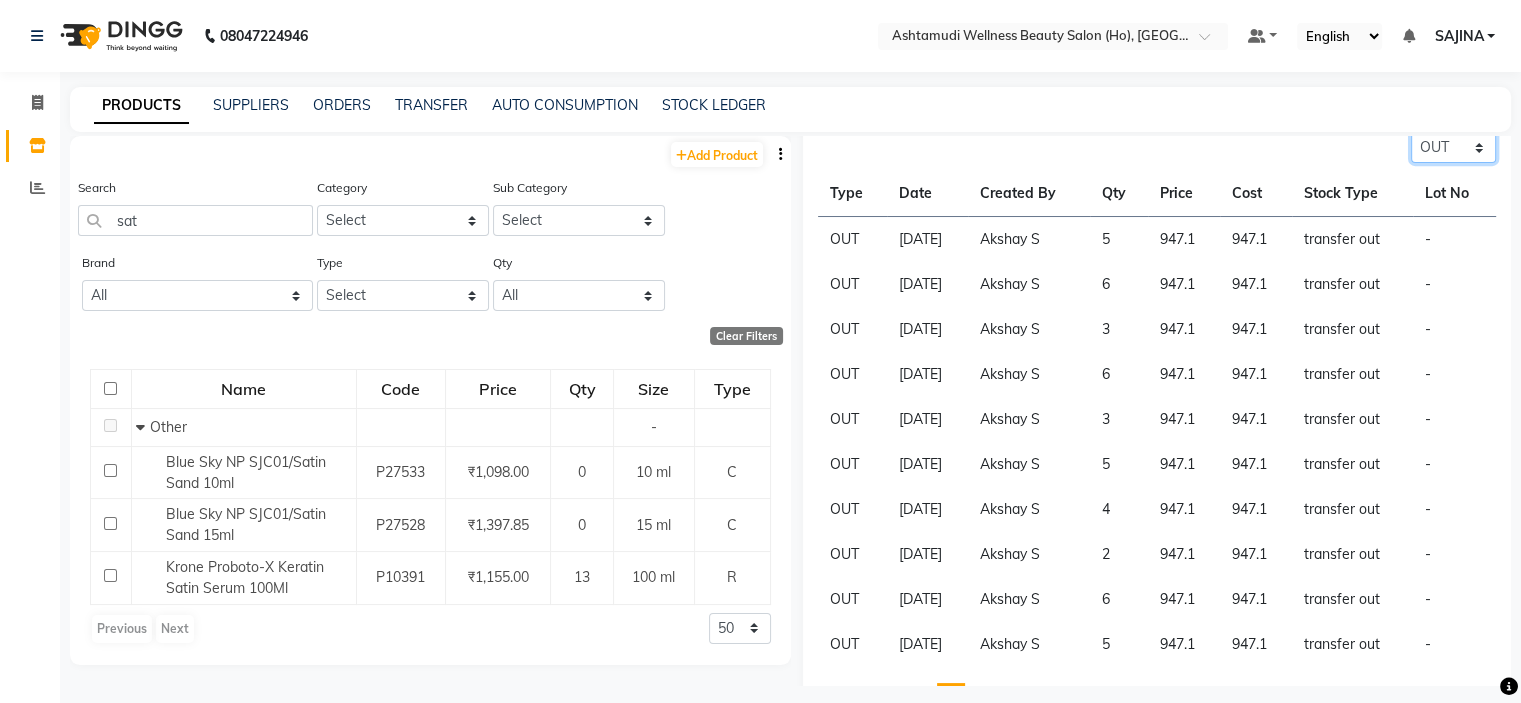scroll, scrollTop: 297, scrollLeft: 0, axis: vertical 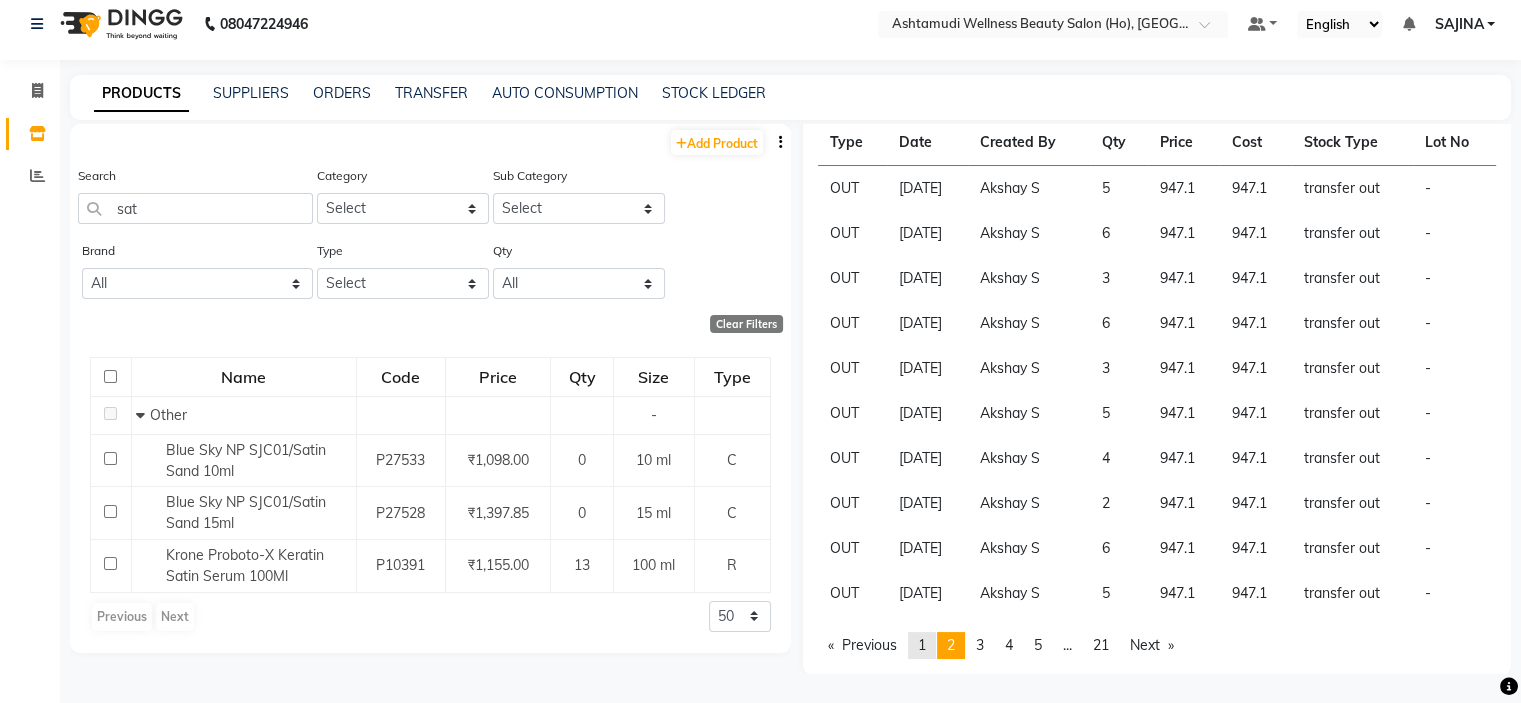 click on "Previous  page  2 / 21  page  1 You're on page  2 page  3 page  4 page  5 page  ... page  21  Next  page" at bounding box center [1157, 645] 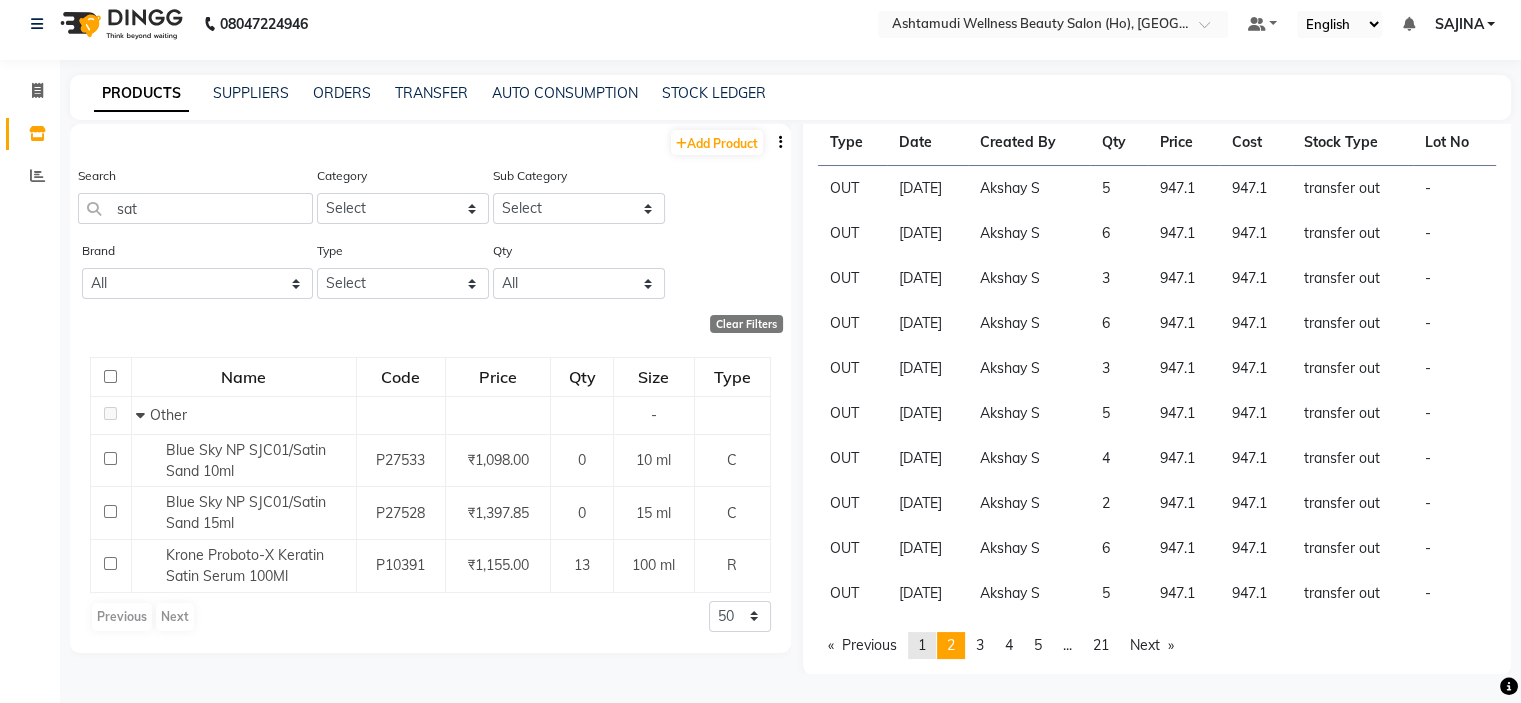 click on "page  1" at bounding box center [922, 645] 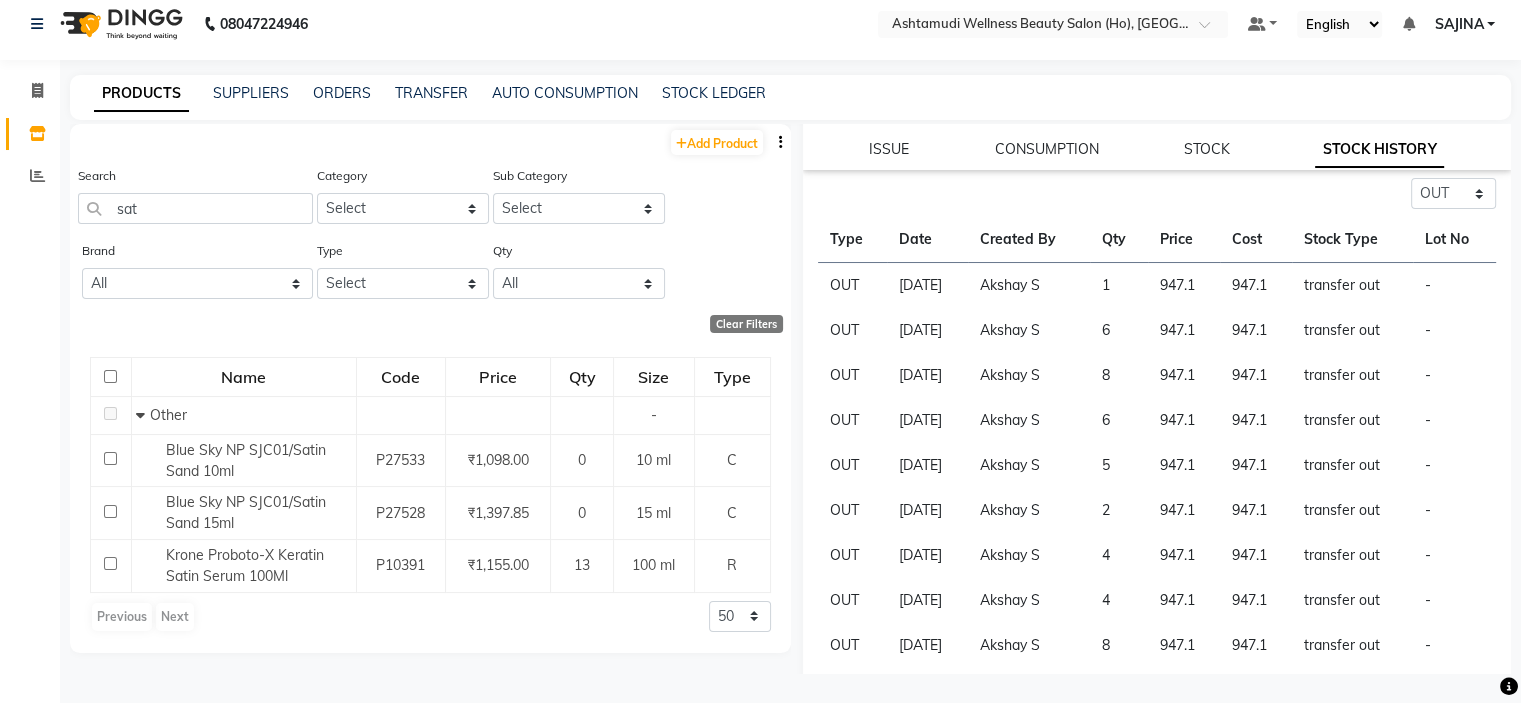scroll, scrollTop: 297, scrollLeft: 0, axis: vertical 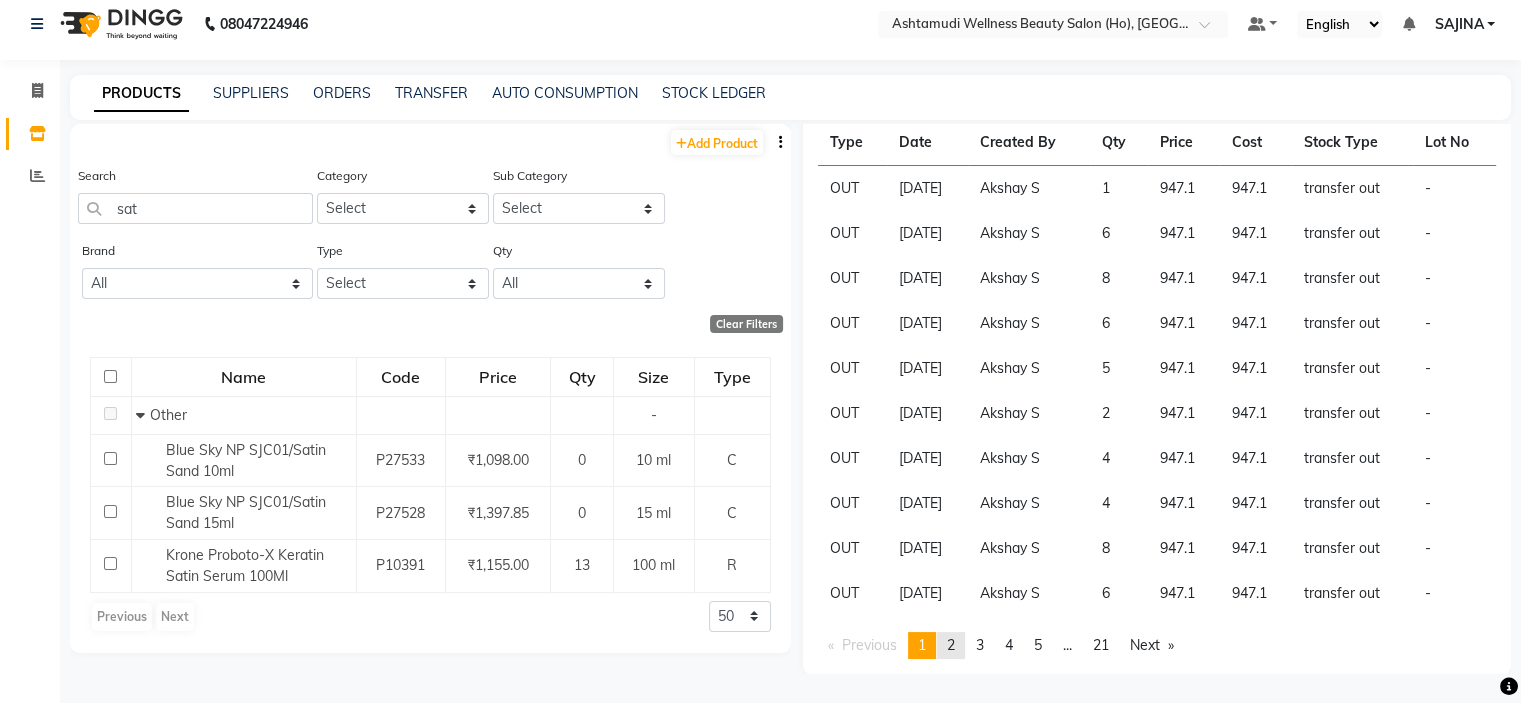 click on "2" at bounding box center [951, 645] 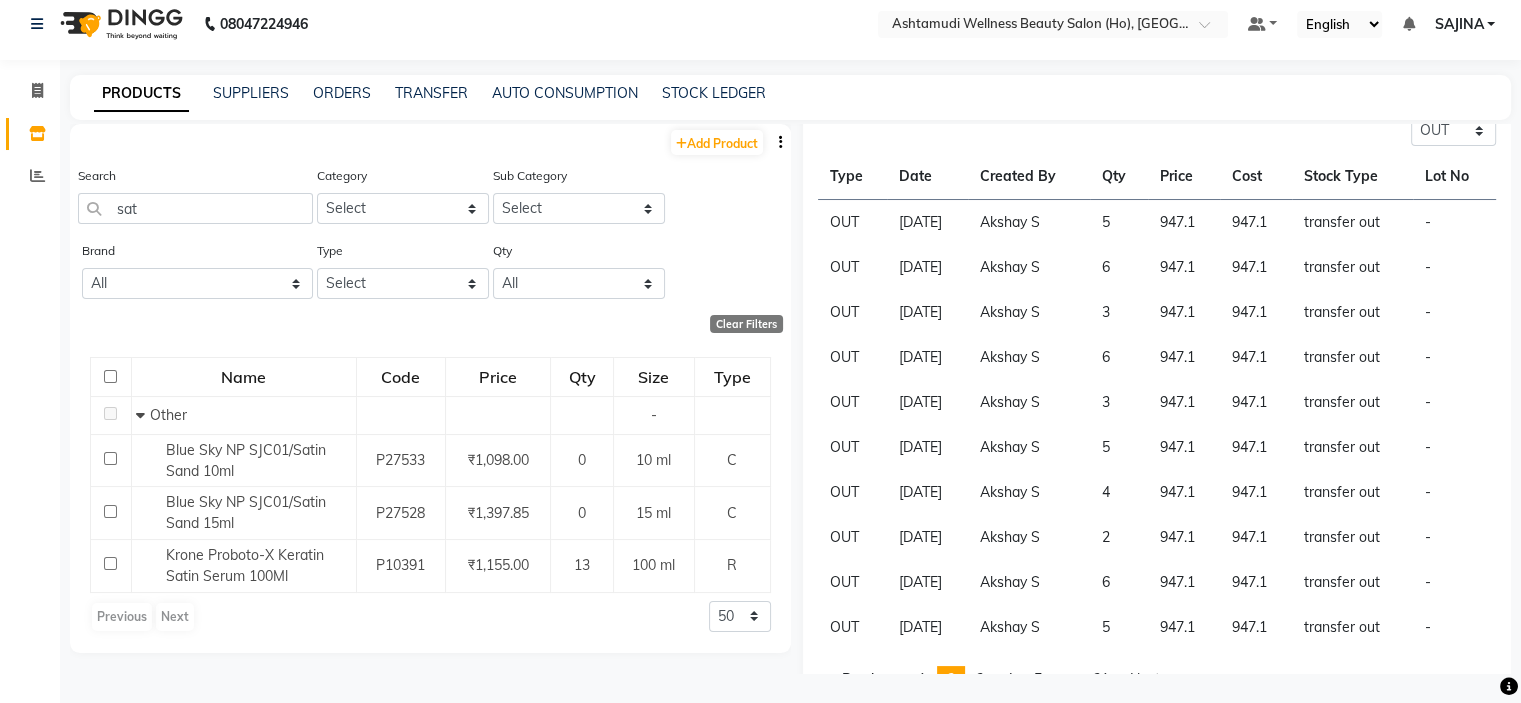 scroll, scrollTop: 297, scrollLeft: 0, axis: vertical 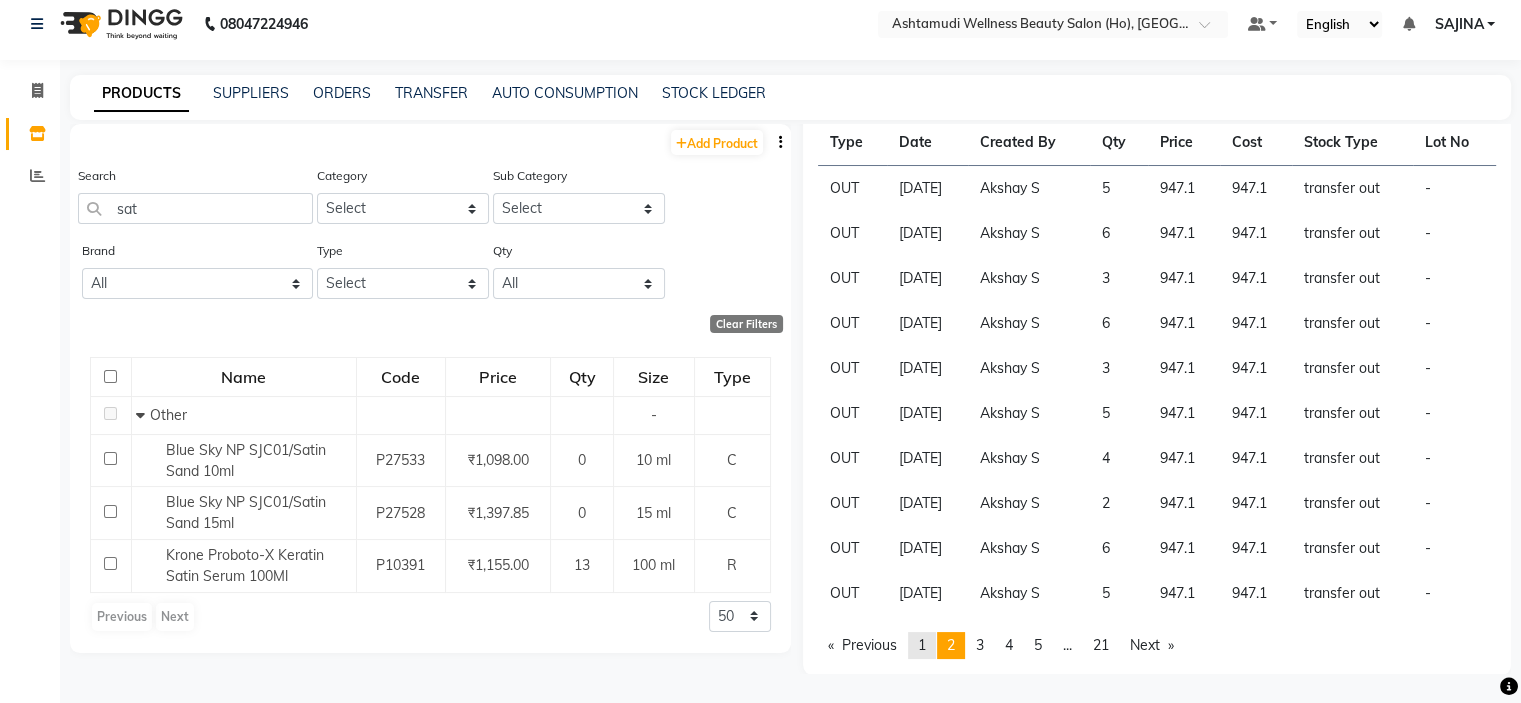 click on "1" at bounding box center (922, 645) 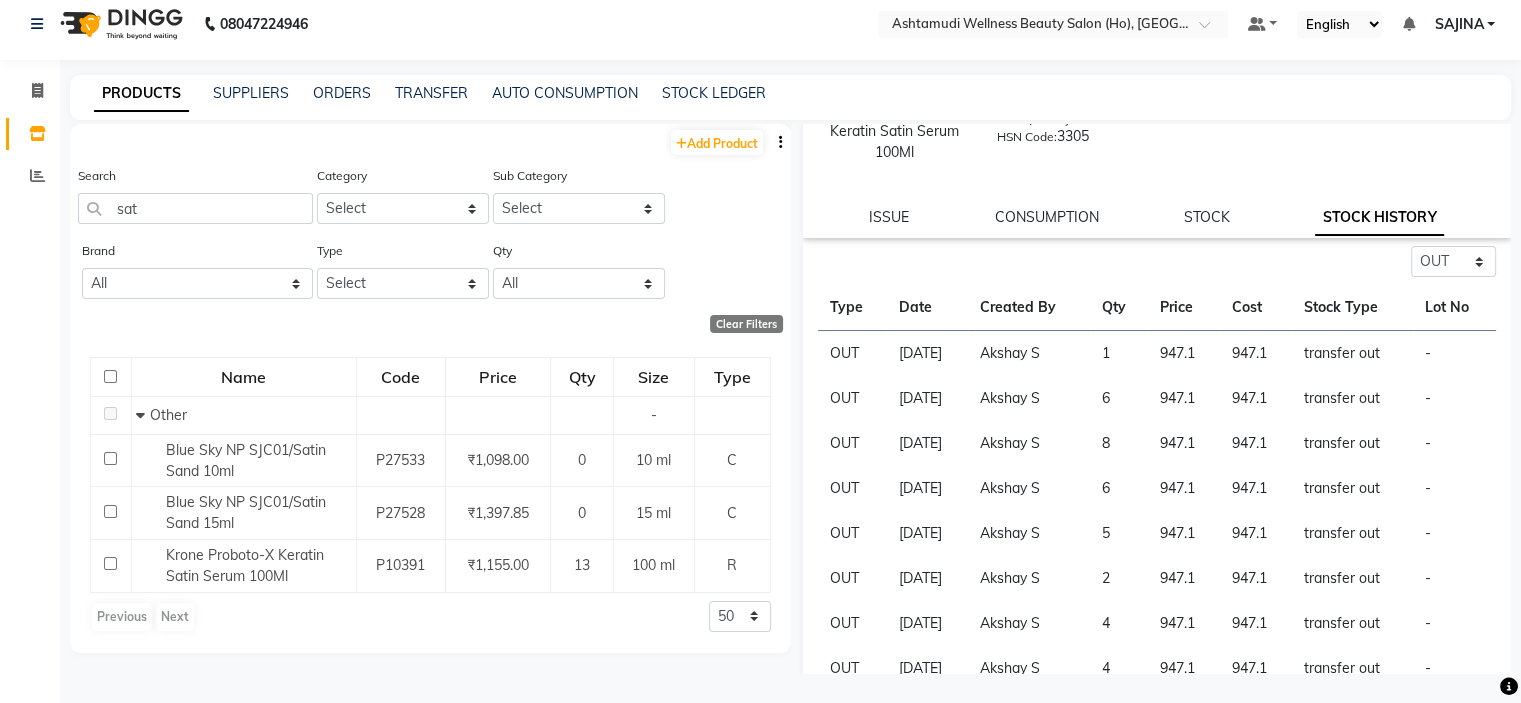 scroll, scrollTop: 97, scrollLeft: 0, axis: vertical 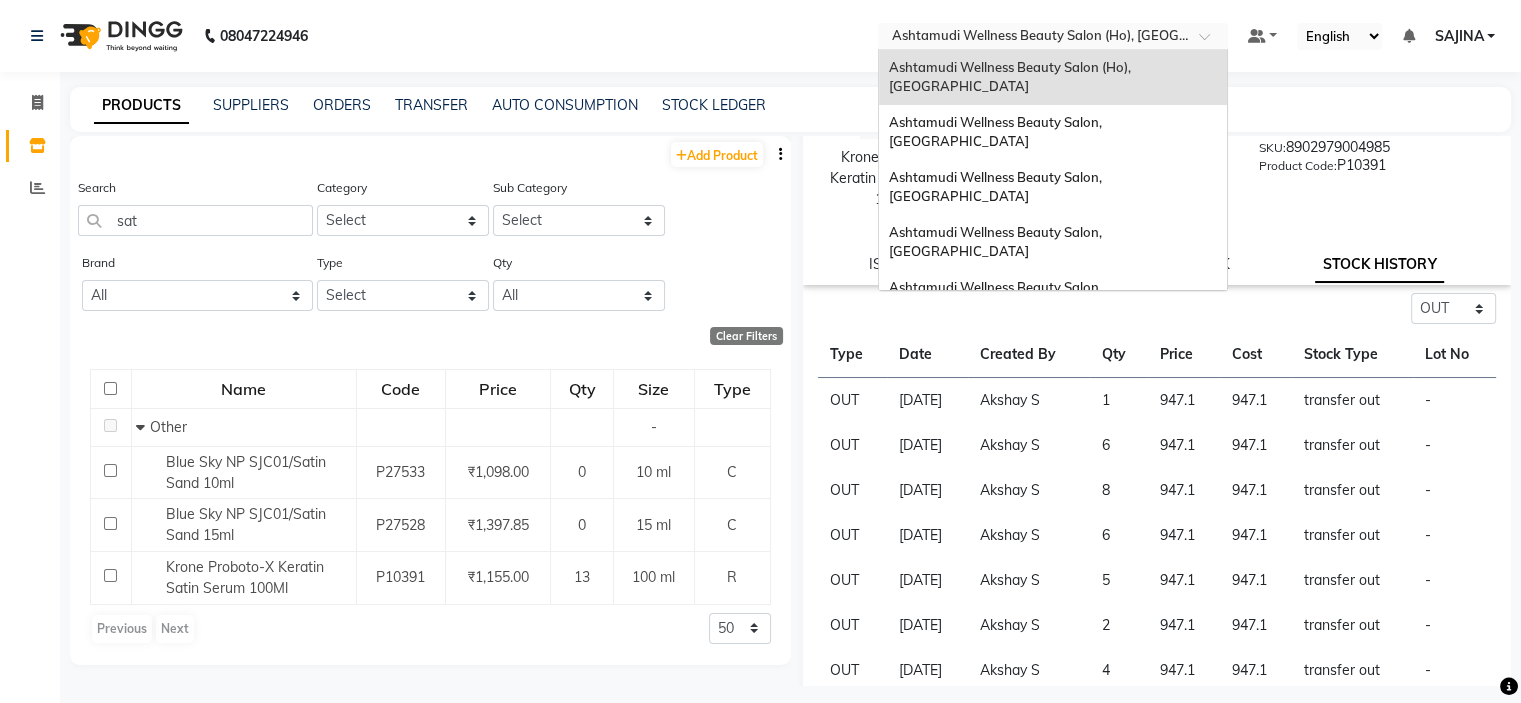 click at bounding box center [1033, 38] 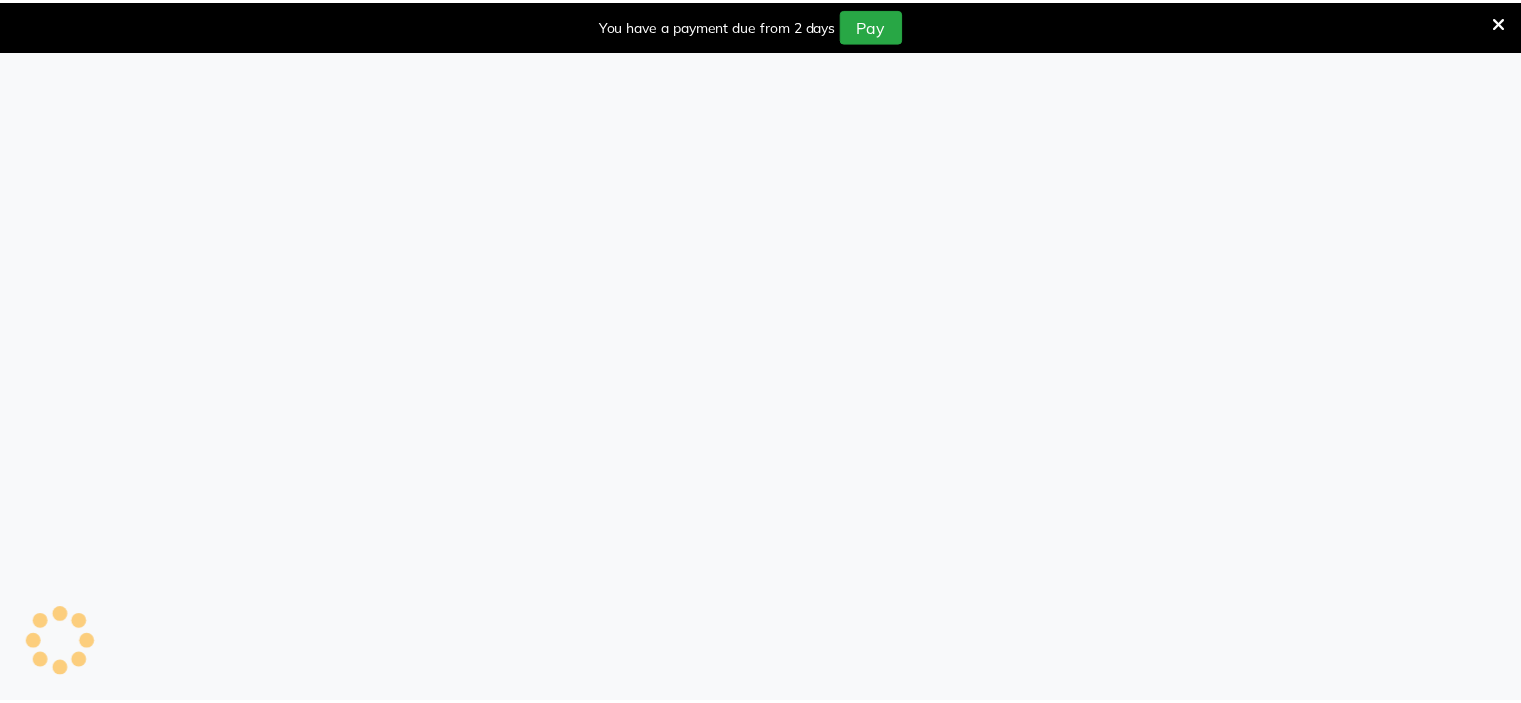 scroll, scrollTop: 0, scrollLeft: 0, axis: both 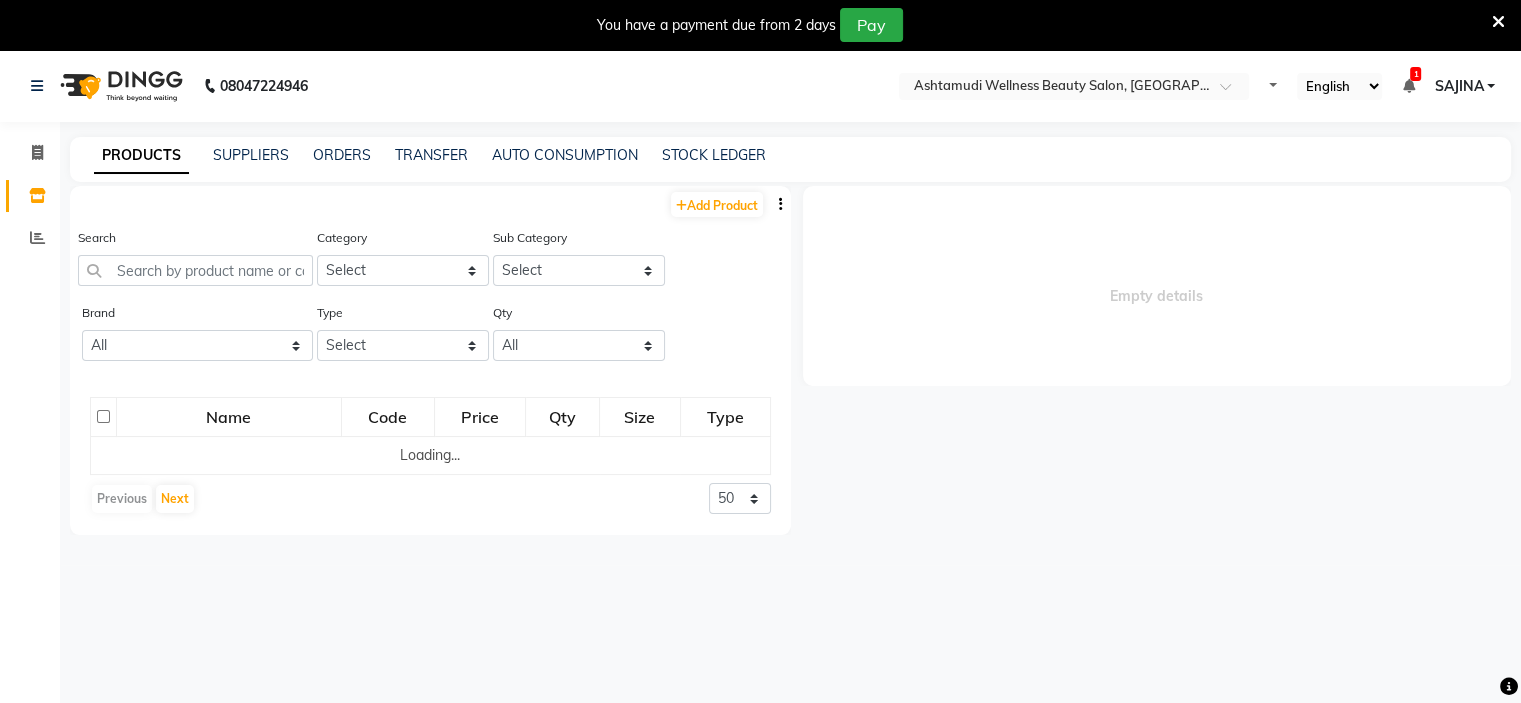 select on "en" 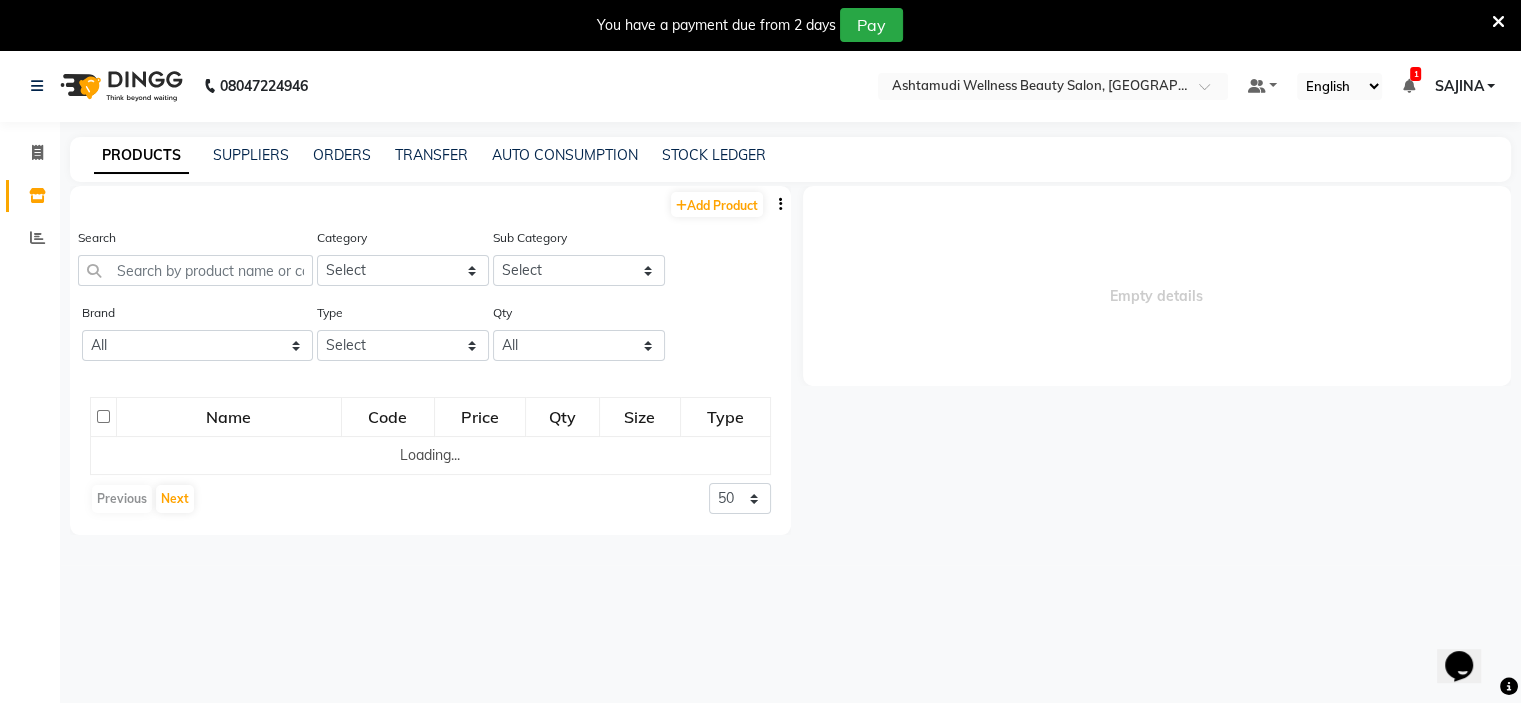 scroll, scrollTop: 0, scrollLeft: 0, axis: both 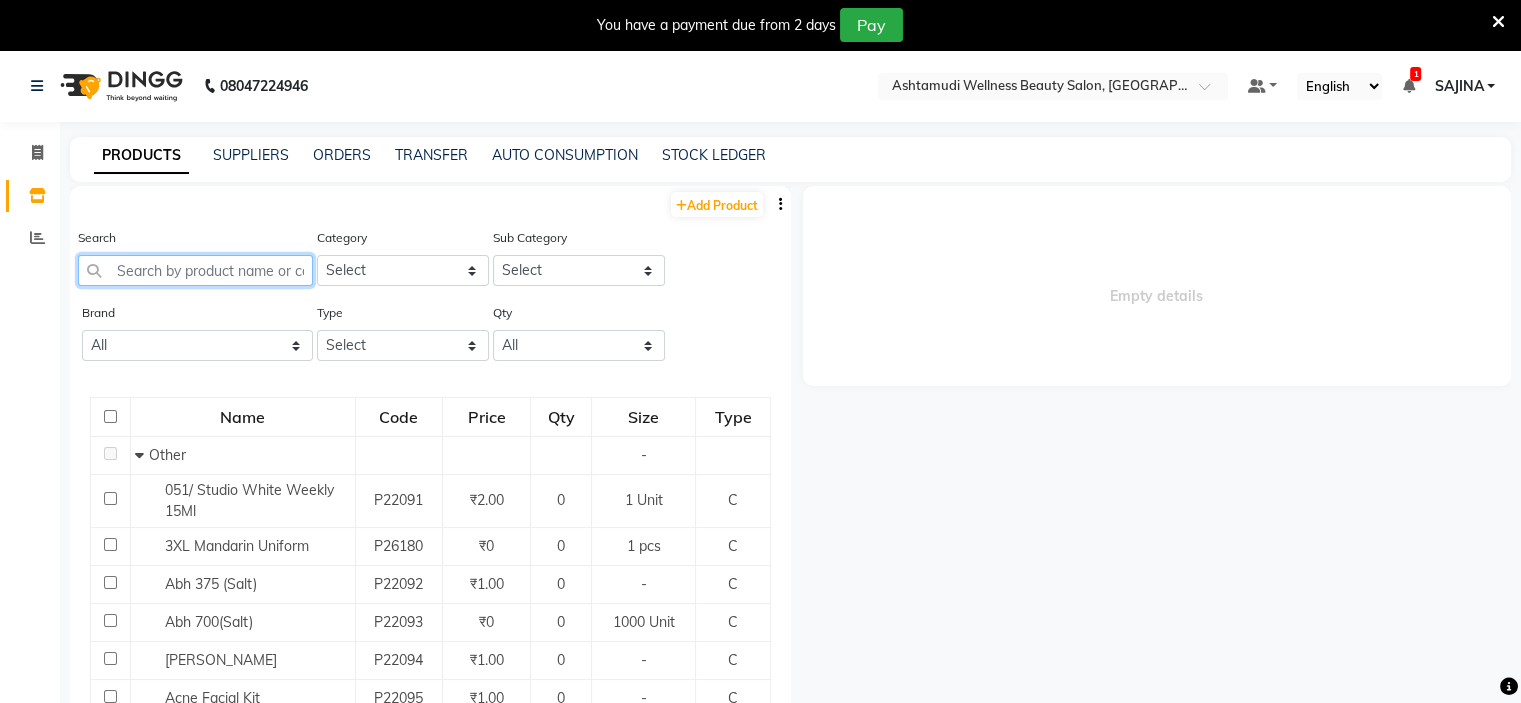 click 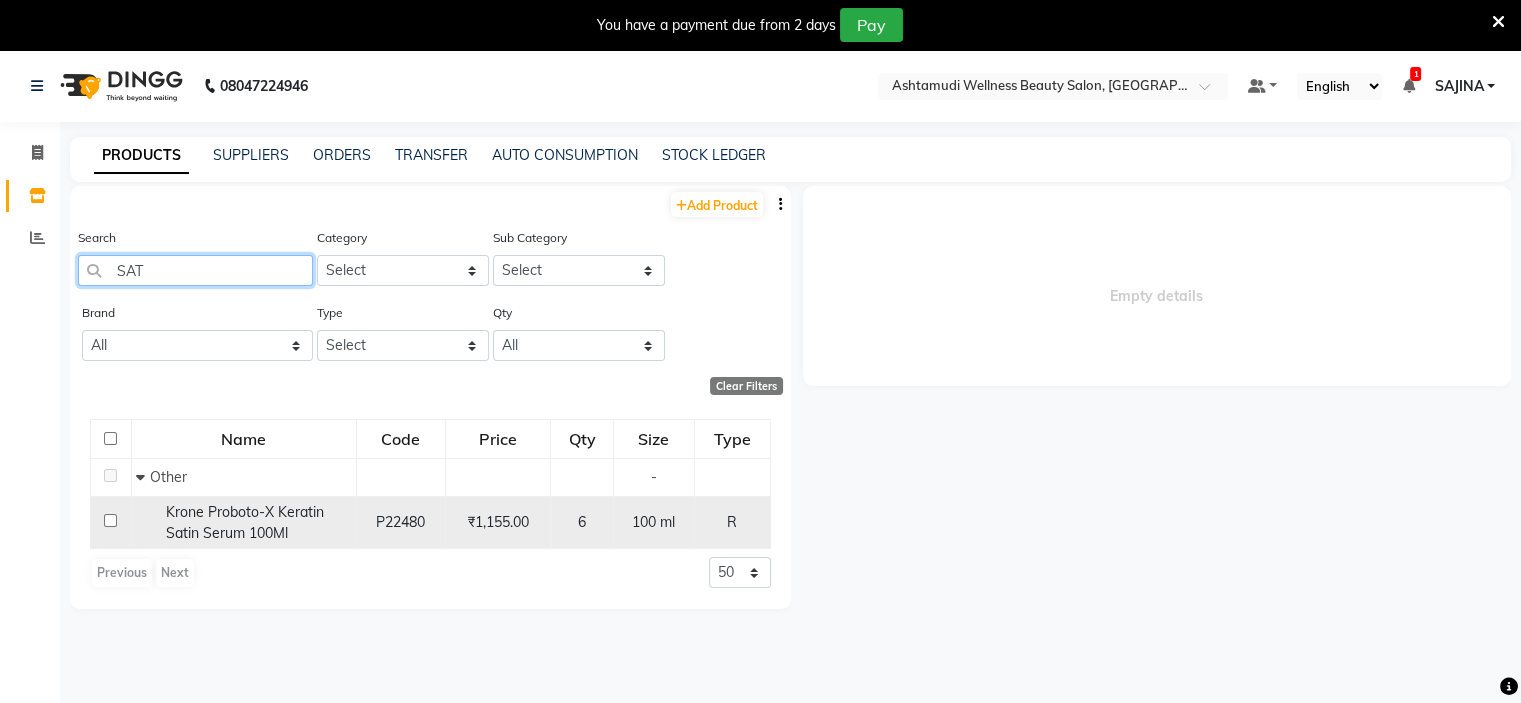 type on "SAT" 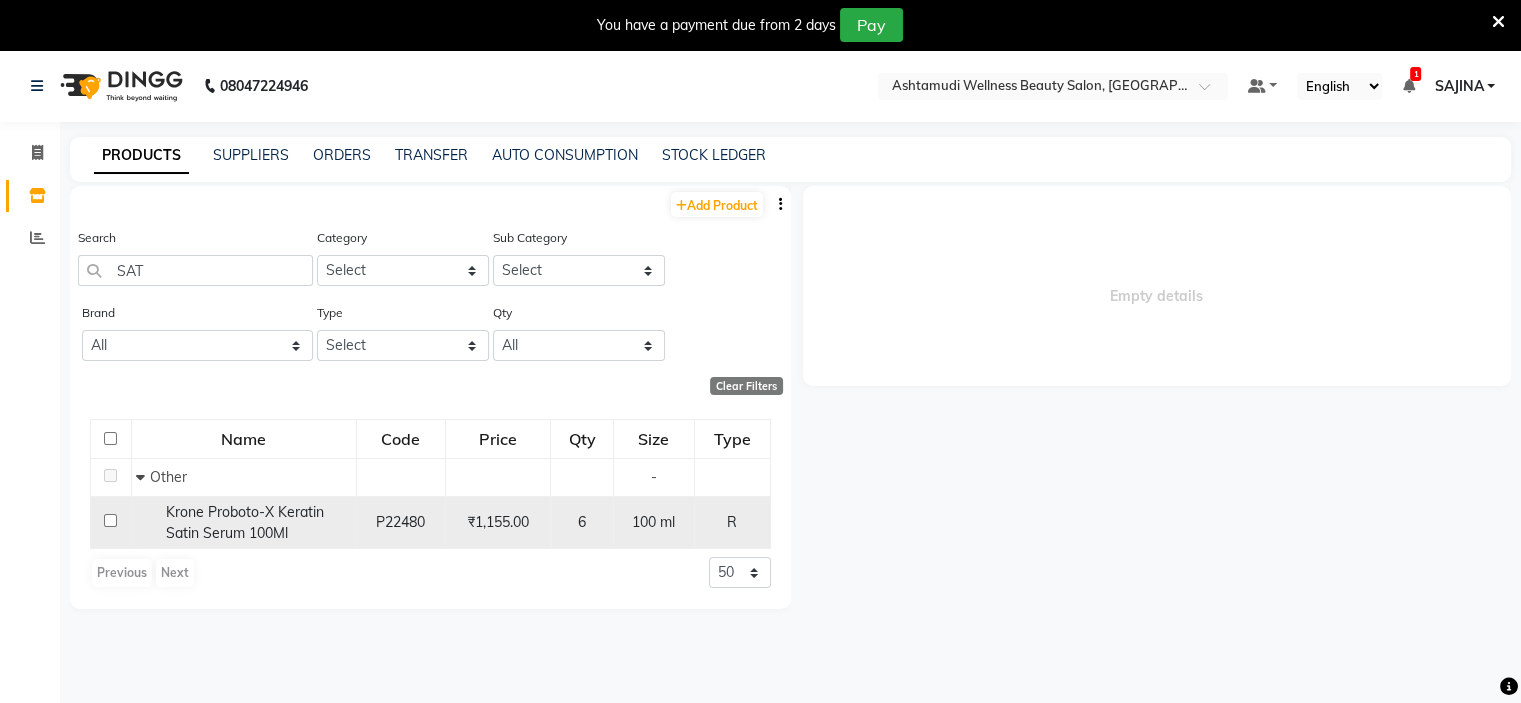 click on "Krone Proboto-X Keratin Satin Serum 100Ml" 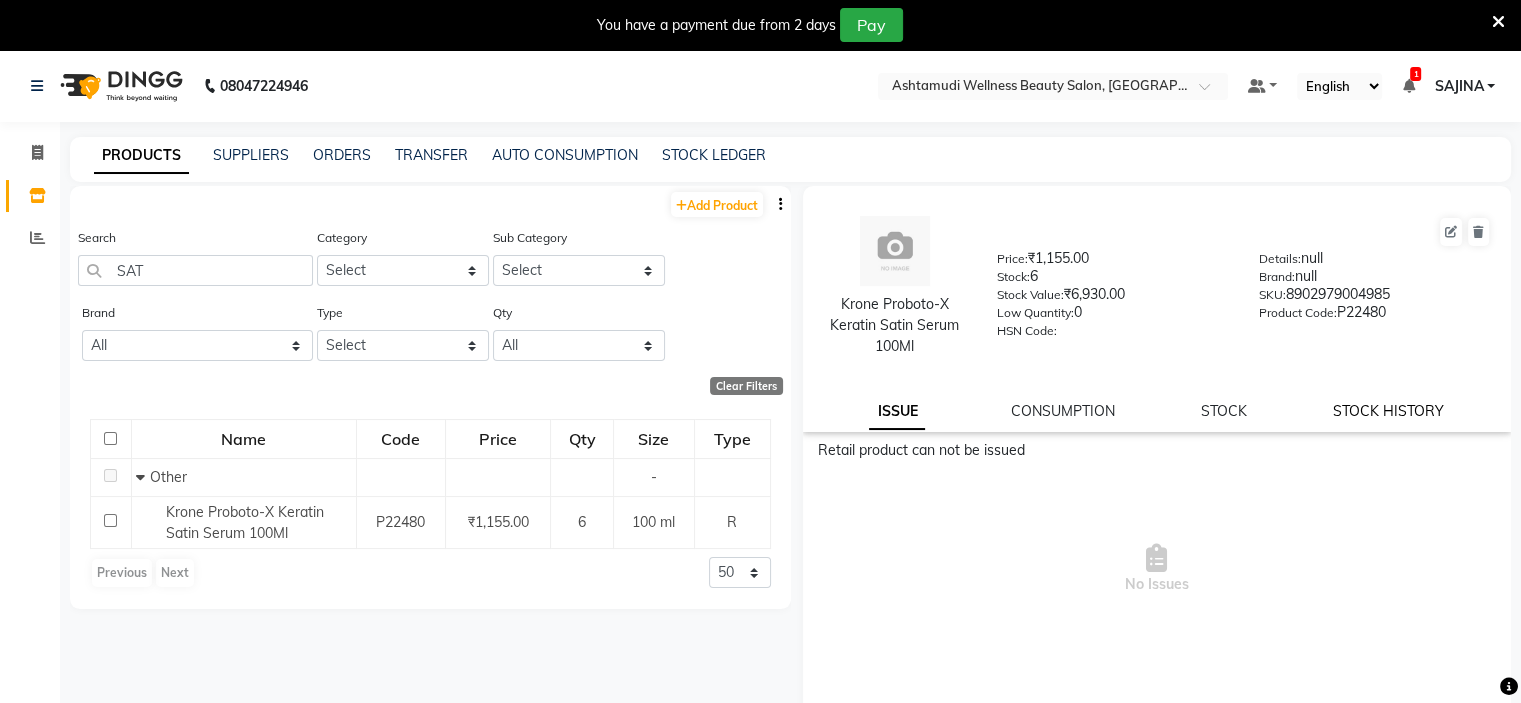 click on "STOCK HISTORY" 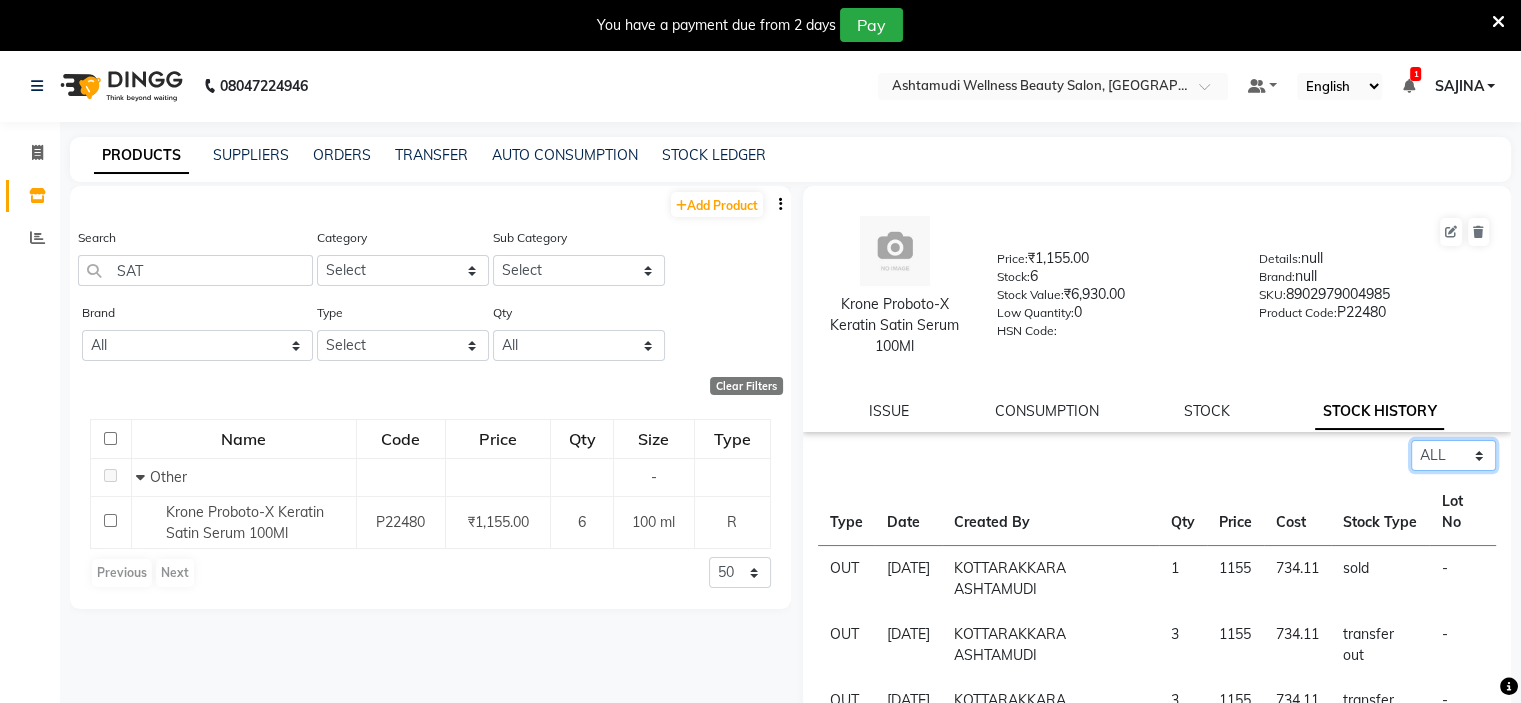 click on "Select ALL IN OUT" 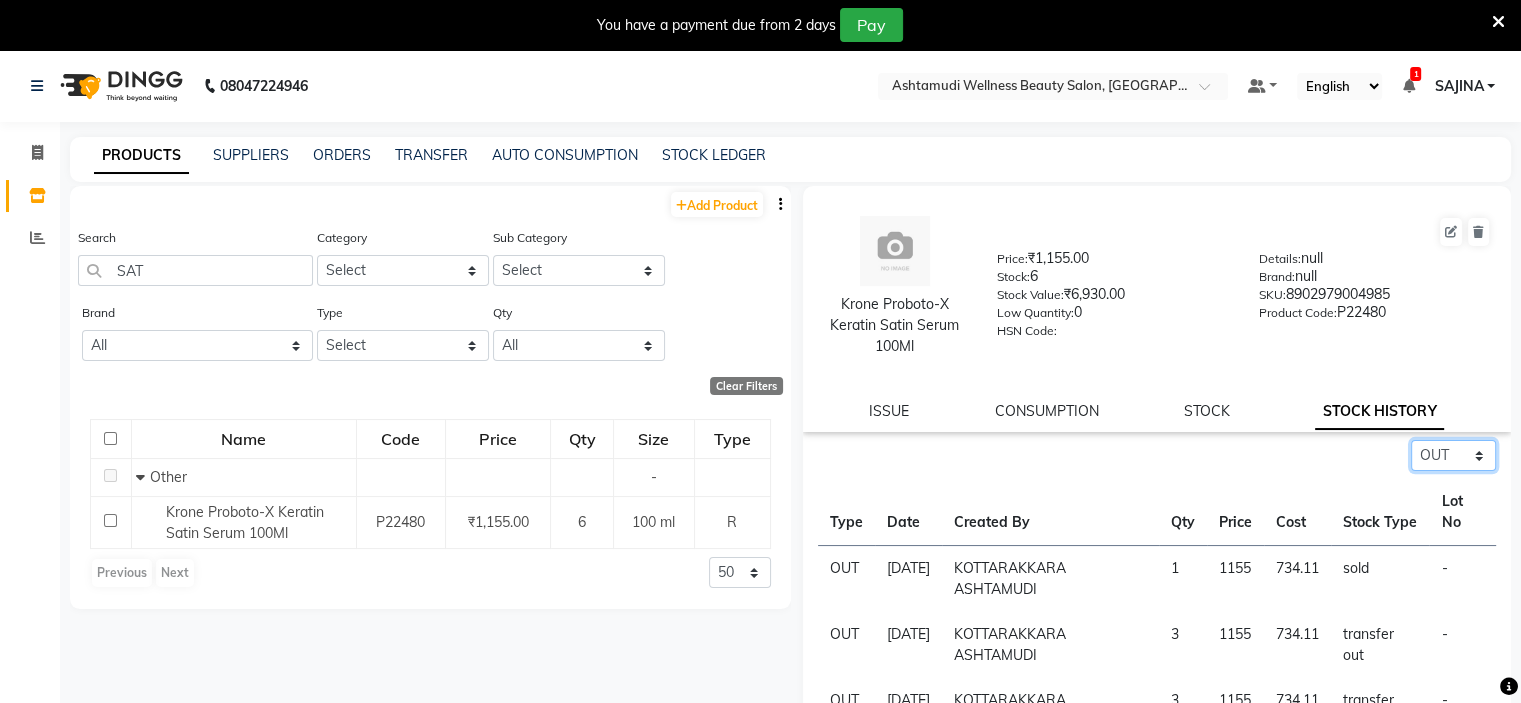 click on "Select ALL IN OUT" 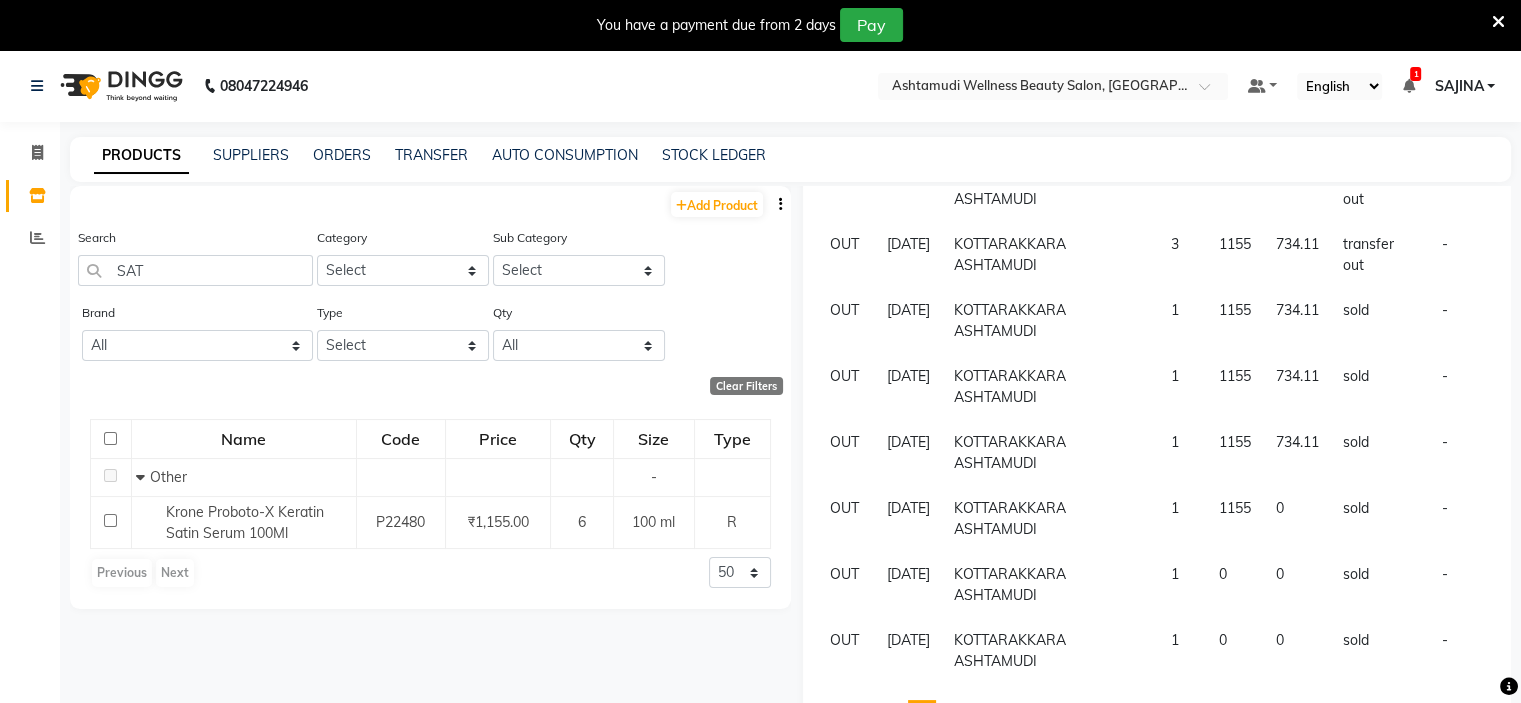 scroll, scrollTop: 528, scrollLeft: 0, axis: vertical 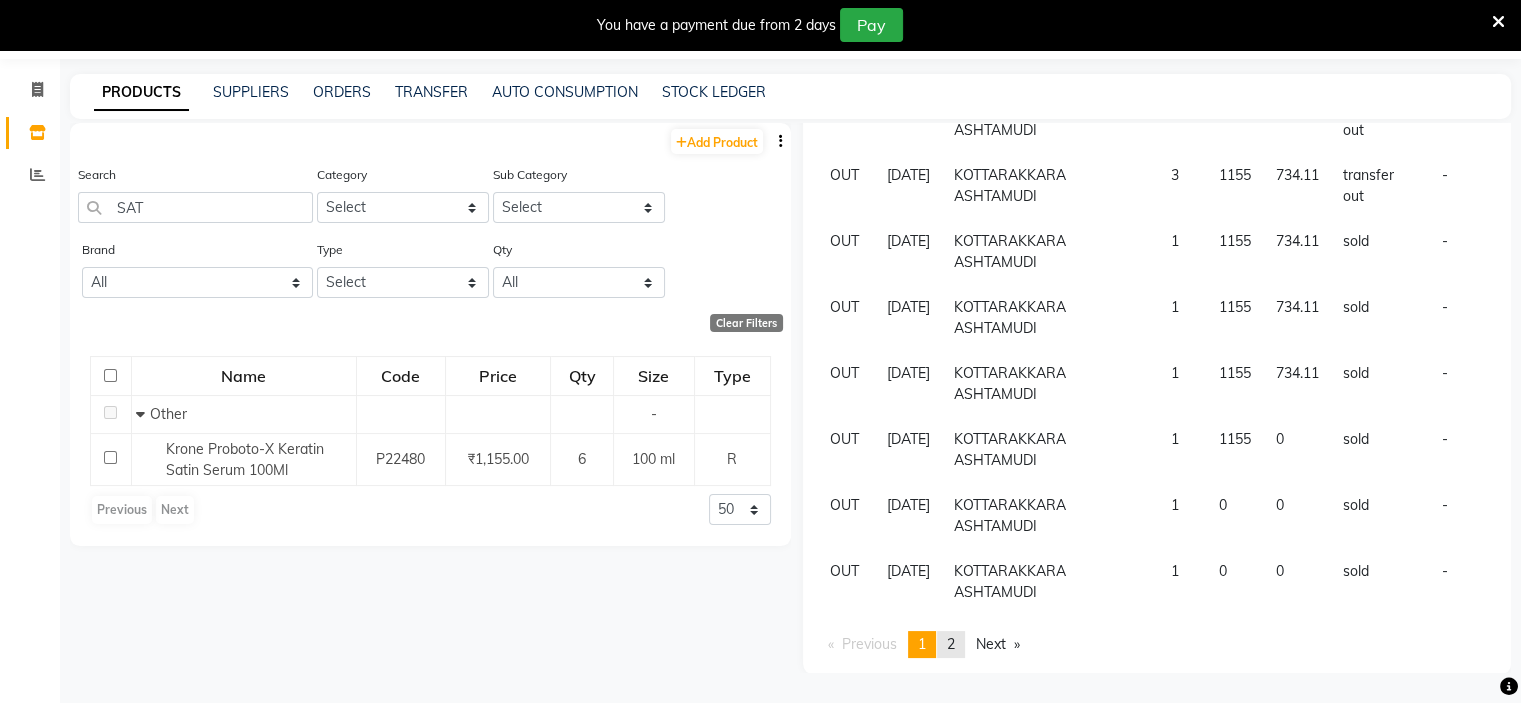 click on "2" at bounding box center [951, 644] 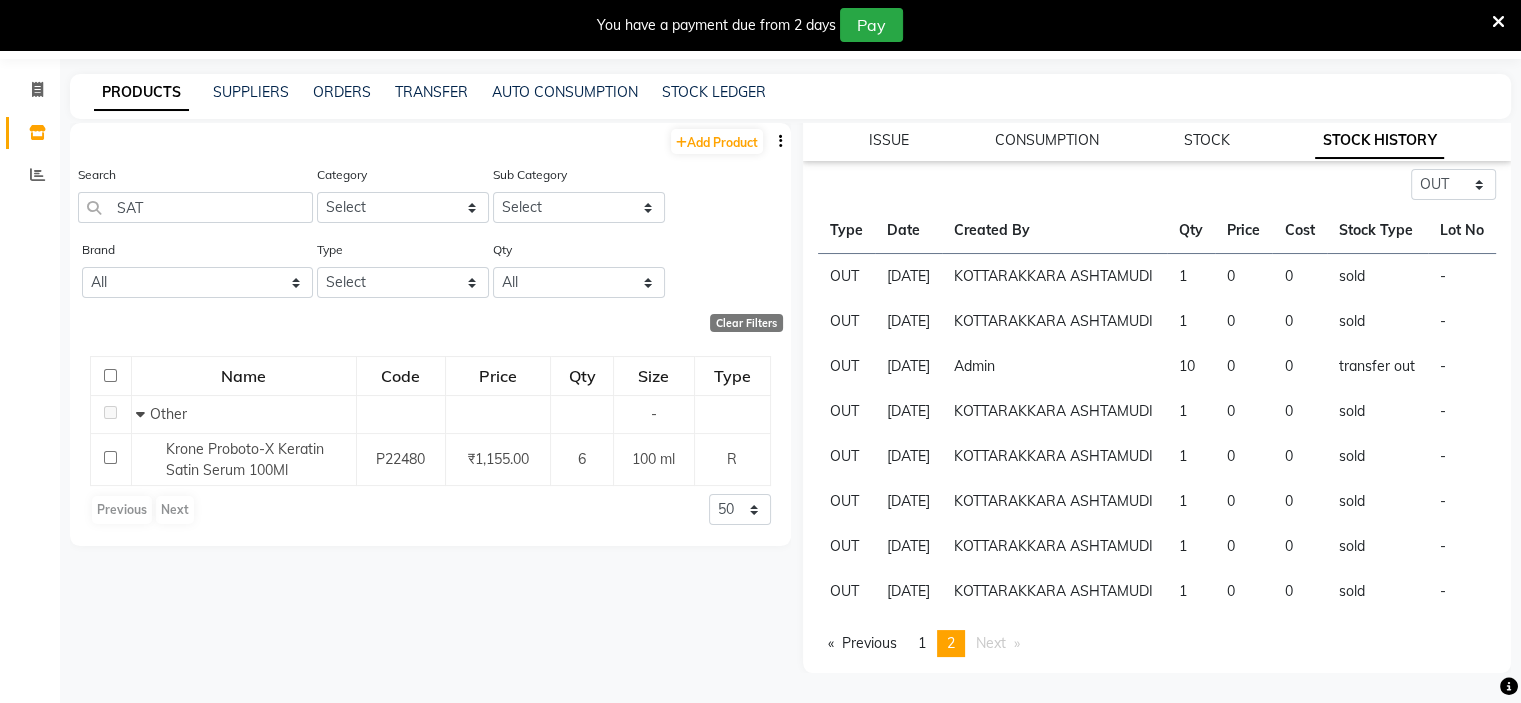 scroll, scrollTop: 396, scrollLeft: 0, axis: vertical 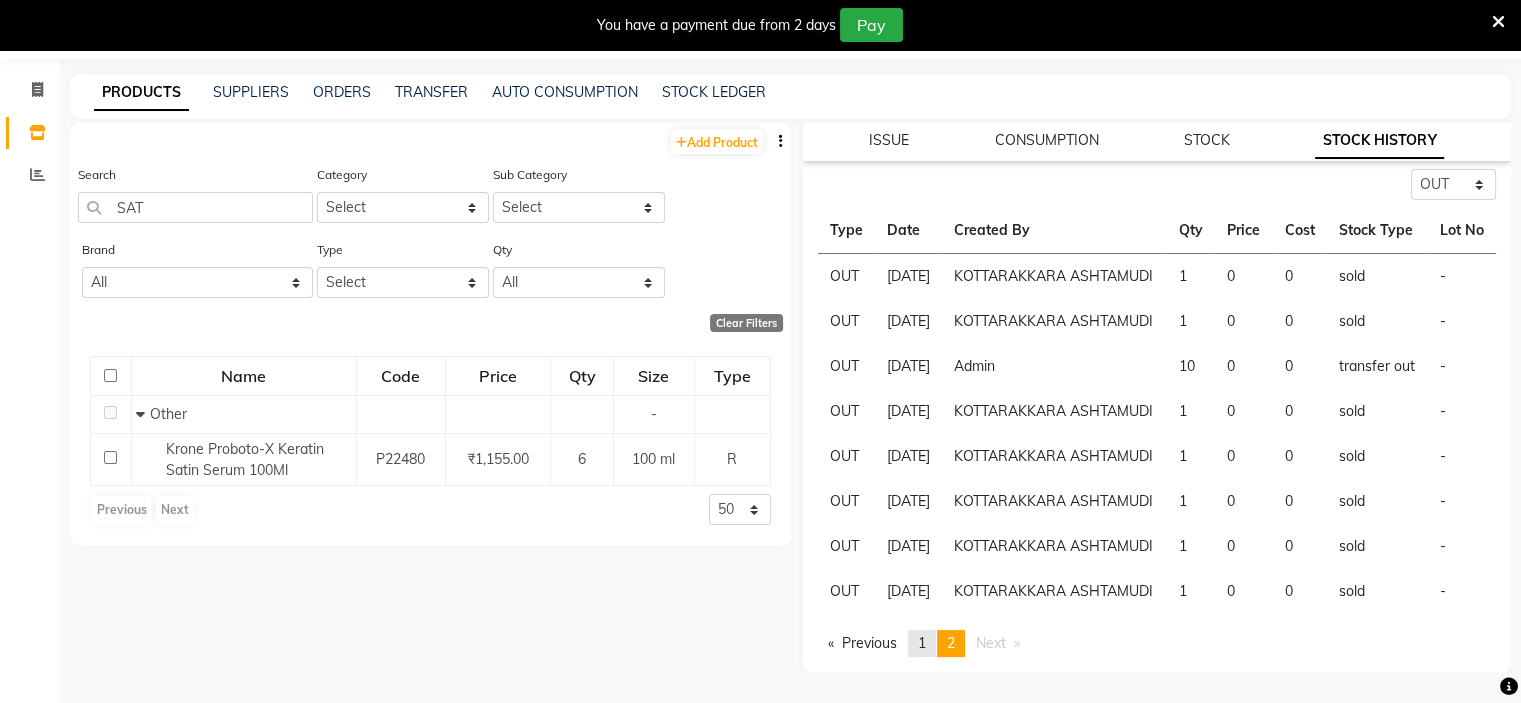 click on "page  1" at bounding box center (922, 643) 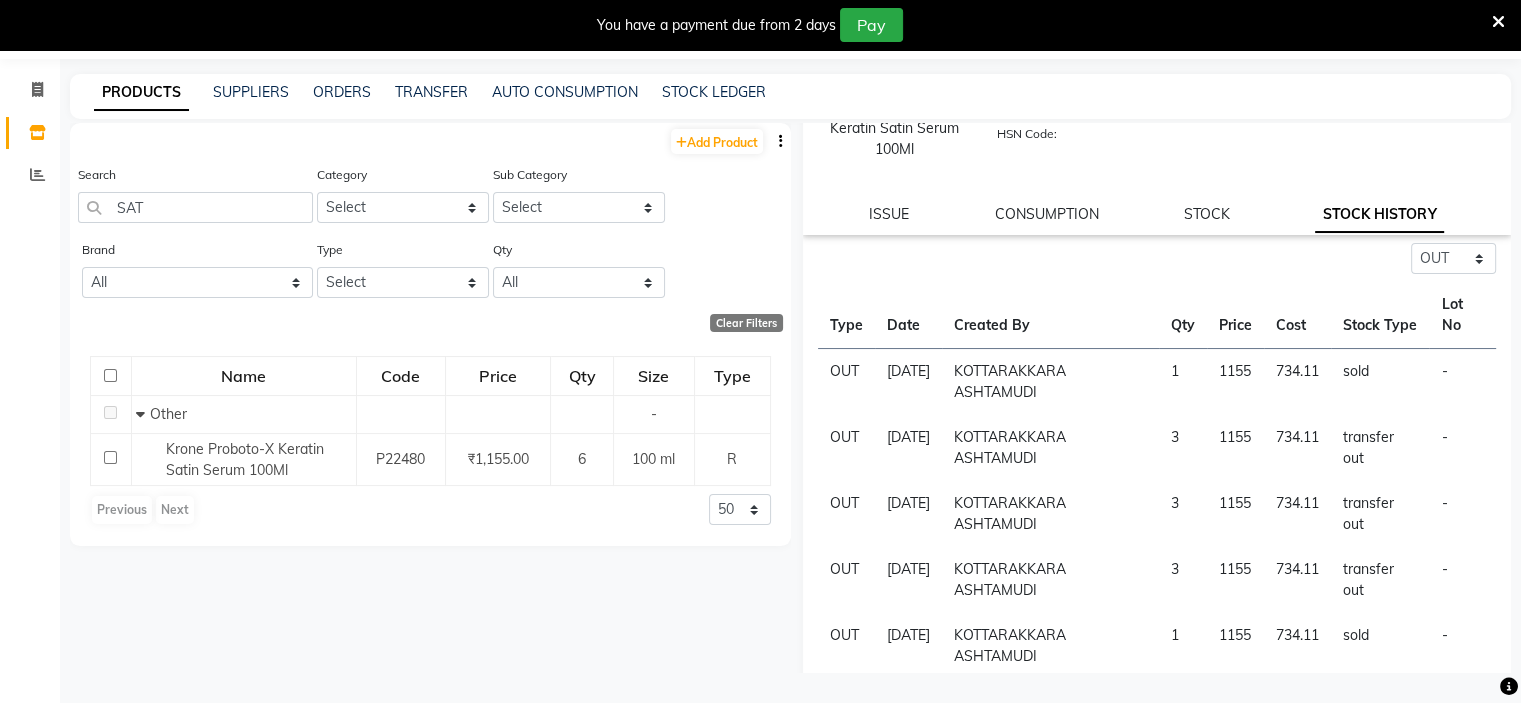 scroll, scrollTop: 300, scrollLeft: 0, axis: vertical 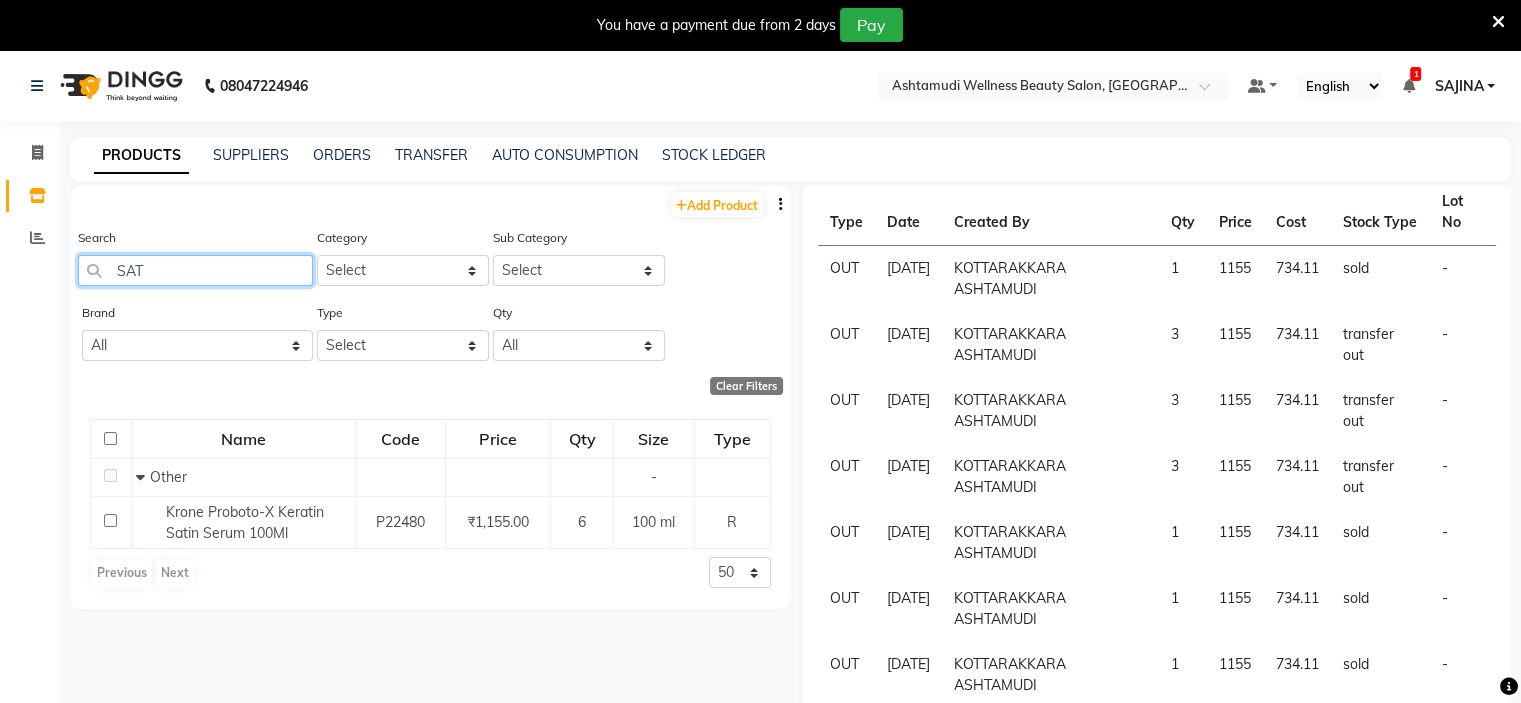 drag, startPoint x: 164, startPoint y: 257, endPoint x: 936, endPoint y: 227, distance: 772.5827 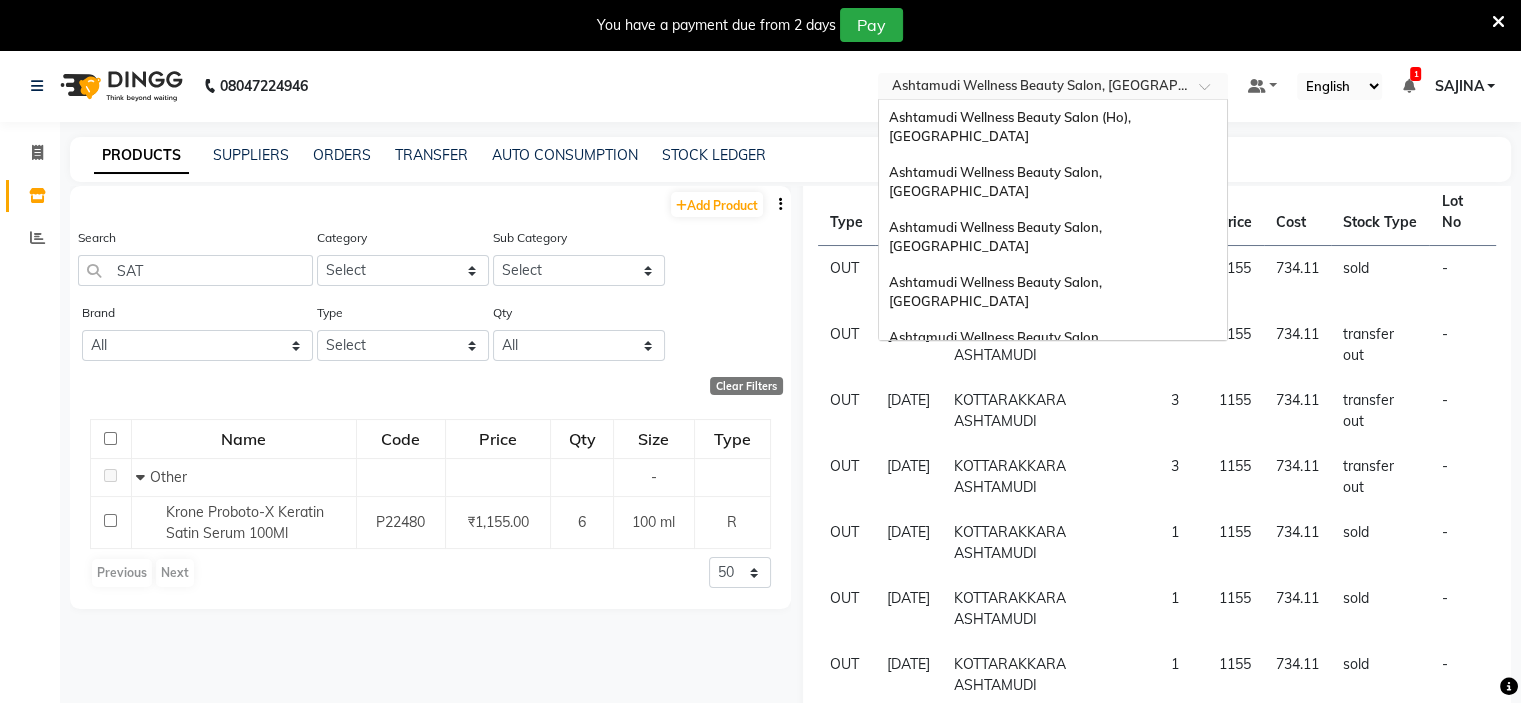 click at bounding box center (1033, 88) 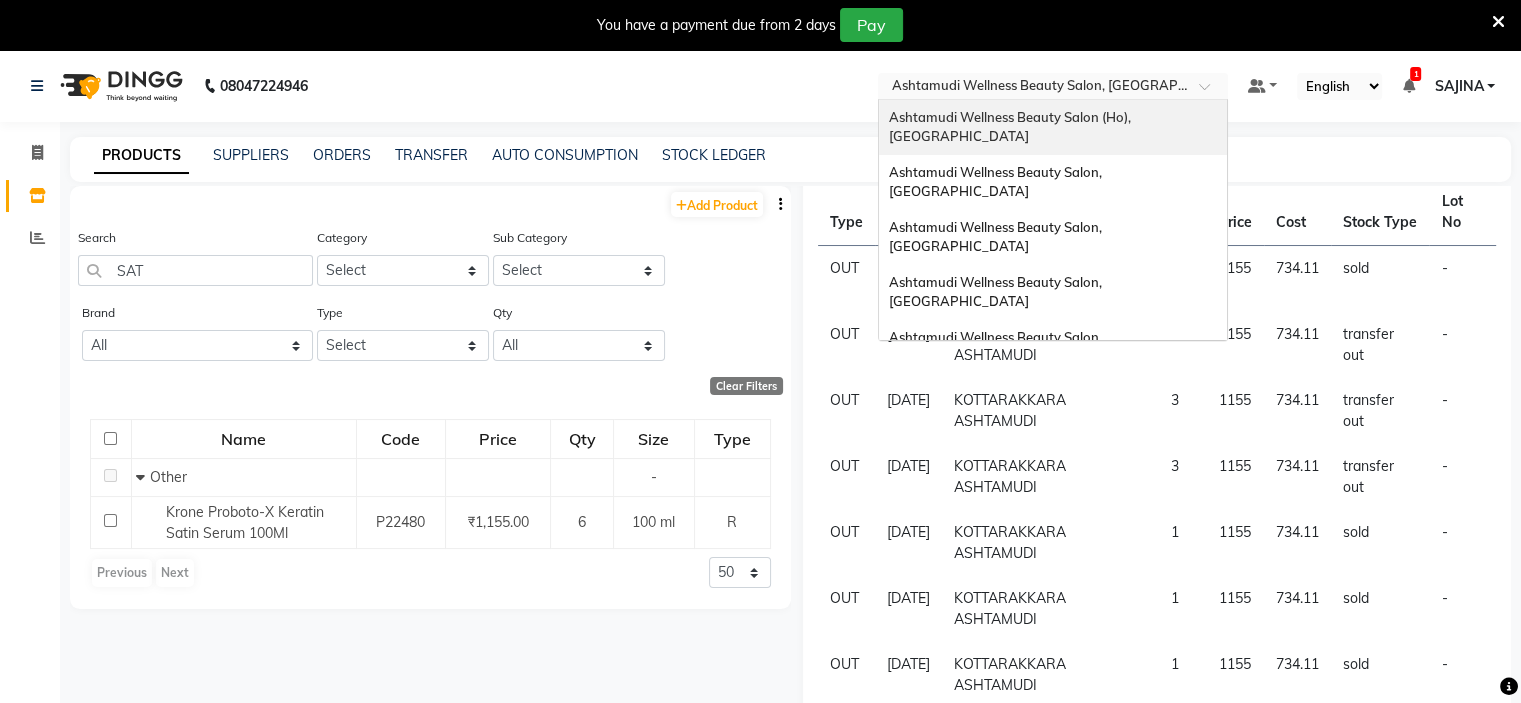 click on "Ashtamudi Wellness Beauty Salon (Ho), [GEOGRAPHIC_DATA]" at bounding box center (1011, 127) 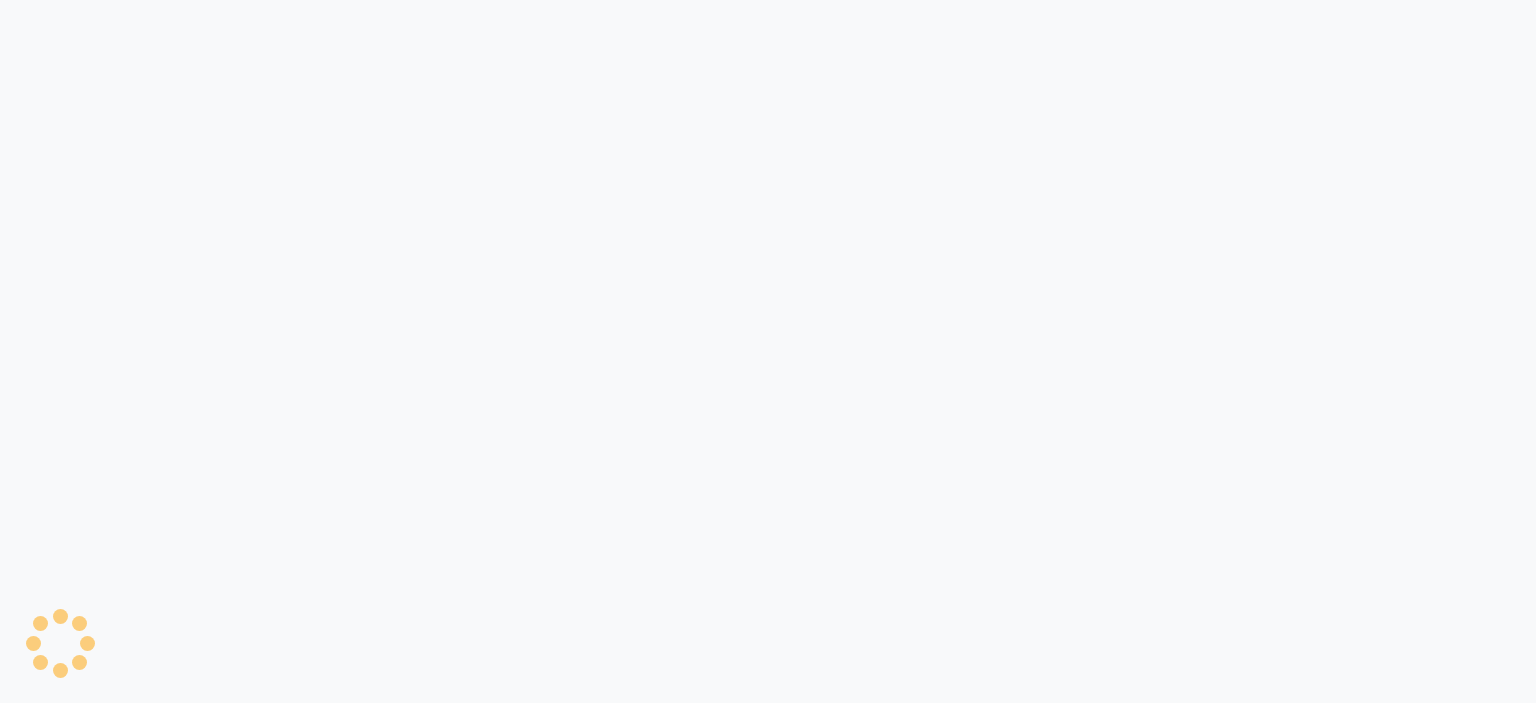 scroll, scrollTop: 0, scrollLeft: 0, axis: both 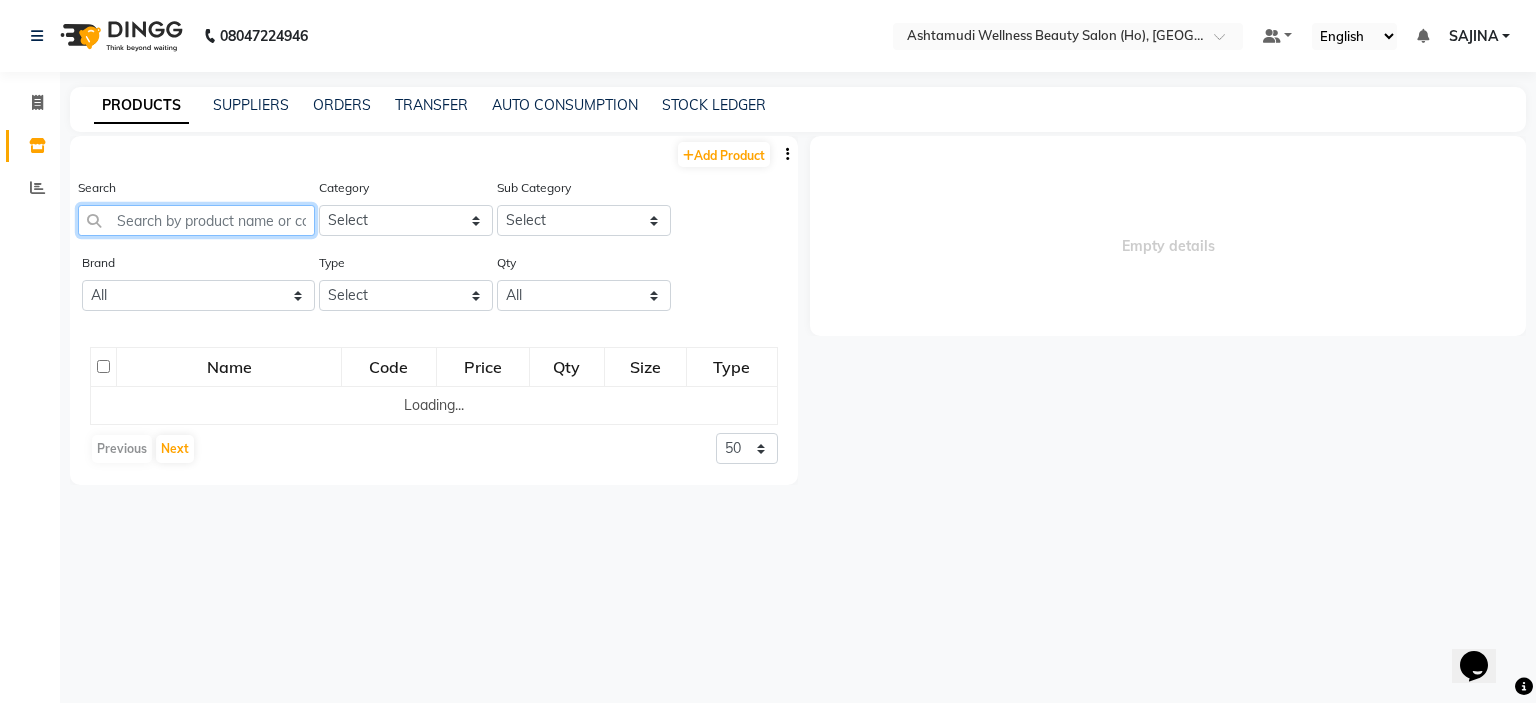 click 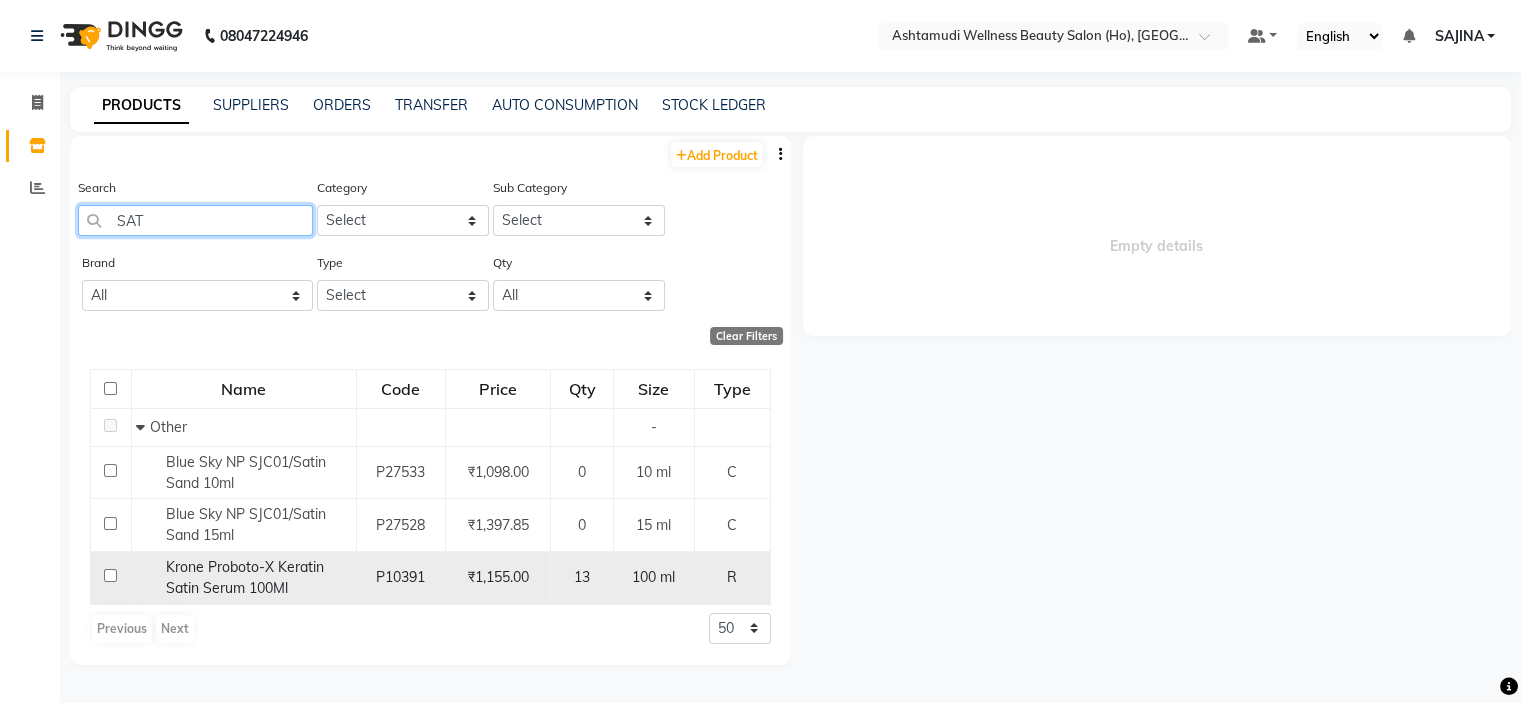 type on "SAT" 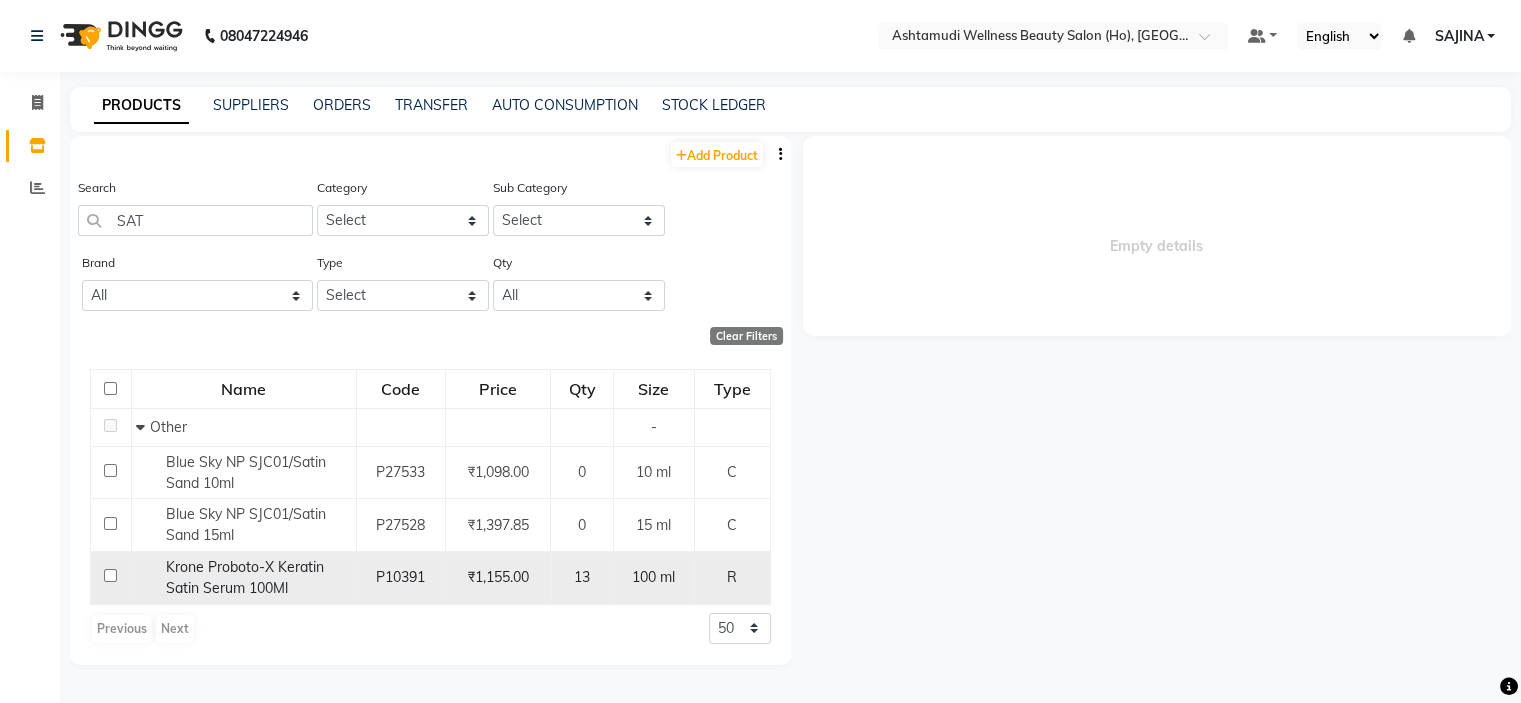 click on "Krone Proboto-X Keratin Satin Serum 100Ml" 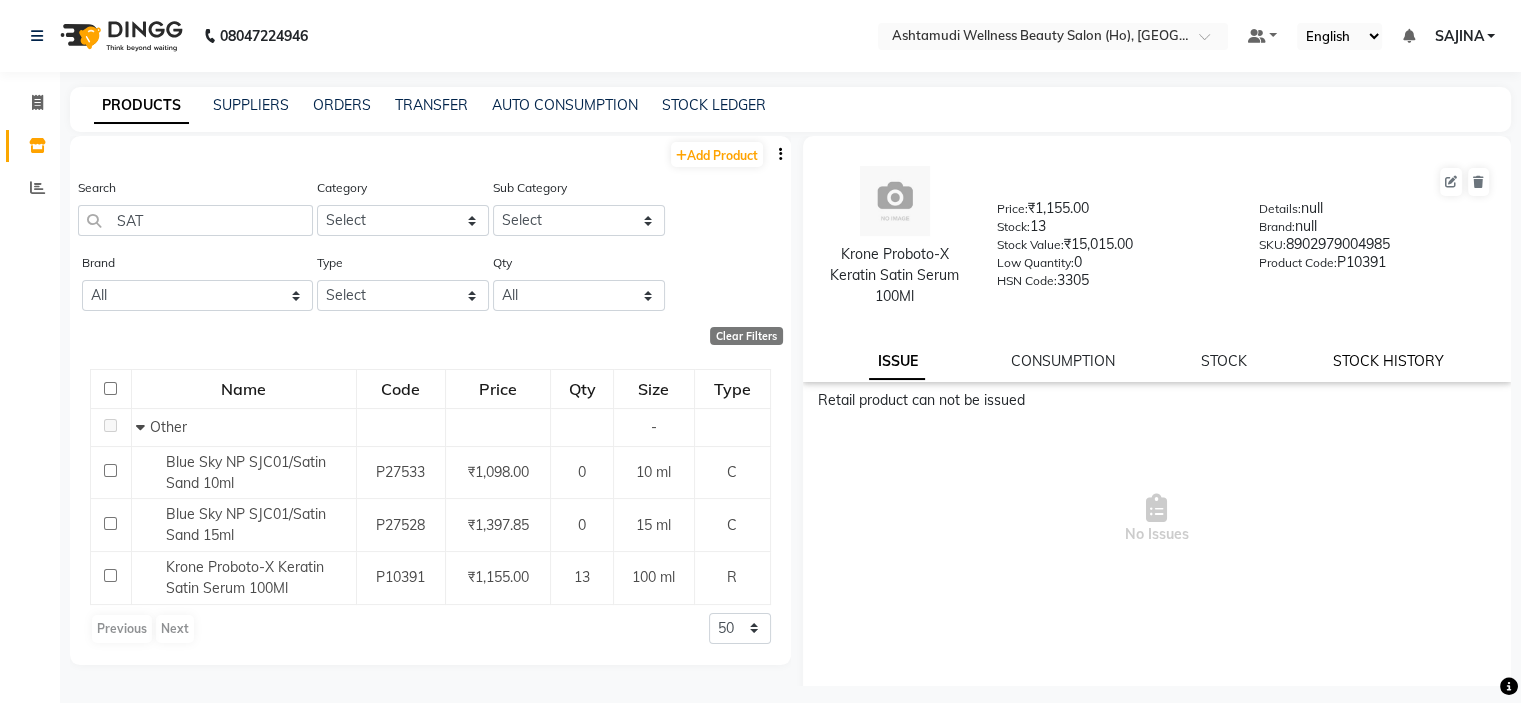 click on "STOCK HISTORY" 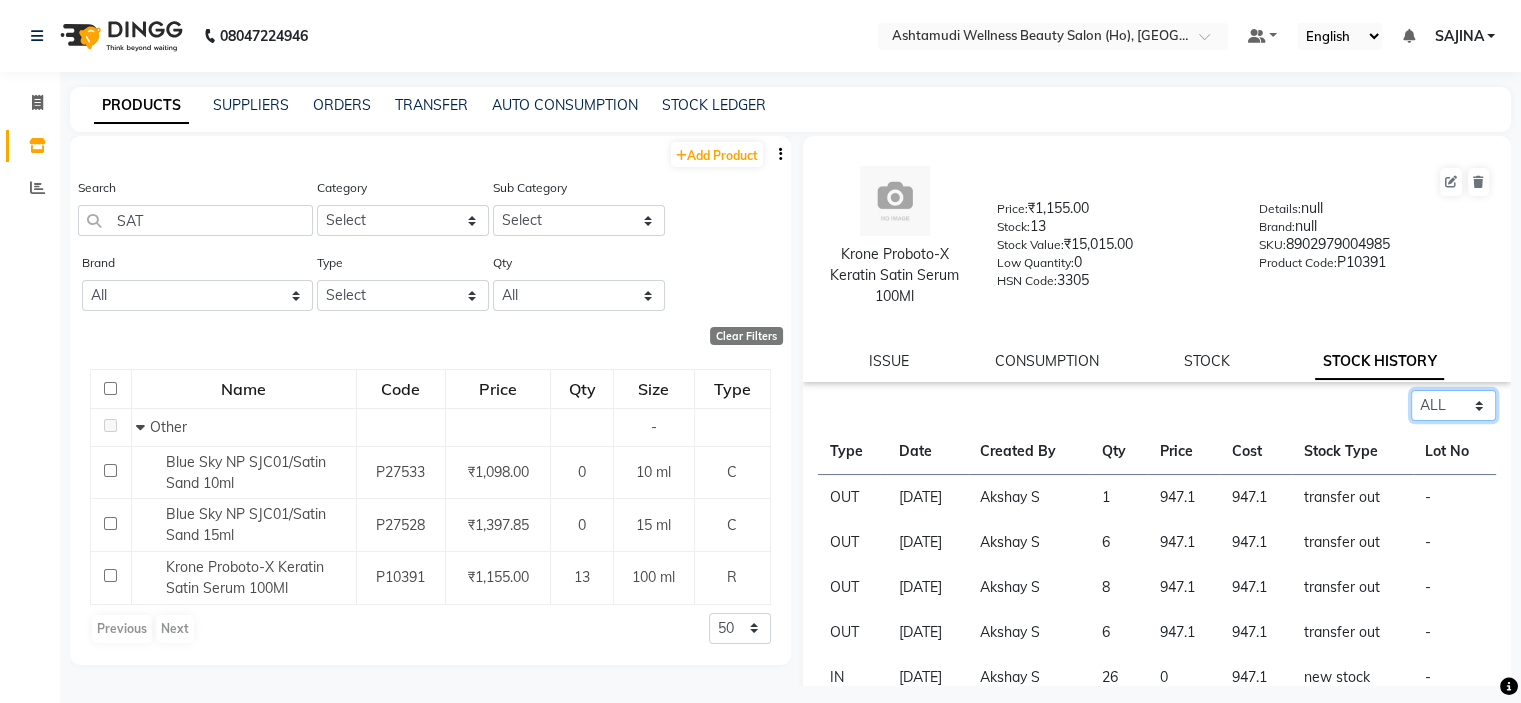 click on "Select ALL IN OUT" 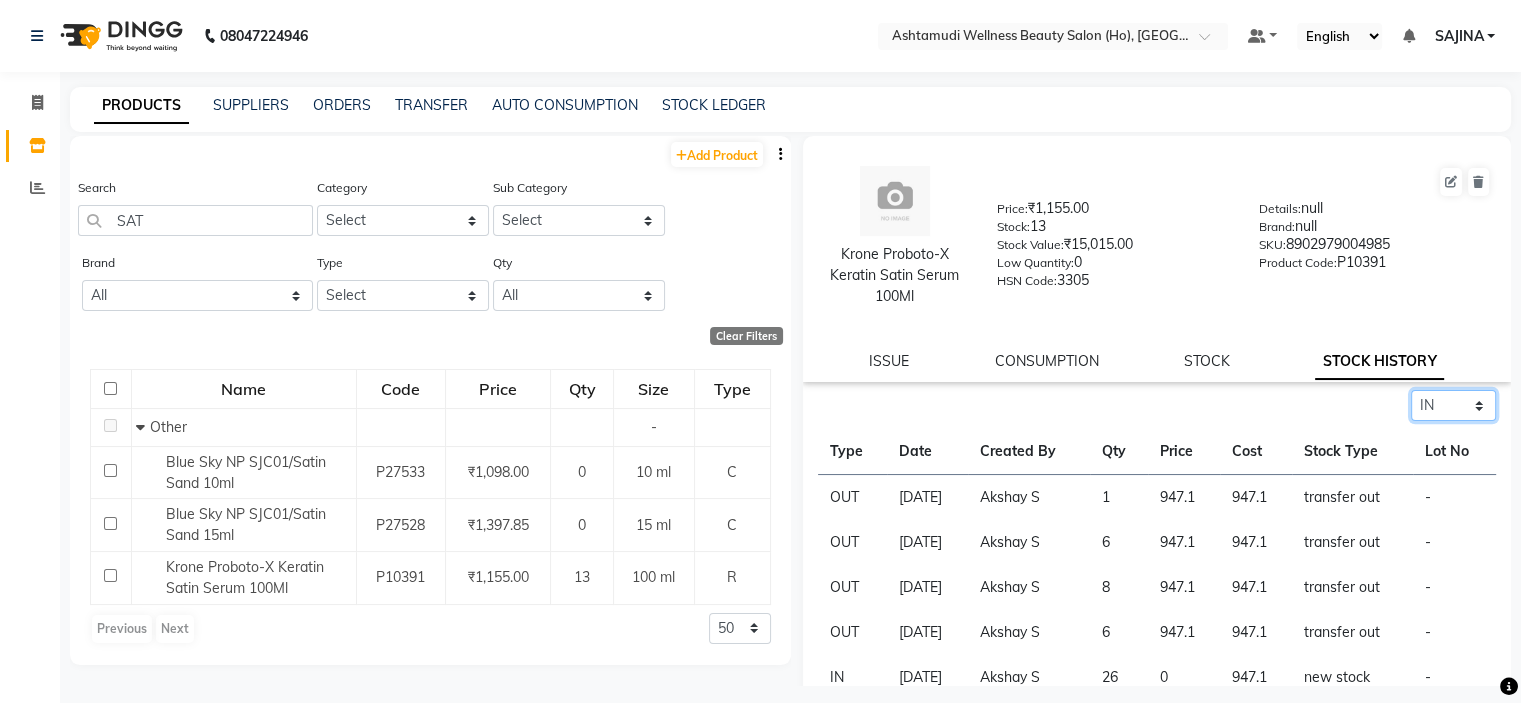 click on "Select ALL IN OUT" 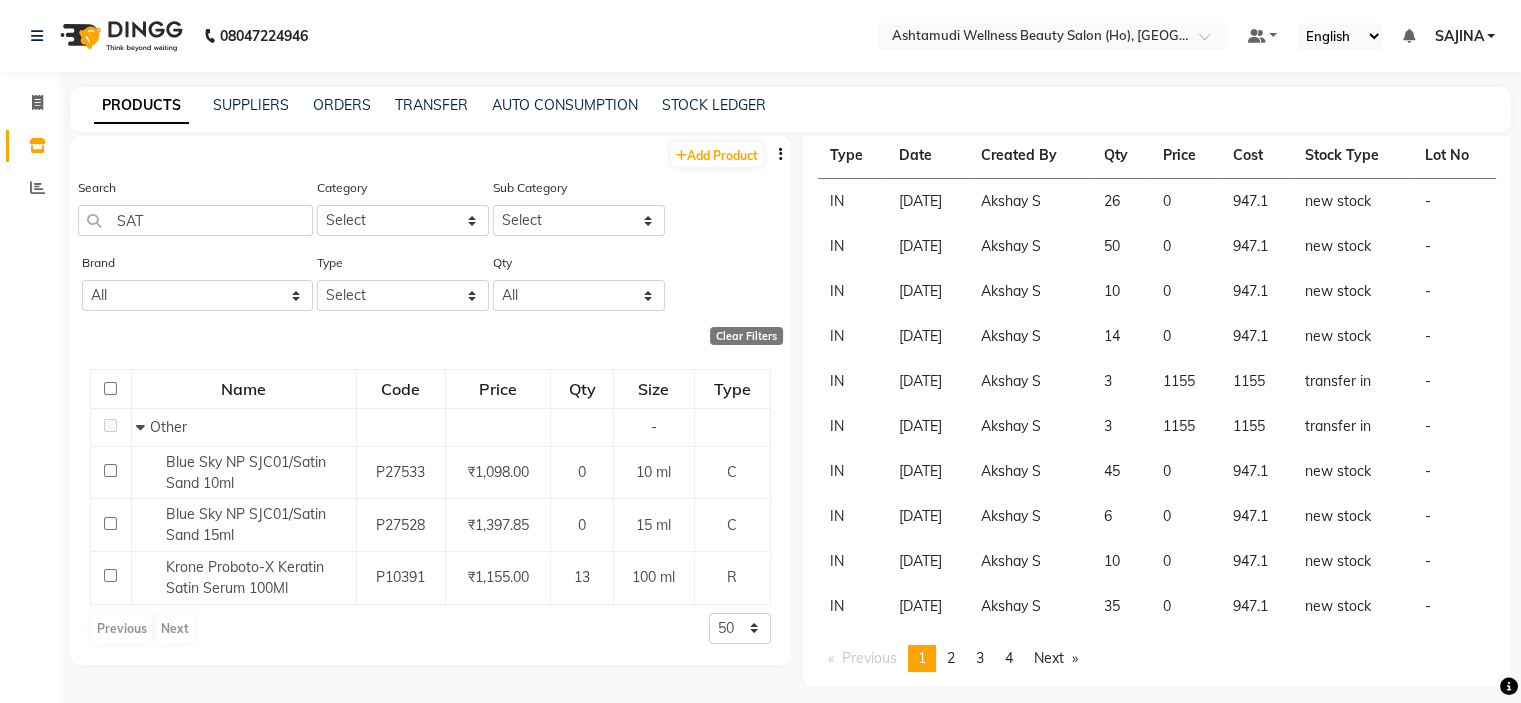 scroll, scrollTop: 297, scrollLeft: 0, axis: vertical 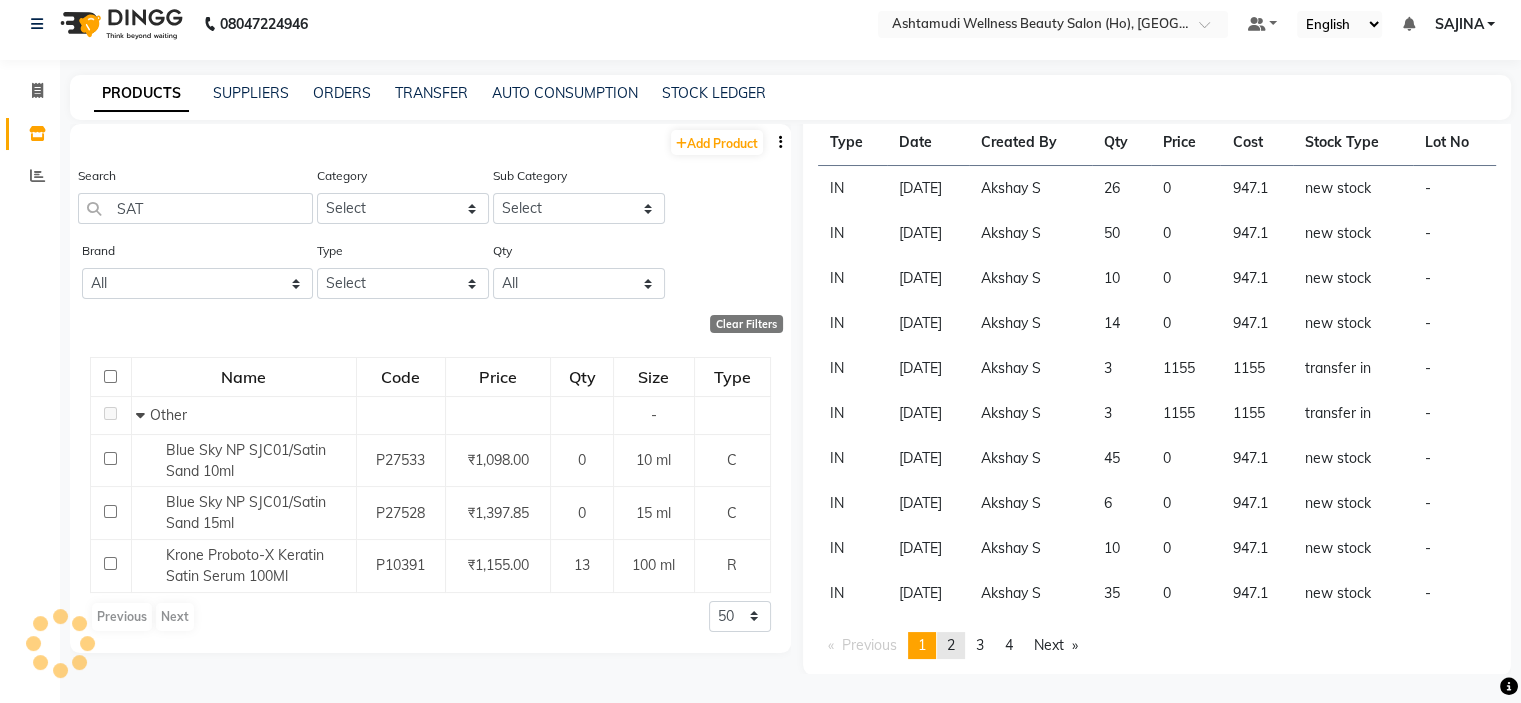 click on "2" at bounding box center [951, 645] 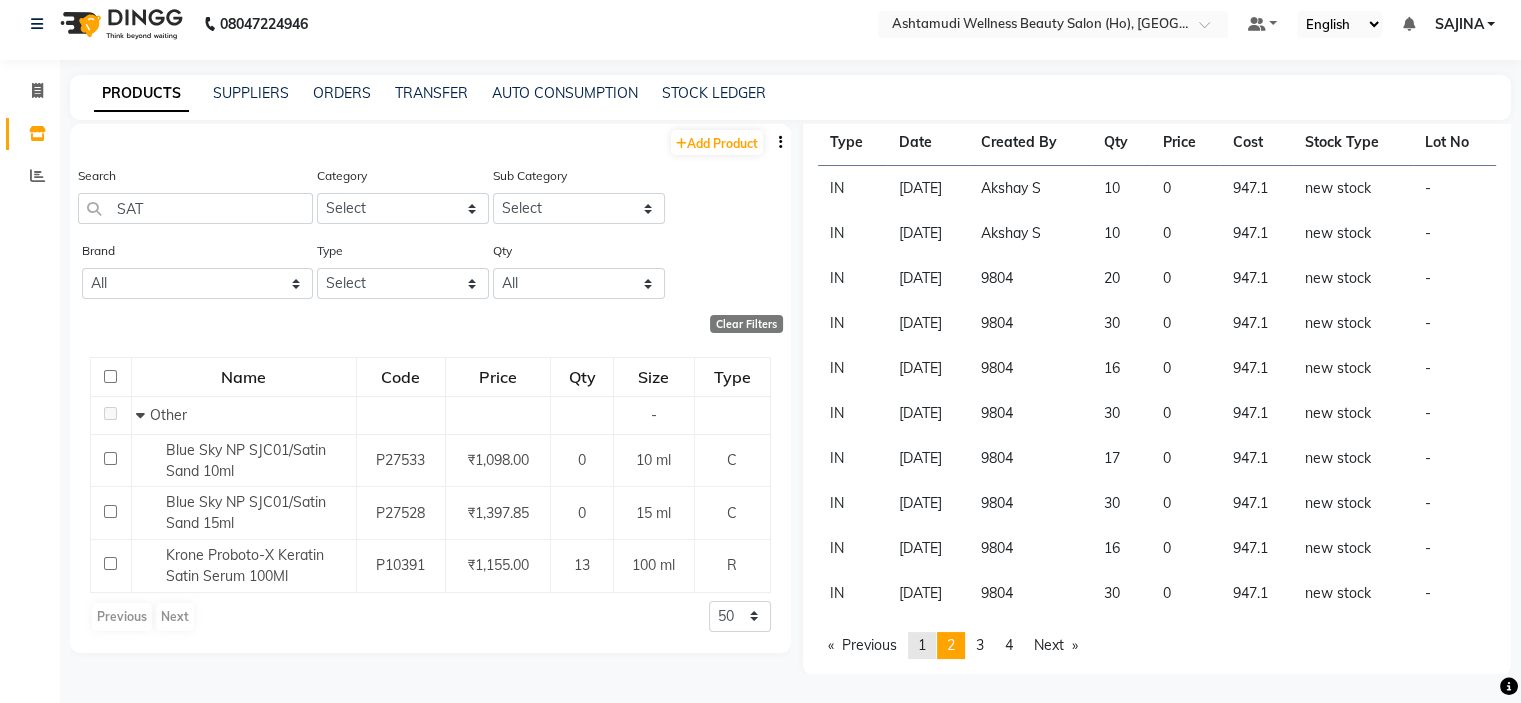 click on "1" at bounding box center [922, 645] 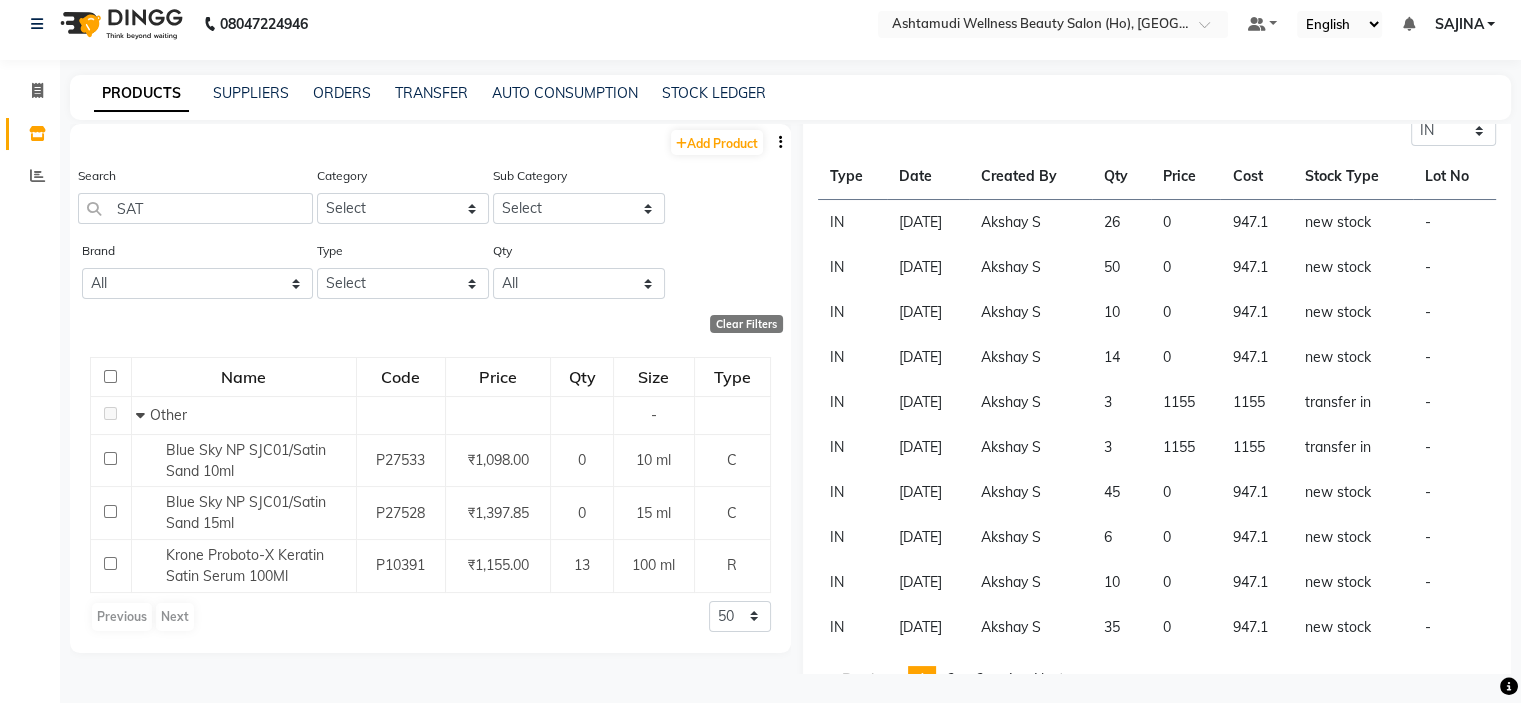 scroll, scrollTop: 297, scrollLeft: 0, axis: vertical 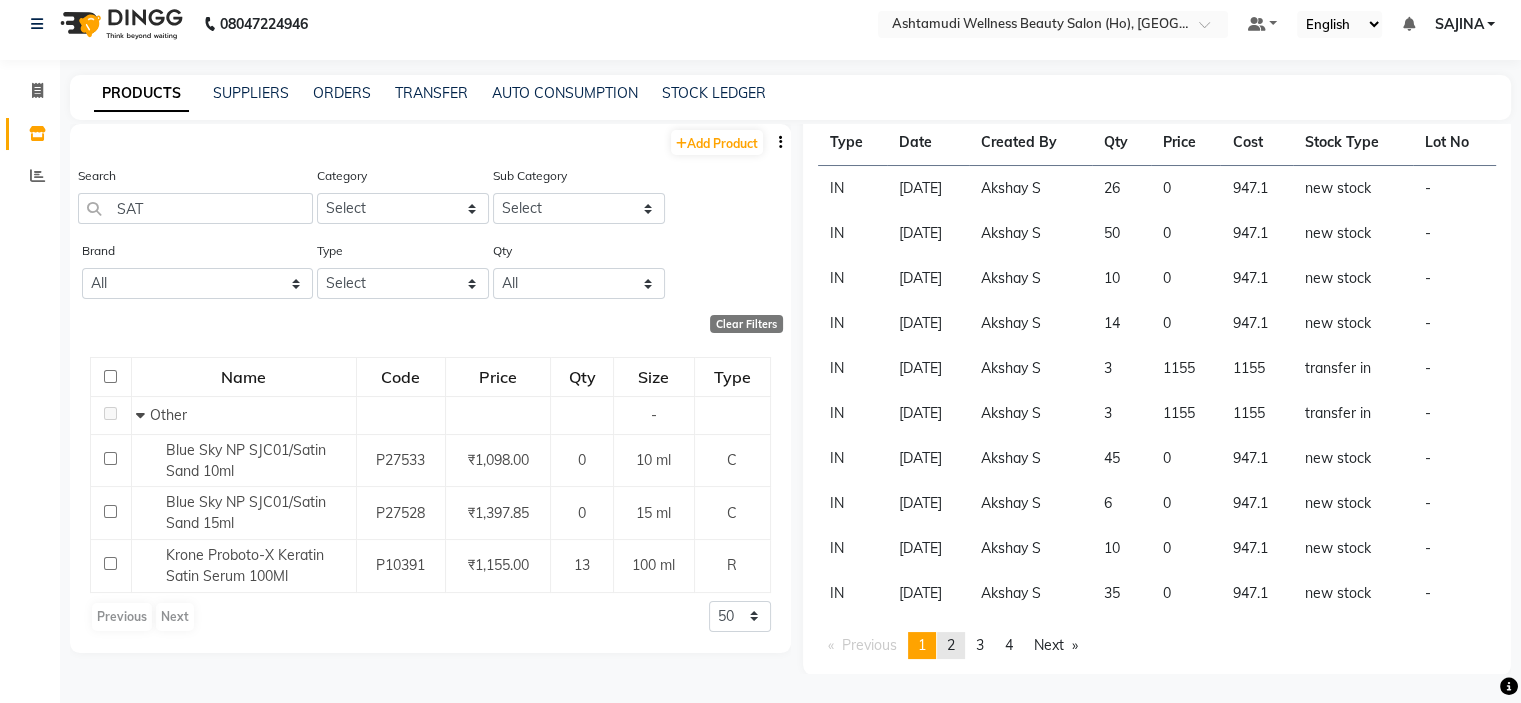 click on "2" at bounding box center (951, 645) 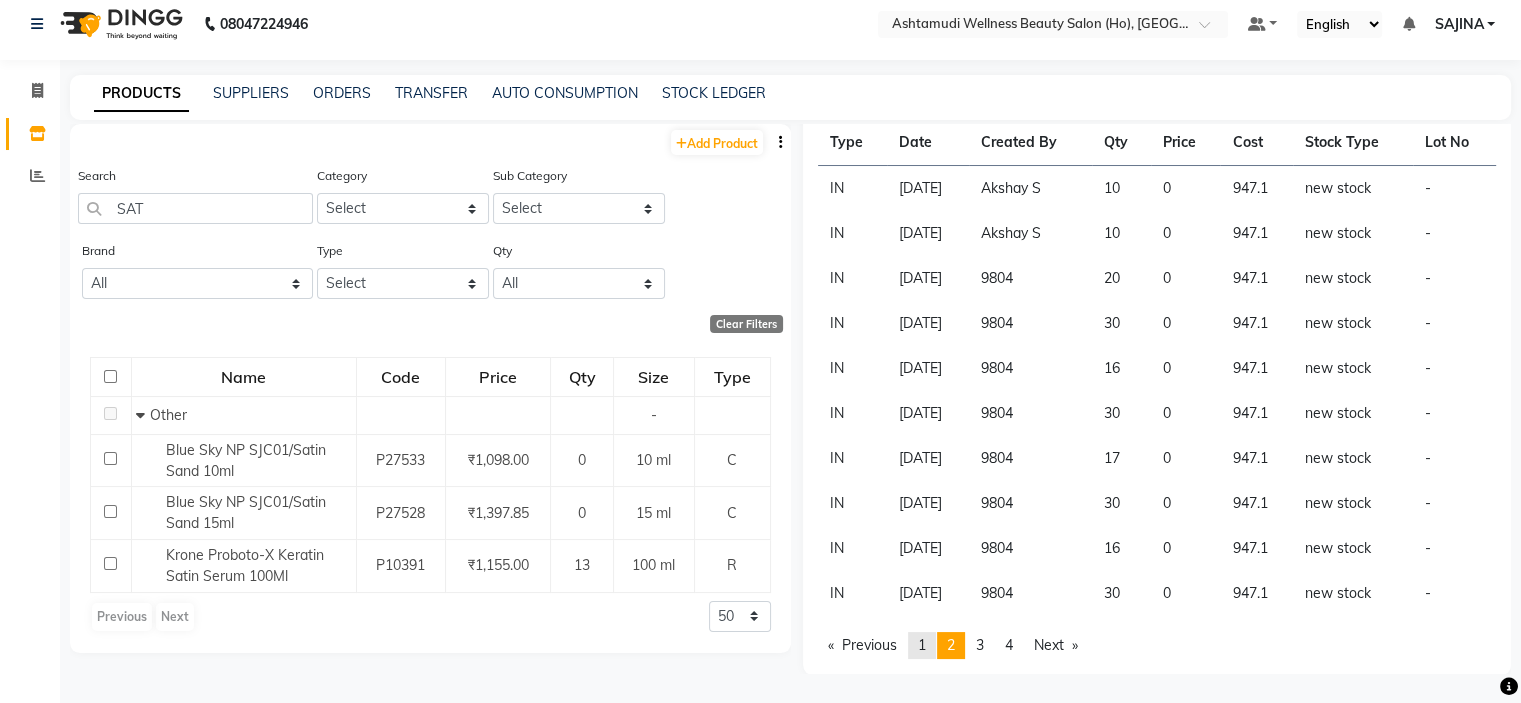 click on "page  1" at bounding box center [922, 645] 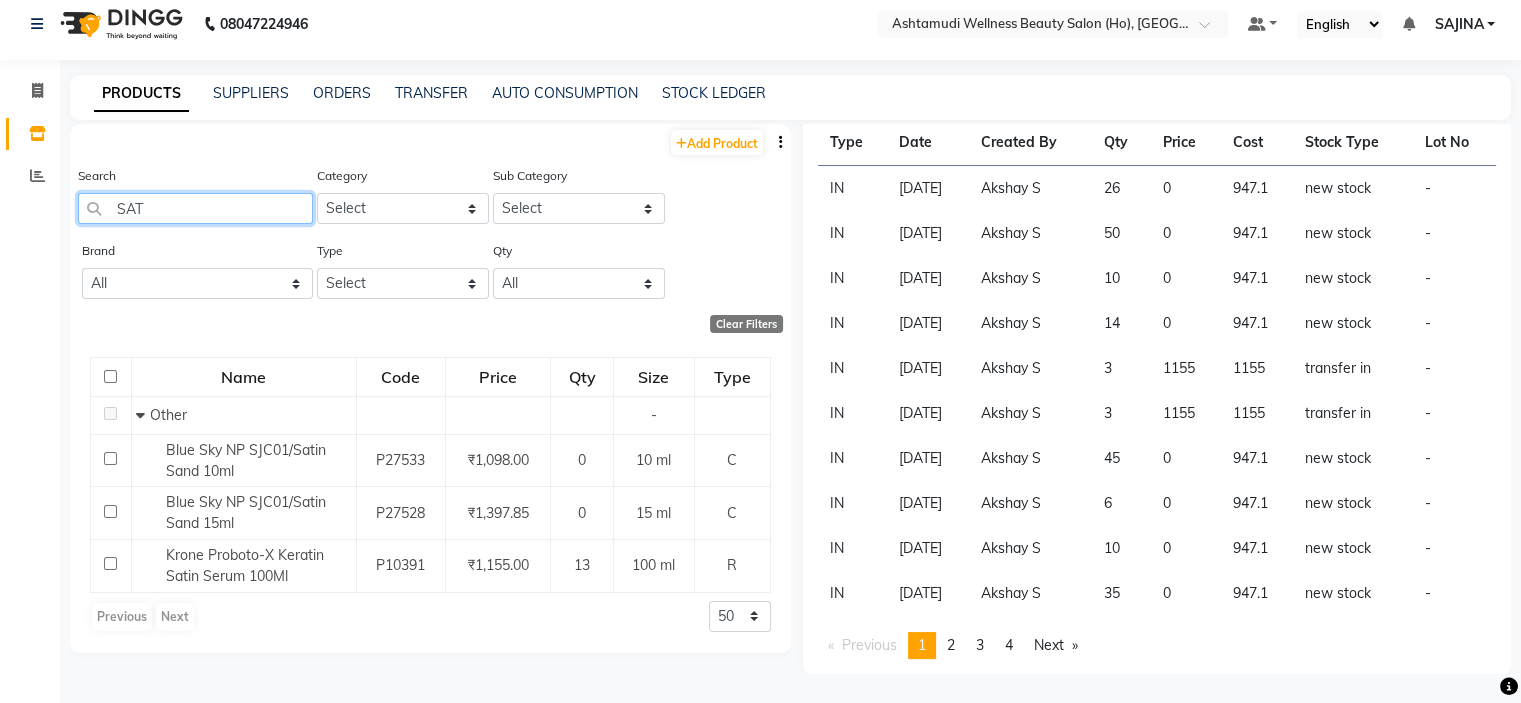 click on "SAT" 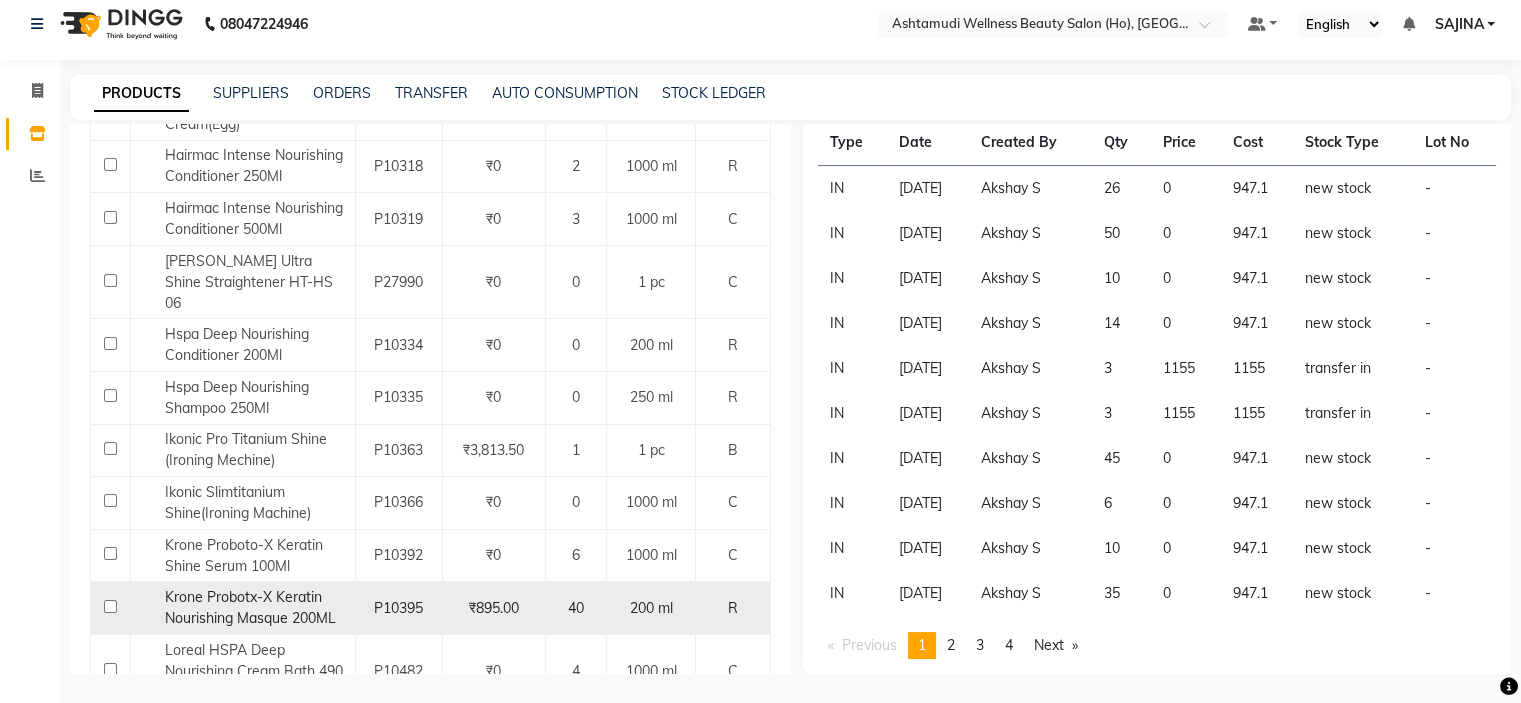 scroll, scrollTop: 500, scrollLeft: 0, axis: vertical 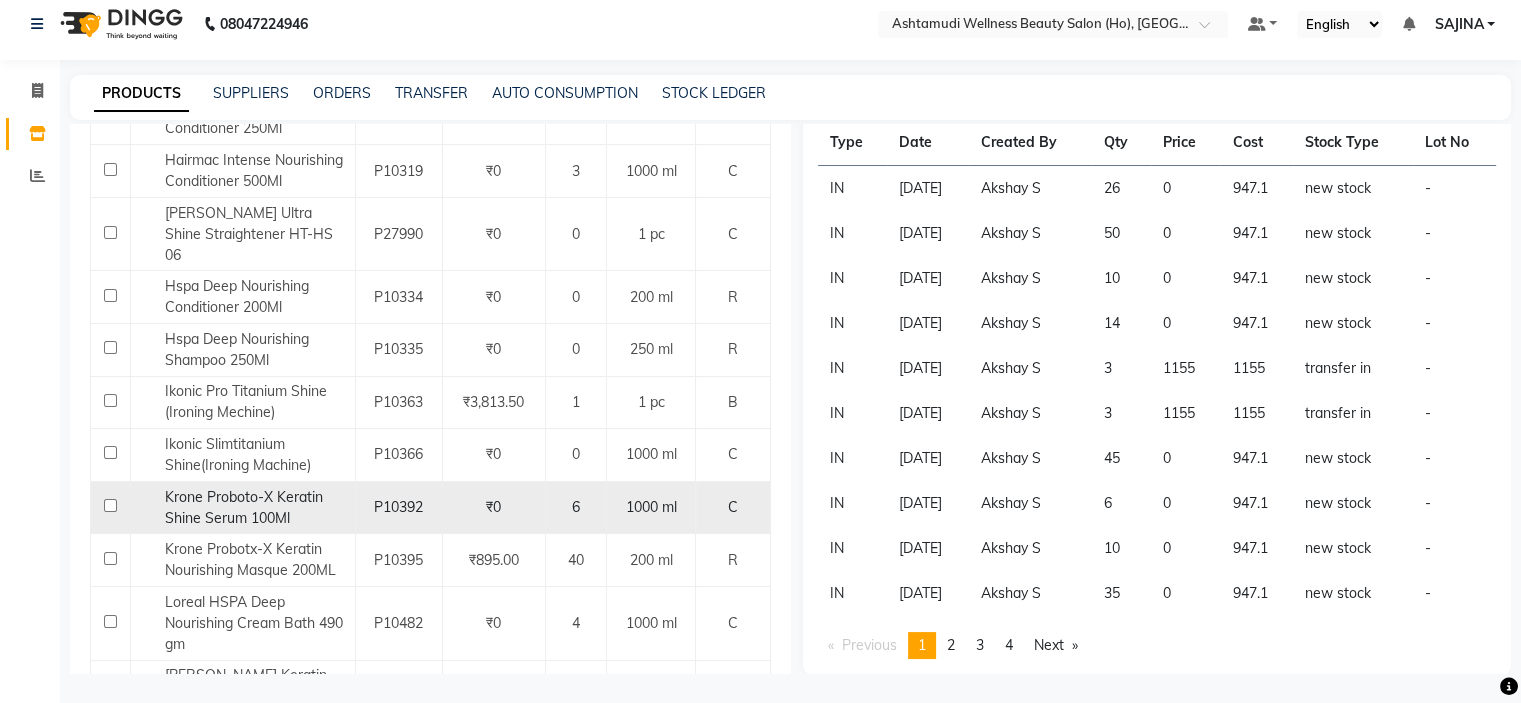 type on "SHIN" 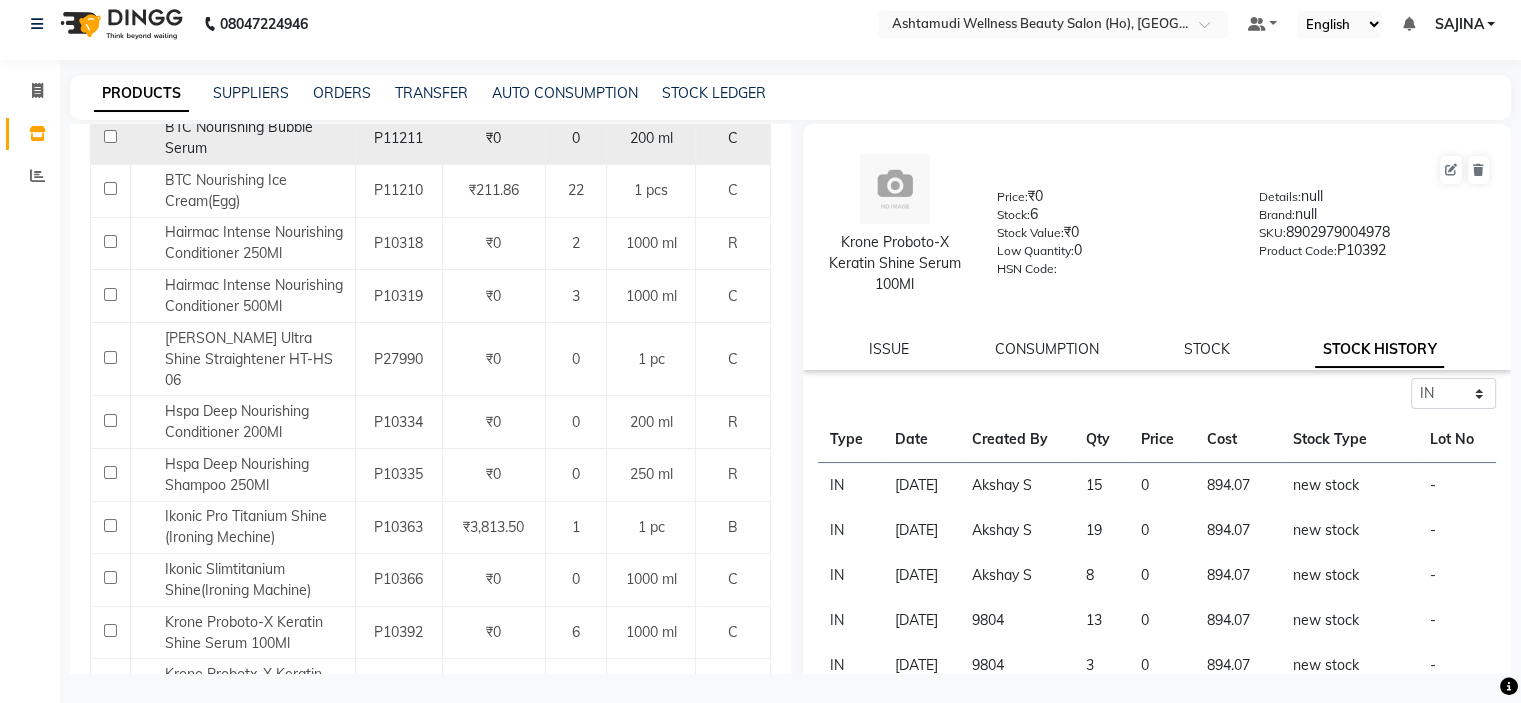 scroll, scrollTop: 400, scrollLeft: 0, axis: vertical 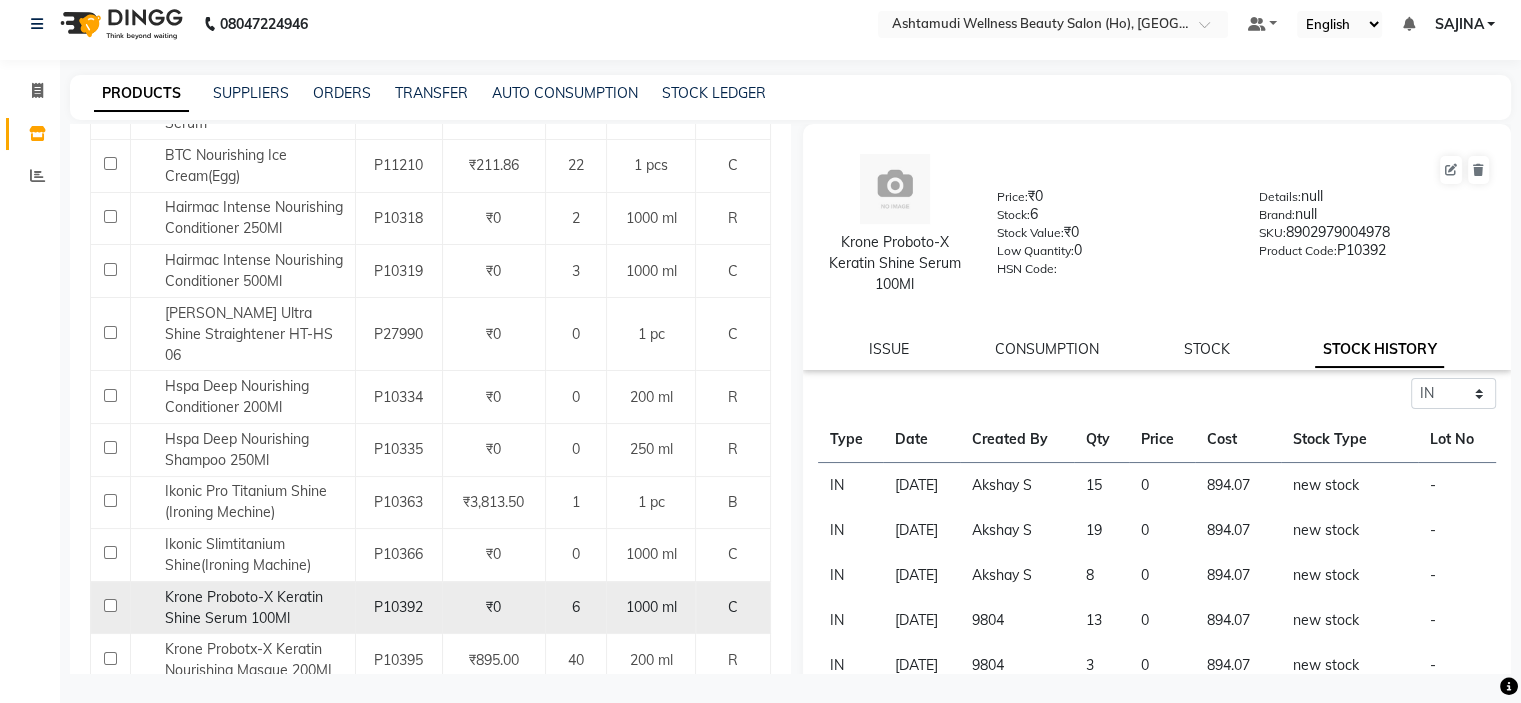 click on "Krone Proboto-X Keratin Shine Serum 100Ml" 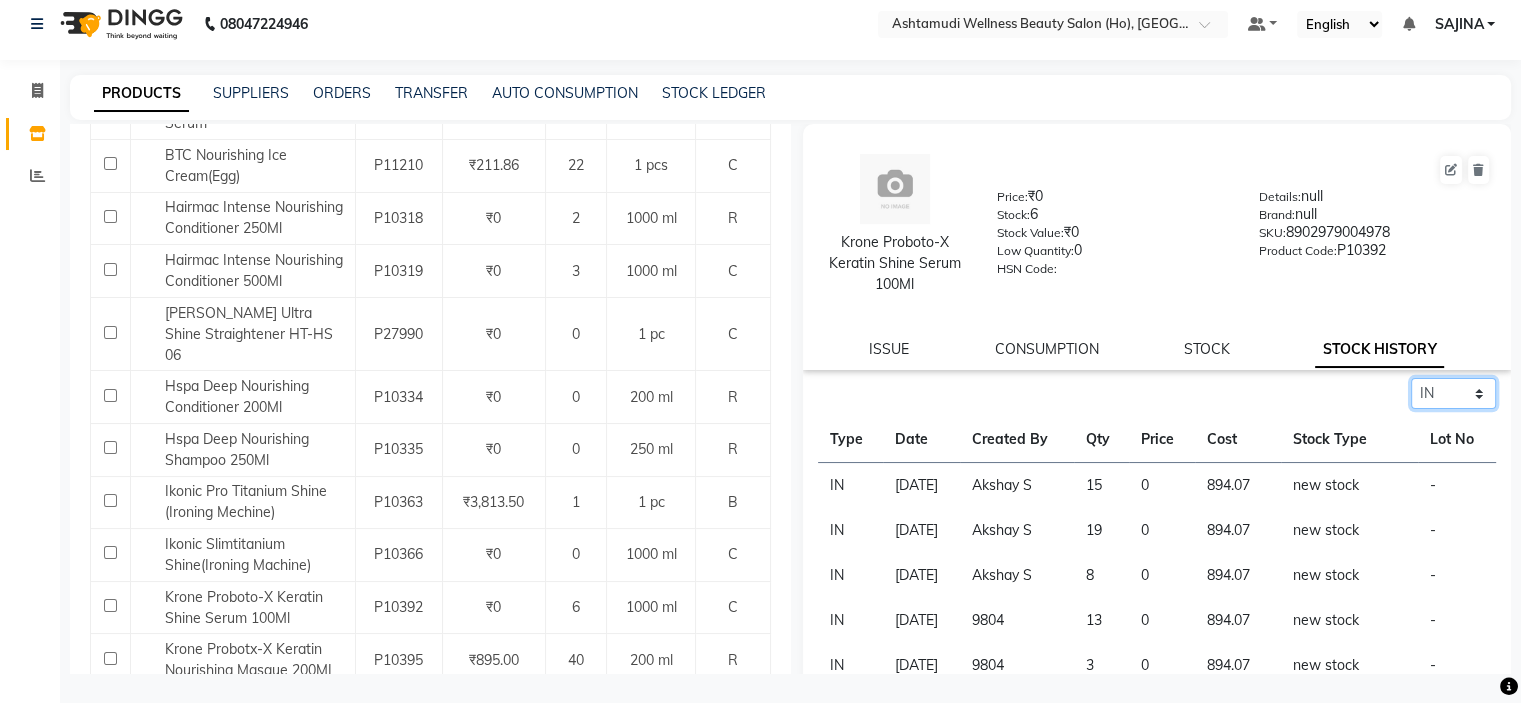 click on "Select ALL IN OUT" 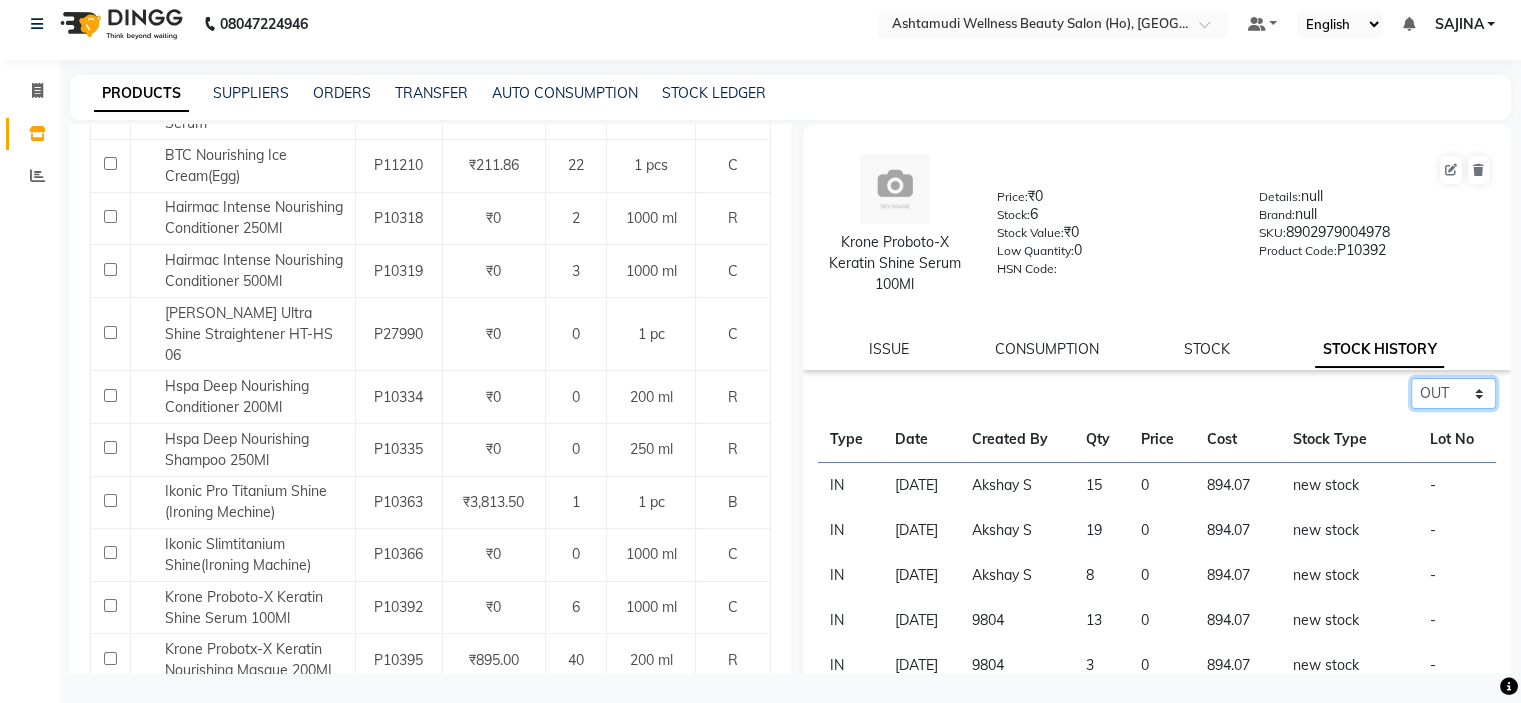 click on "Select ALL IN OUT" 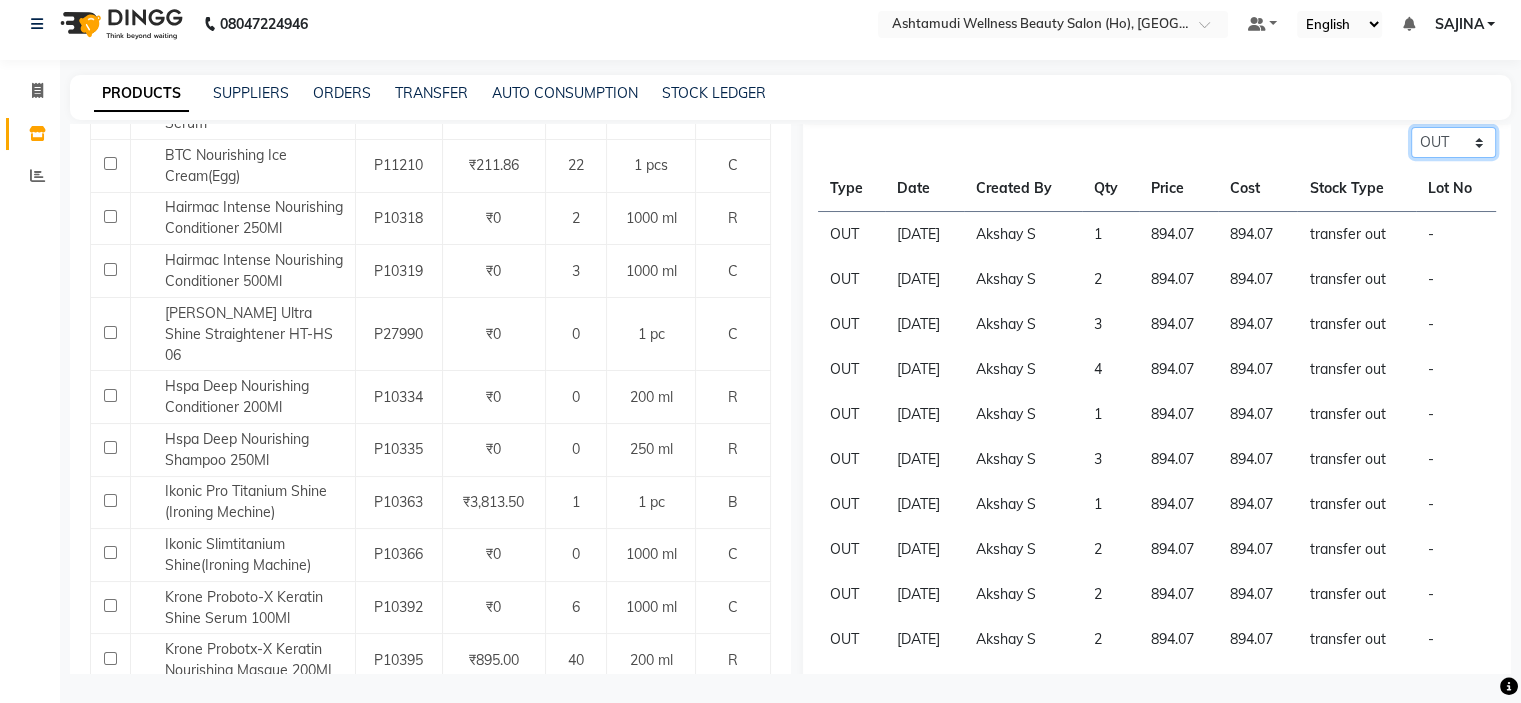 scroll, scrollTop: 297, scrollLeft: 0, axis: vertical 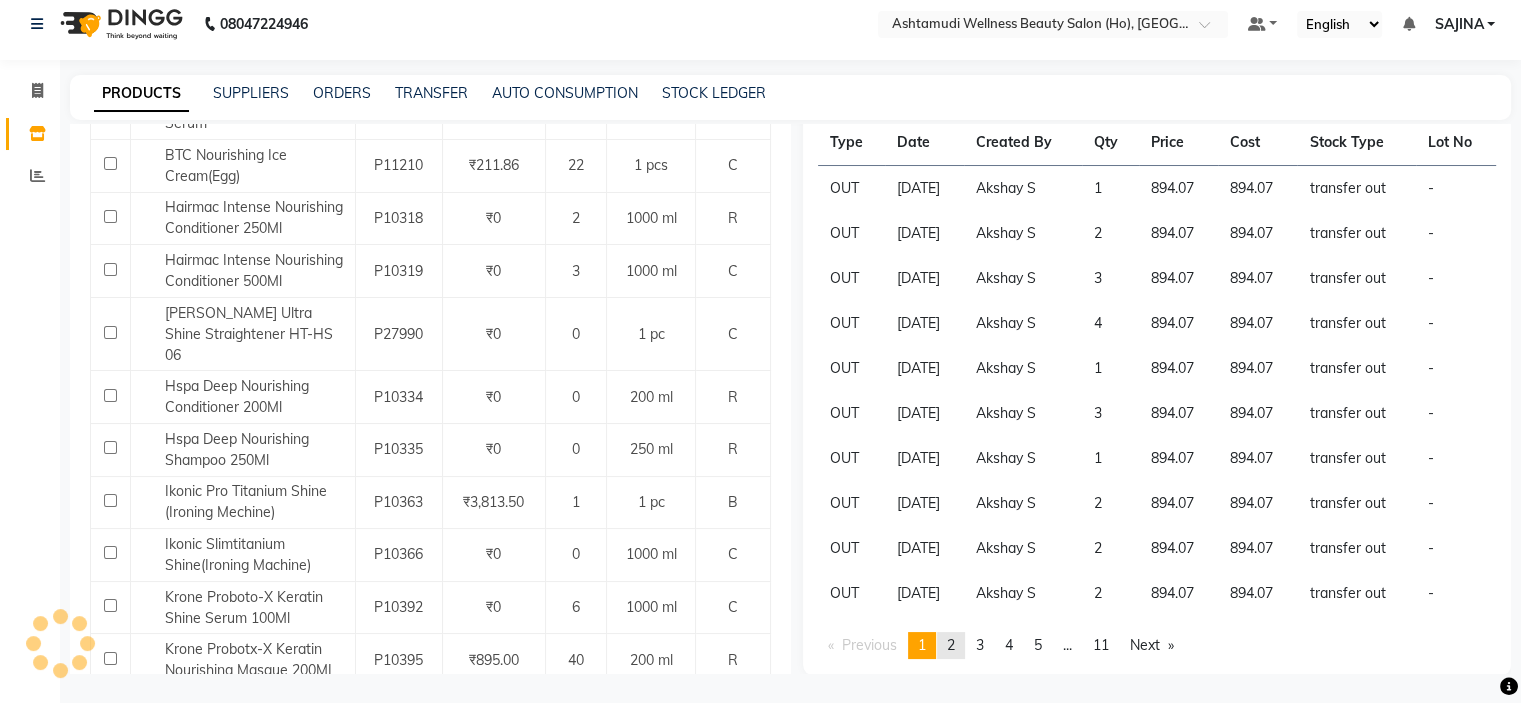 click on "2" at bounding box center [951, 645] 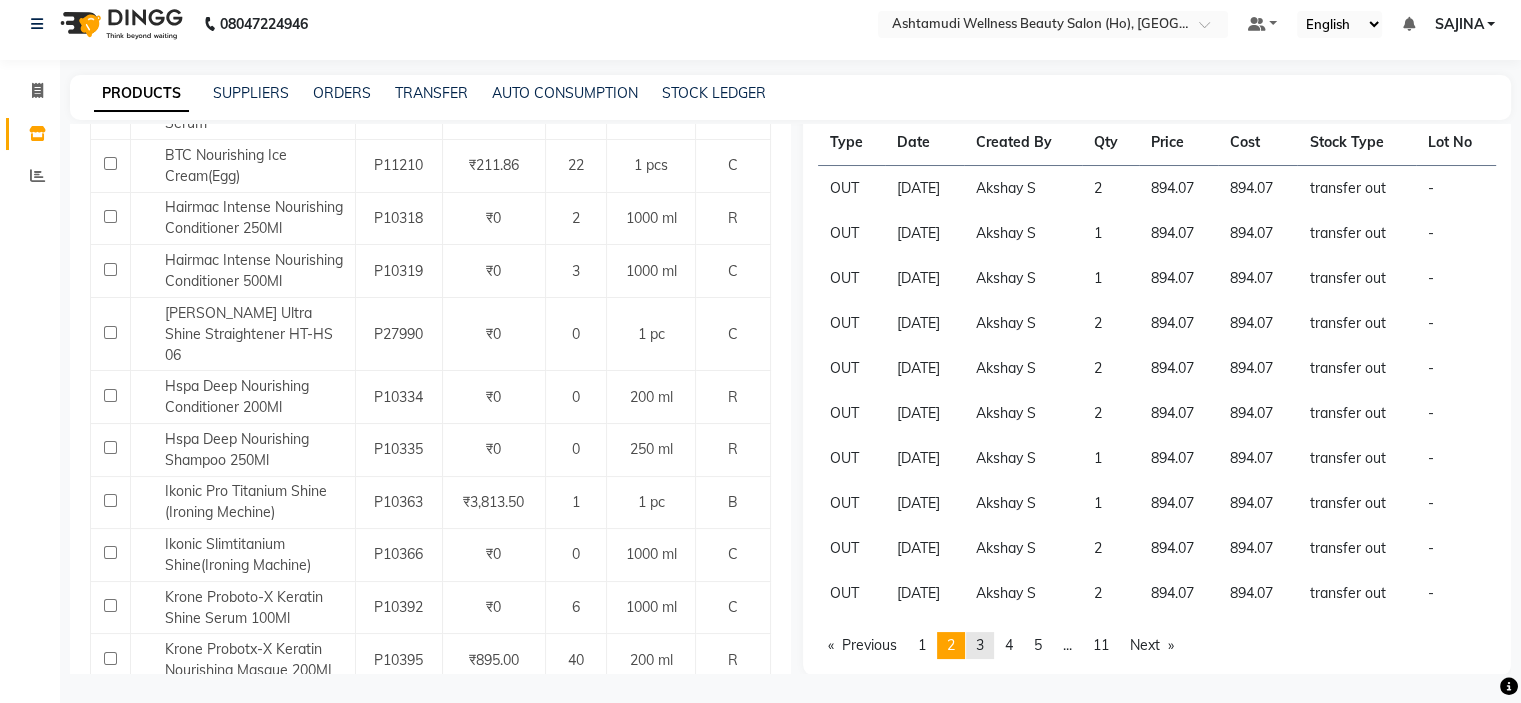 click on "3" at bounding box center [980, 645] 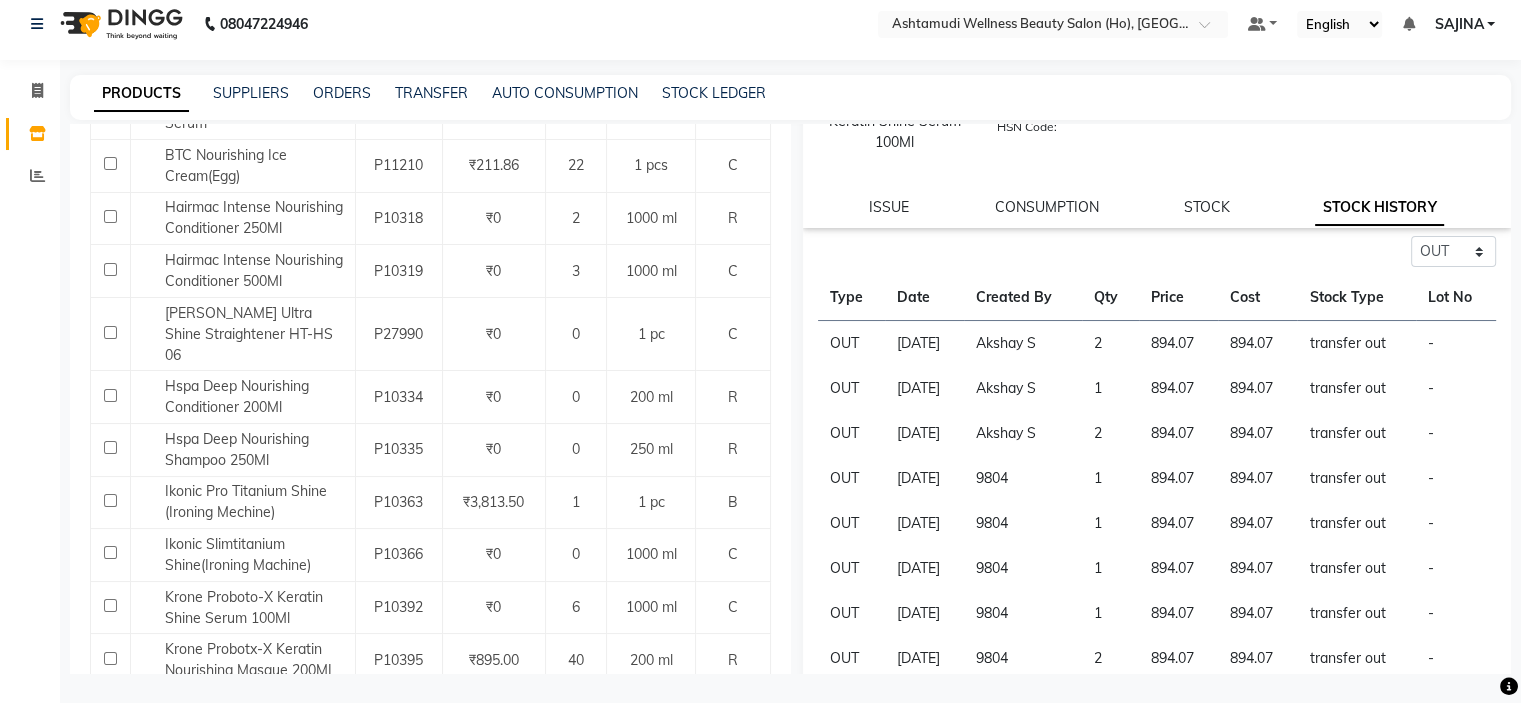 scroll, scrollTop: 97, scrollLeft: 0, axis: vertical 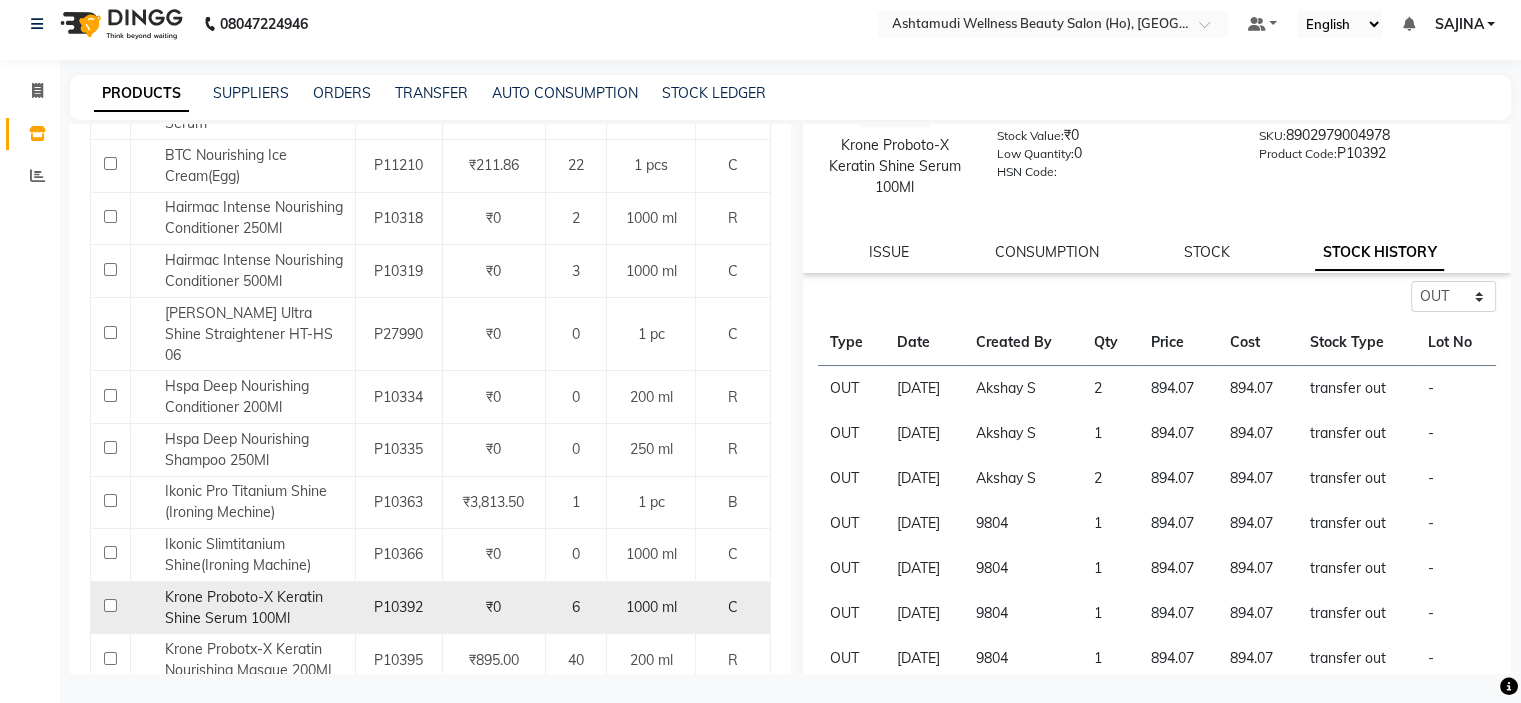 click on "Krone Proboto-X Keratin Shine Serum 100Ml" 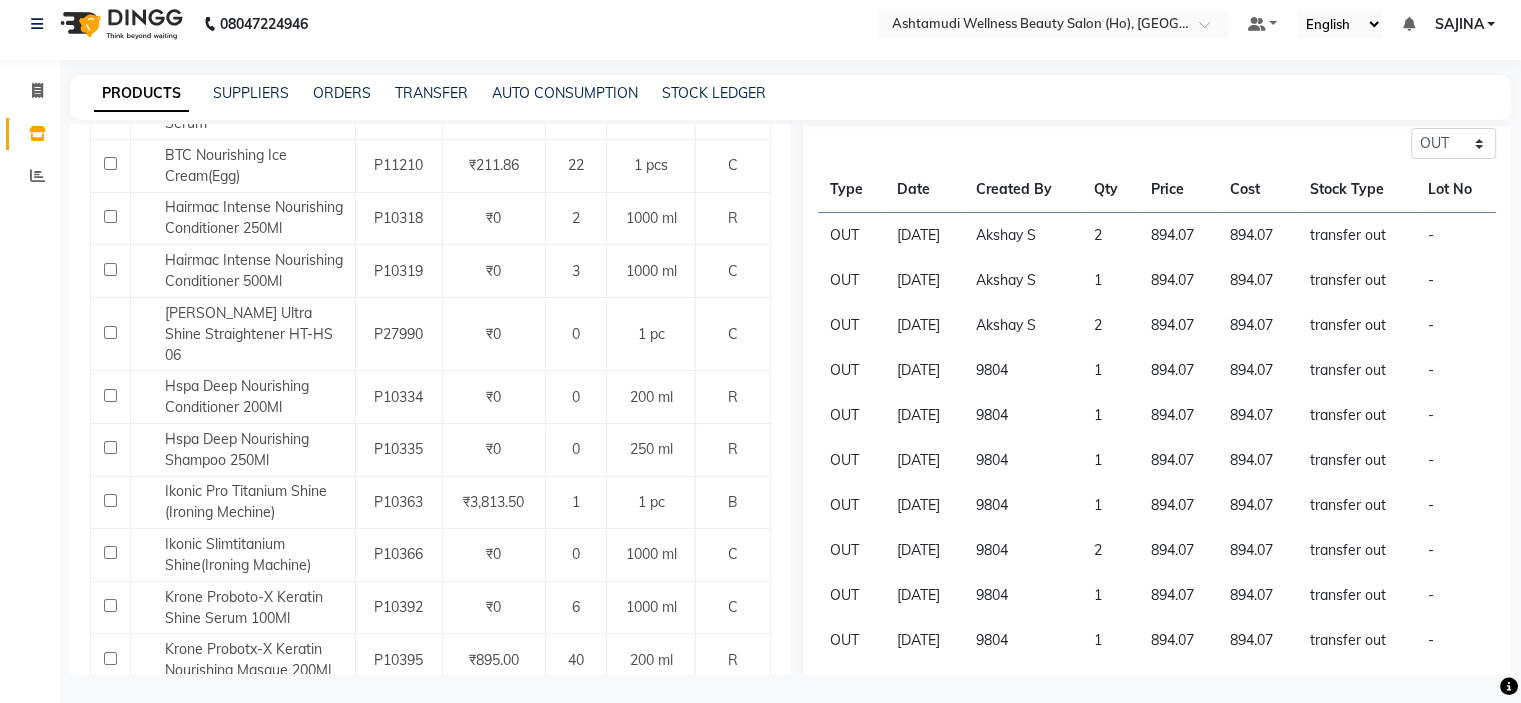scroll, scrollTop: 297, scrollLeft: 0, axis: vertical 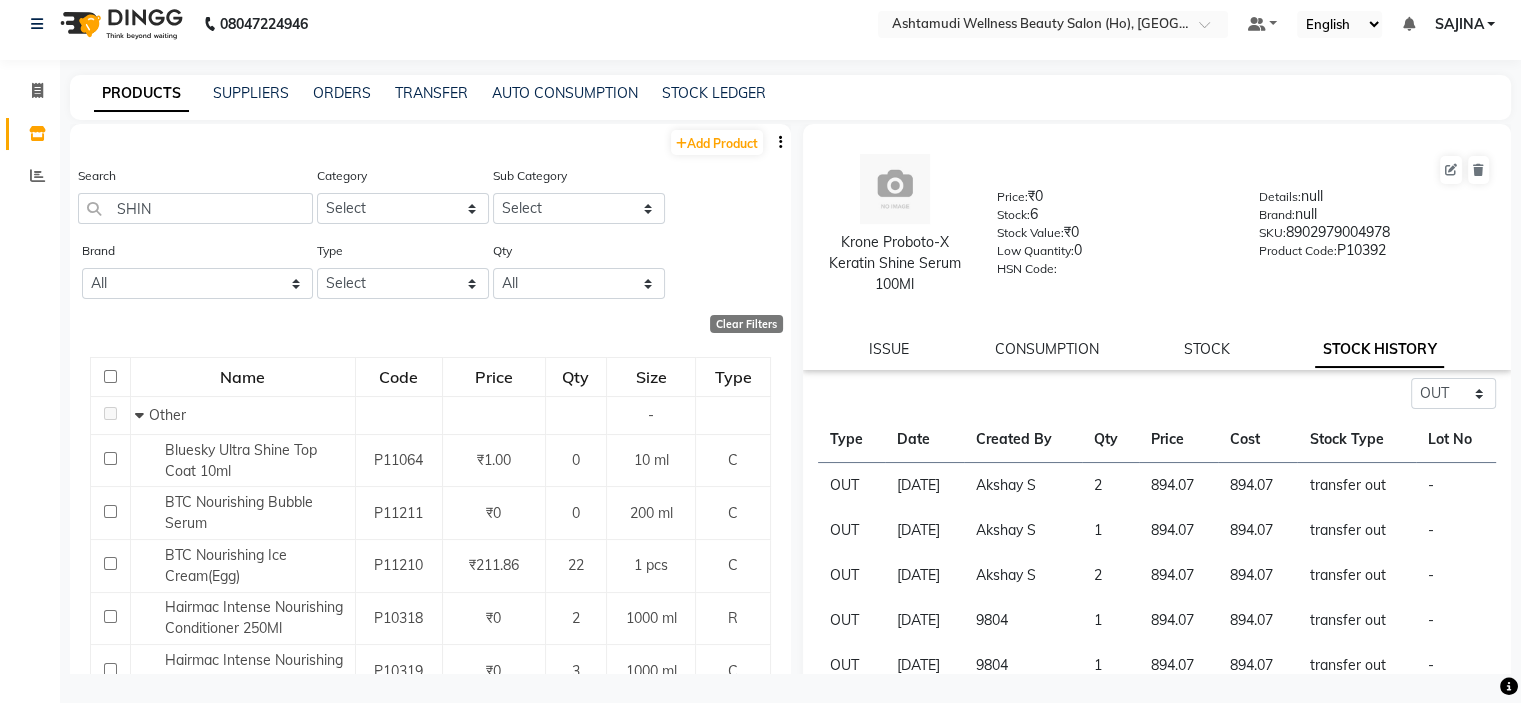 click on "STOCK HISTORY" 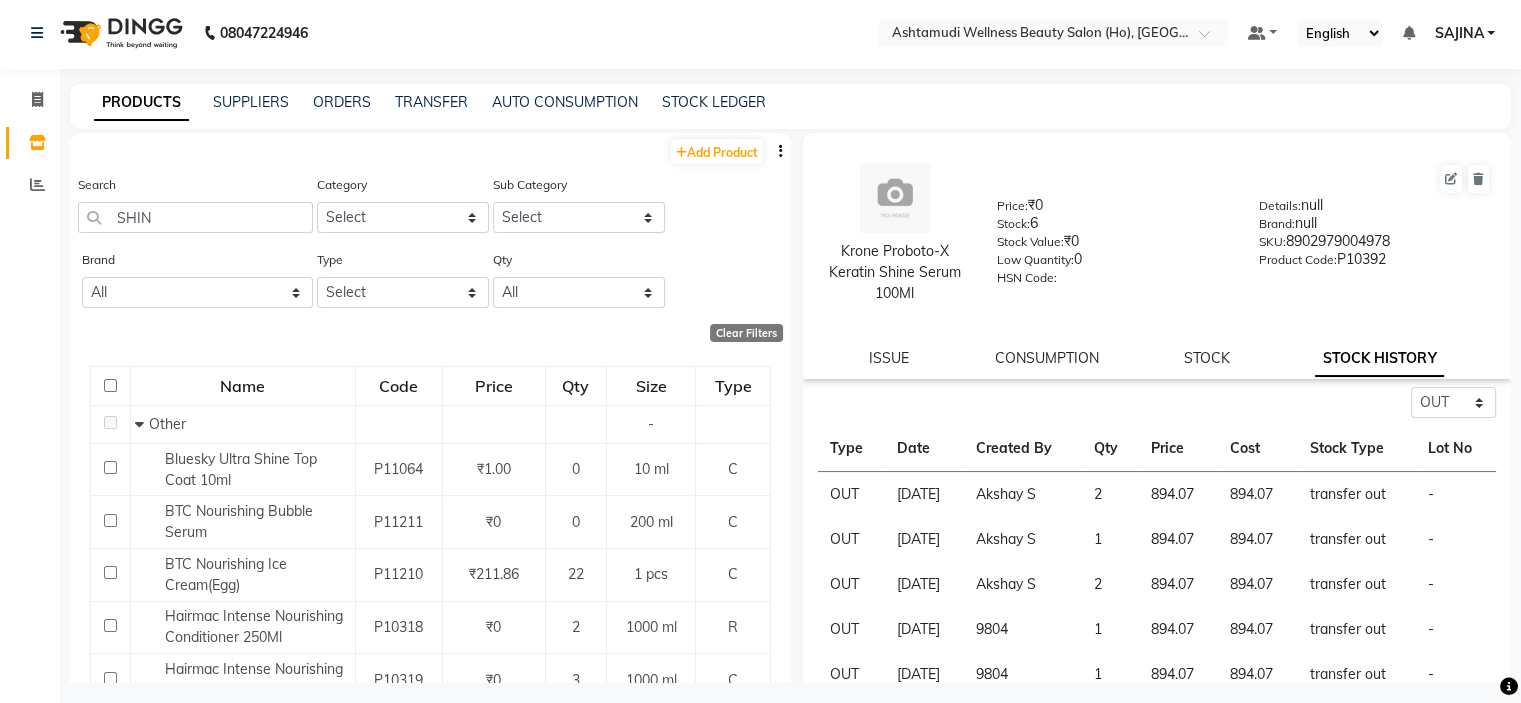 scroll, scrollTop: 0, scrollLeft: 0, axis: both 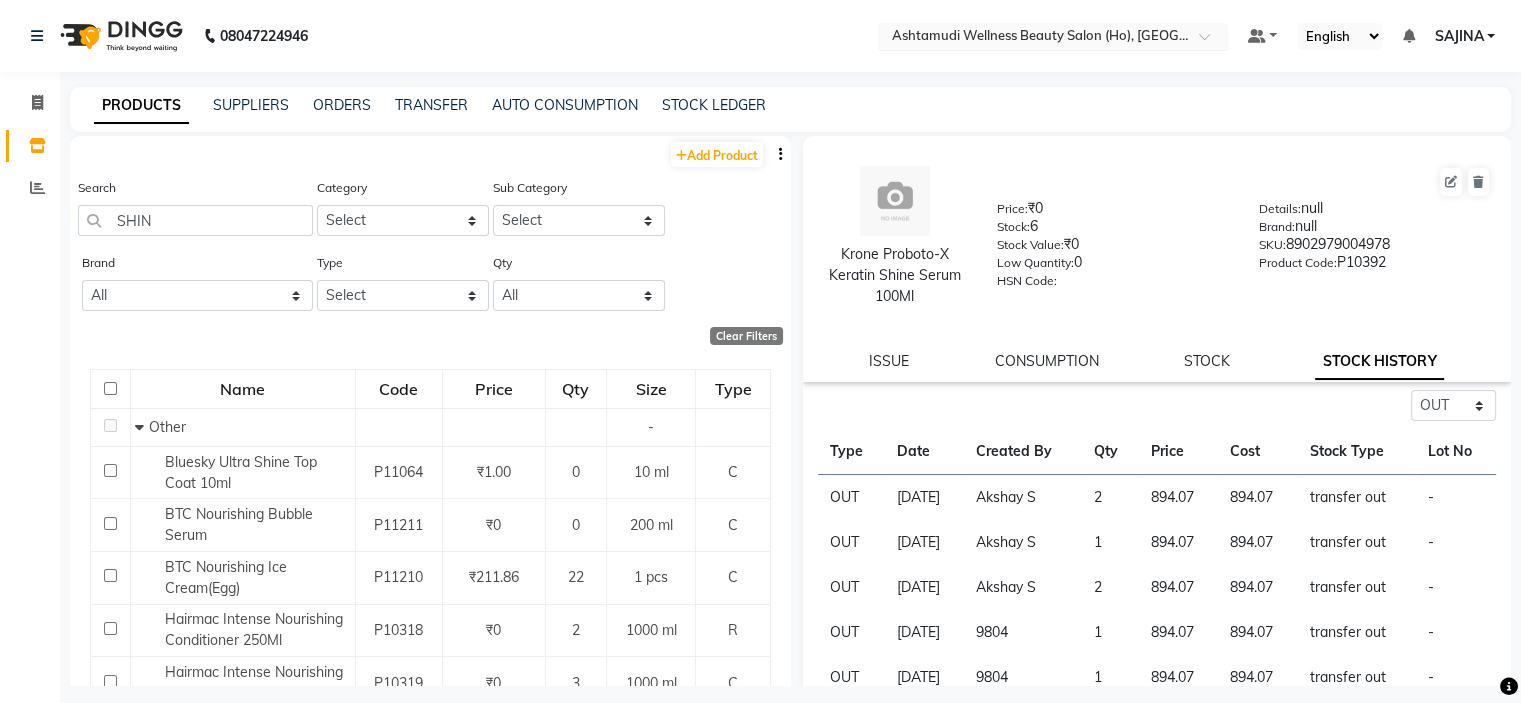 click on "Select Location × Ashtamudi Wellness Beauty Salon (Ho), Kottiyam" at bounding box center [1053, 36] 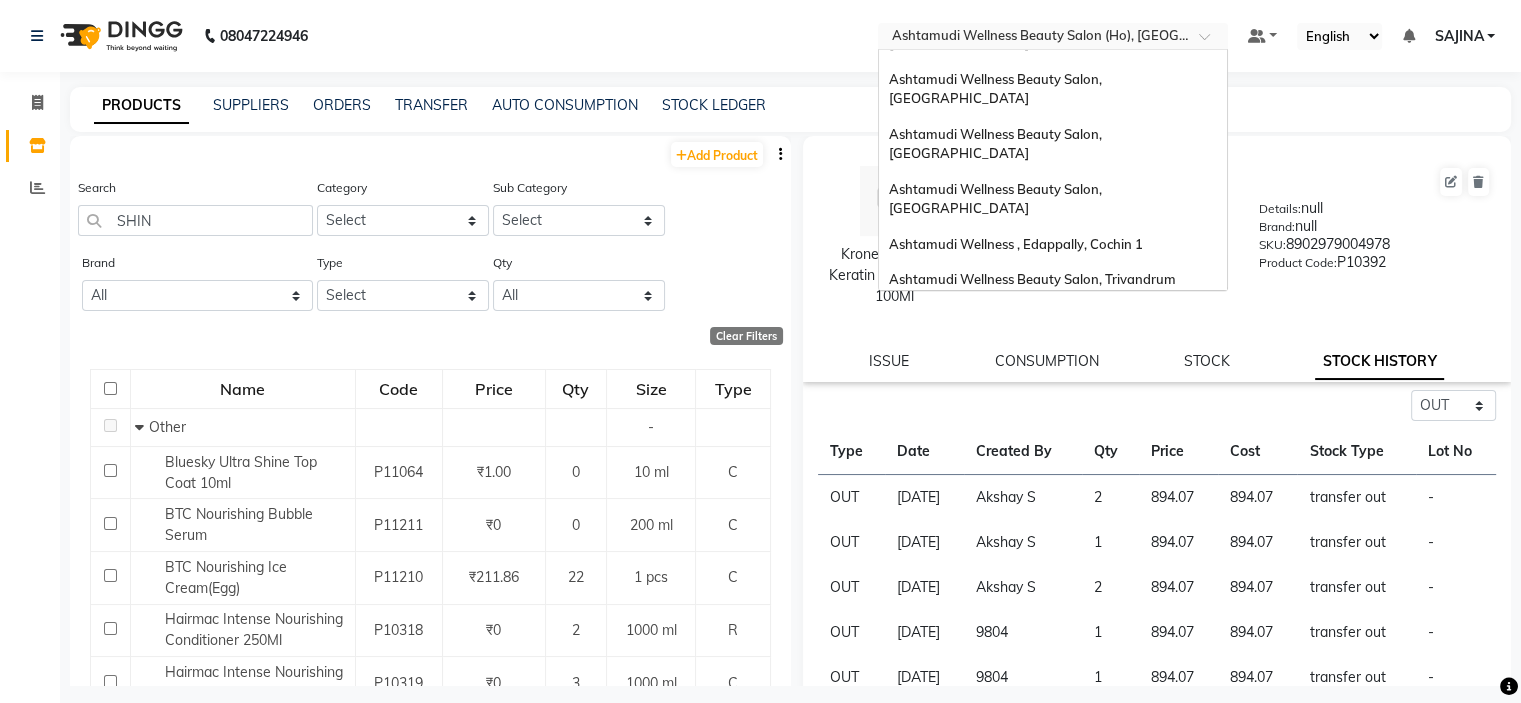 scroll, scrollTop: 200, scrollLeft: 0, axis: vertical 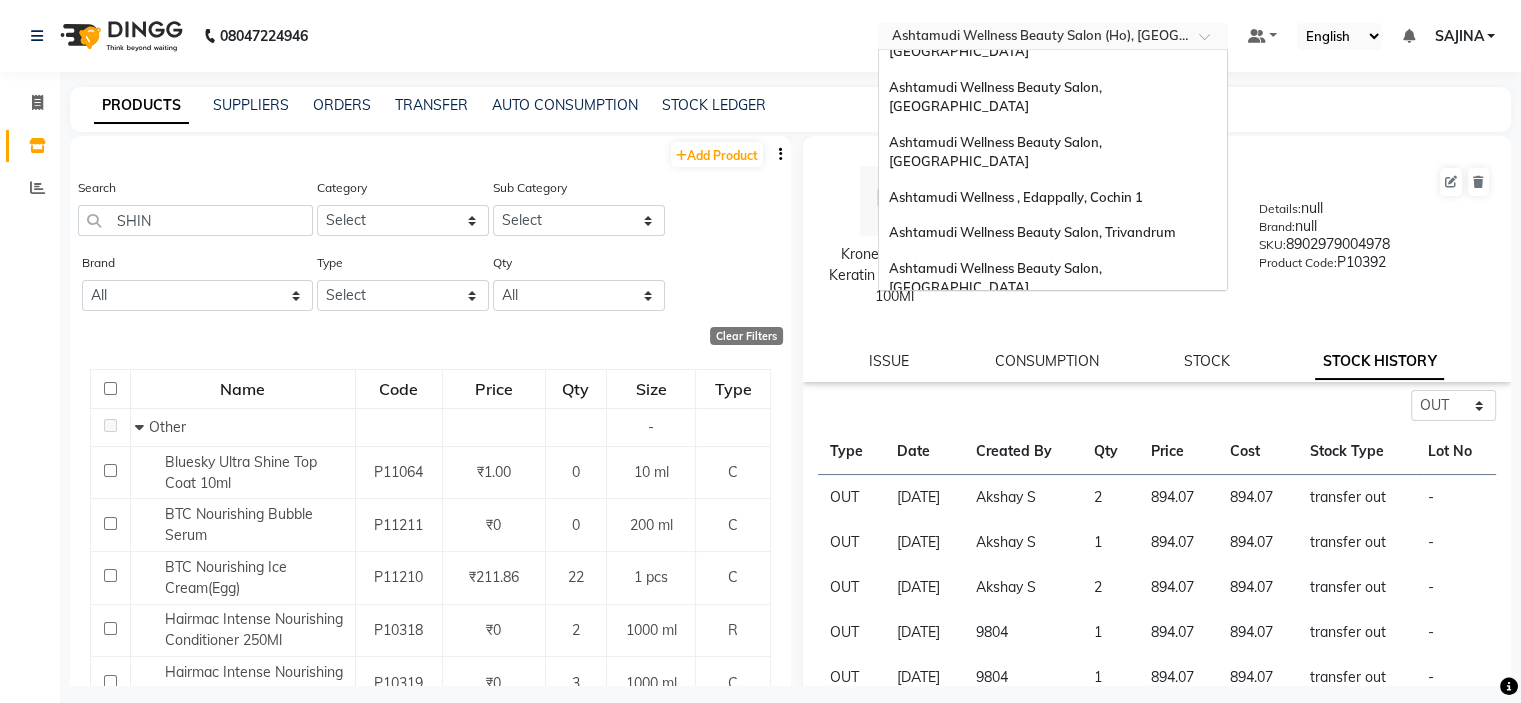 click on "Ashtamudi Wellness Beauty Salon, [GEOGRAPHIC_DATA]" at bounding box center (1053, 388) 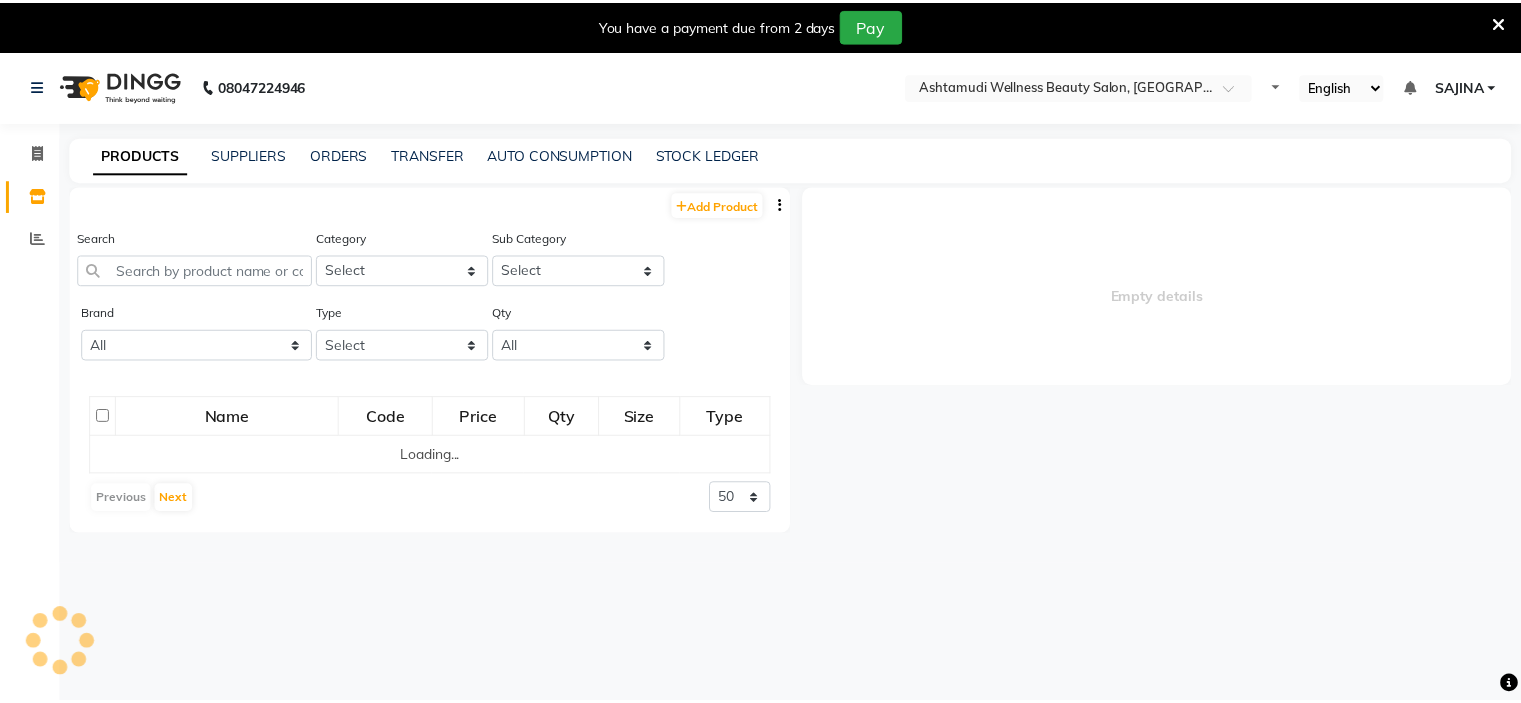 scroll, scrollTop: 0, scrollLeft: 0, axis: both 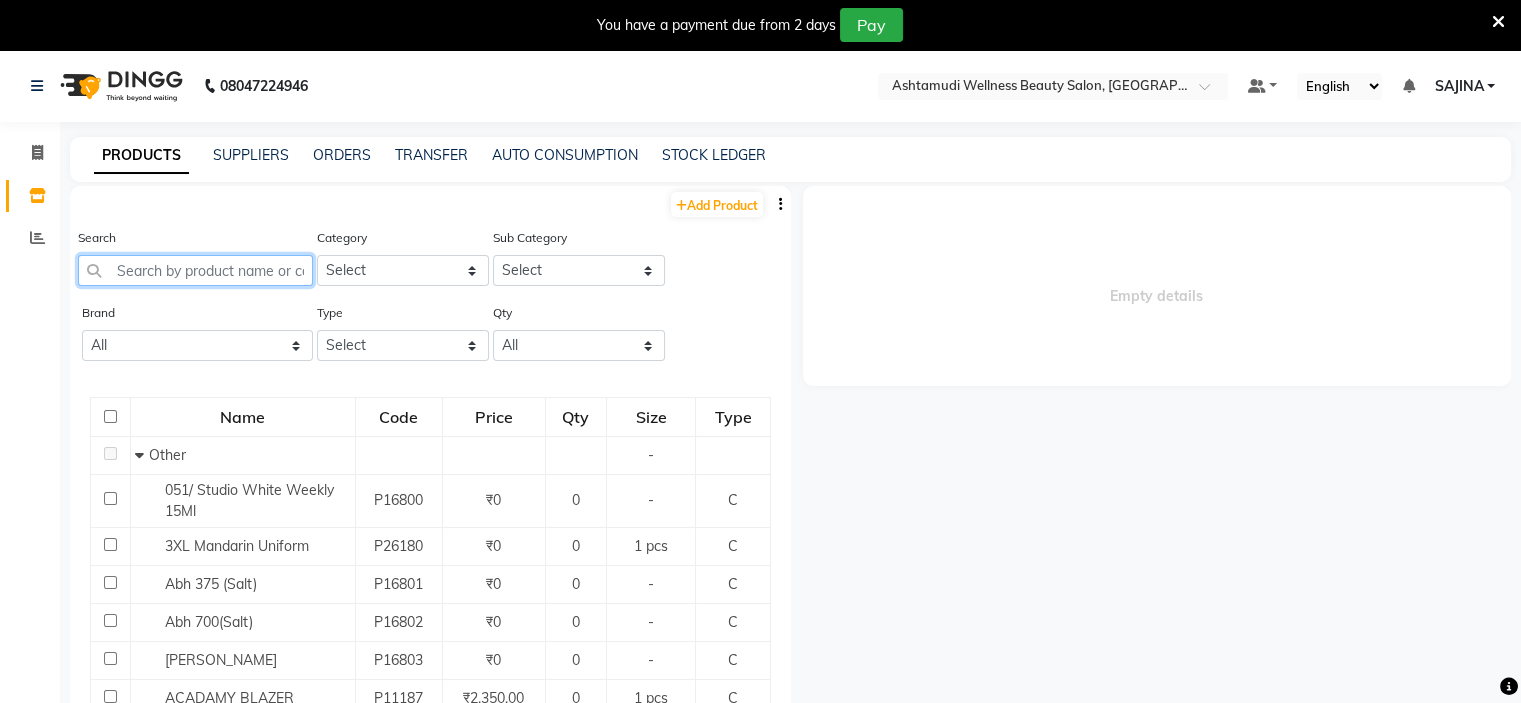 click 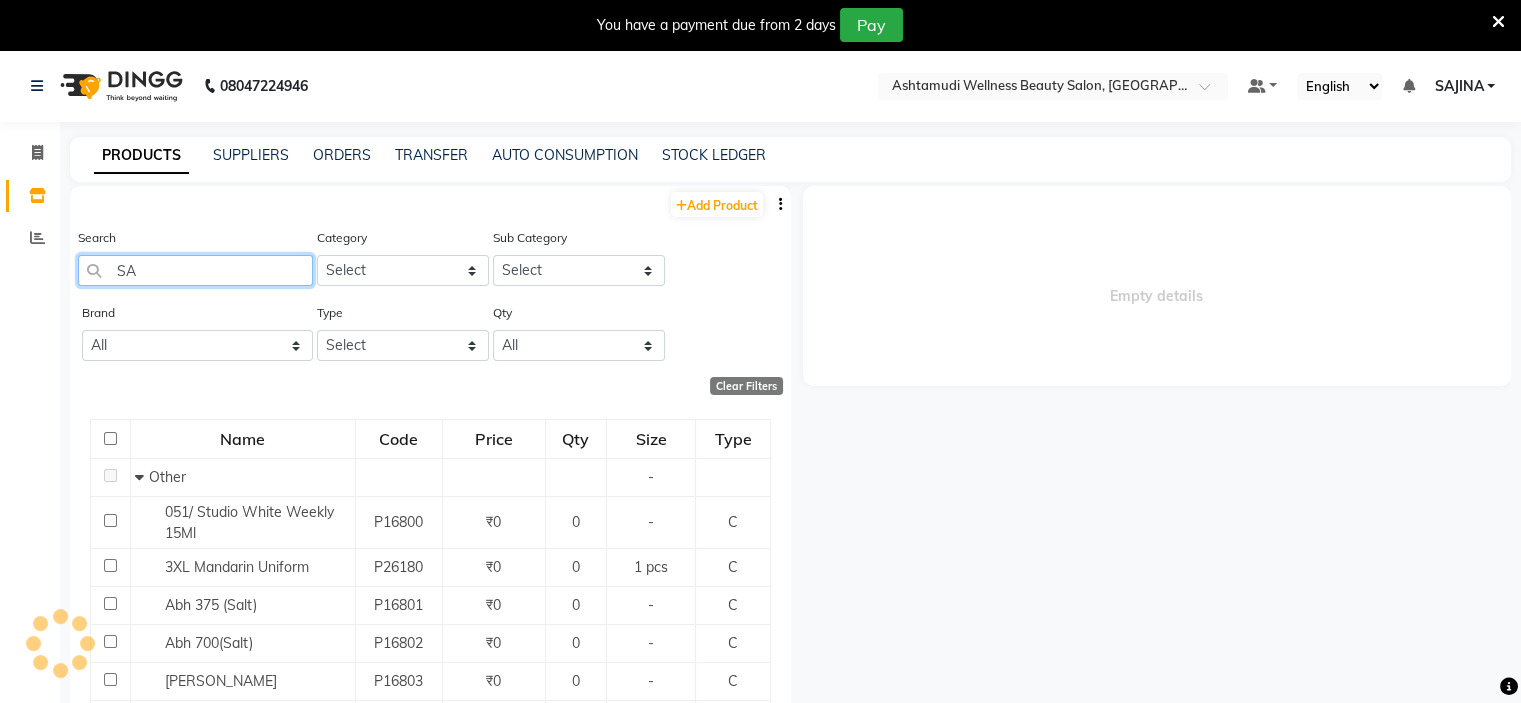 type on "S" 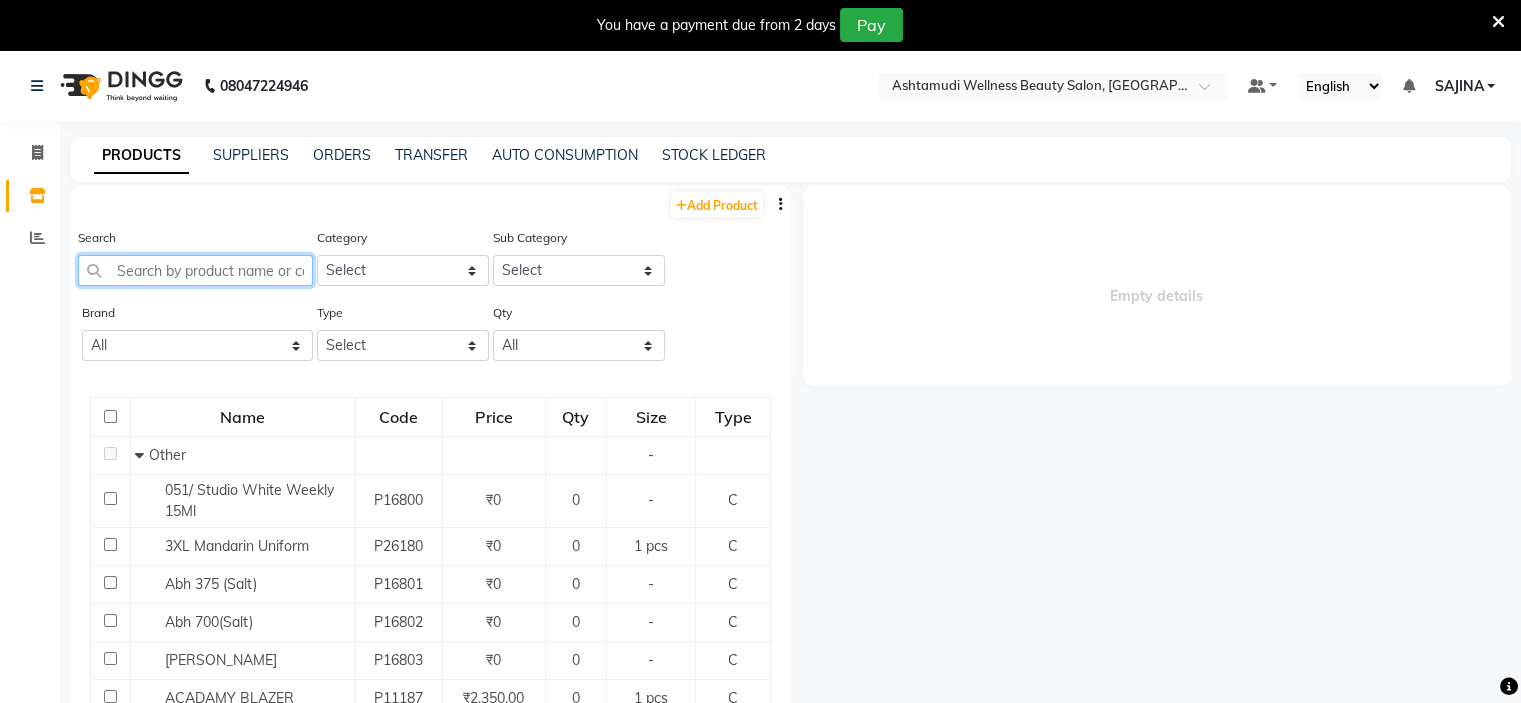 click 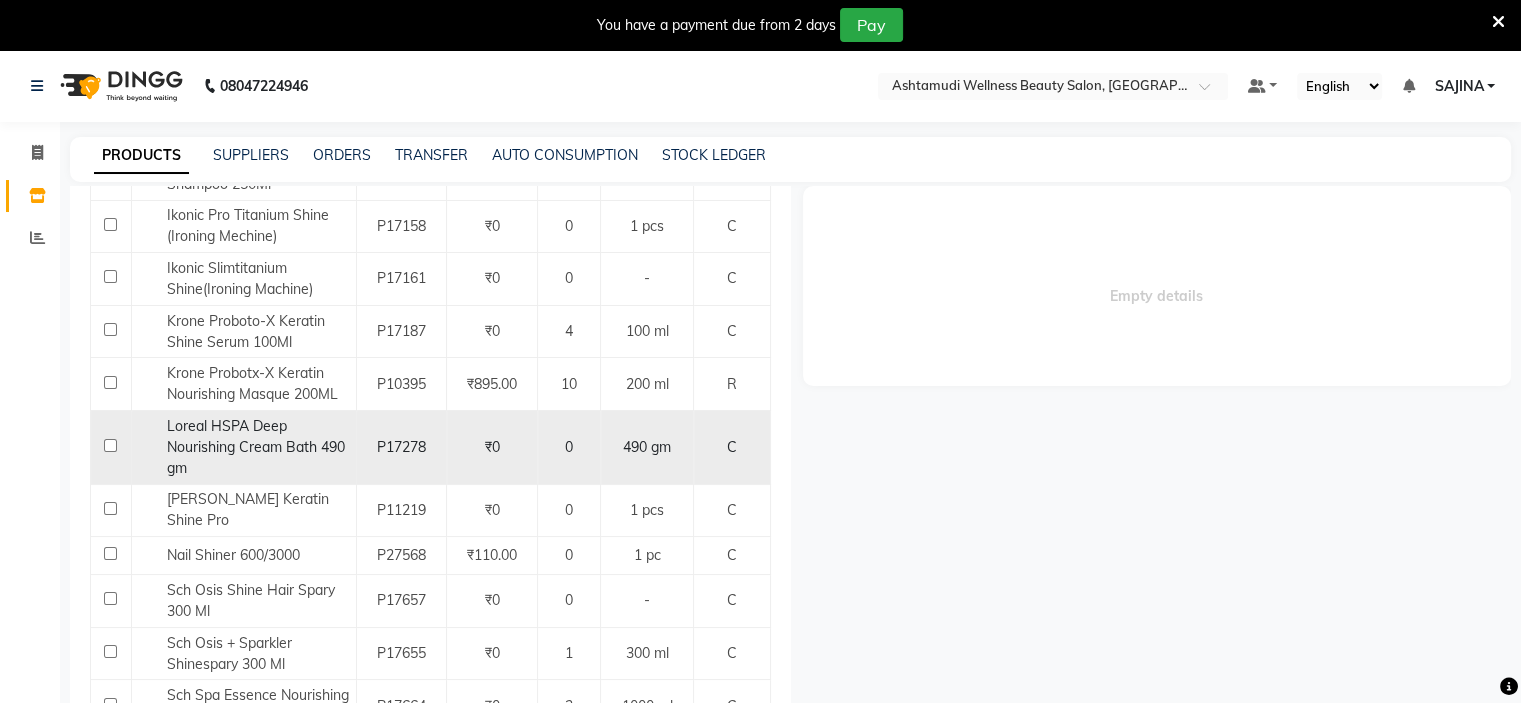 scroll, scrollTop: 757, scrollLeft: 0, axis: vertical 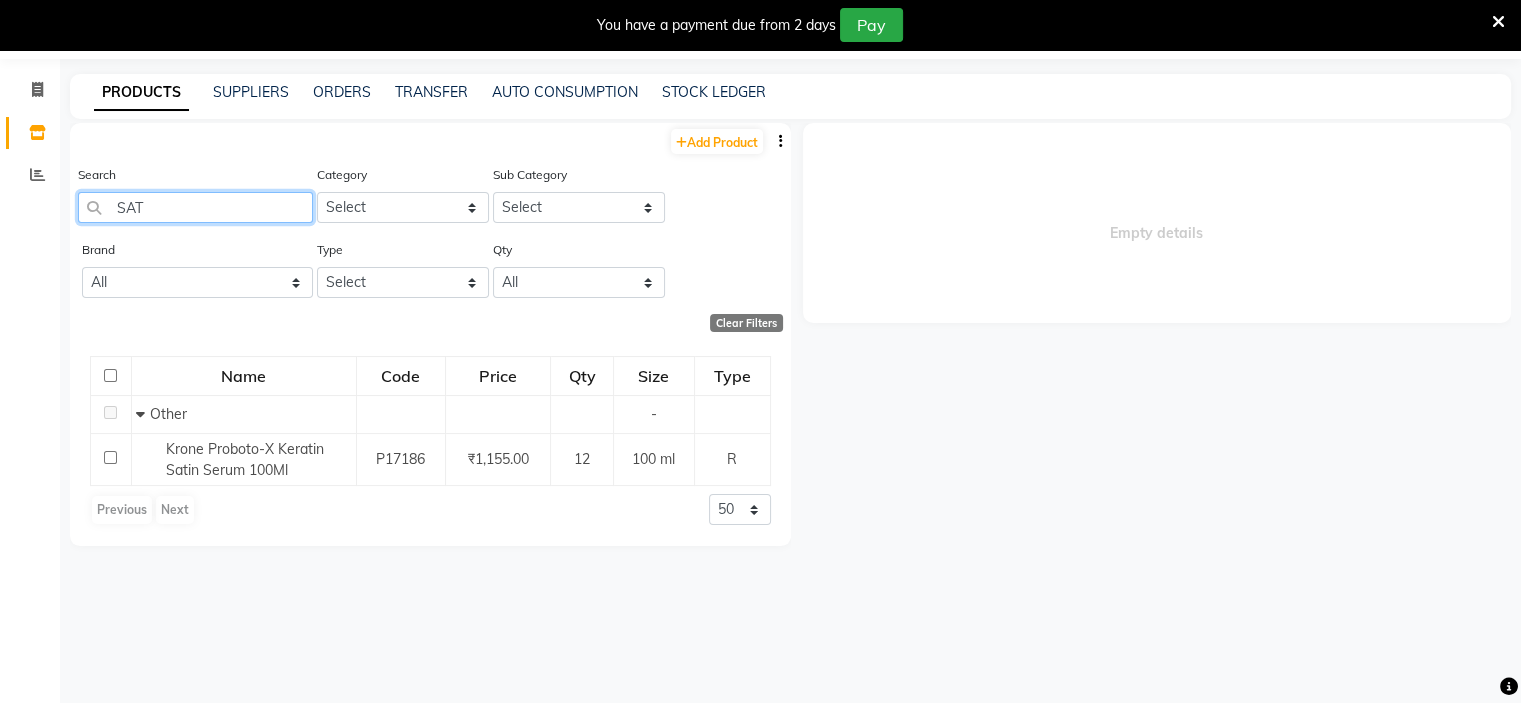 type on "SAT" 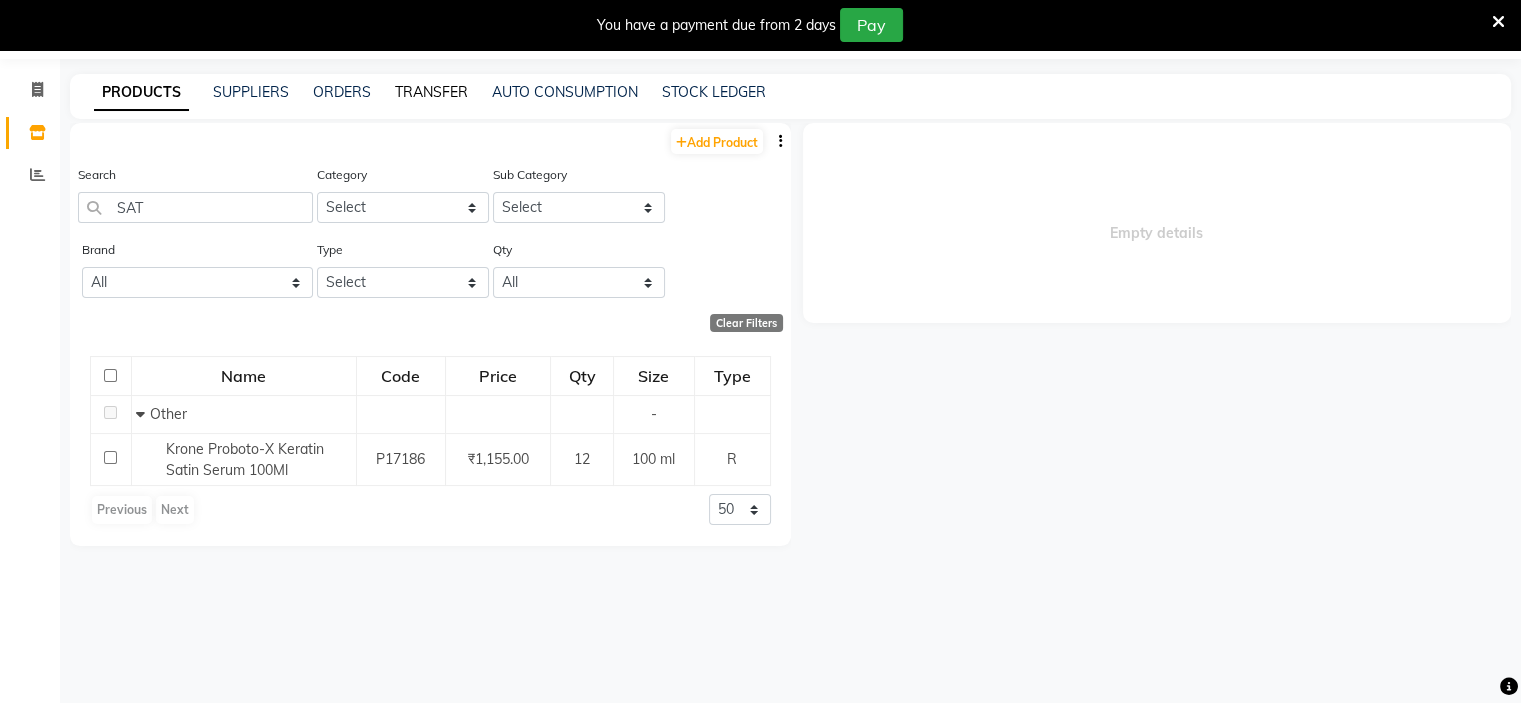 click on "TRANSFER" 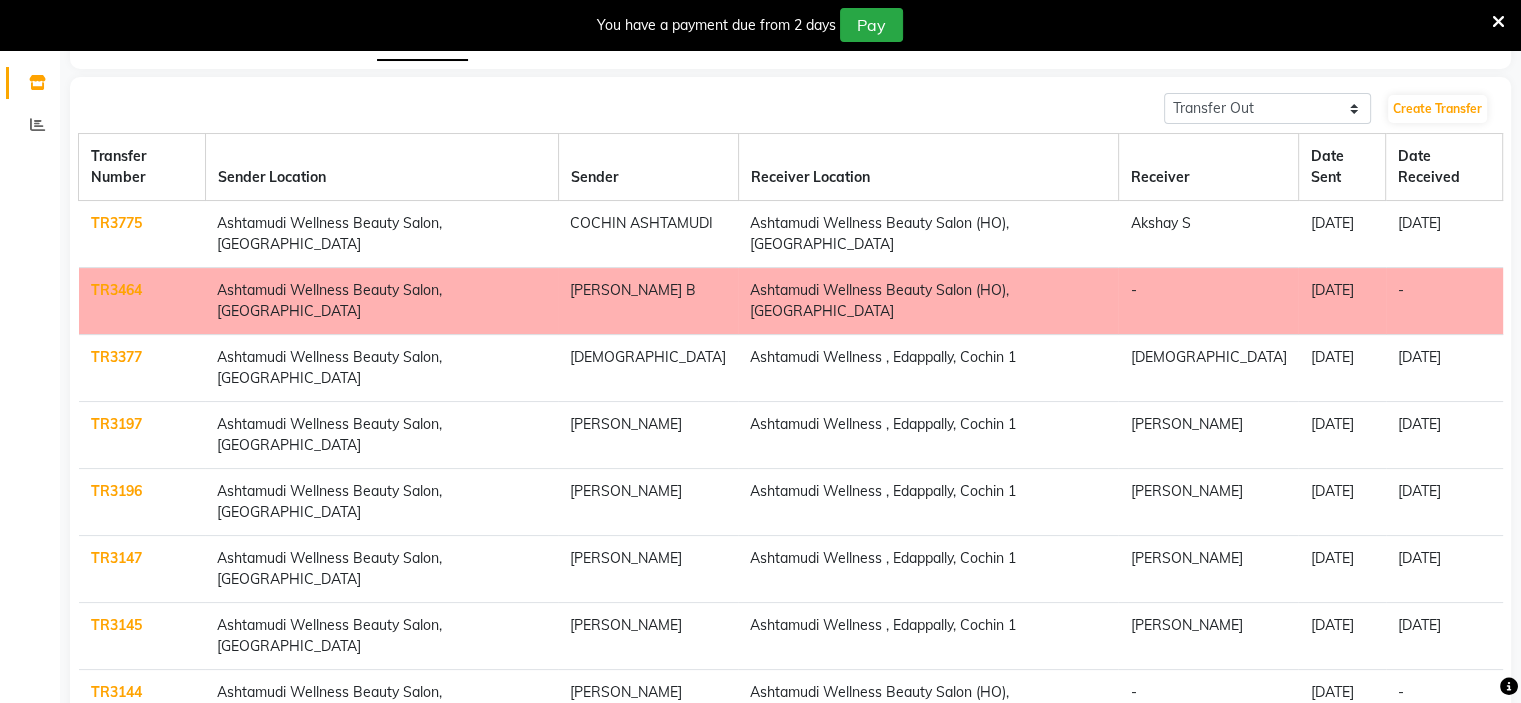 scroll, scrollTop: 141, scrollLeft: 0, axis: vertical 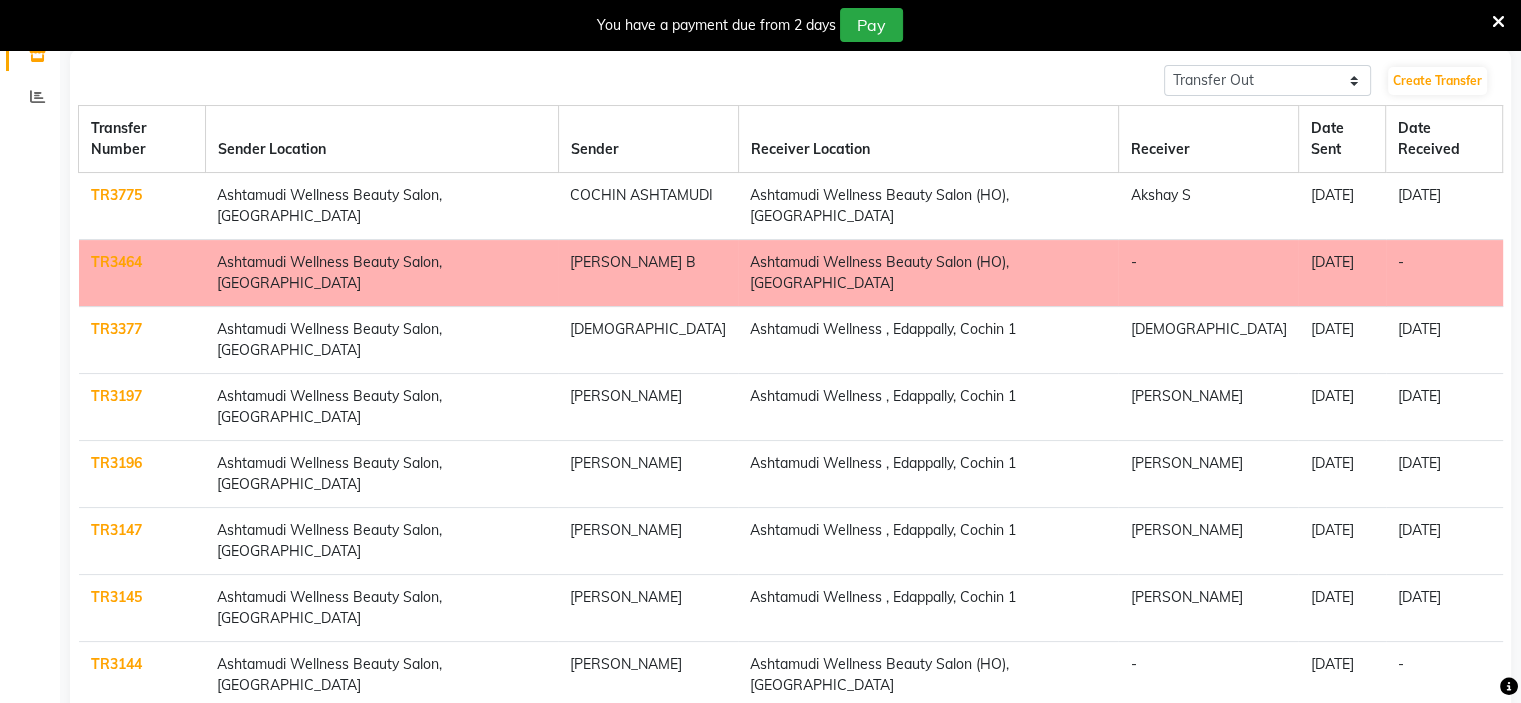 click on "10 20 50 100" 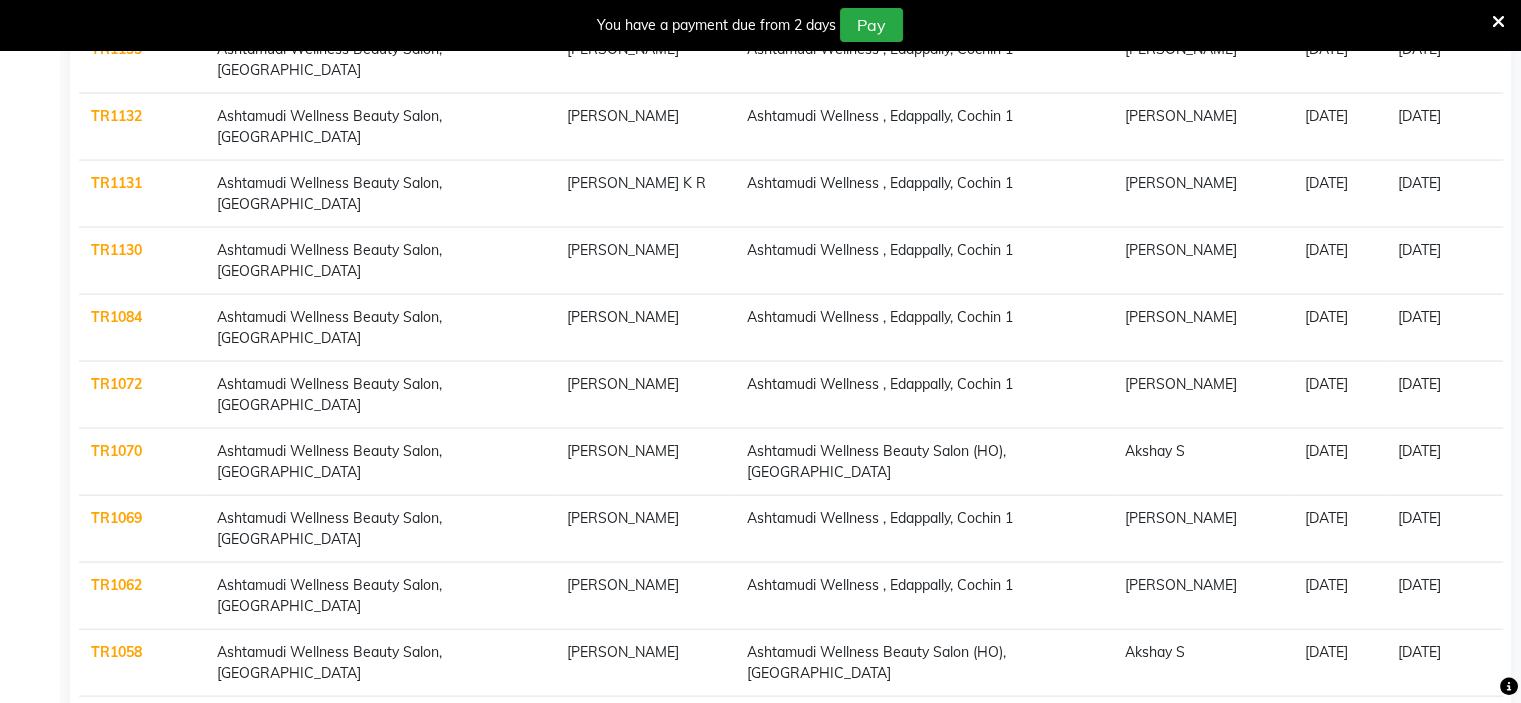 scroll, scrollTop: 5820, scrollLeft: 0, axis: vertical 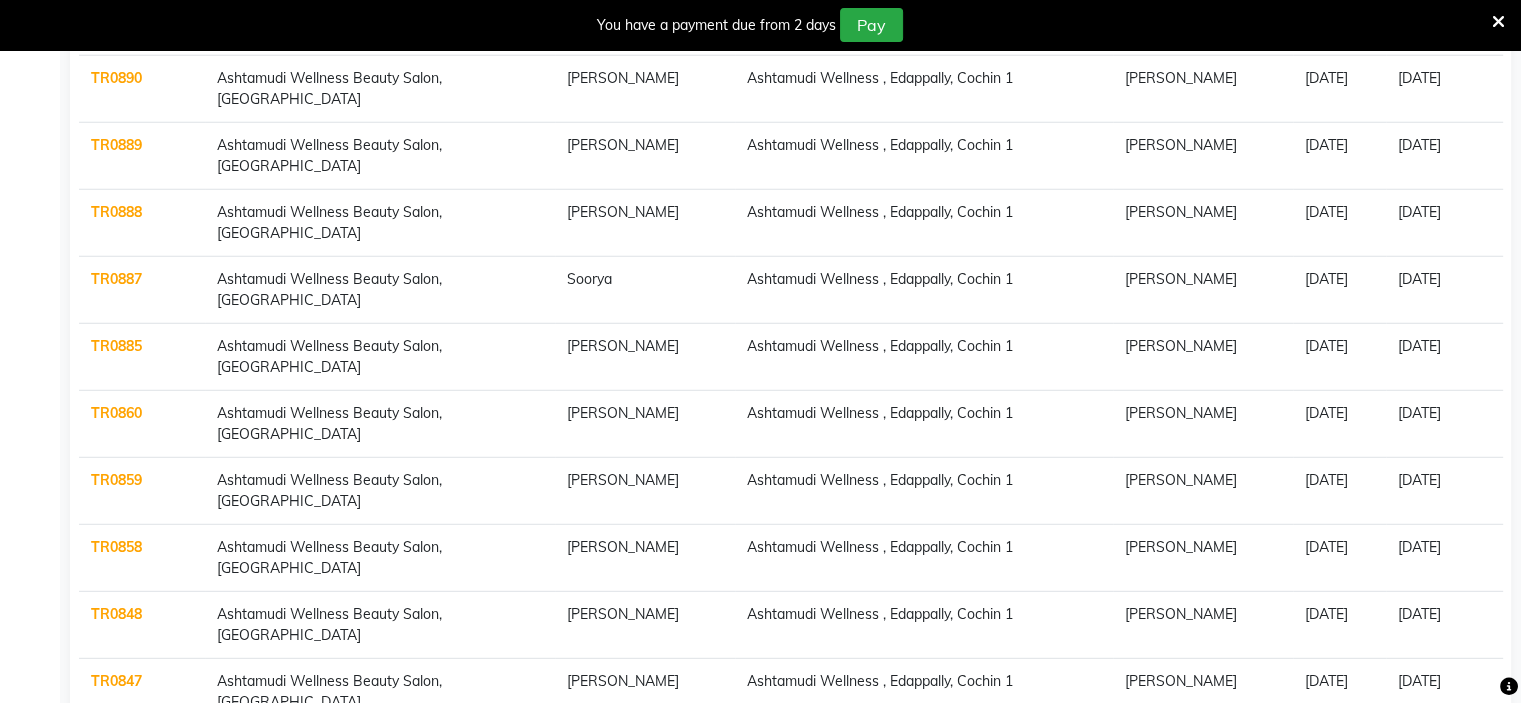 click on "TR0860" 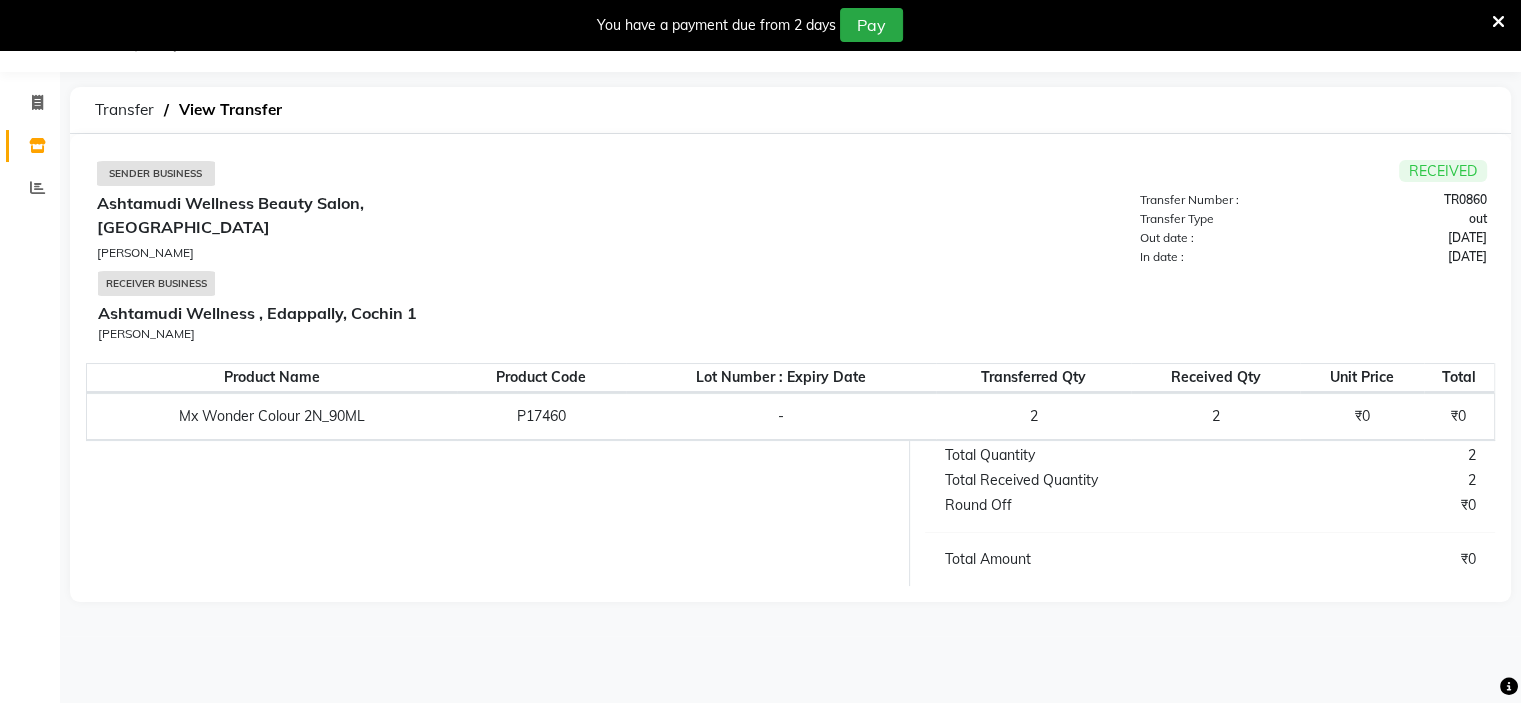 select on "sender" 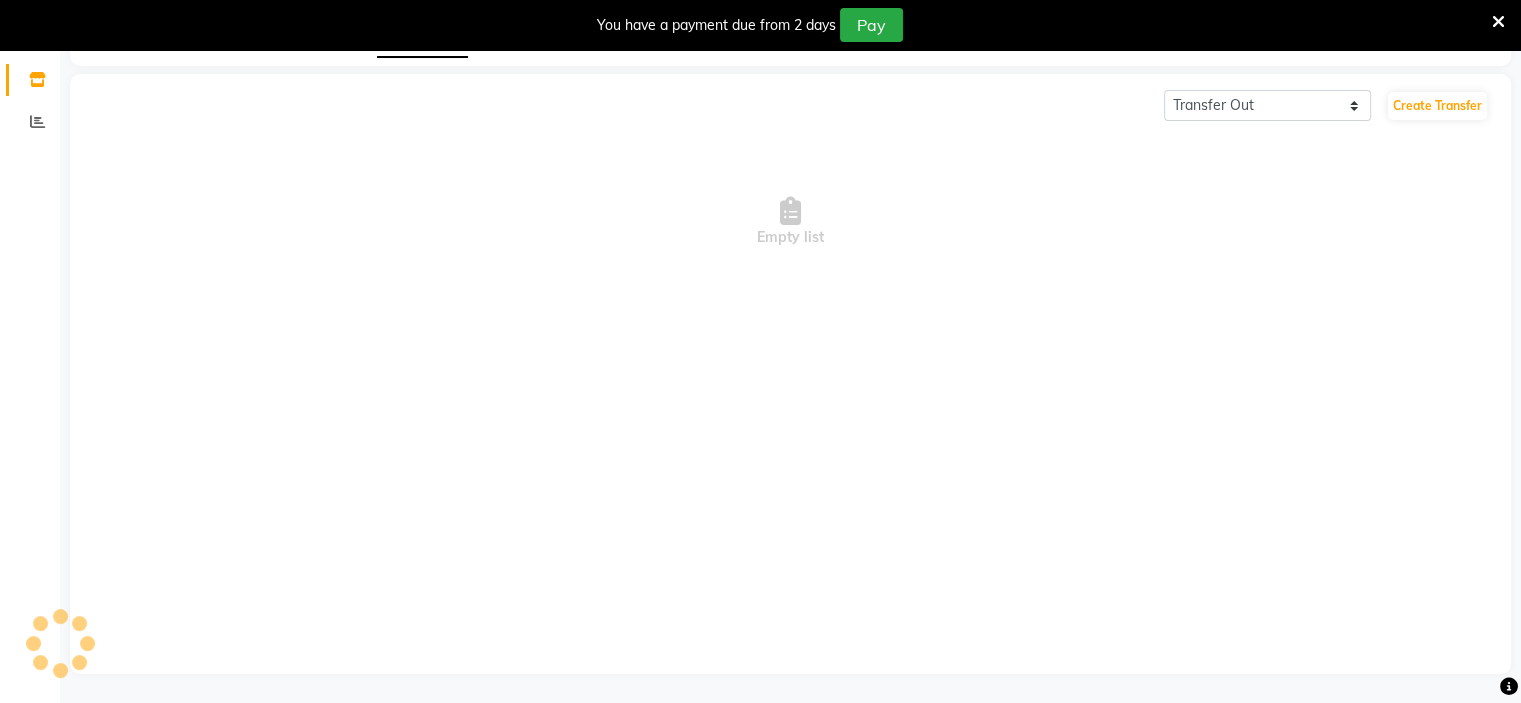 scroll, scrollTop: 141, scrollLeft: 0, axis: vertical 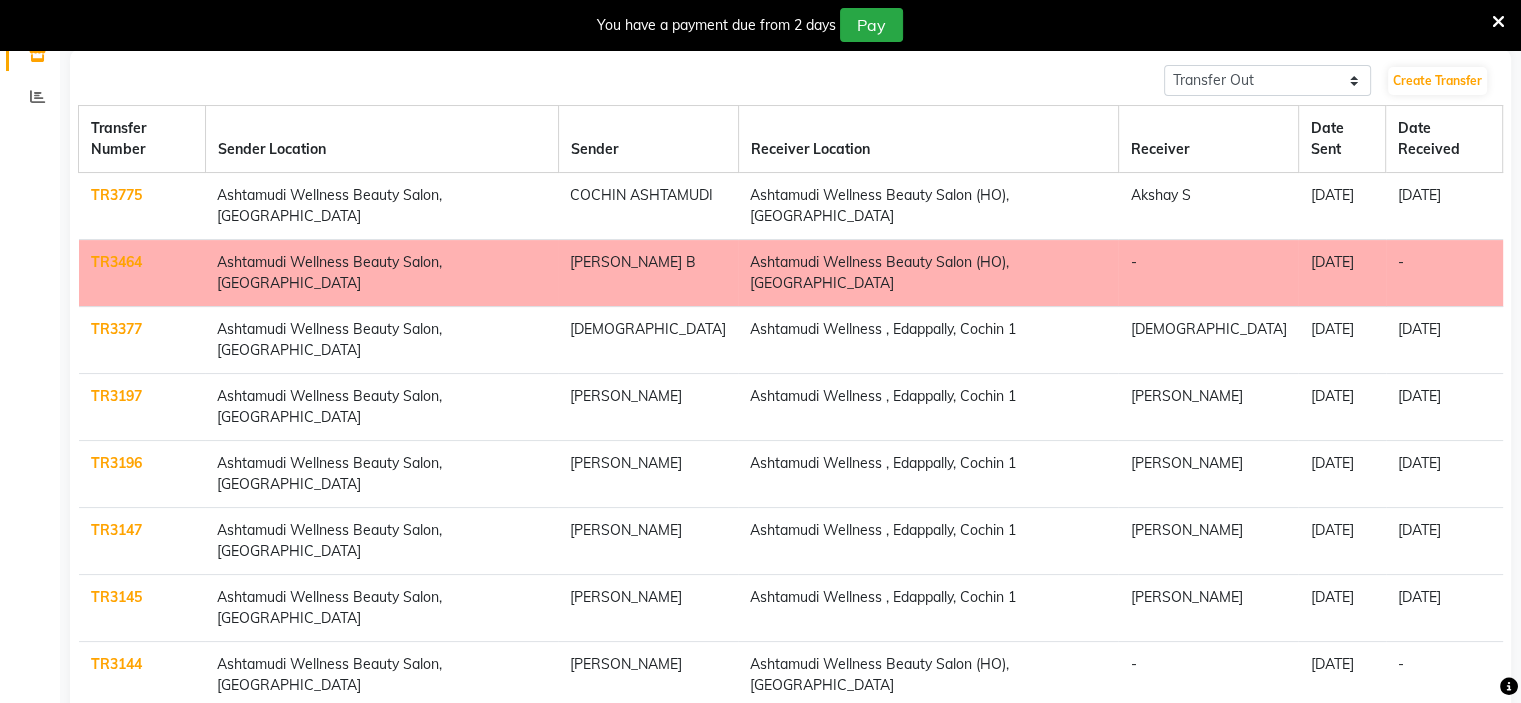 click on "10 20 50 100" 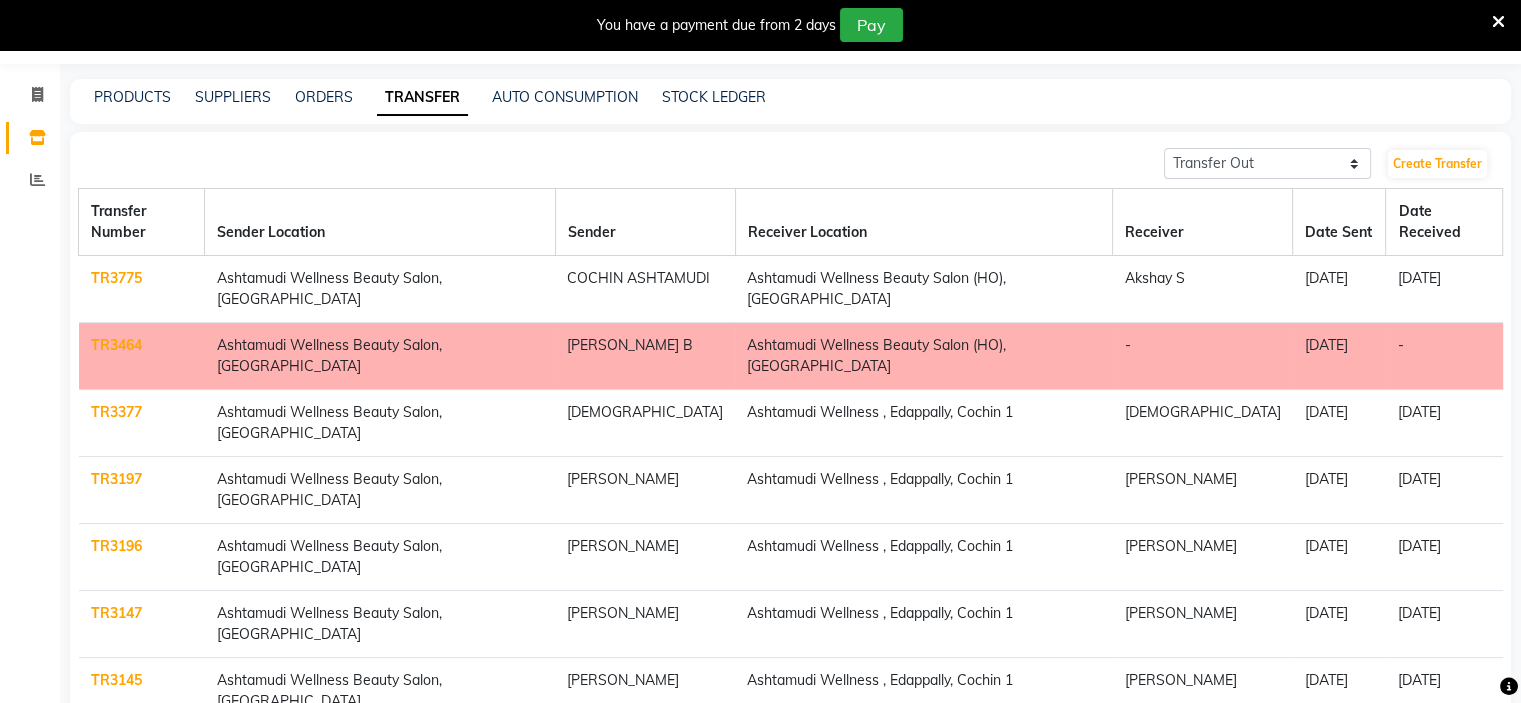 scroll, scrollTop: 0, scrollLeft: 0, axis: both 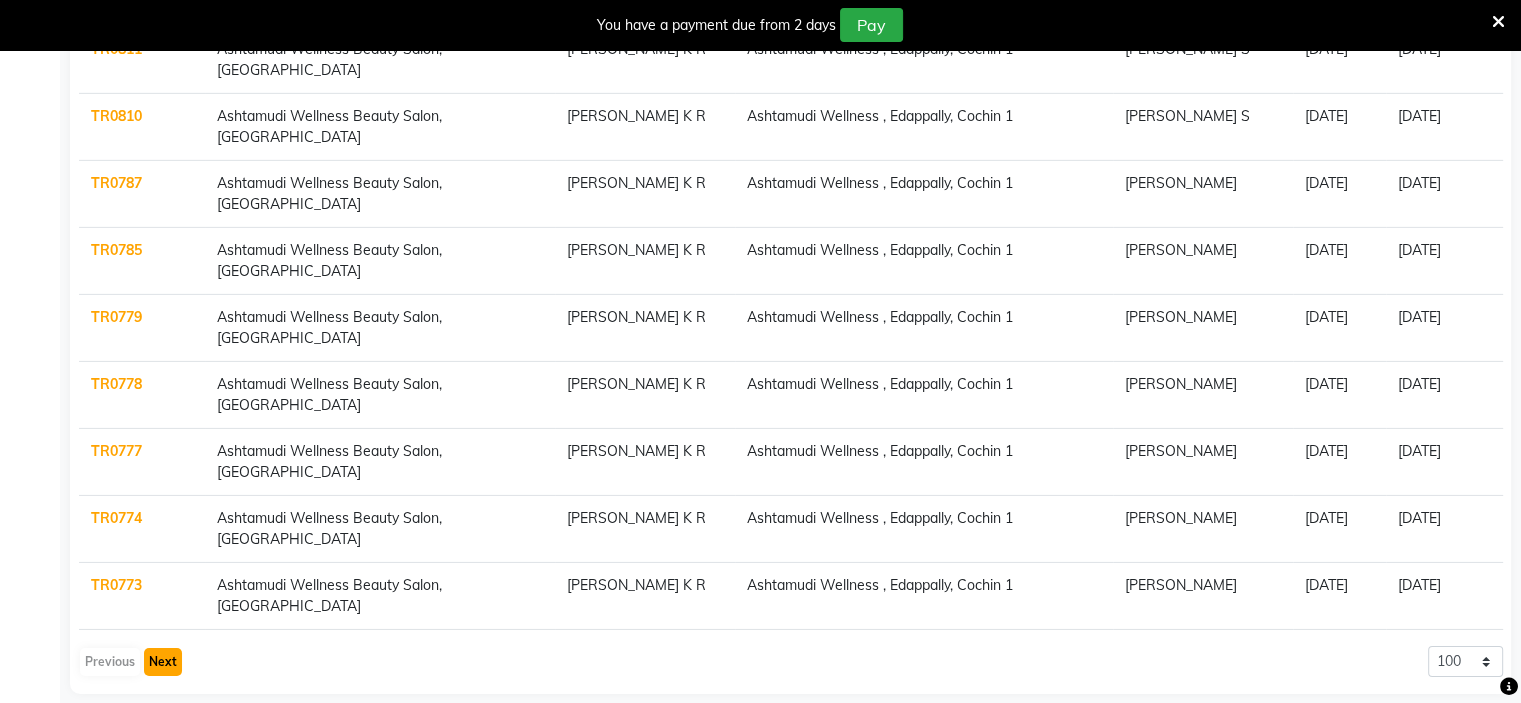 click on "Next" 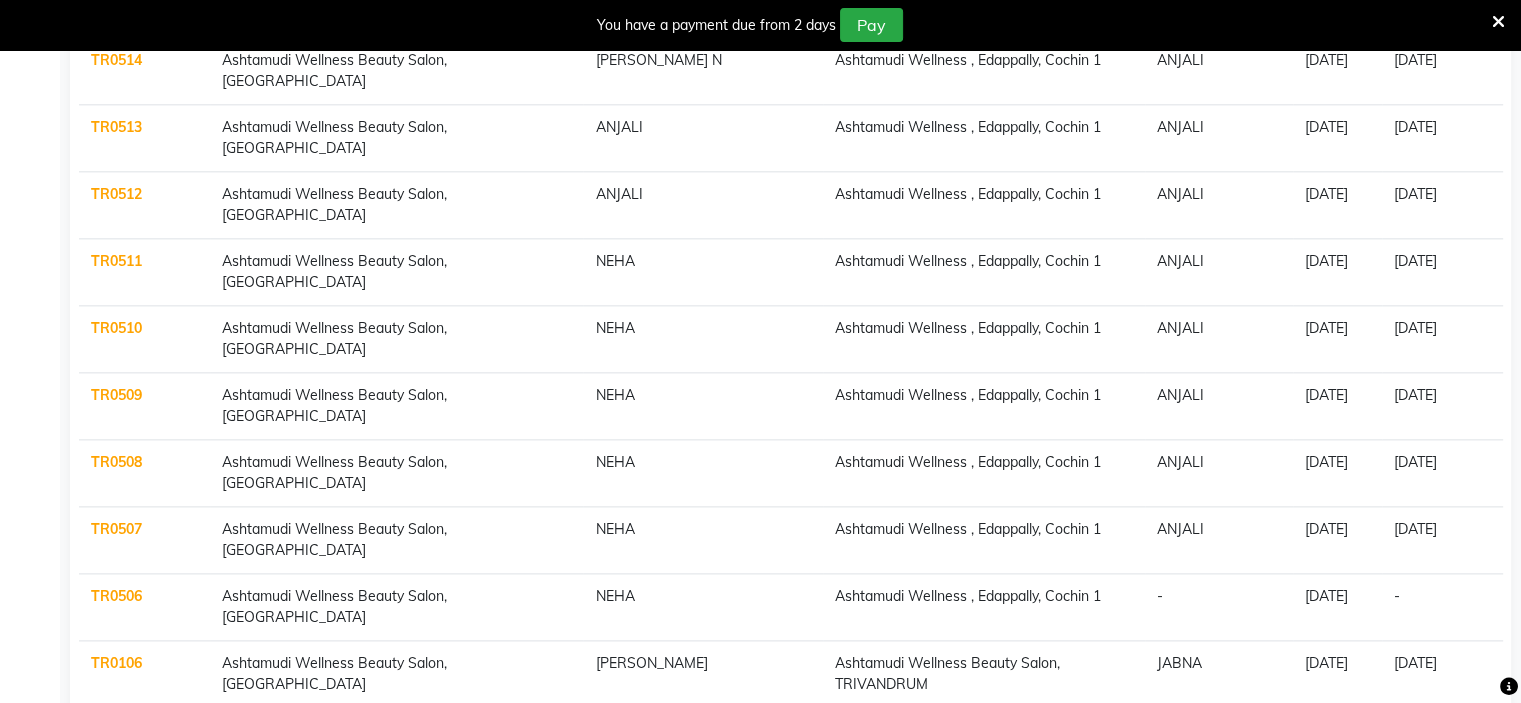 scroll, scrollTop: 2510, scrollLeft: 0, axis: vertical 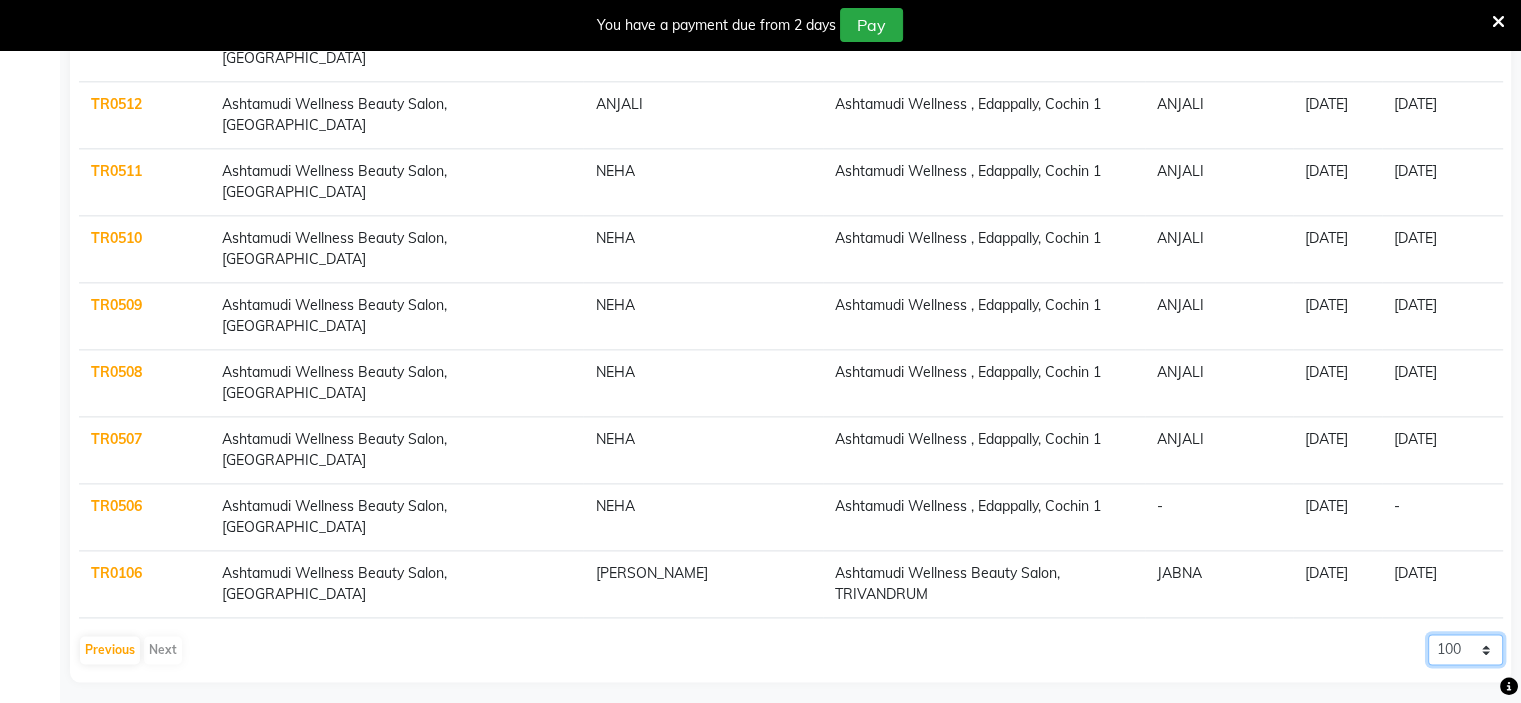 click on "10 20 50 100" 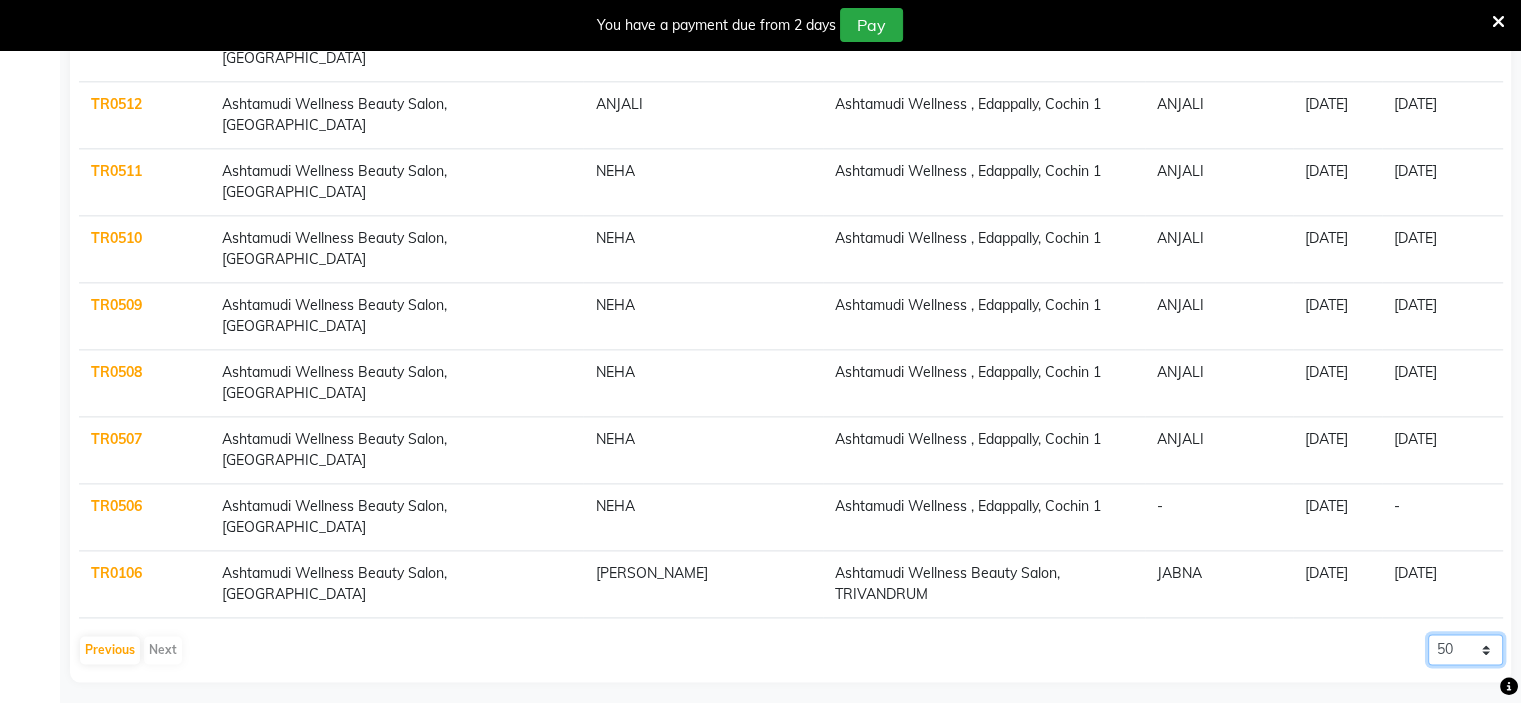 click on "10 20 50 100" 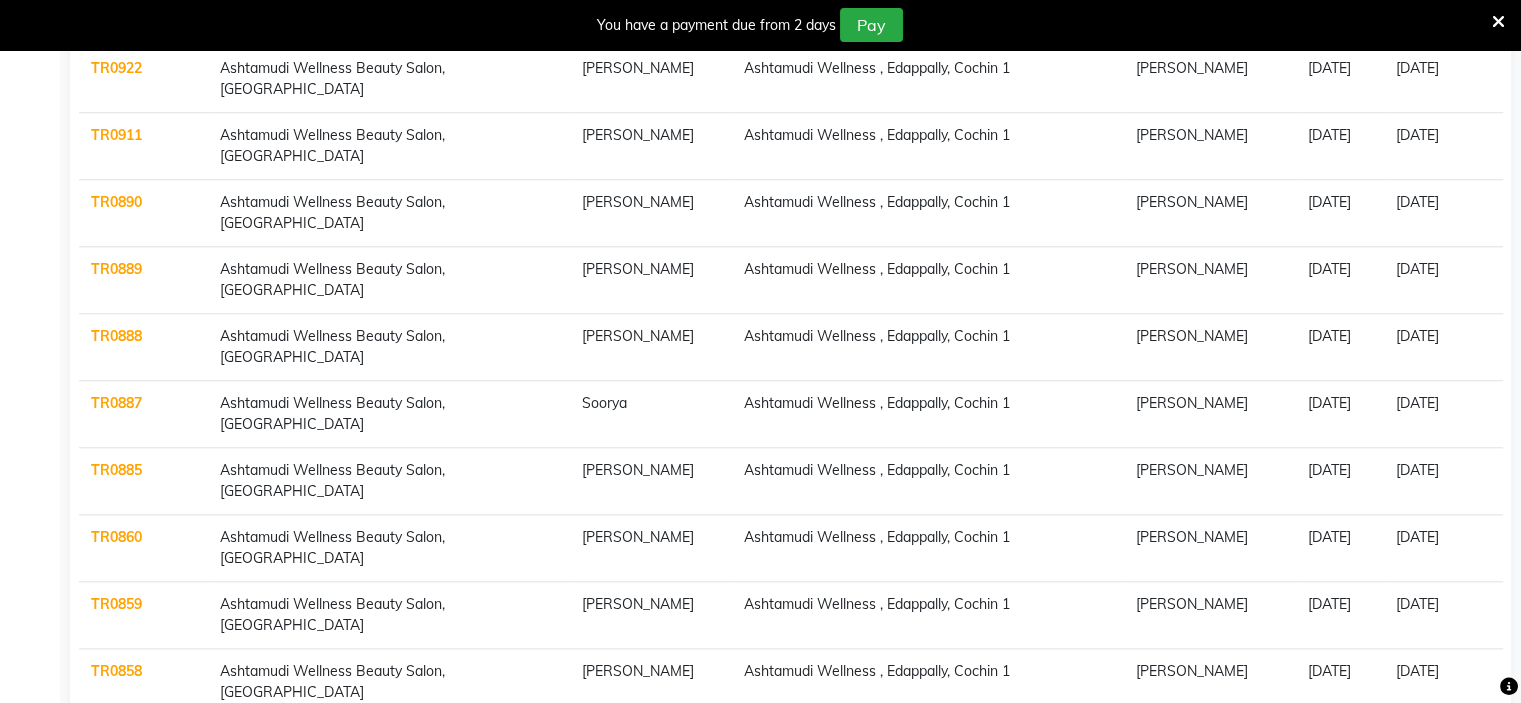 scroll, scrollTop: 2110, scrollLeft: 0, axis: vertical 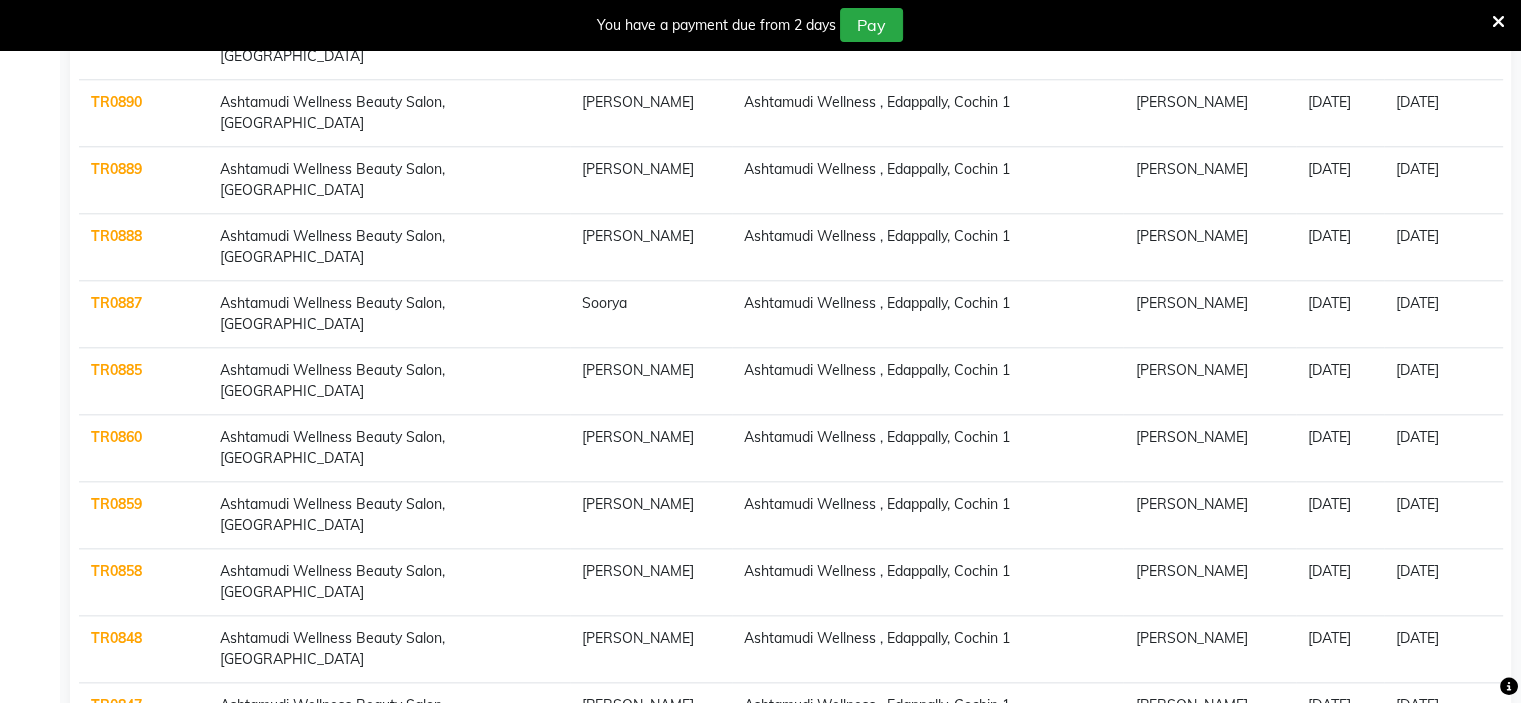 click on "TR0858" 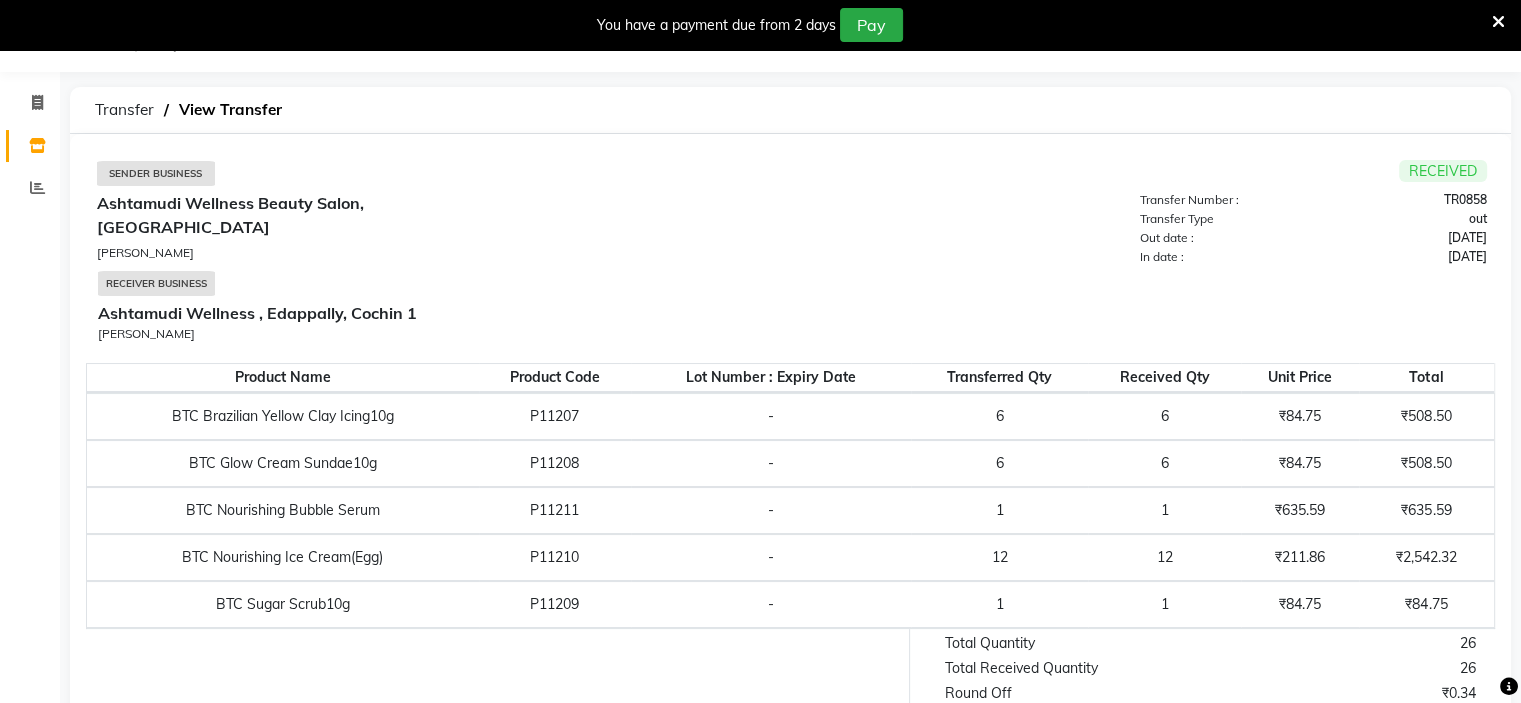 scroll, scrollTop: 143, scrollLeft: 0, axis: vertical 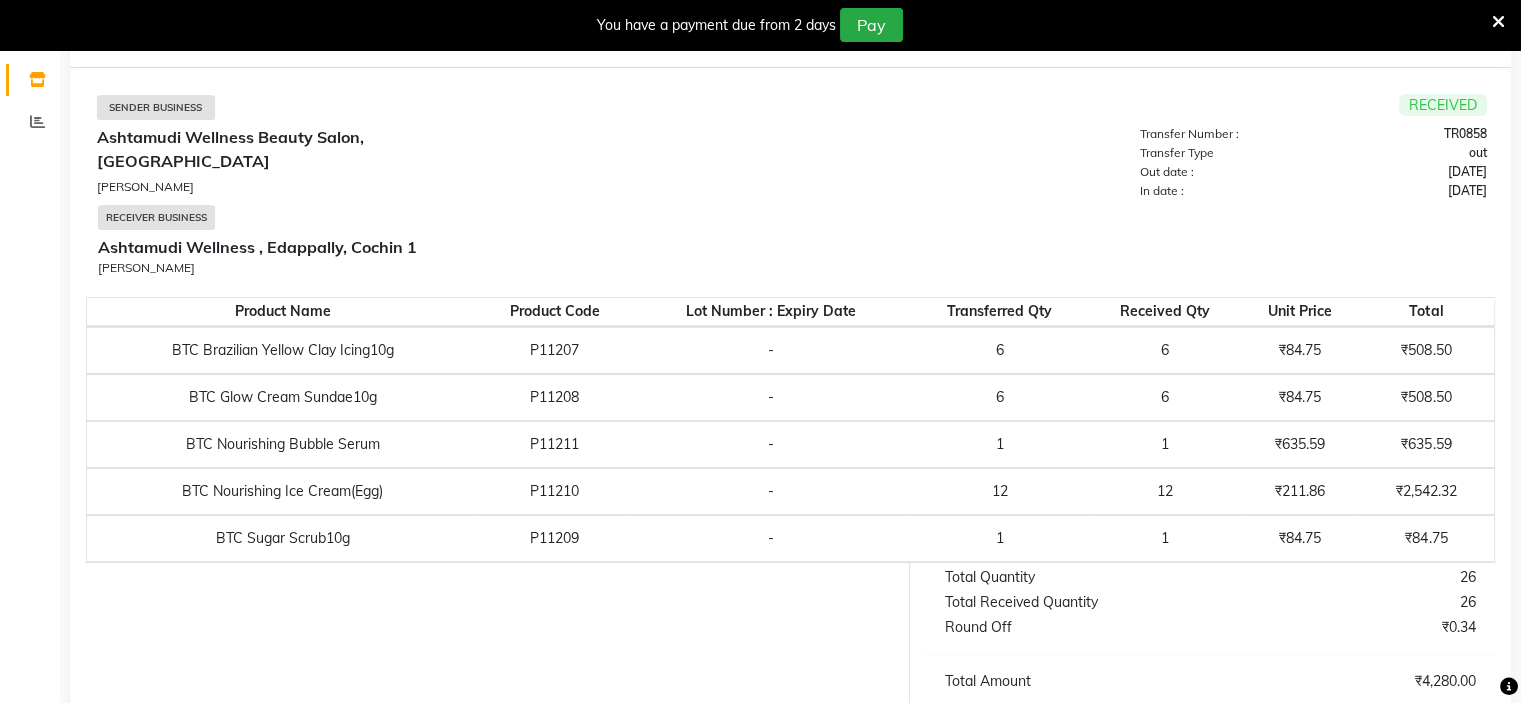 select on "sender" 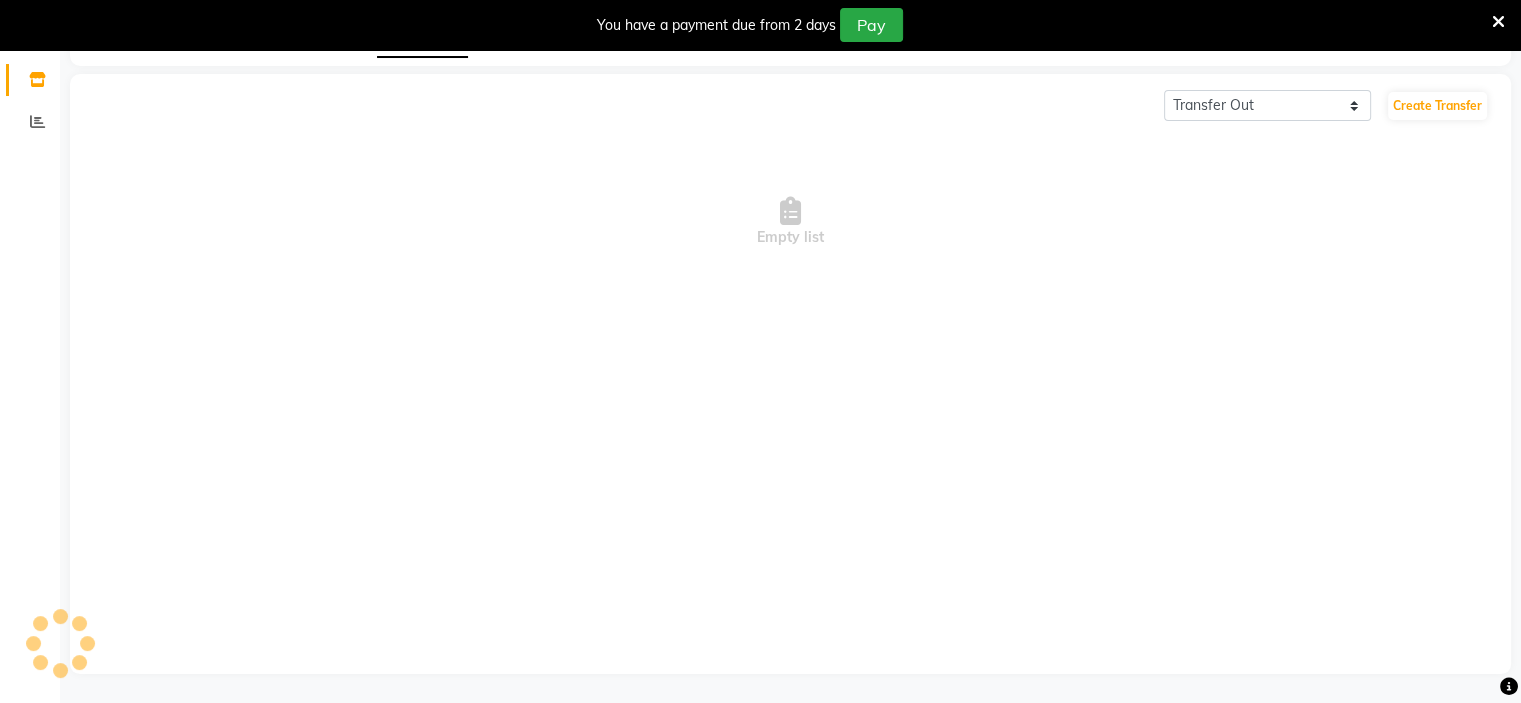 scroll, scrollTop: 141, scrollLeft: 0, axis: vertical 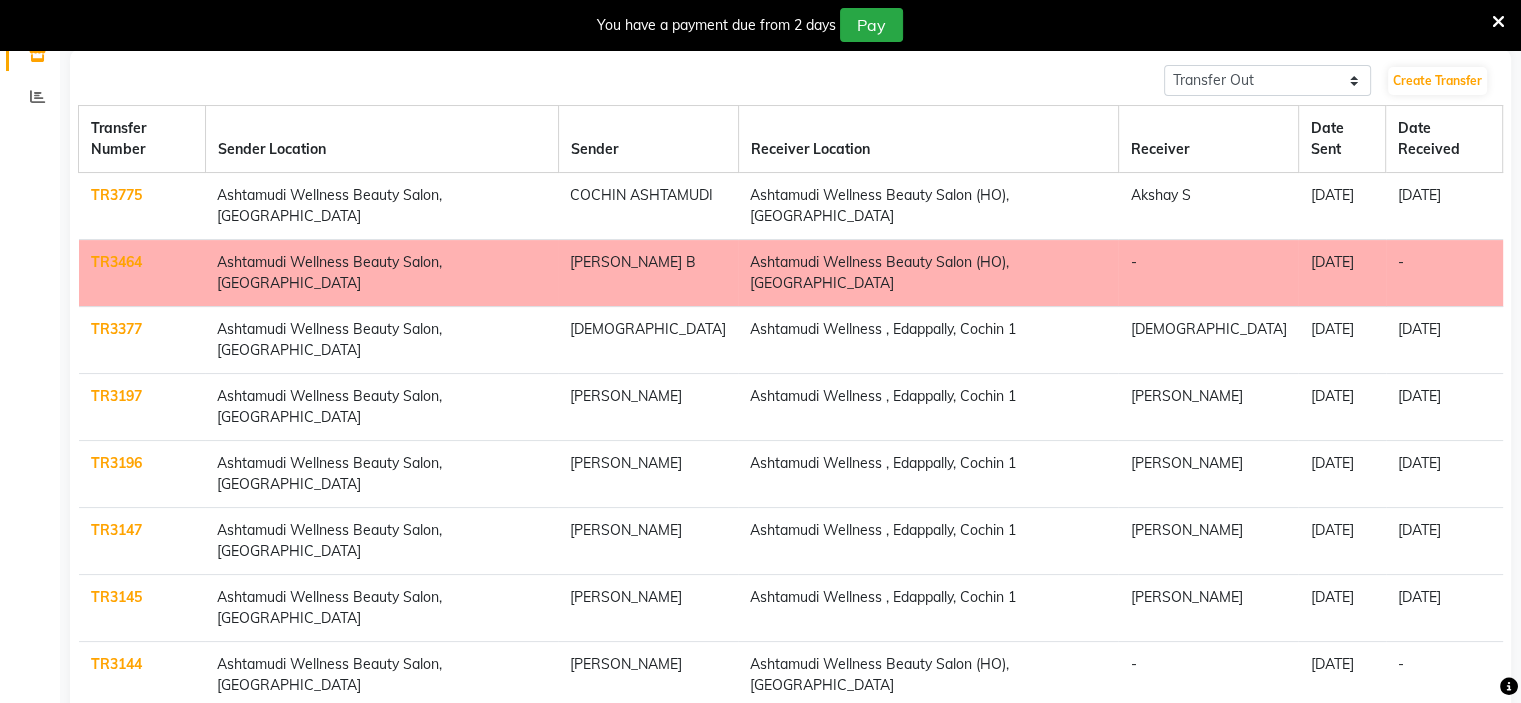 click on "10 20 50 100" 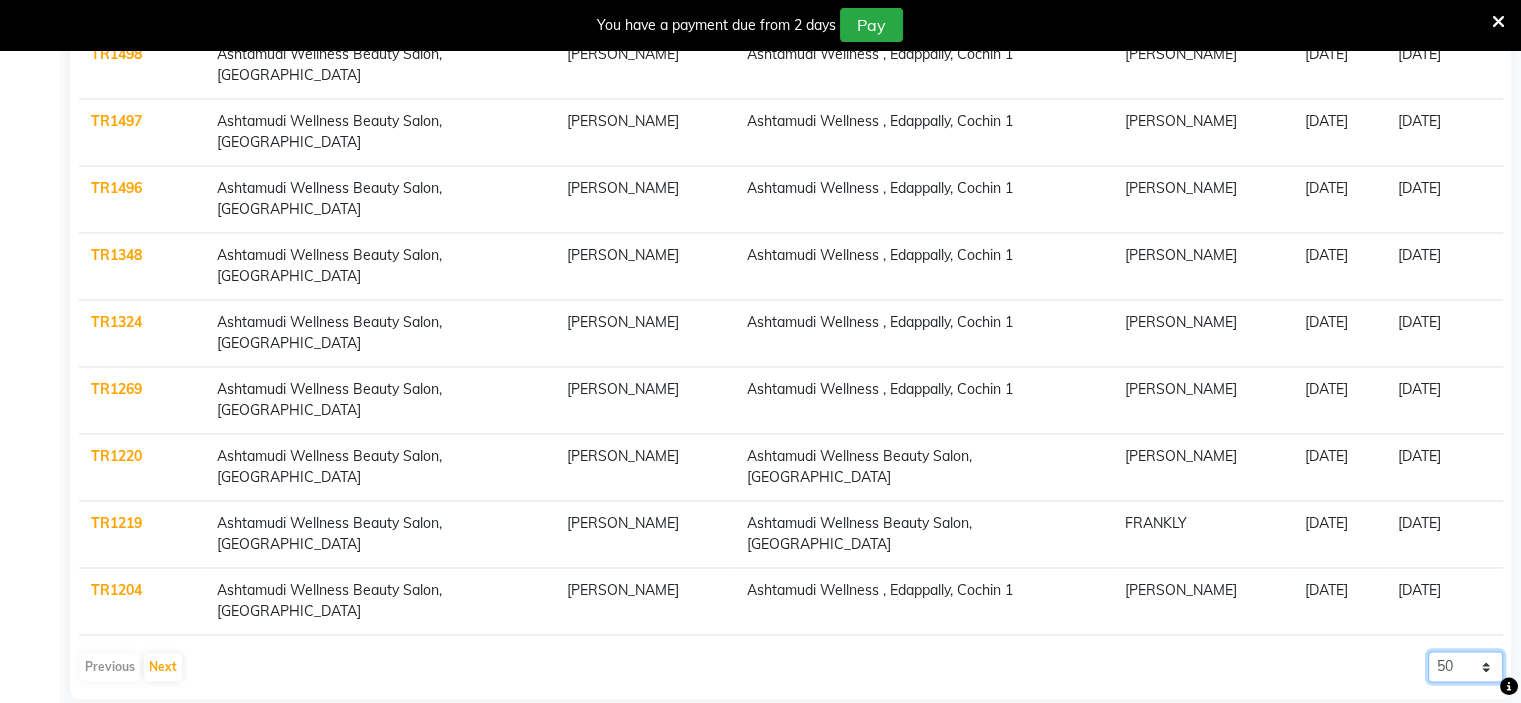 scroll, scrollTop: 3044, scrollLeft: 0, axis: vertical 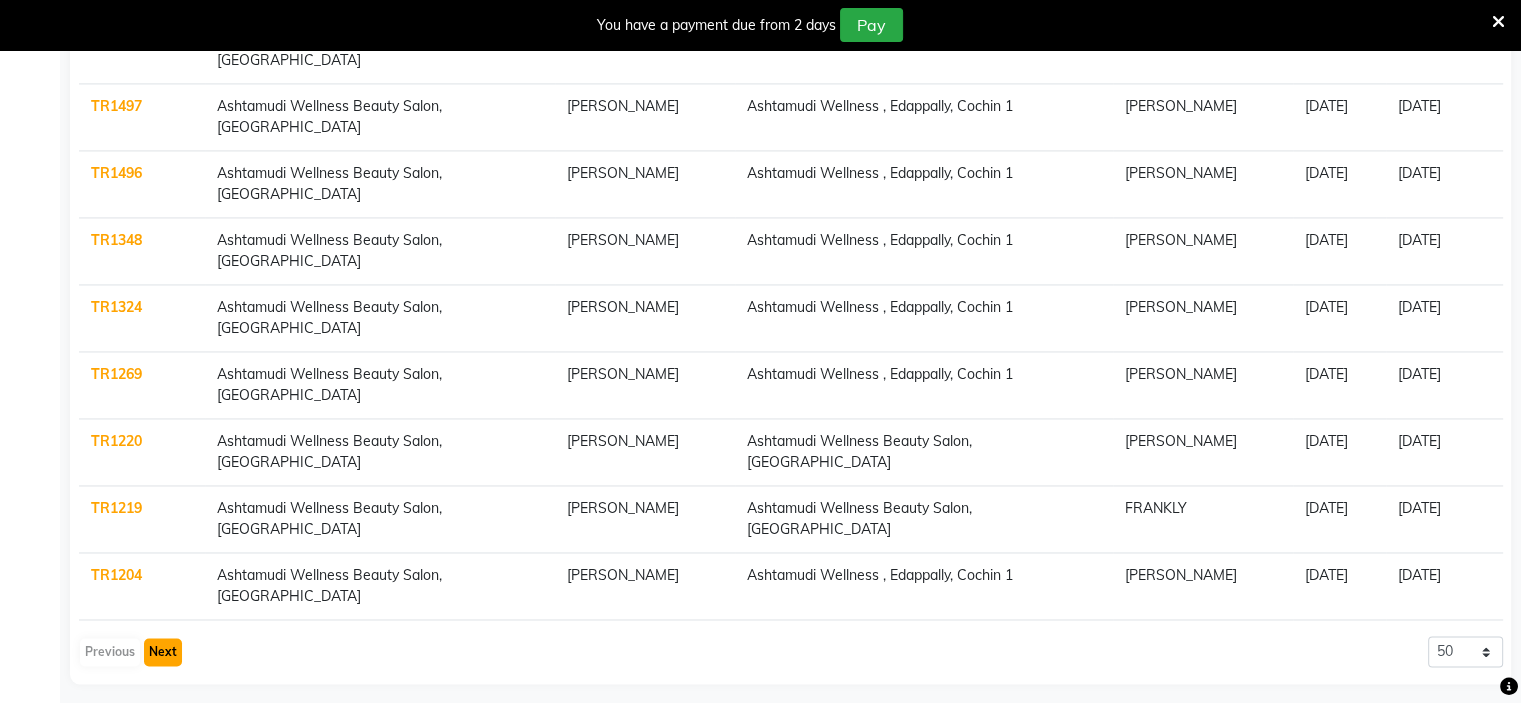click on "Next" 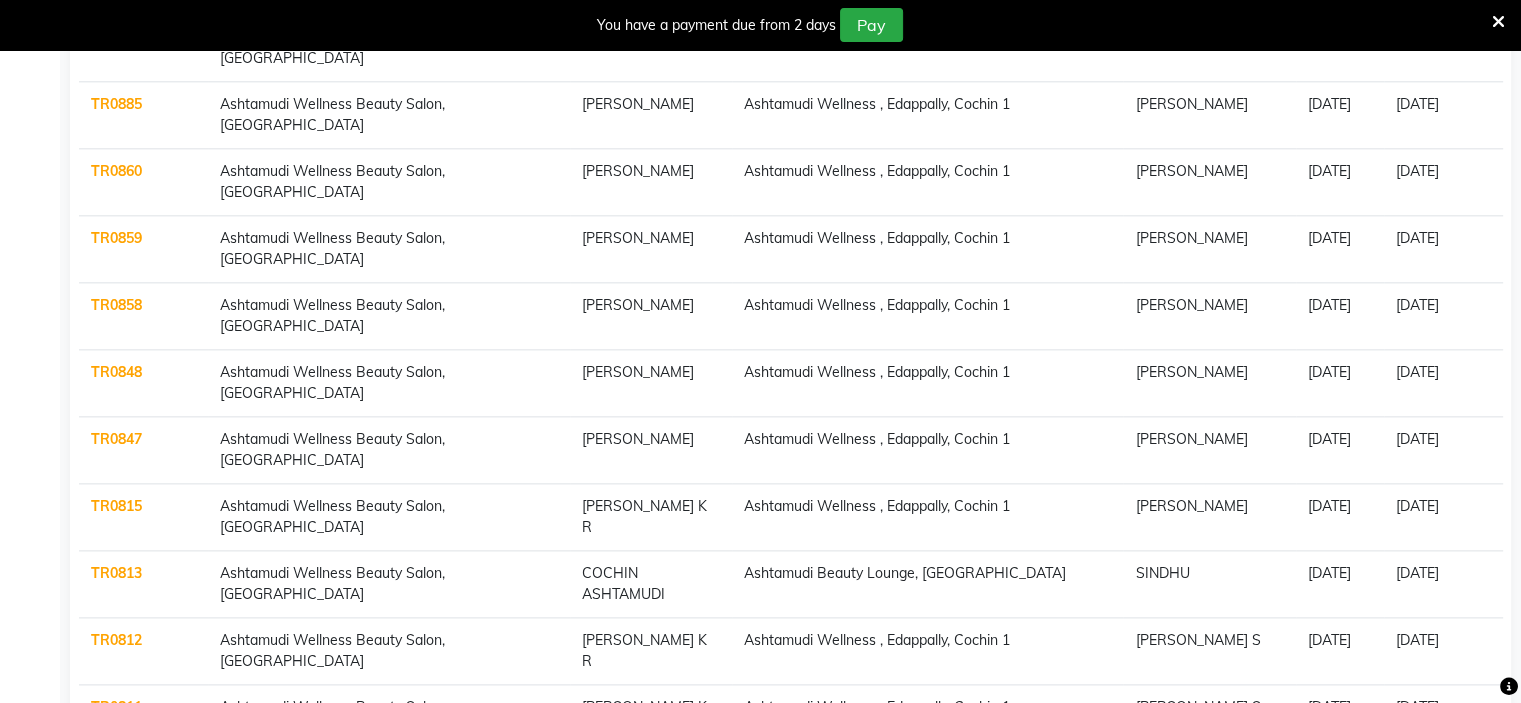 scroll, scrollTop: 2244, scrollLeft: 0, axis: vertical 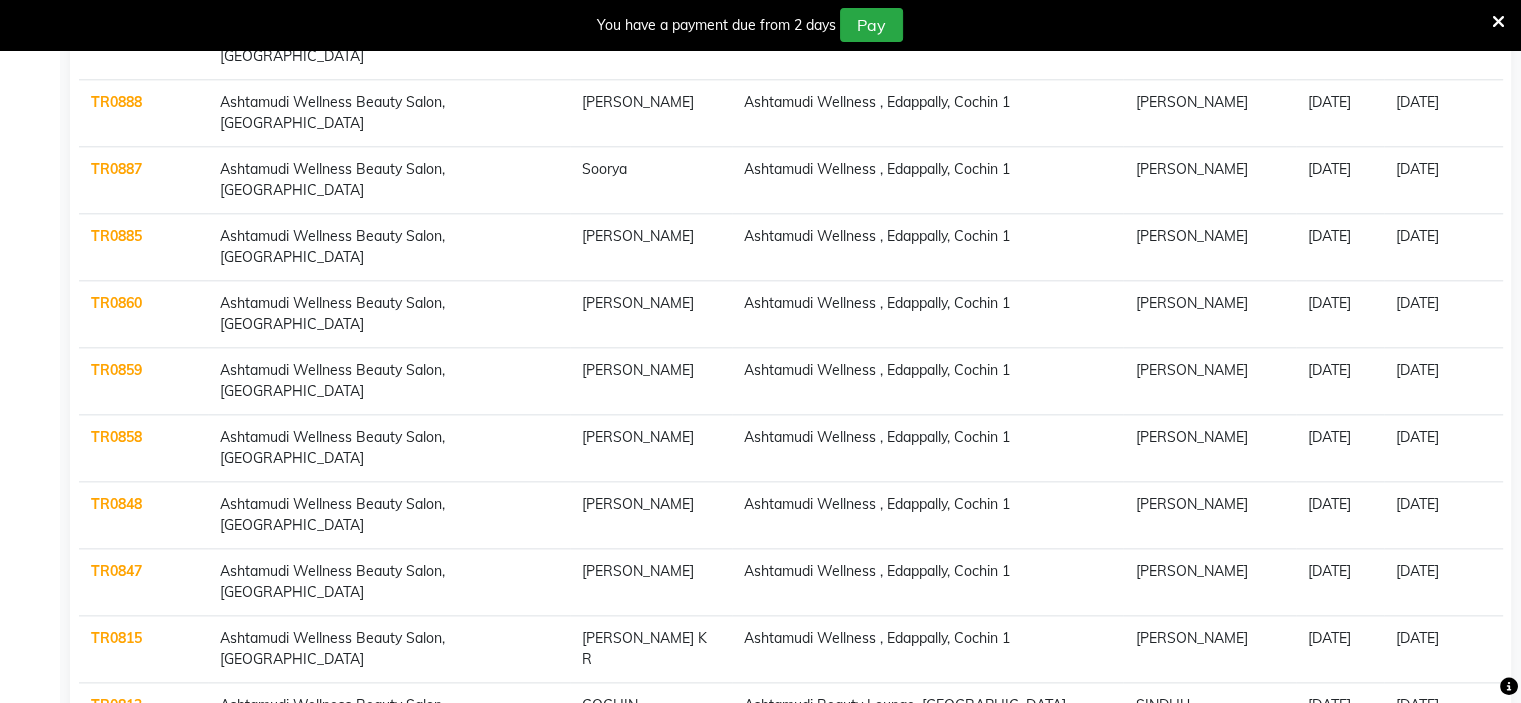 click on "TR0859" 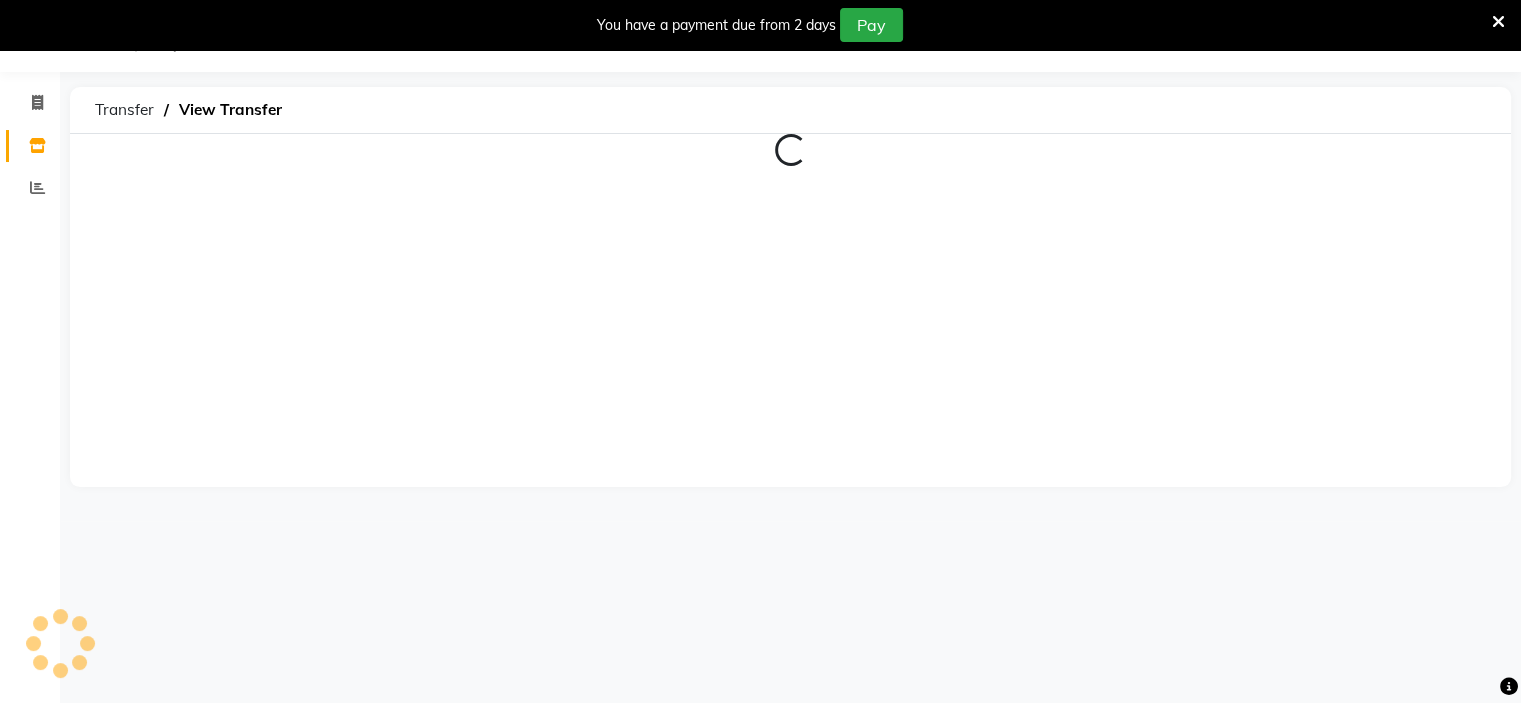 scroll, scrollTop: 50, scrollLeft: 0, axis: vertical 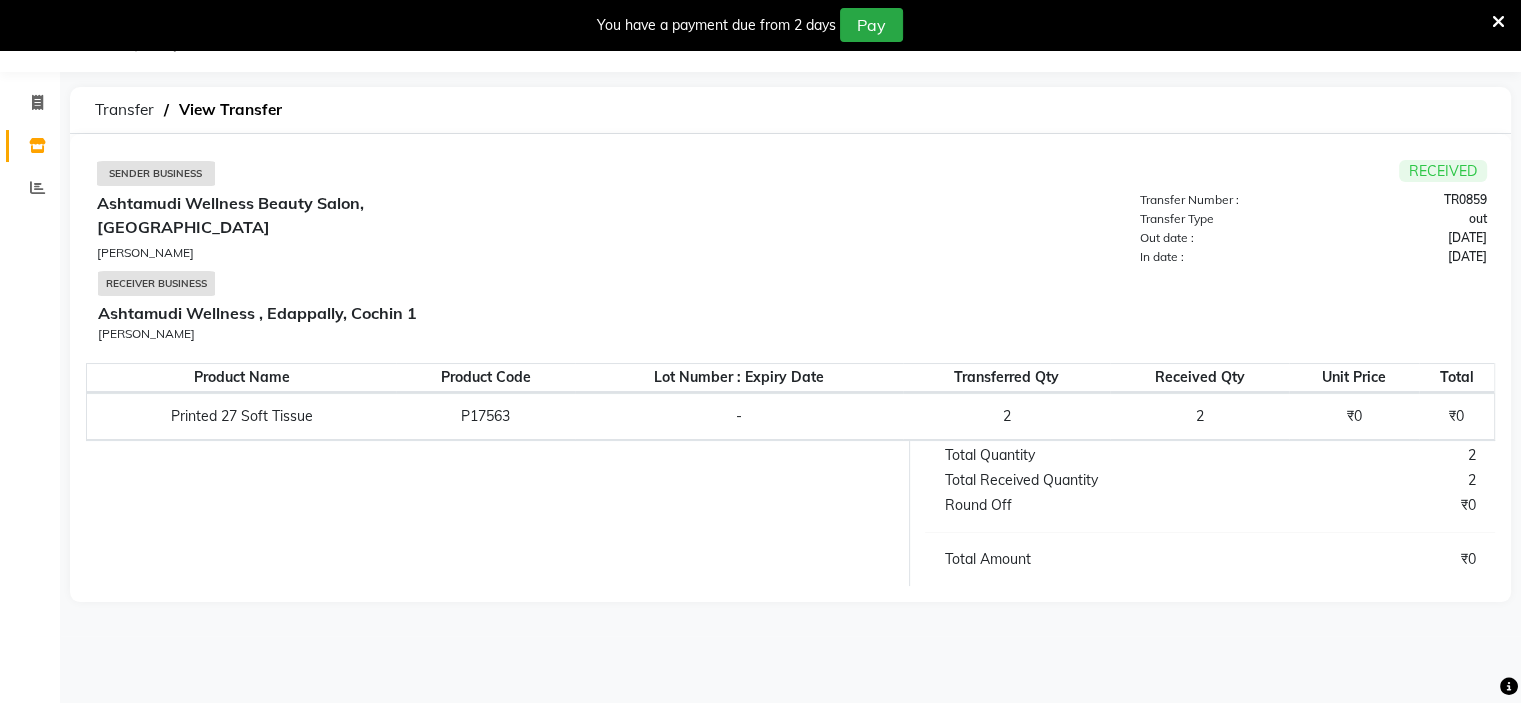 select on "sender" 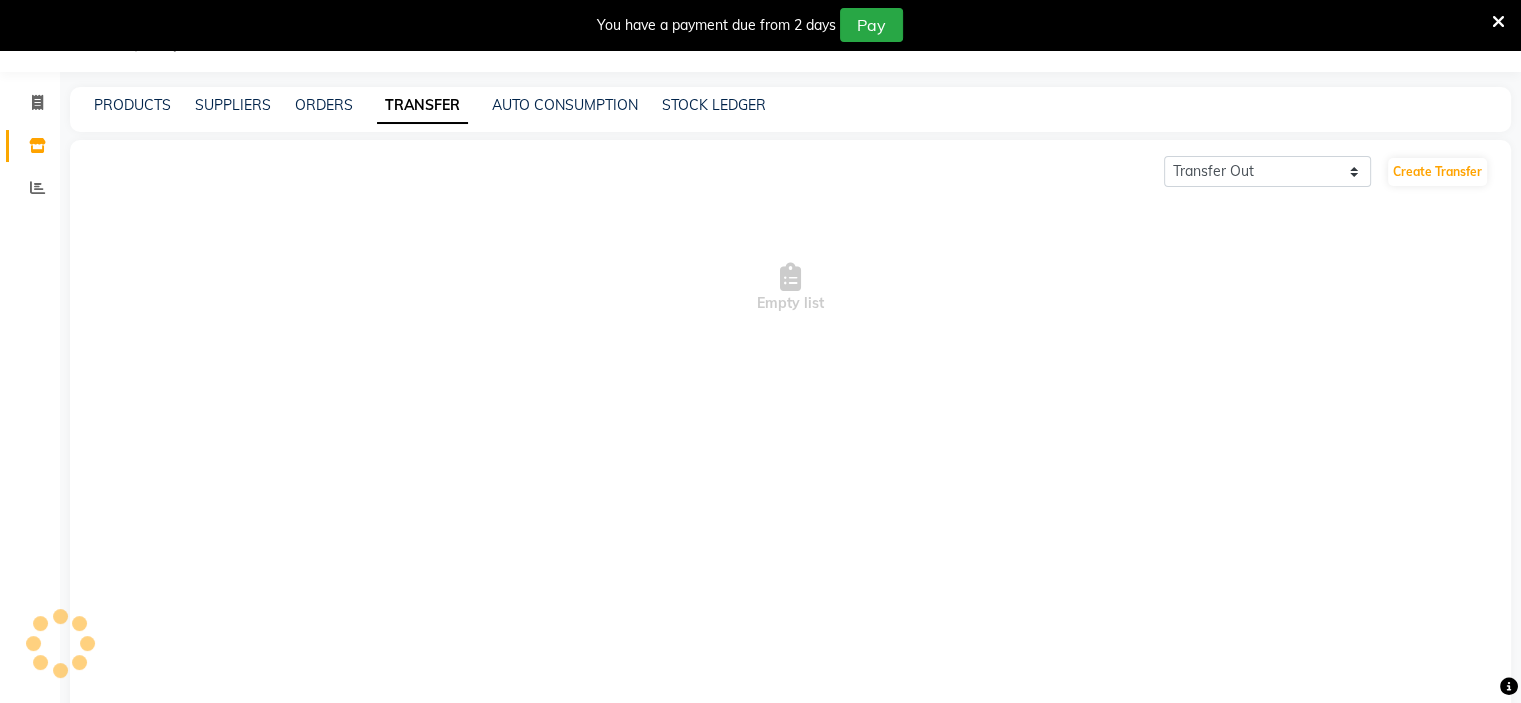scroll, scrollTop: 141, scrollLeft: 0, axis: vertical 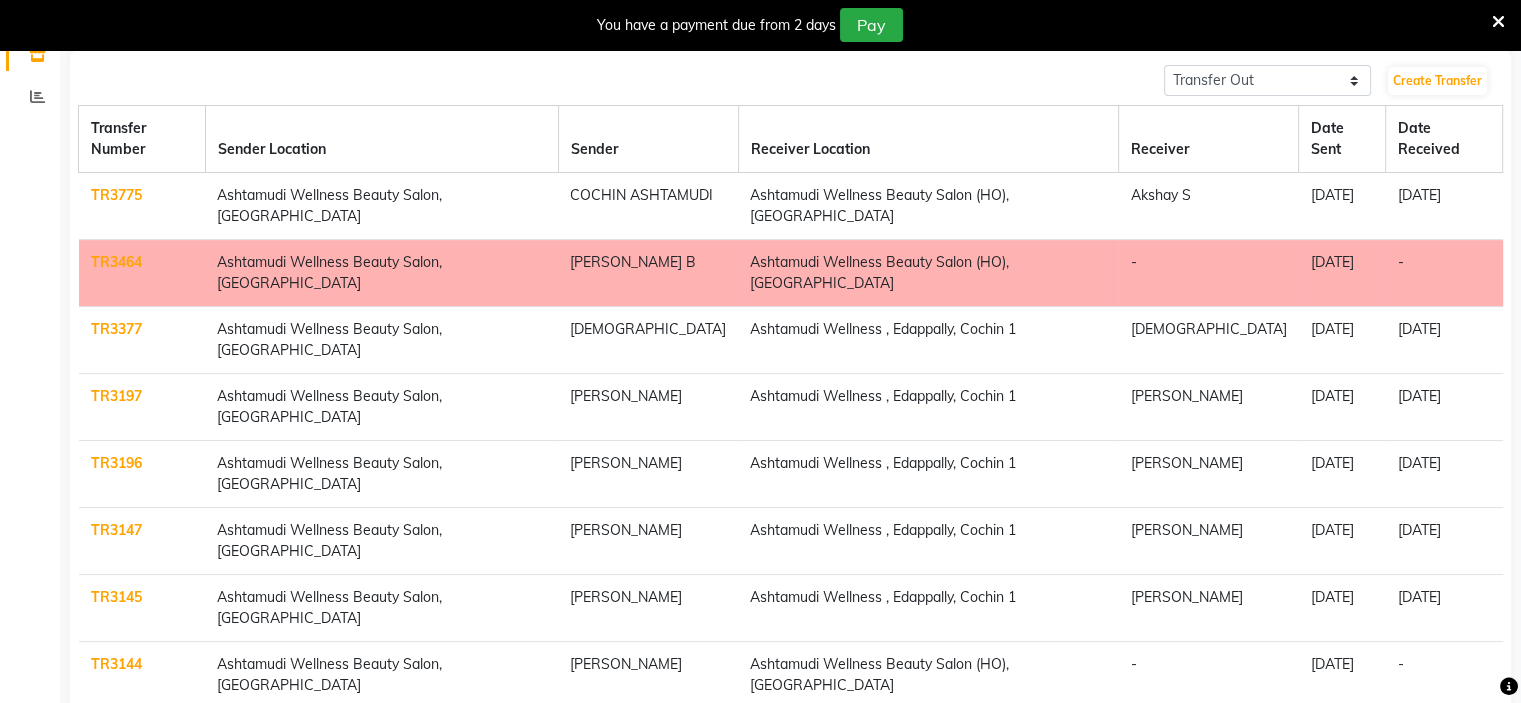 click on "Previous   Next" 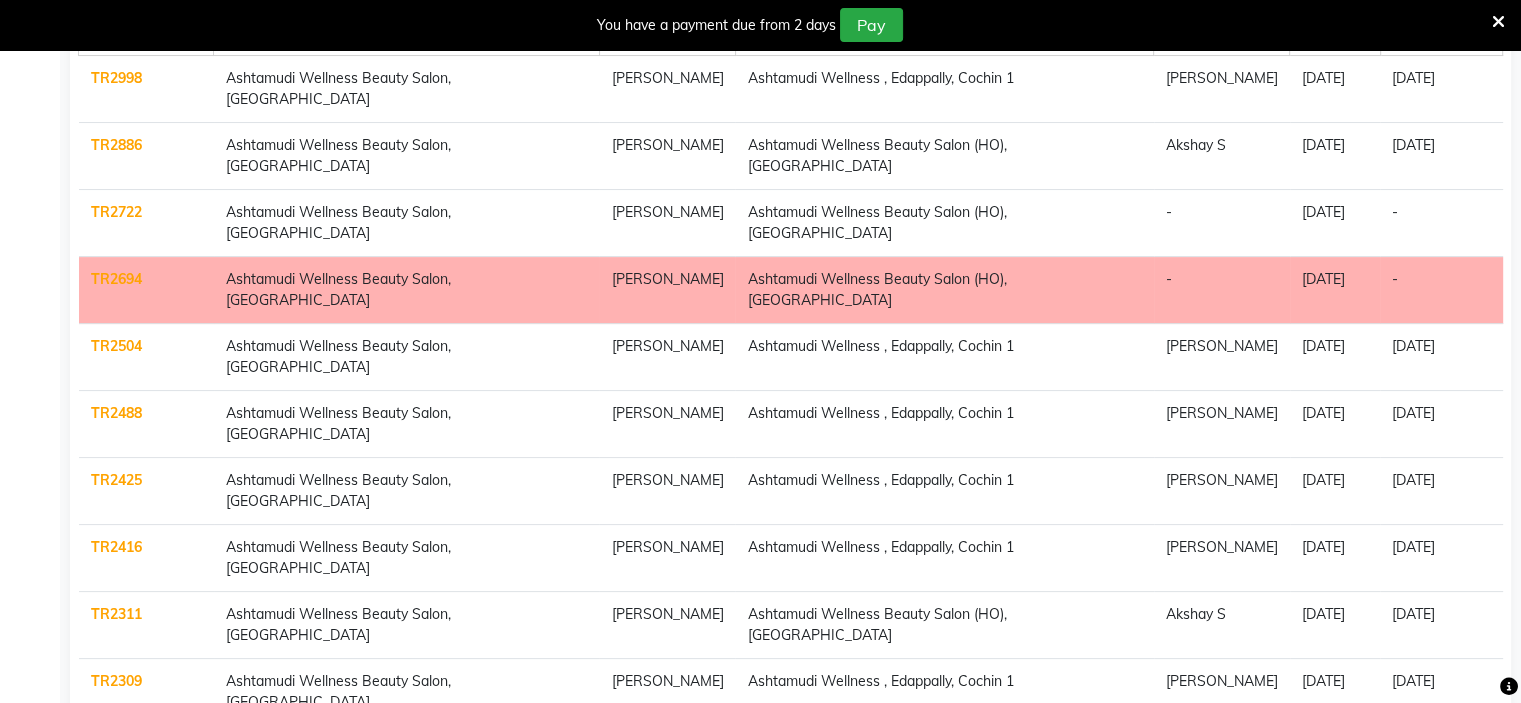 scroll, scrollTop: 372, scrollLeft: 0, axis: vertical 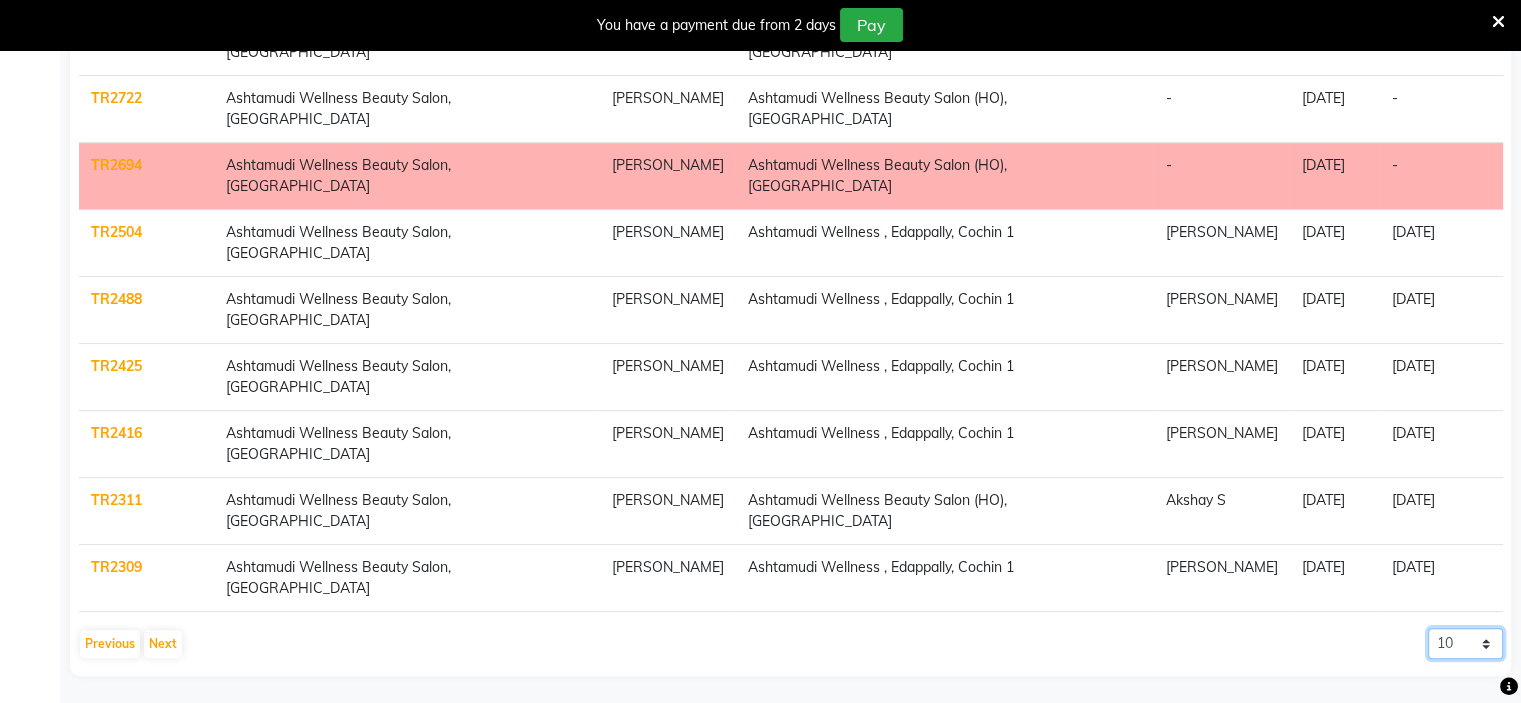 click on "10 20 50 100" 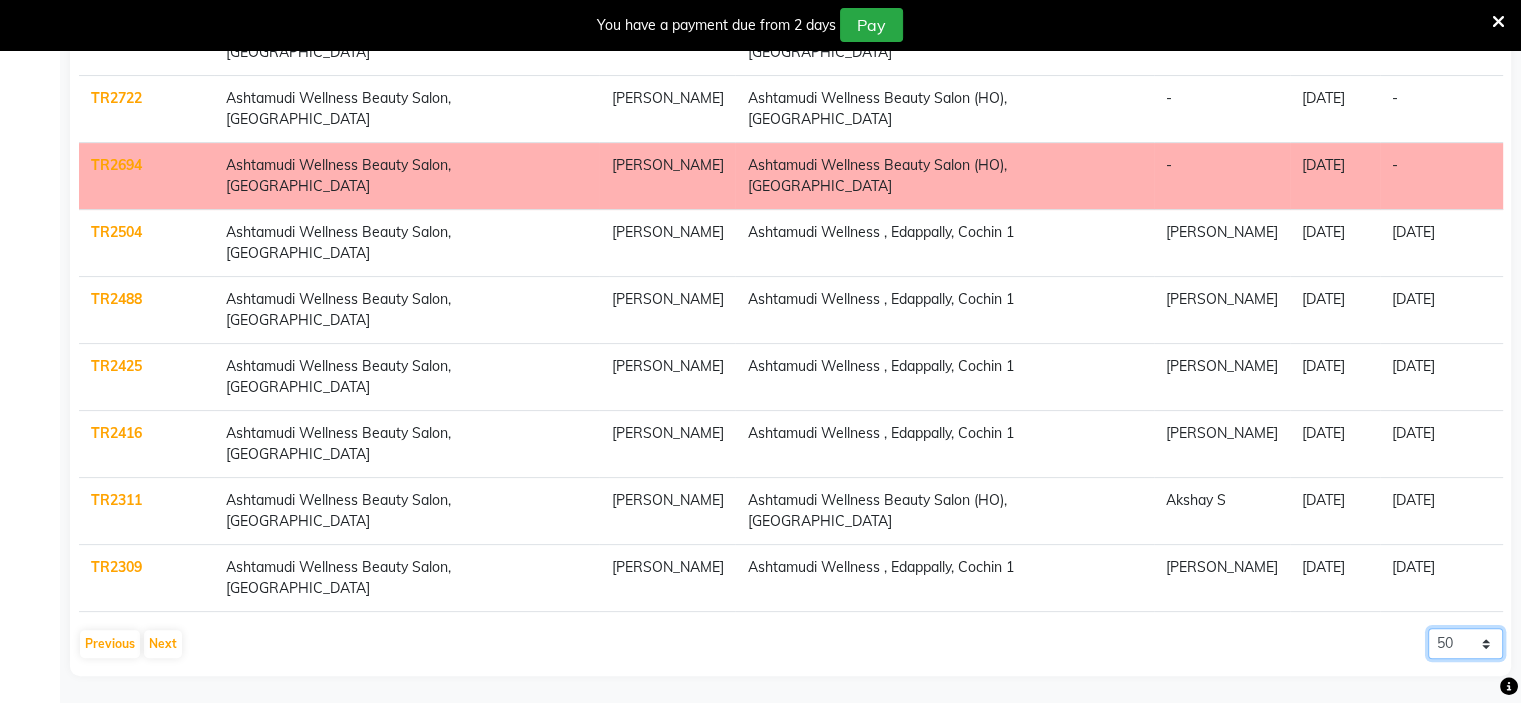click on "10 20 50 100" 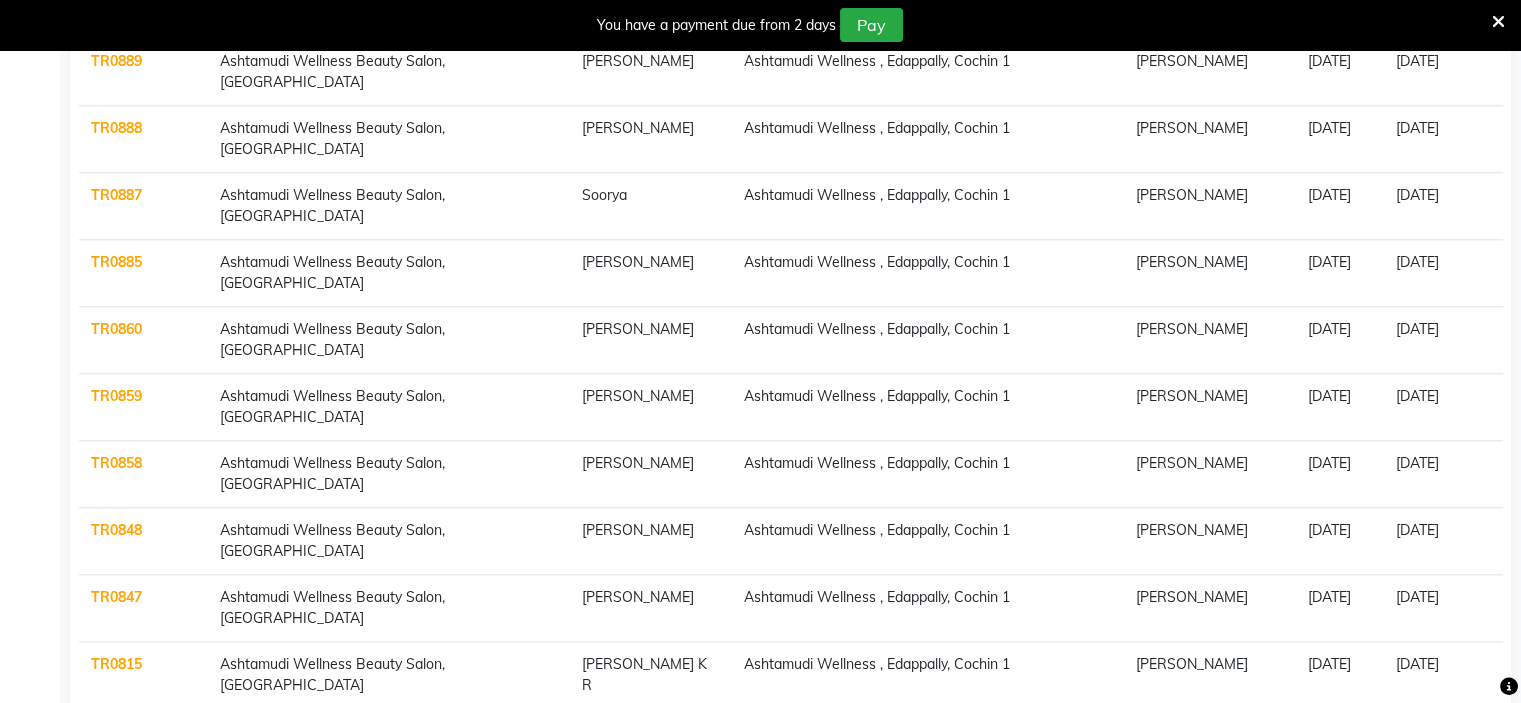 scroll, scrollTop: 2172, scrollLeft: 0, axis: vertical 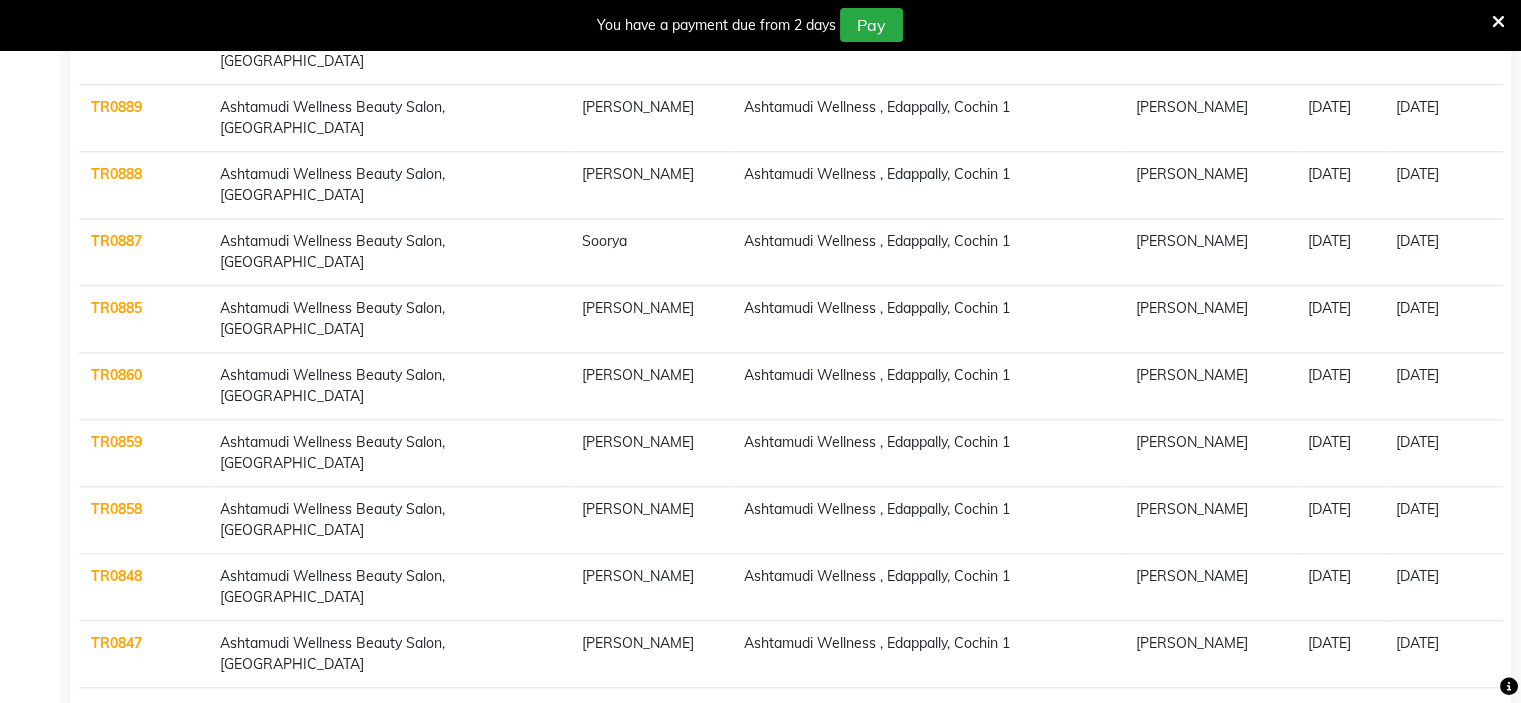 click on "TR0885" 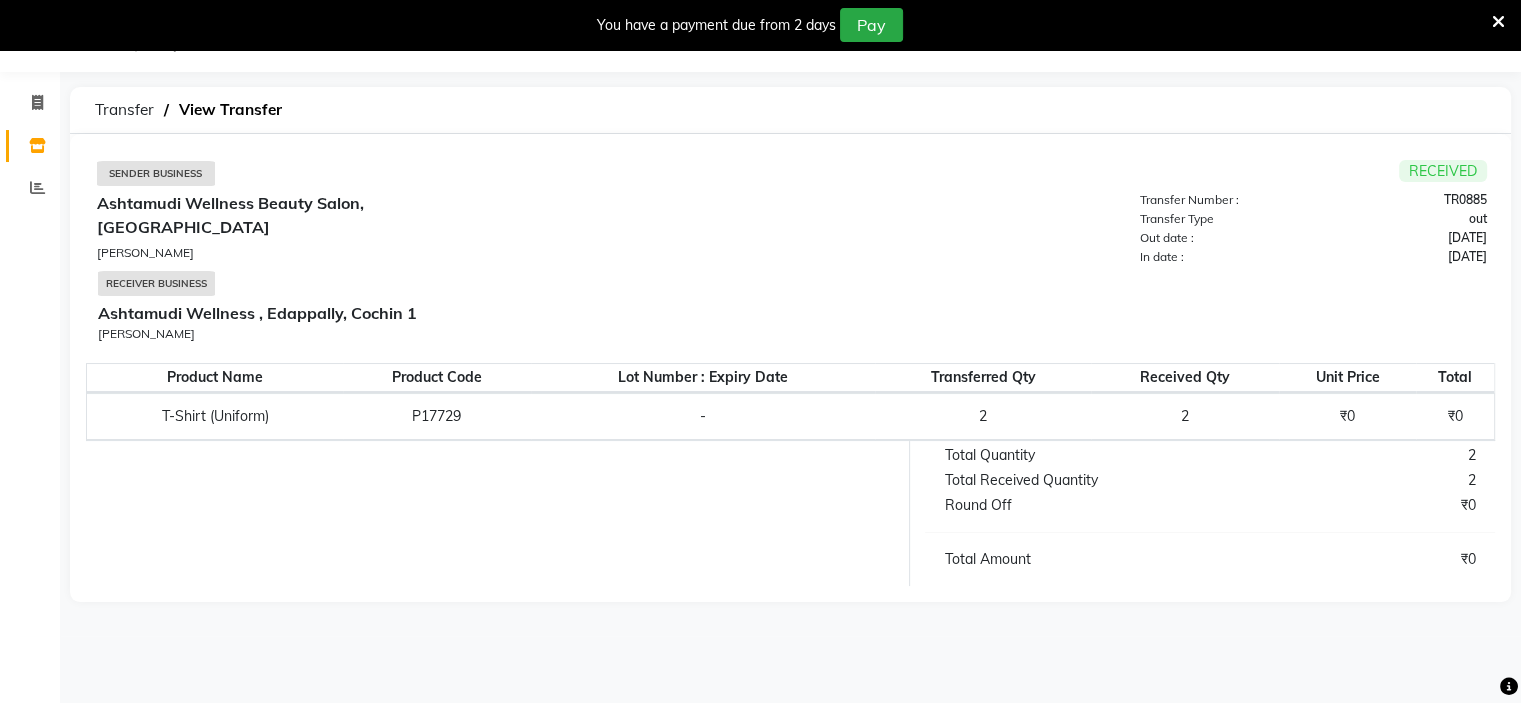 select on "sender" 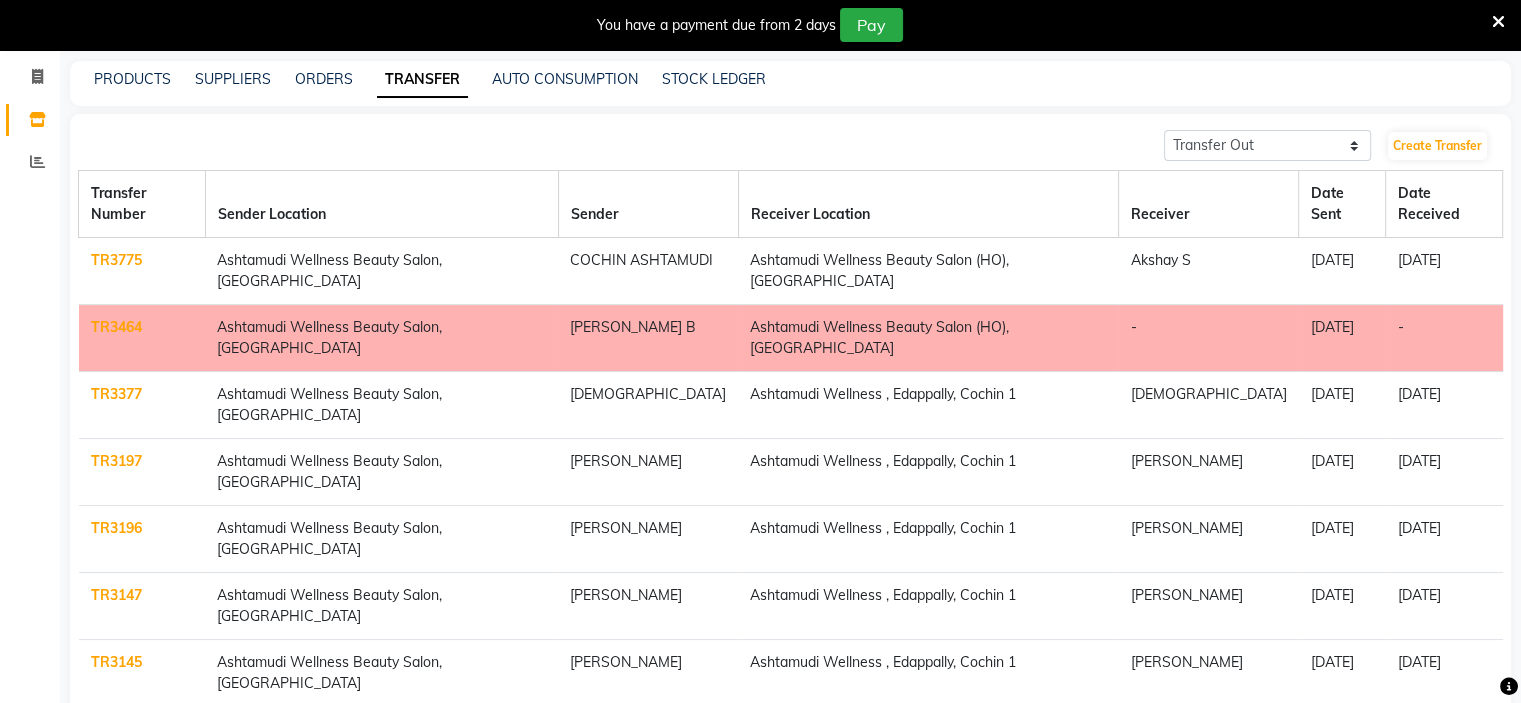 scroll, scrollTop: 0, scrollLeft: 0, axis: both 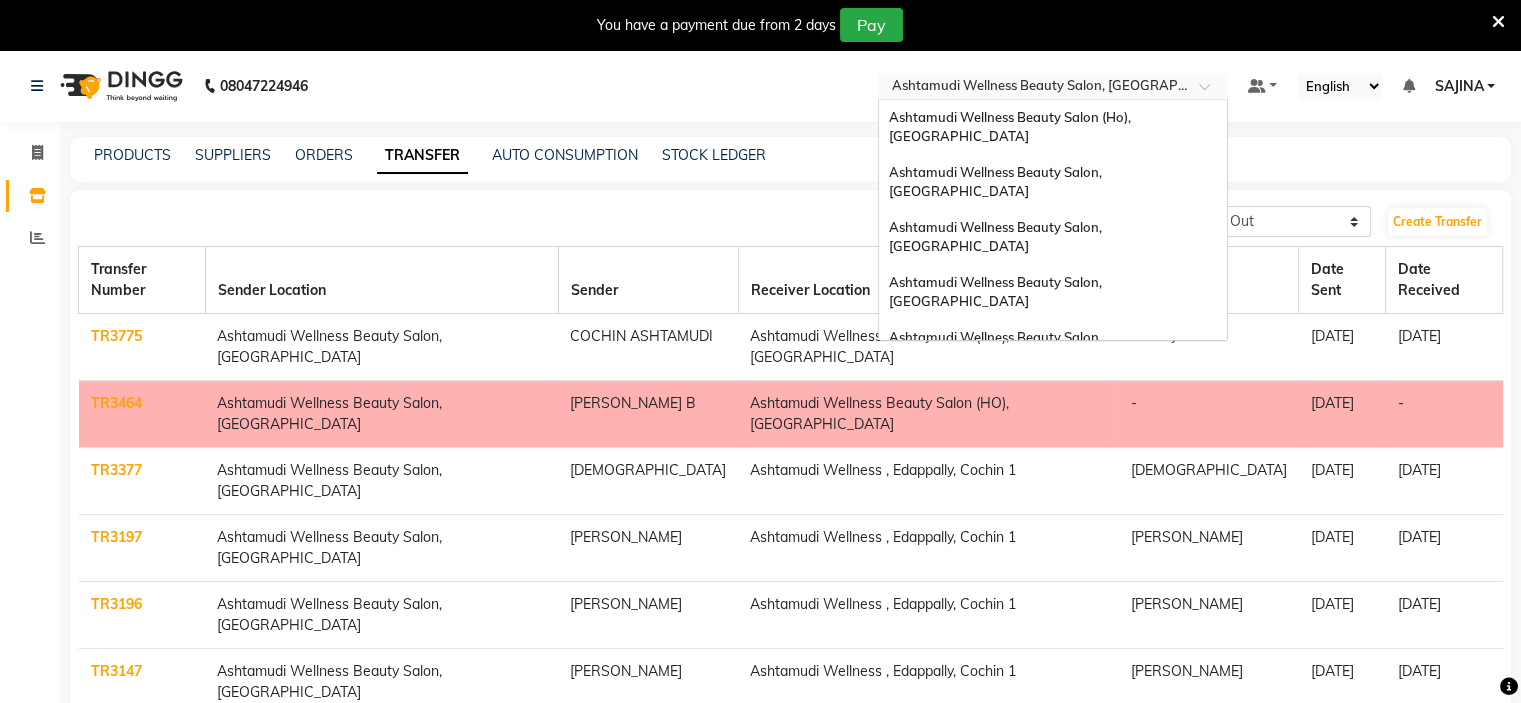 click at bounding box center [1033, 88] 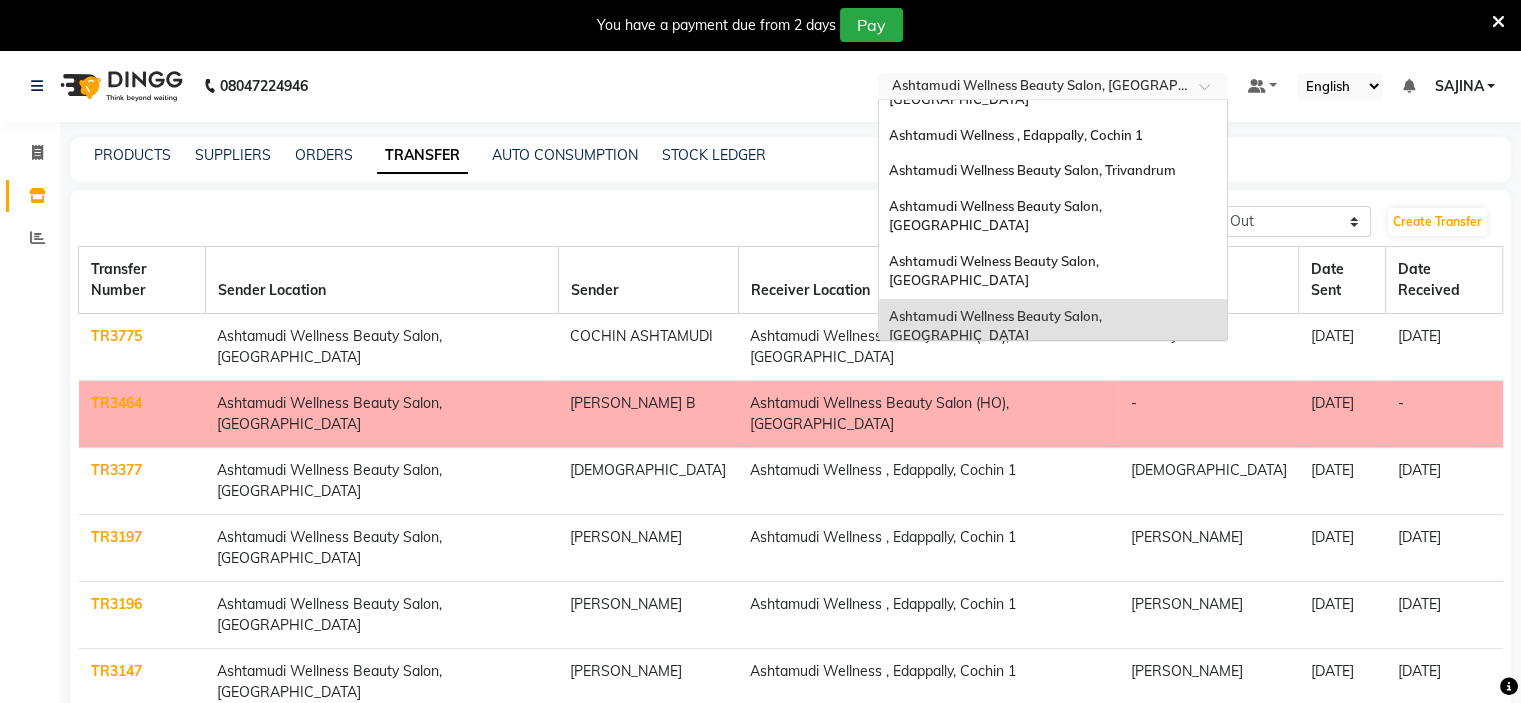 click at bounding box center (1033, 88) 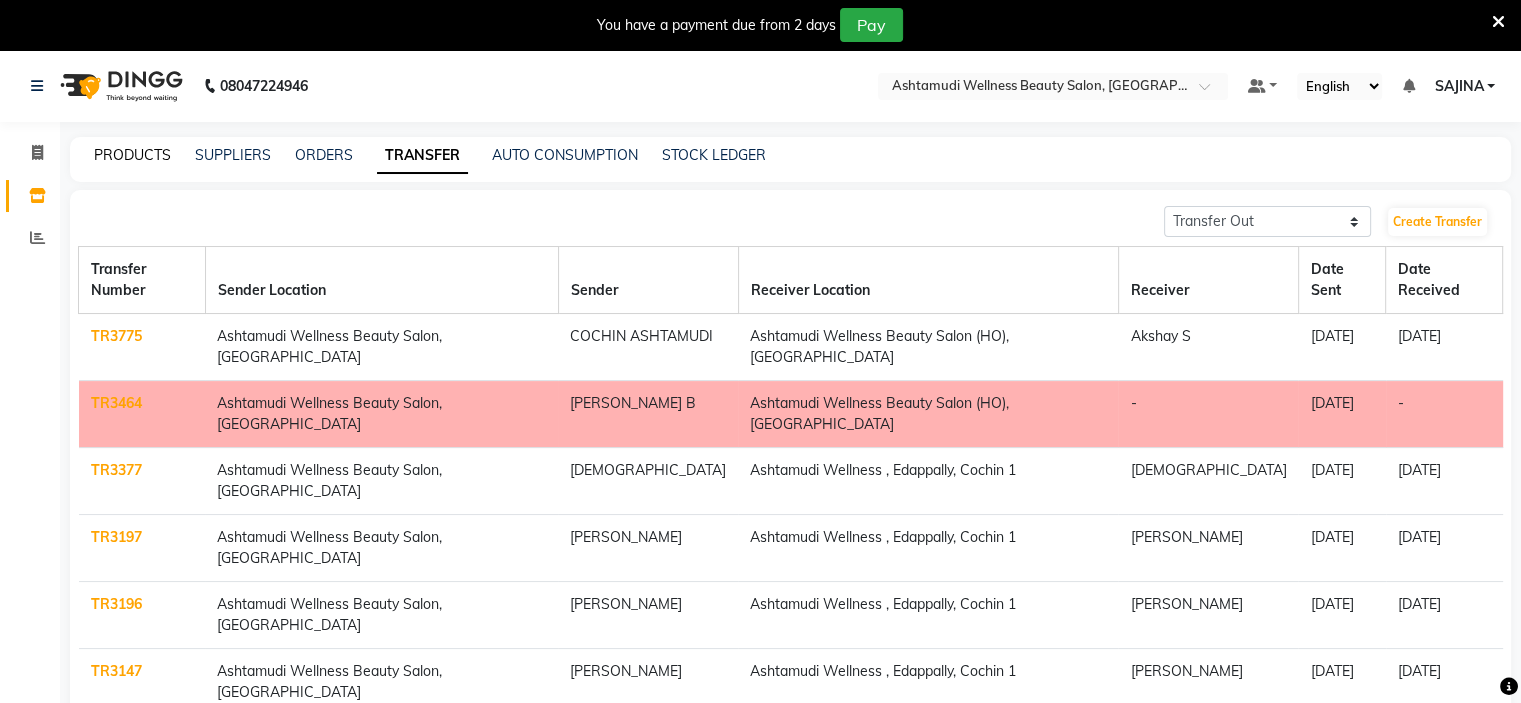 click on "PRODUCTS" 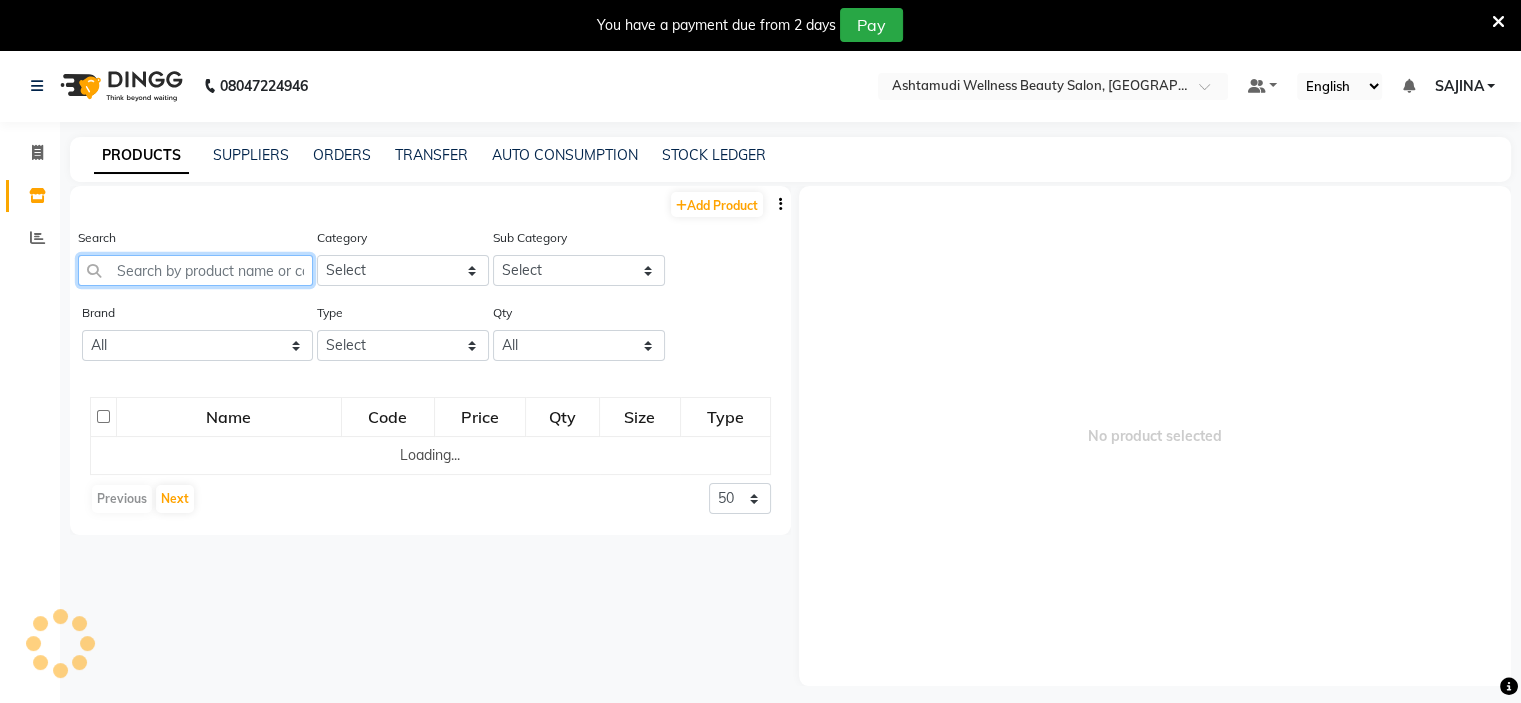 click 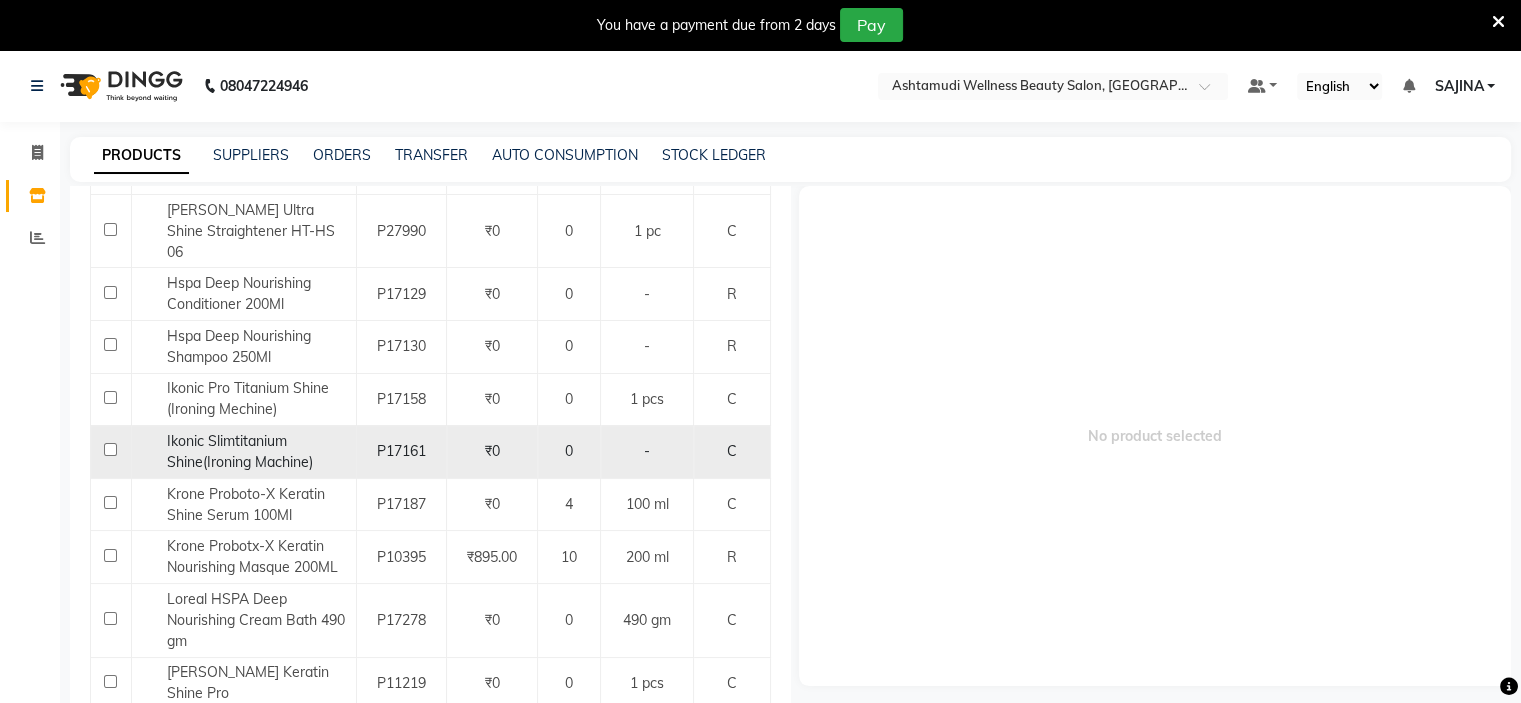 scroll, scrollTop: 600, scrollLeft: 0, axis: vertical 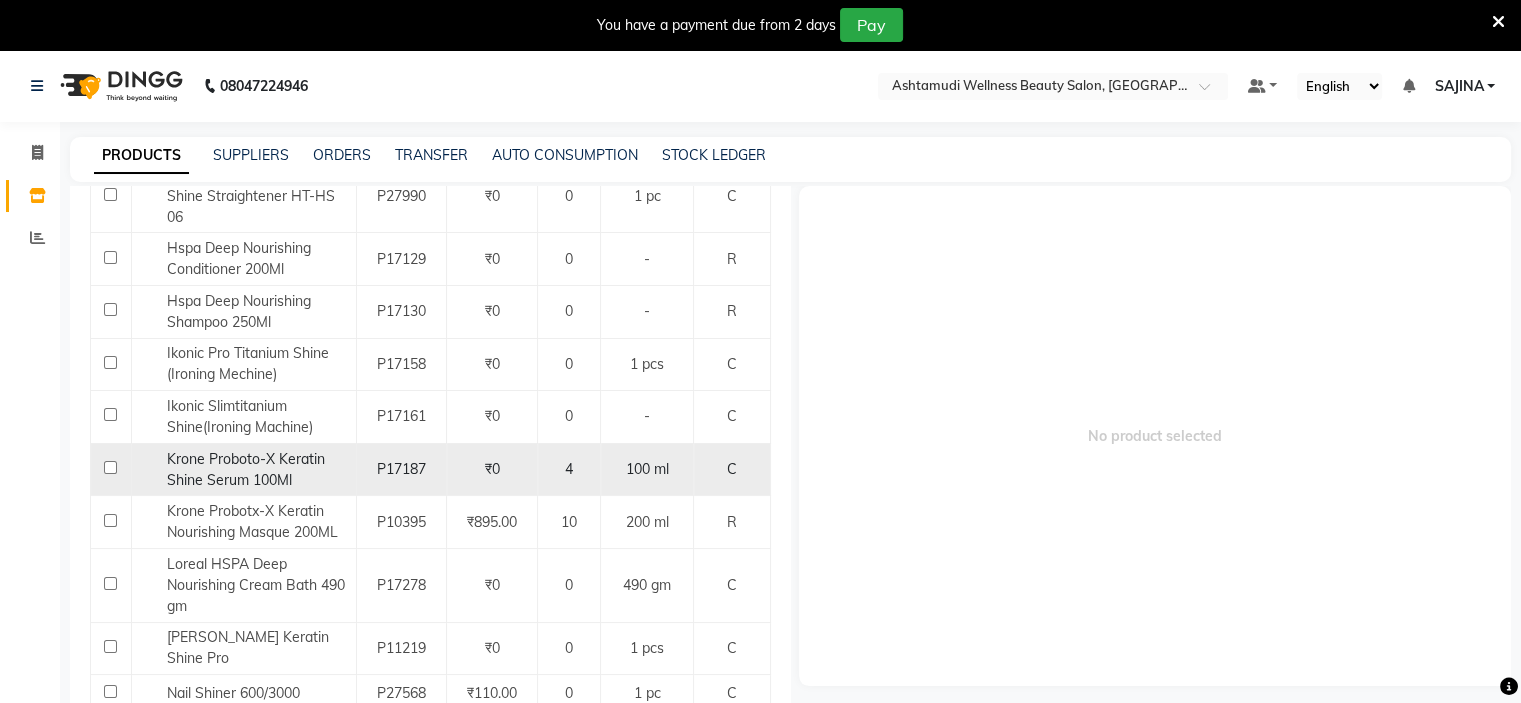 type on "SHIN" 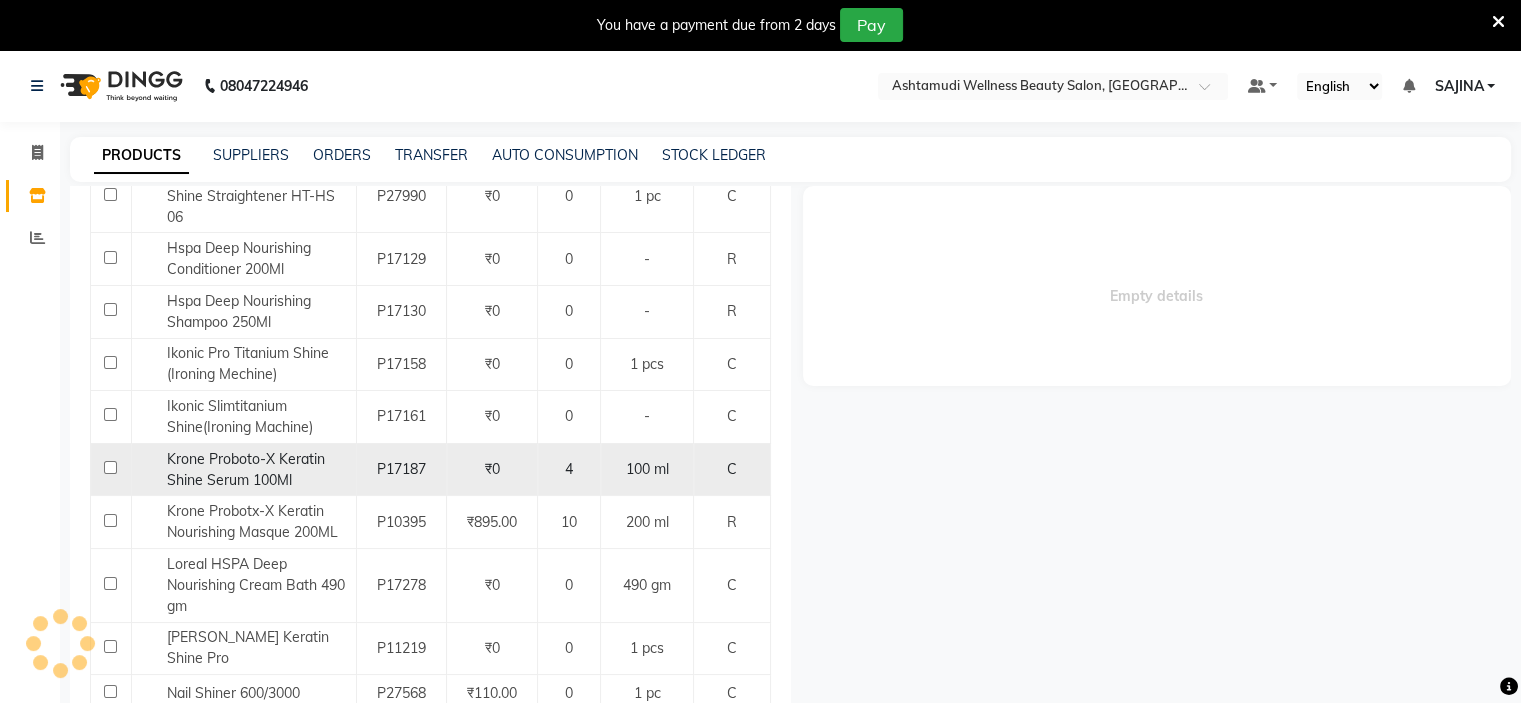 select 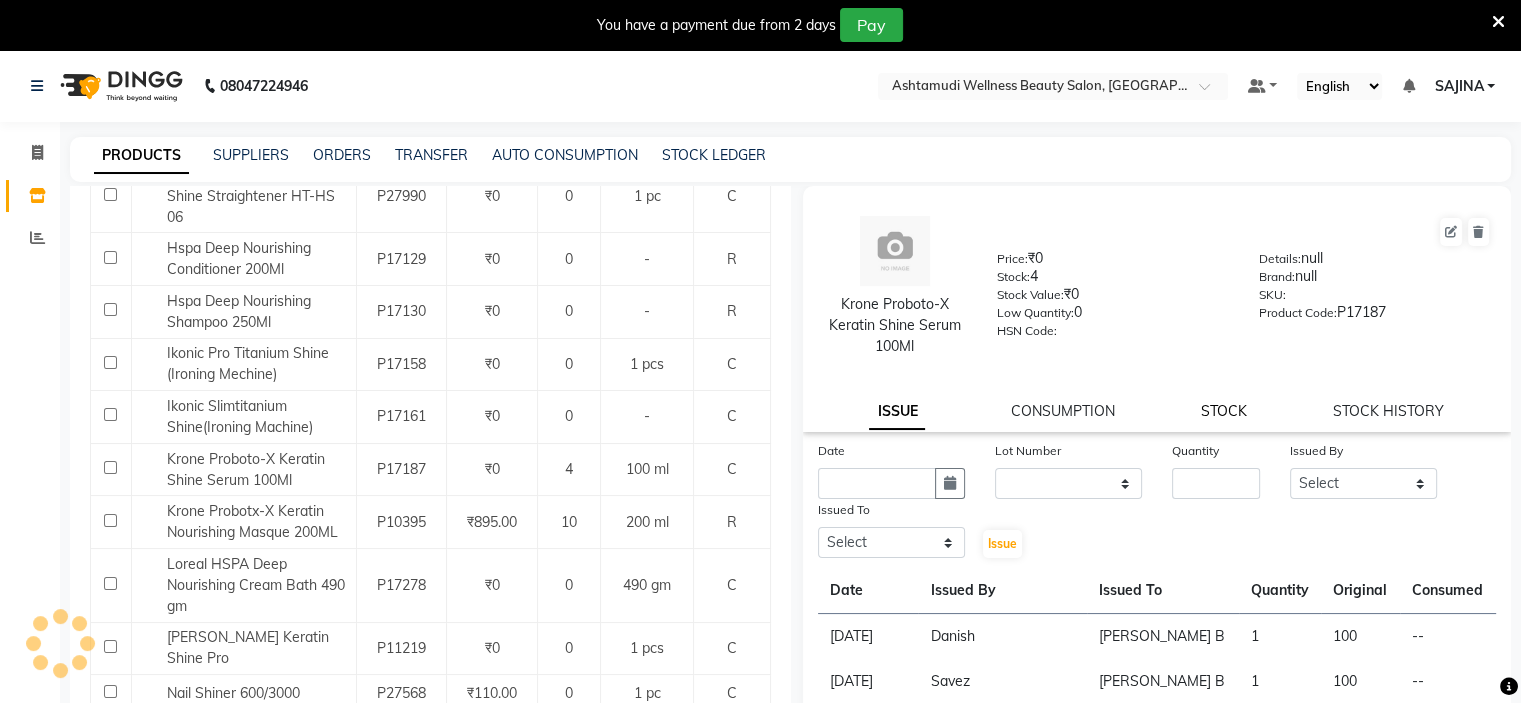 click on "STOCK" 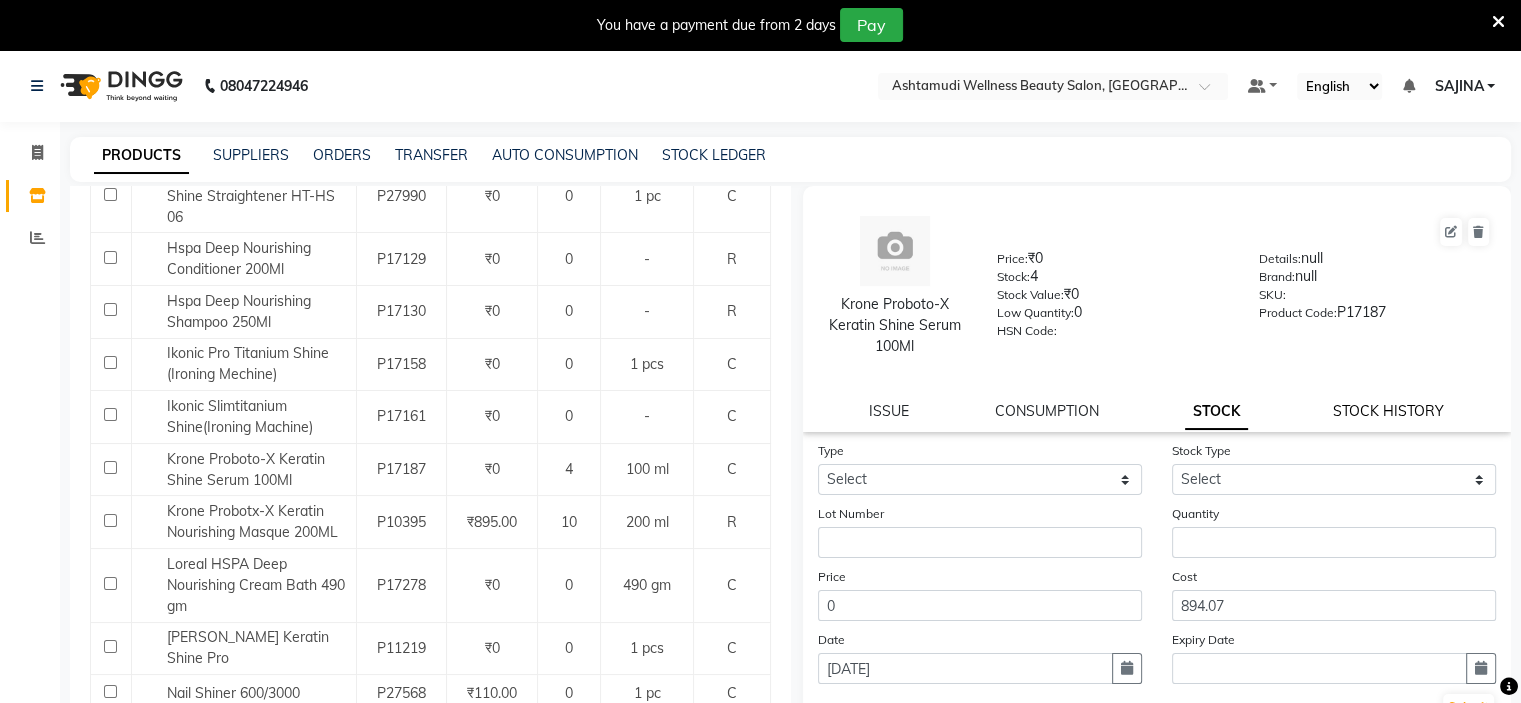 click on "STOCK HISTORY" 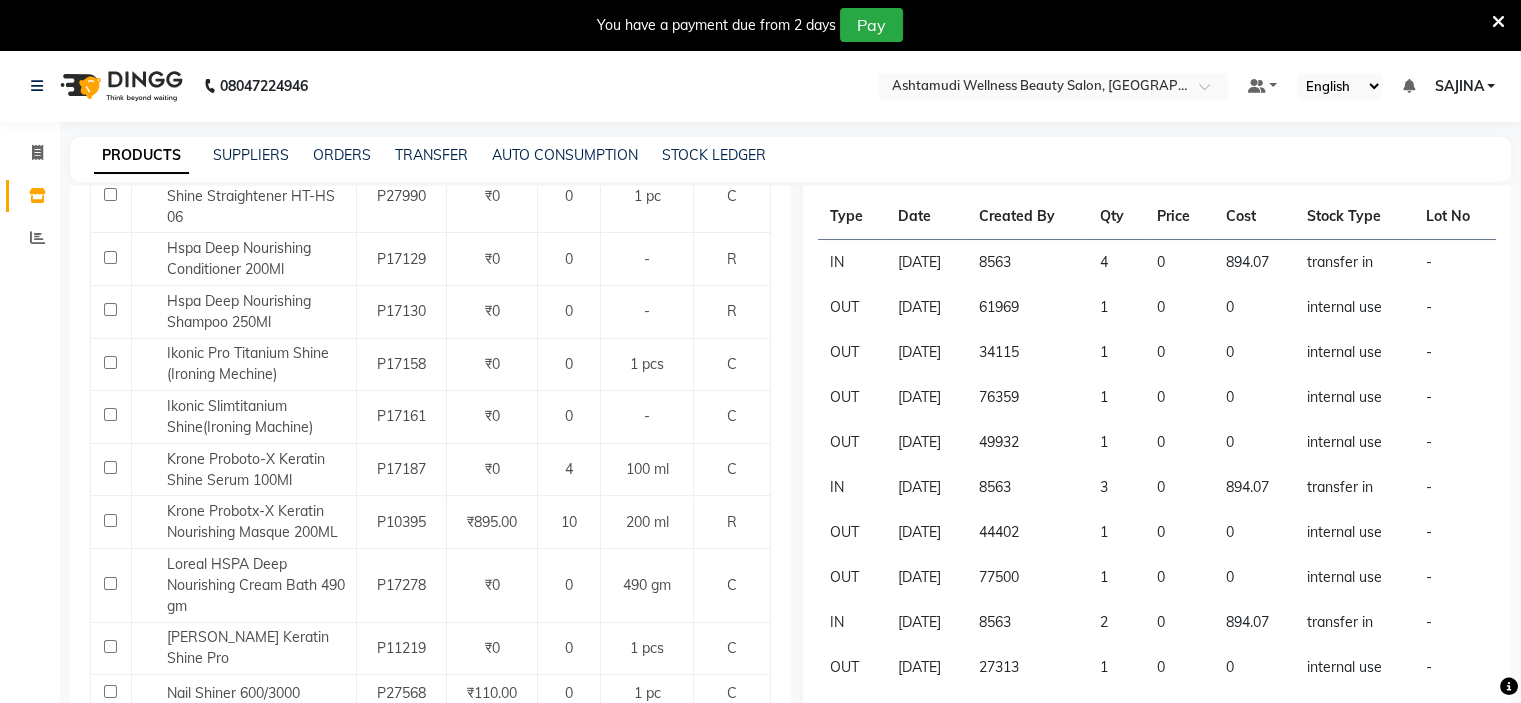 scroll, scrollTop: 297, scrollLeft: 0, axis: vertical 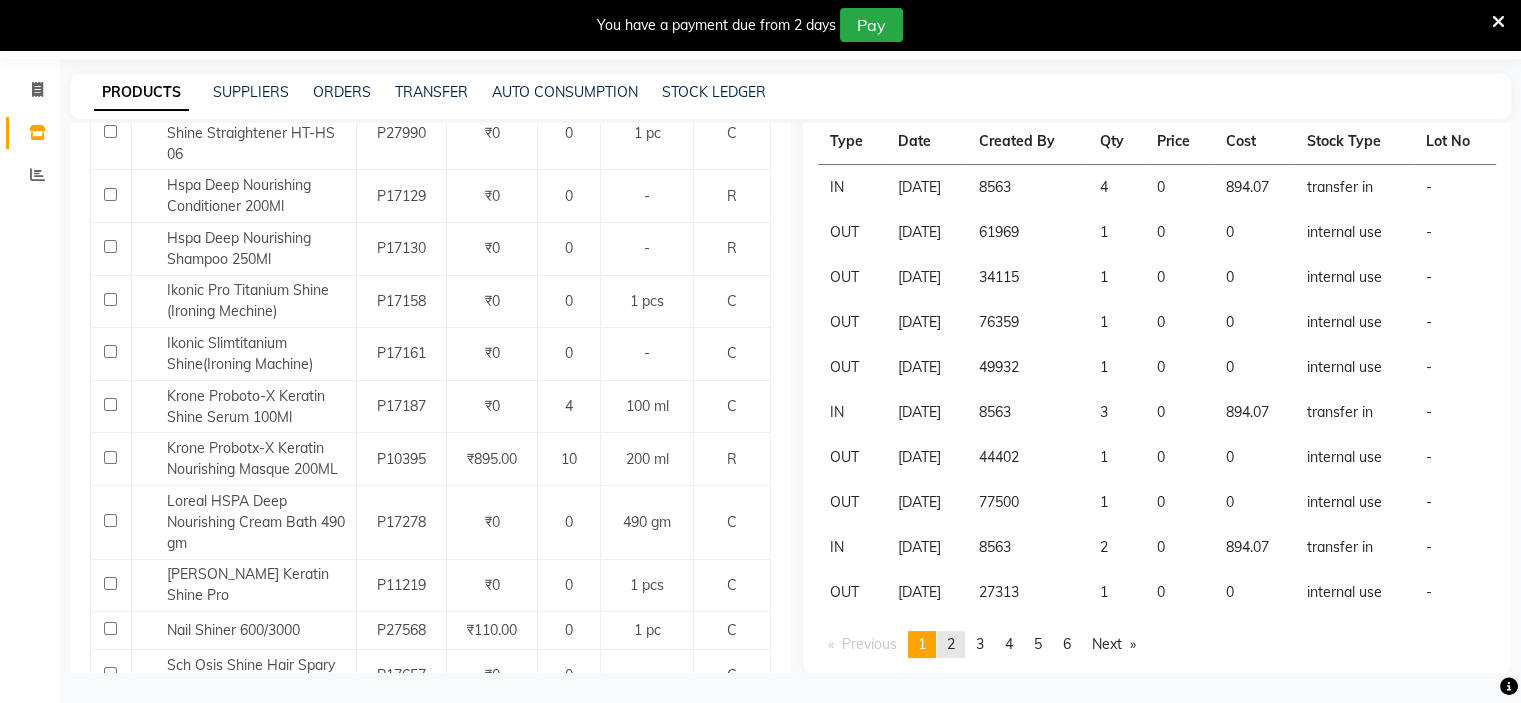 click on "2" at bounding box center [951, 644] 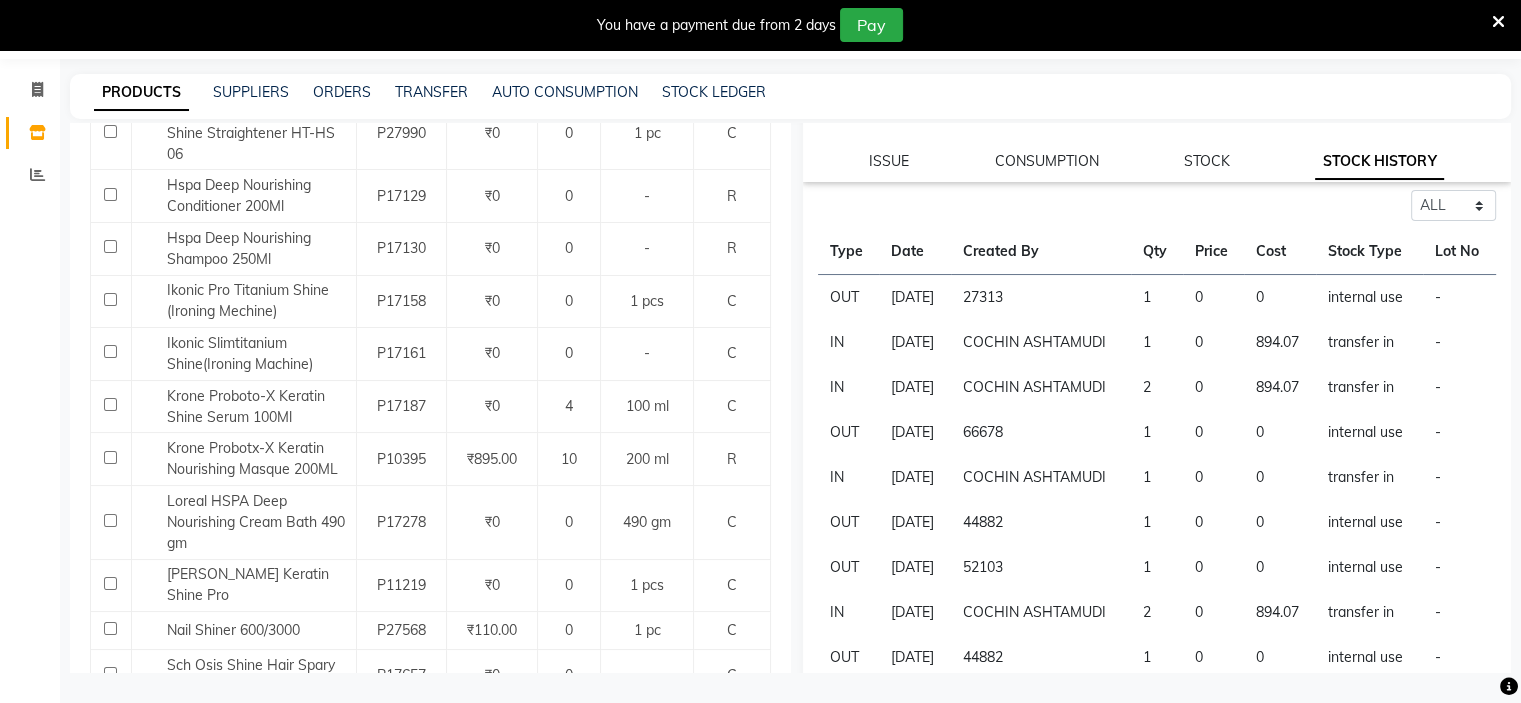 scroll, scrollTop: 0, scrollLeft: 0, axis: both 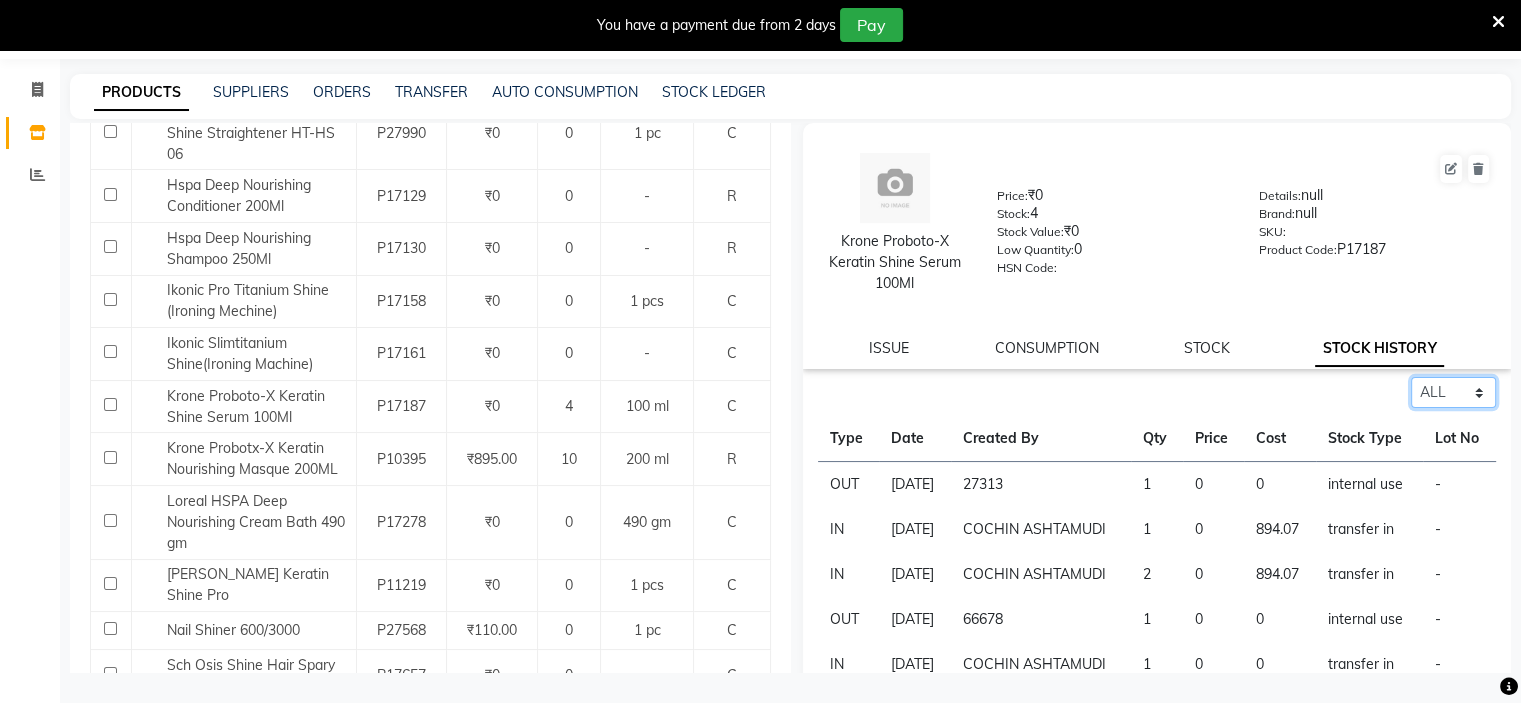 click on "Select ALL IN OUT" 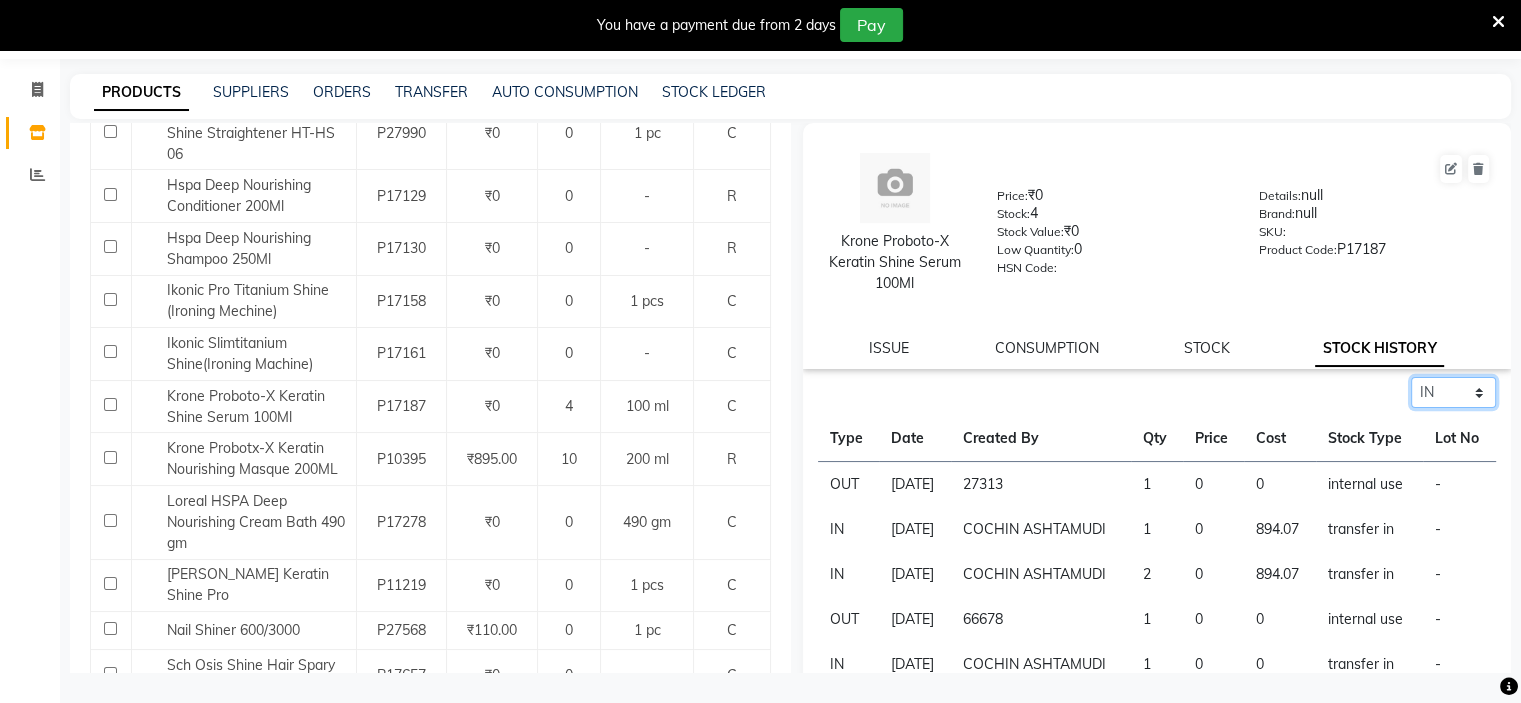 click on "Select ALL IN OUT" 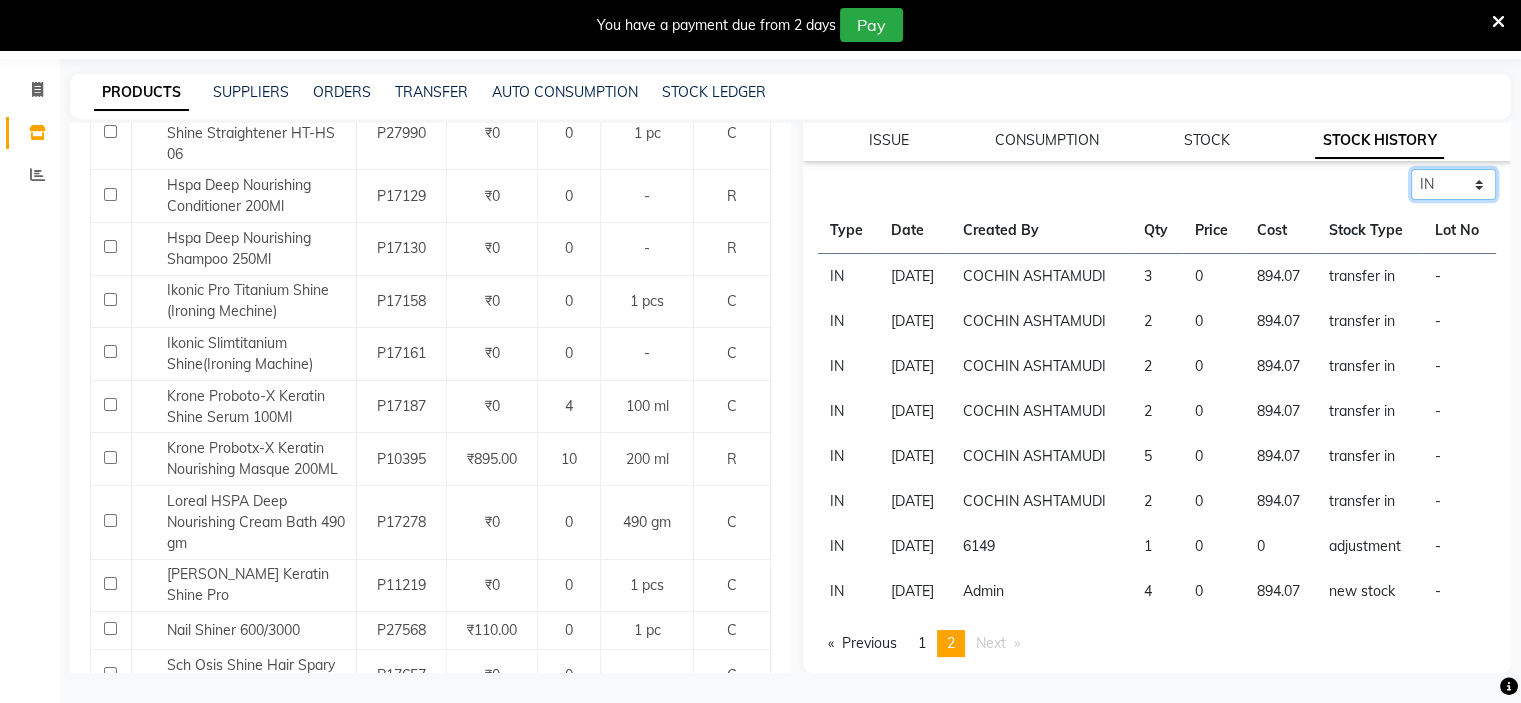 scroll, scrollTop: 396, scrollLeft: 0, axis: vertical 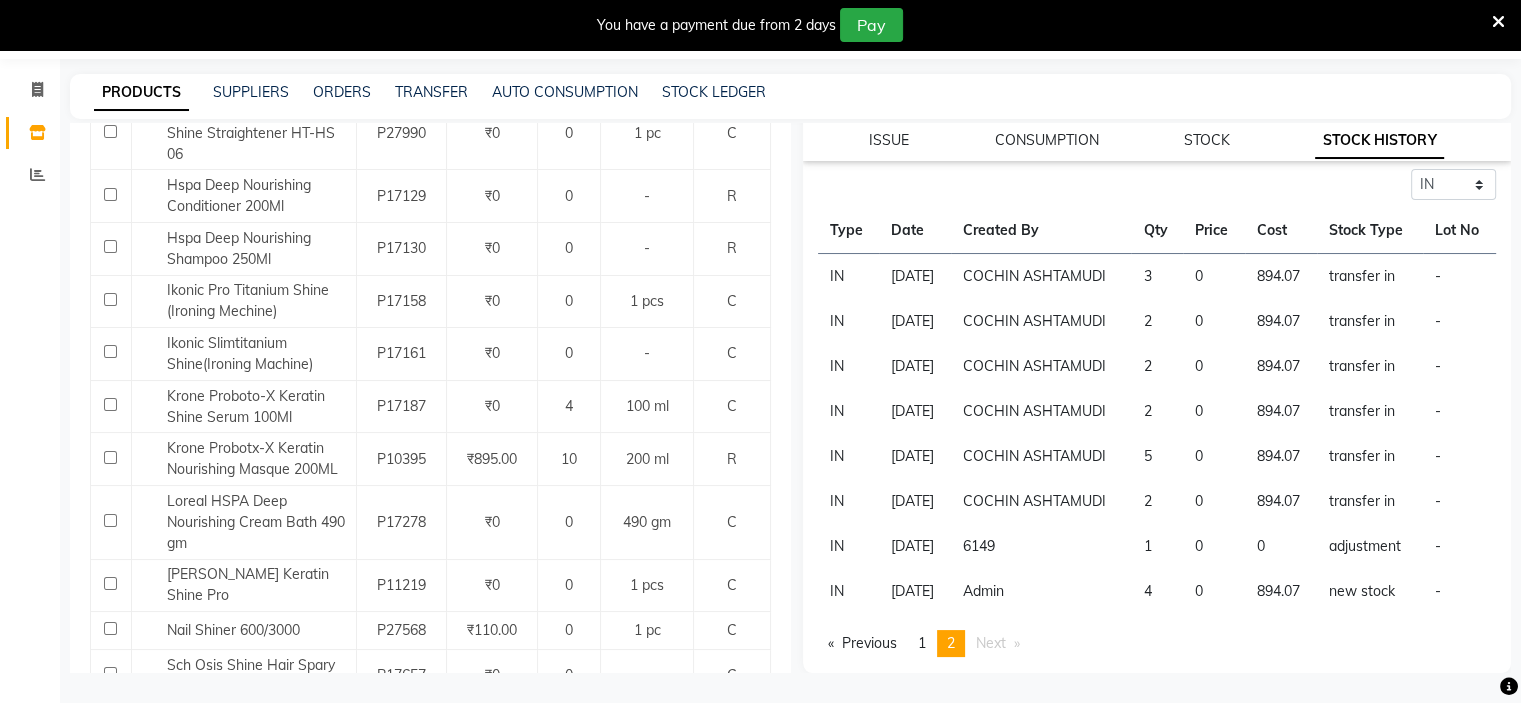 click on "Next  page" at bounding box center (991, 643) 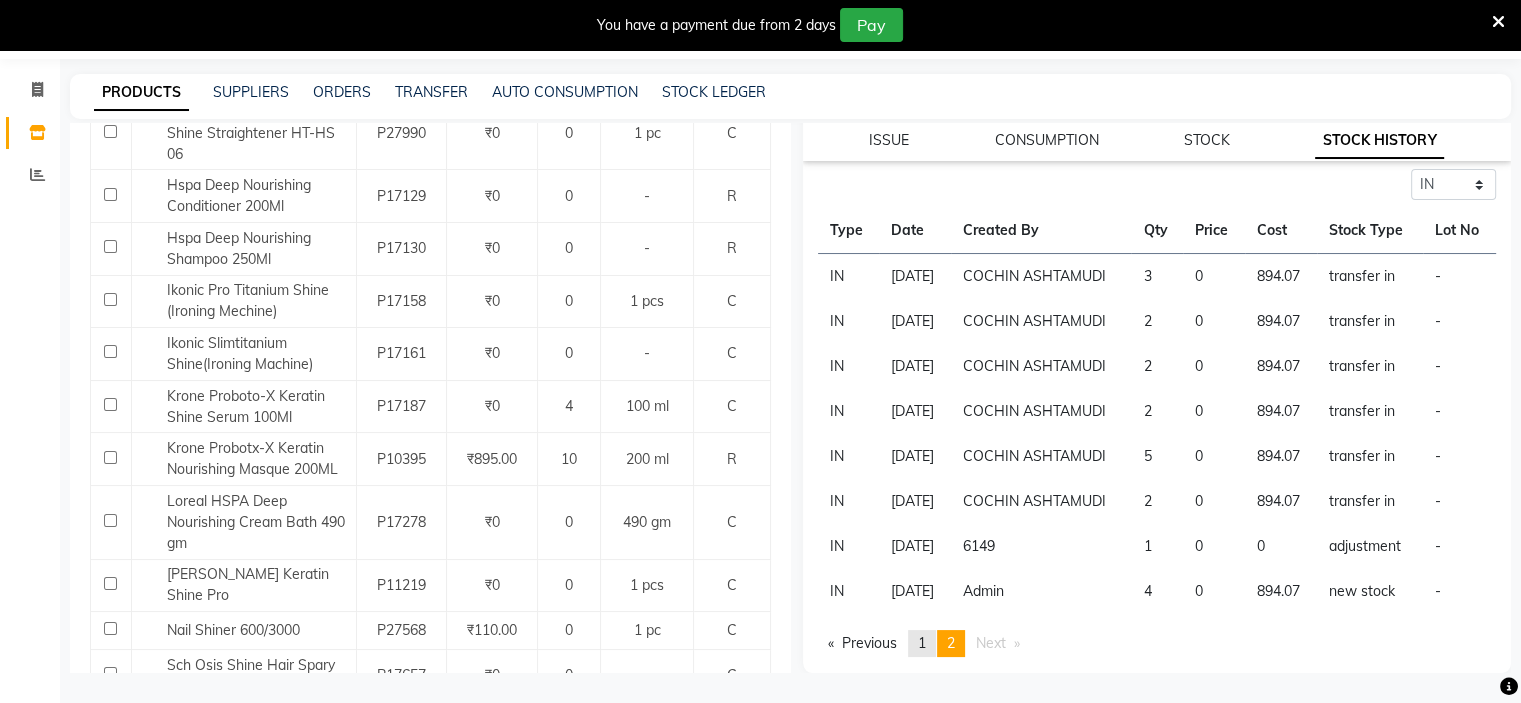 click on "page  1" at bounding box center [922, 643] 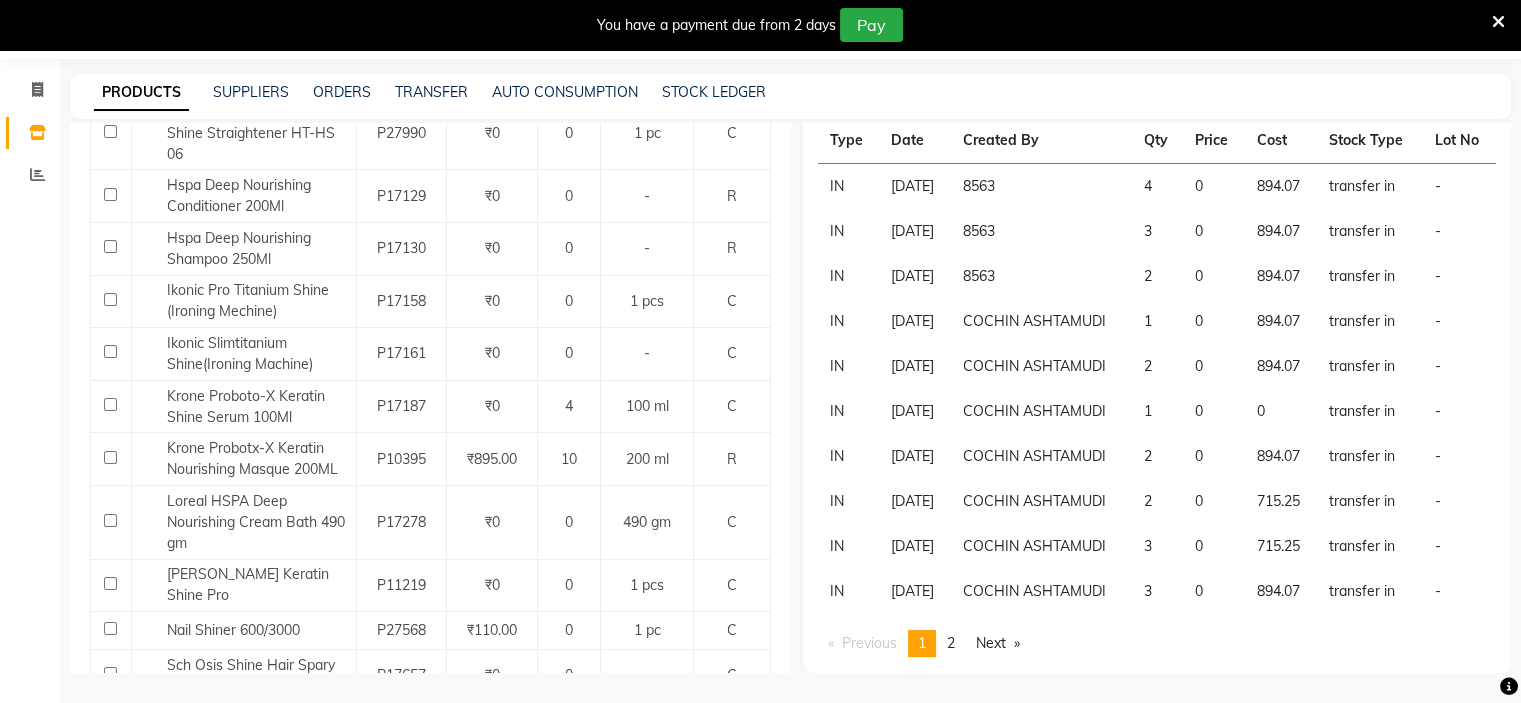 scroll, scrollTop: 528, scrollLeft: 0, axis: vertical 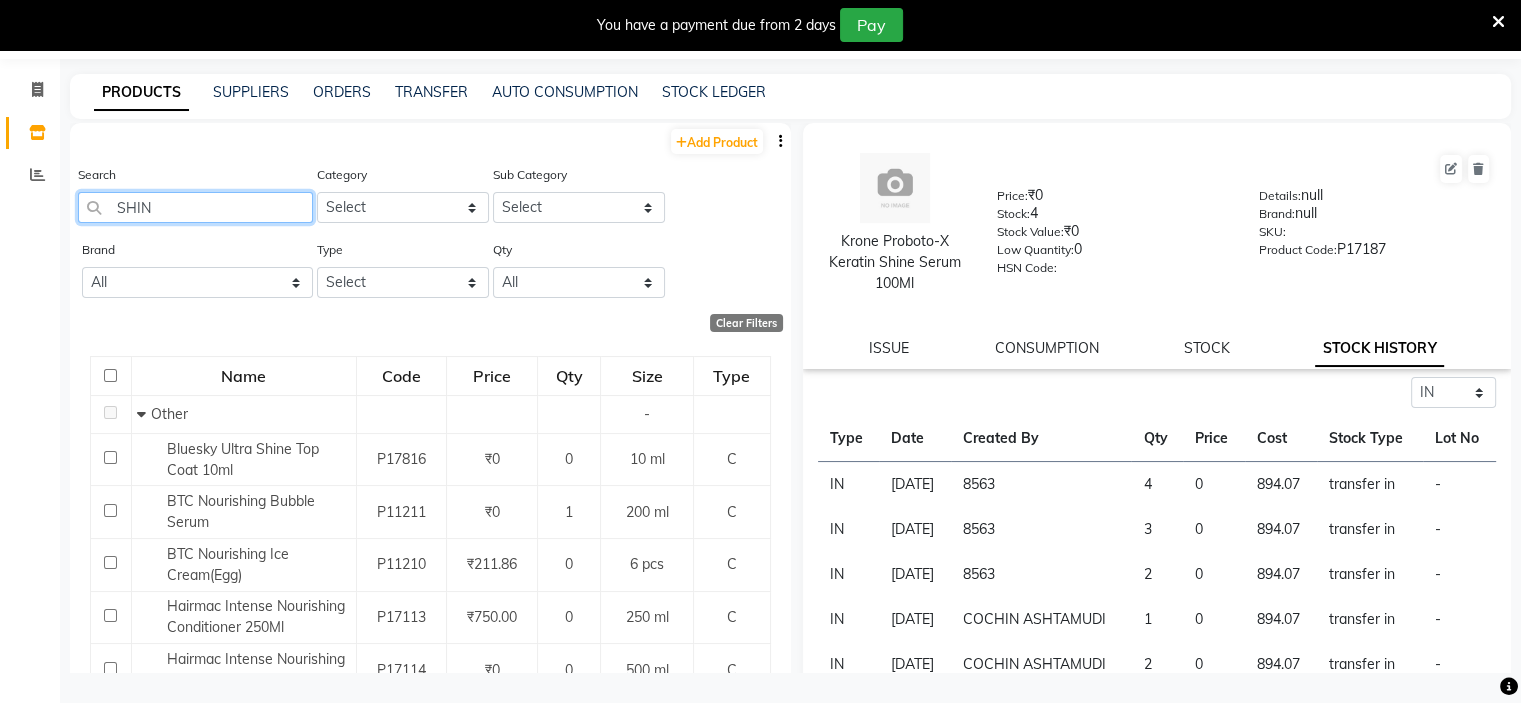 click on "SHIN" 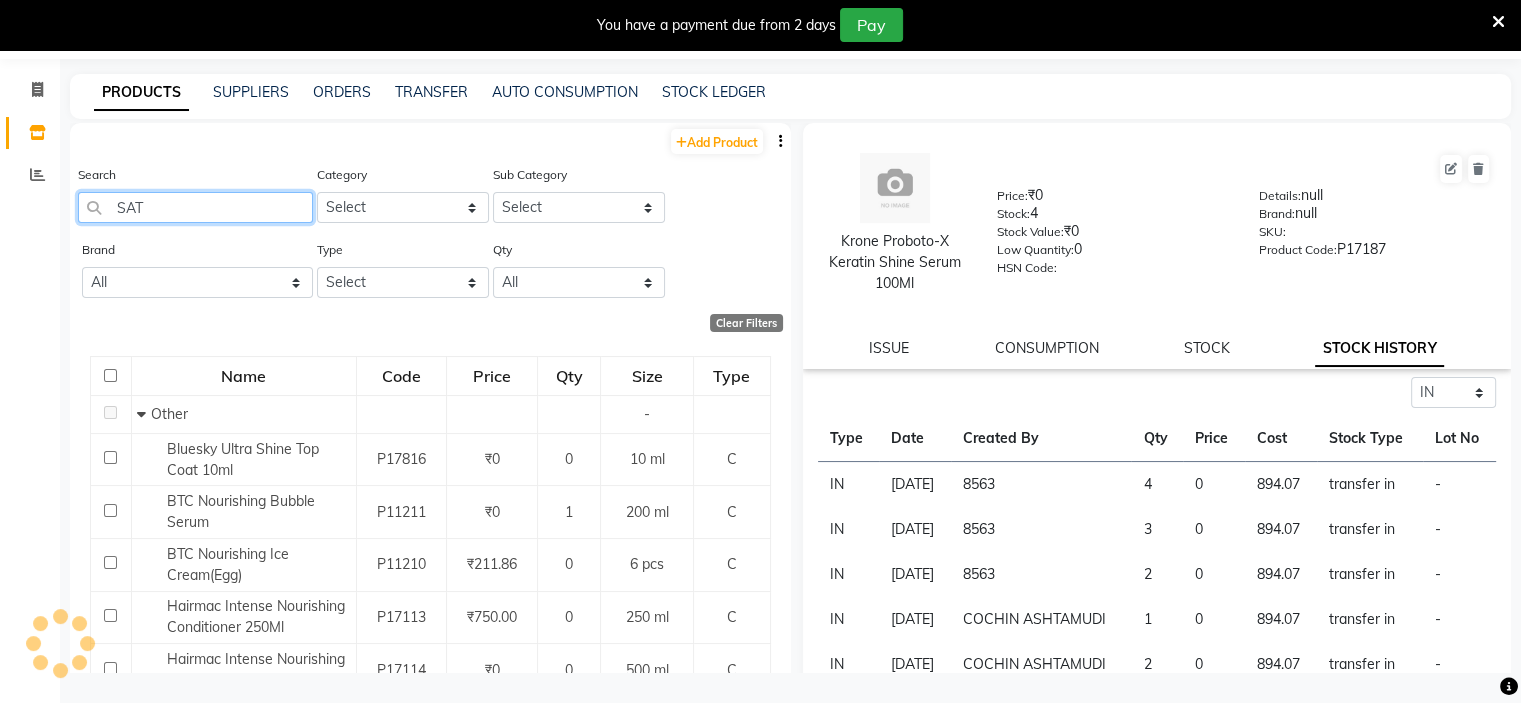 scroll, scrollTop: 0, scrollLeft: 0, axis: both 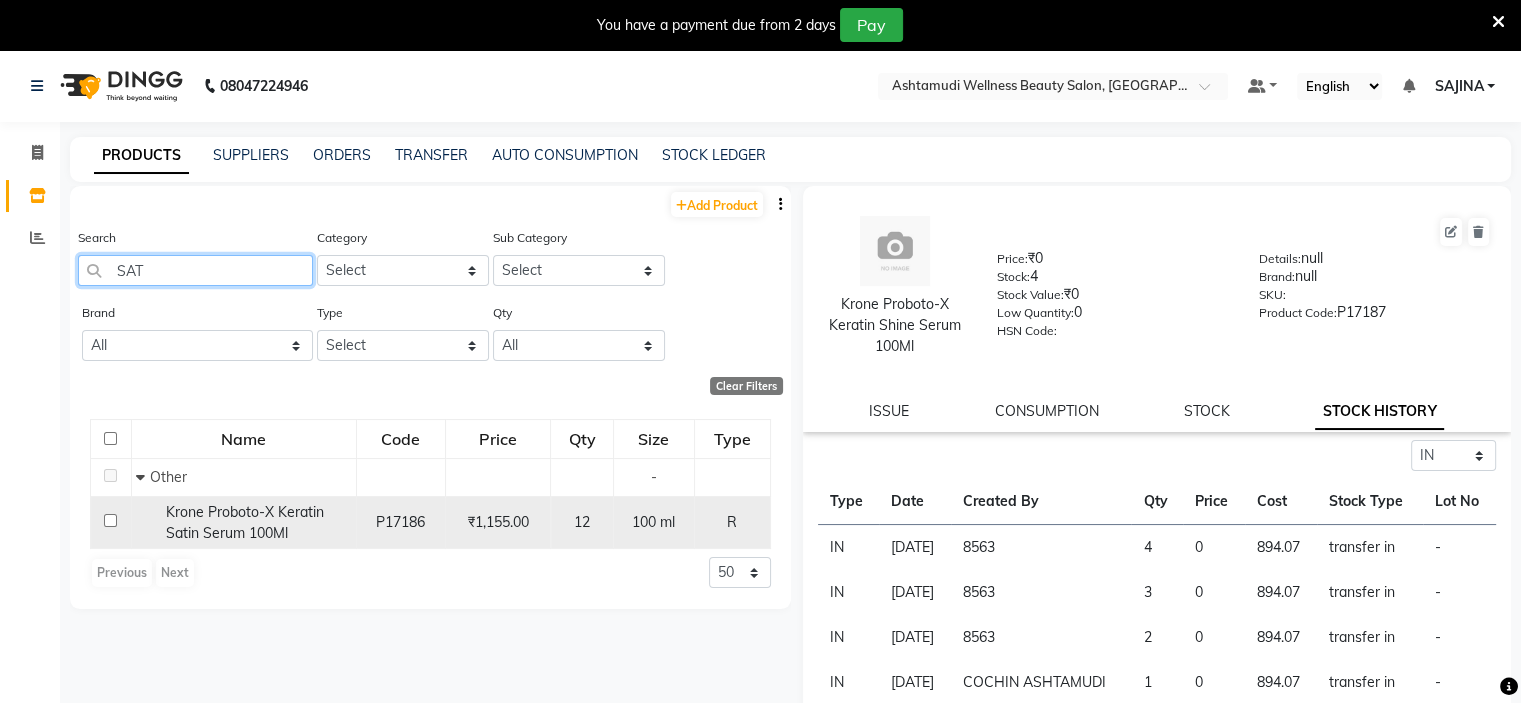 type on "SAT" 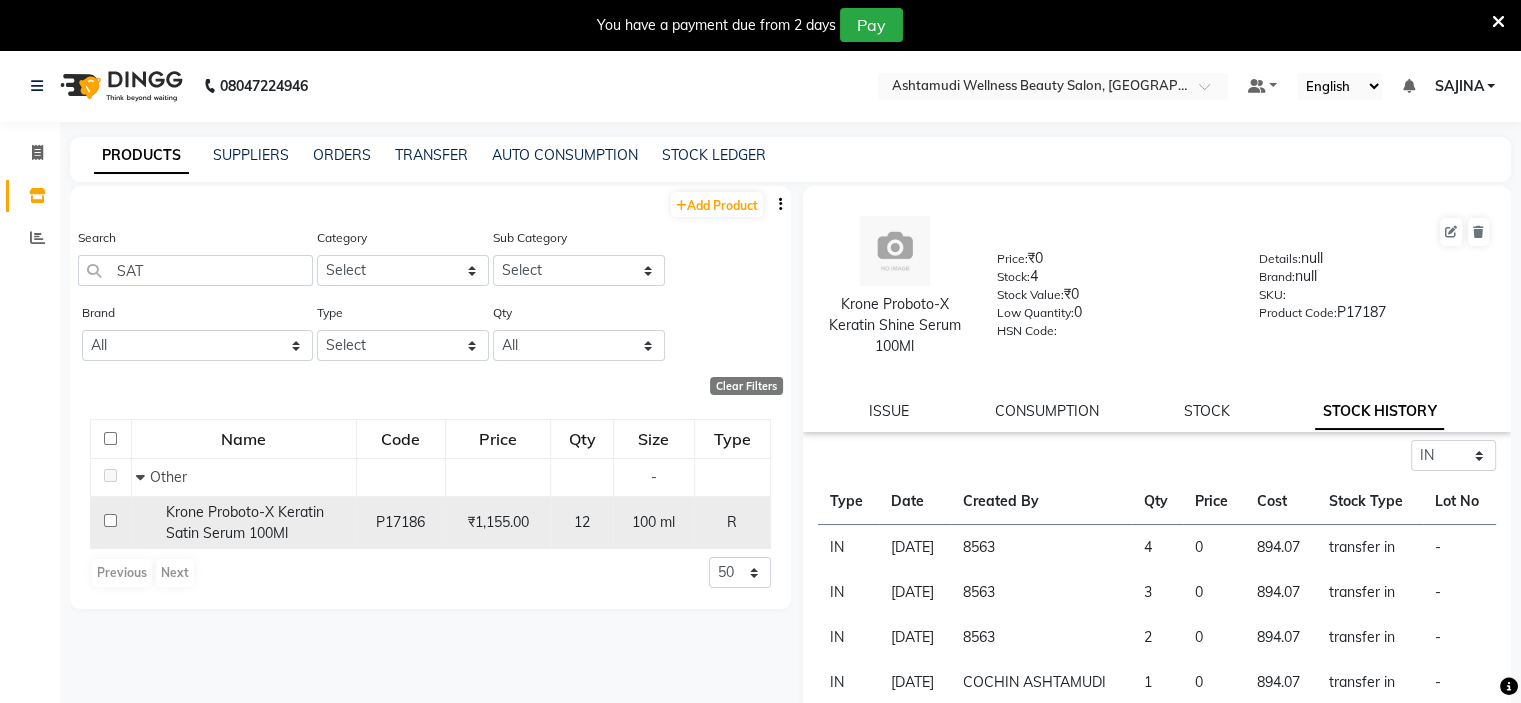 click on "Krone Proboto-X Keratin Satin Serum 100Ml" 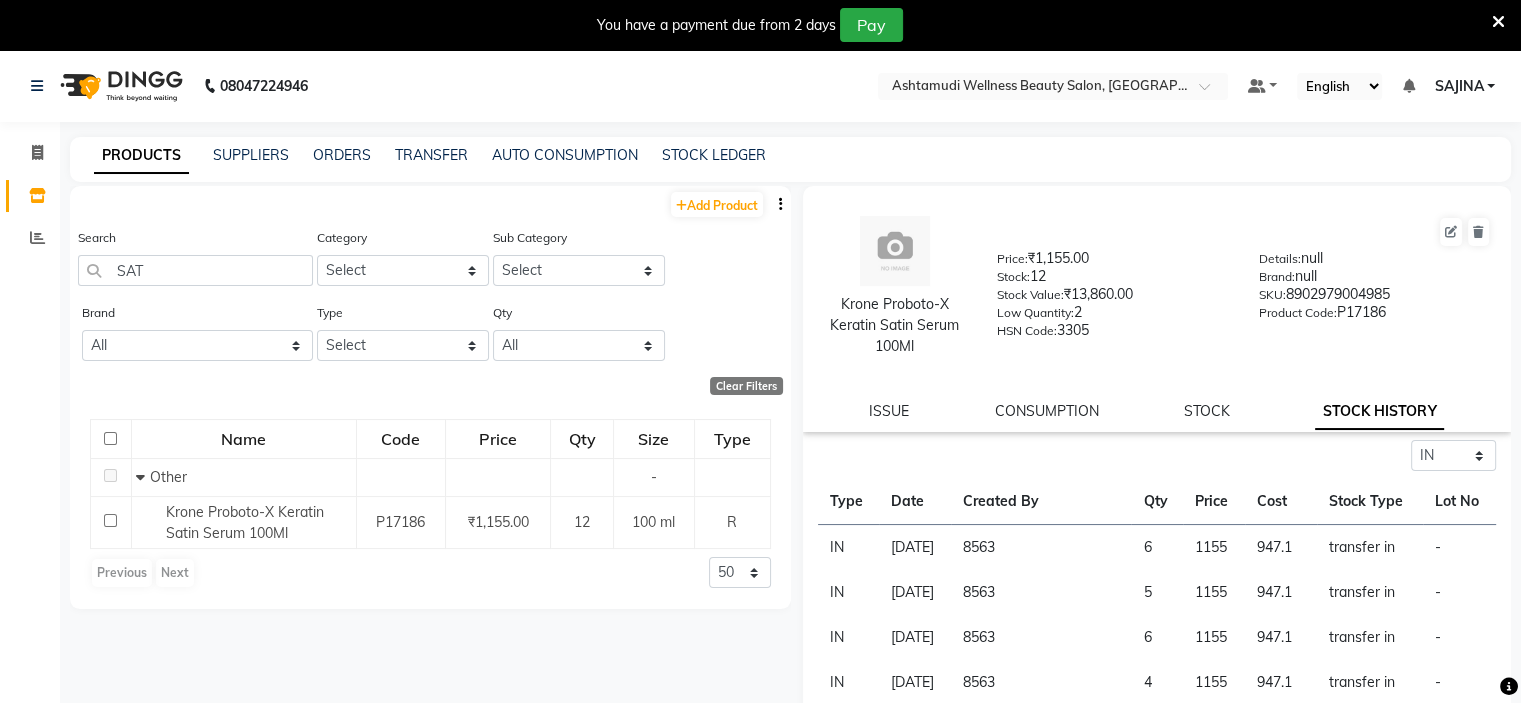 click on "STOCK HISTORY" 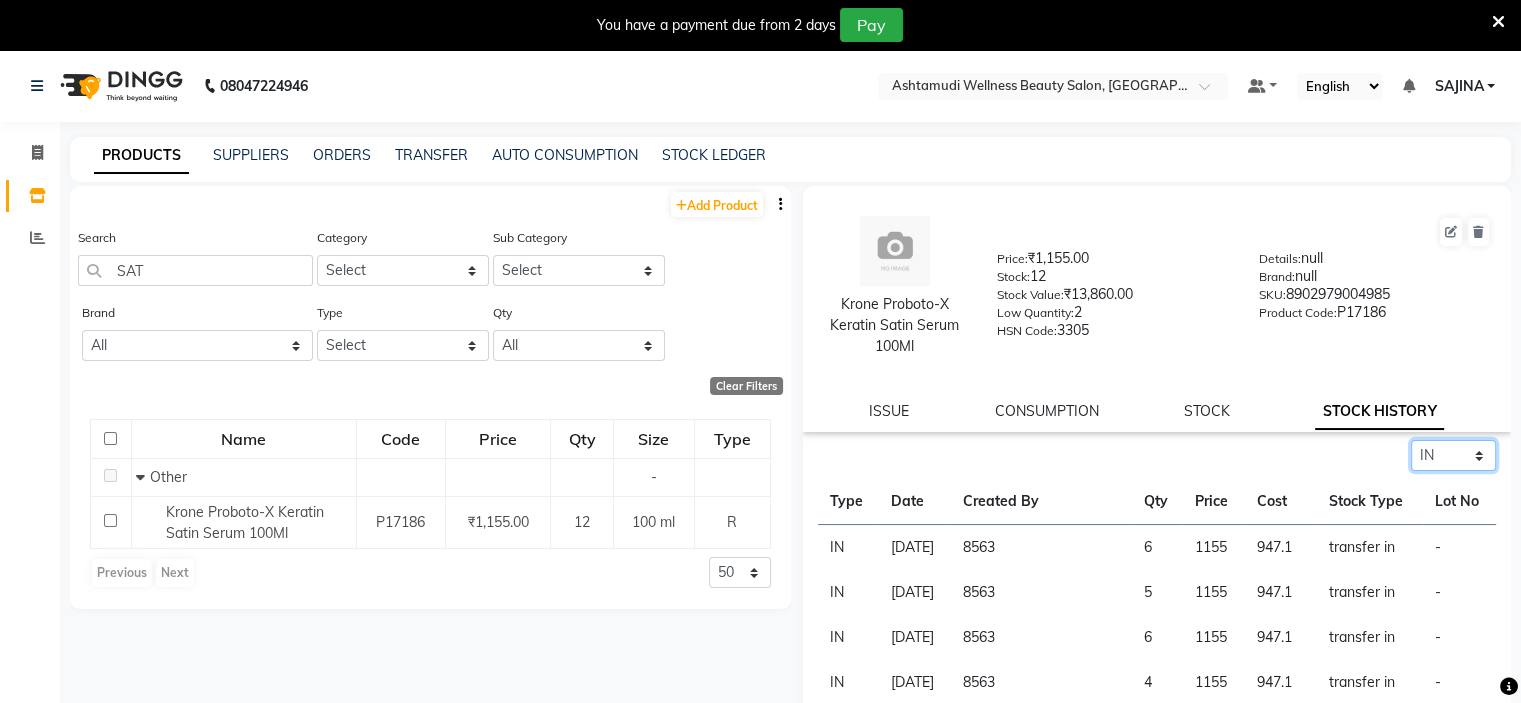 click on "Select ALL IN OUT" 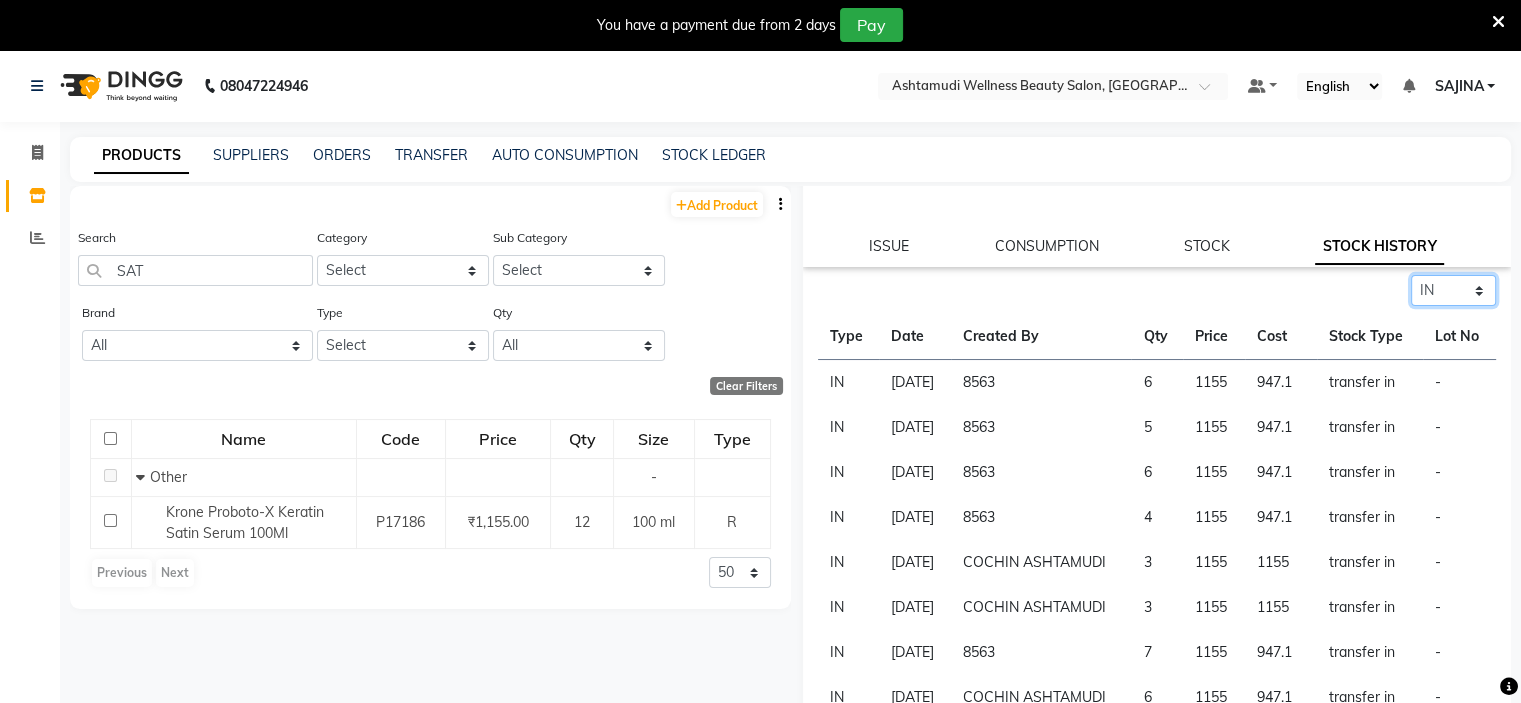 scroll, scrollTop: 200, scrollLeft: 0, axis: vertical 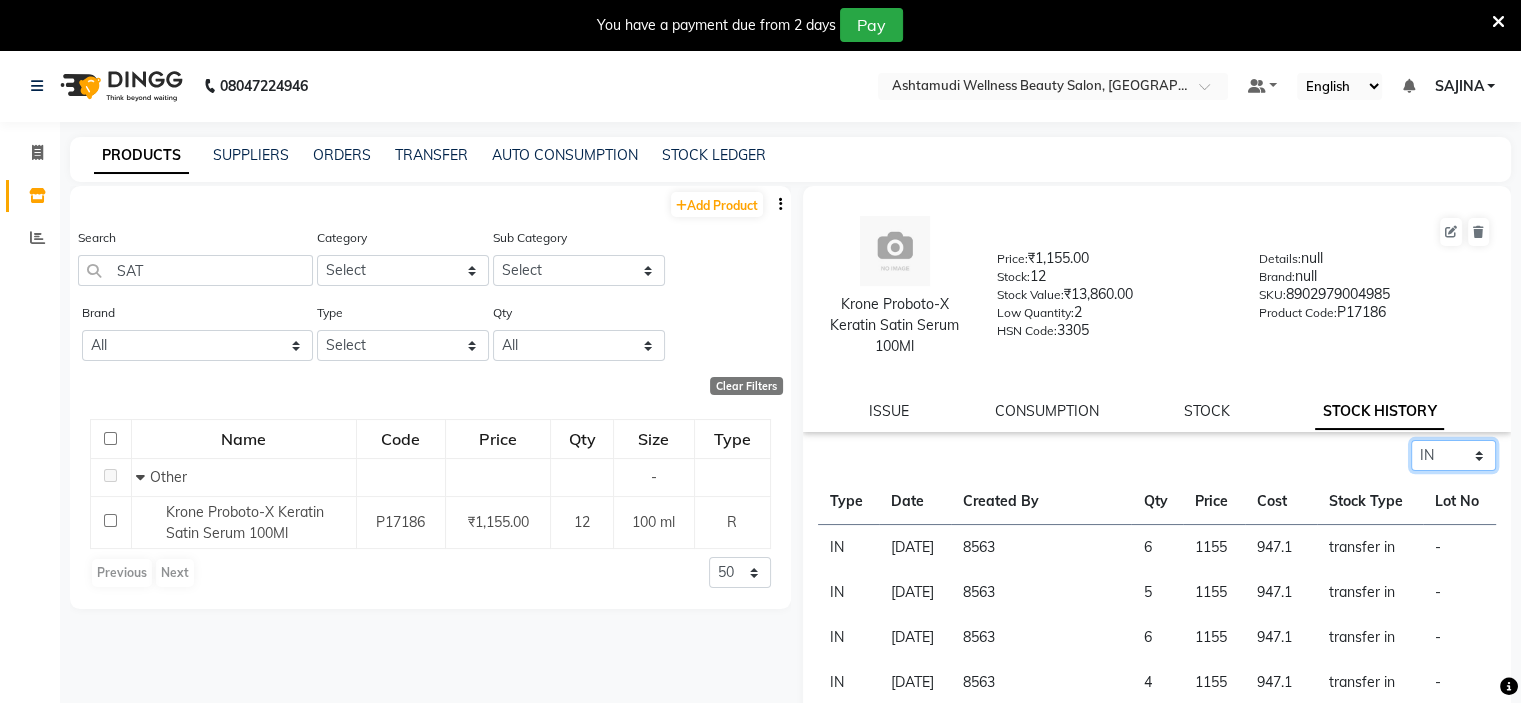 click on "Select ALL IN OUT" 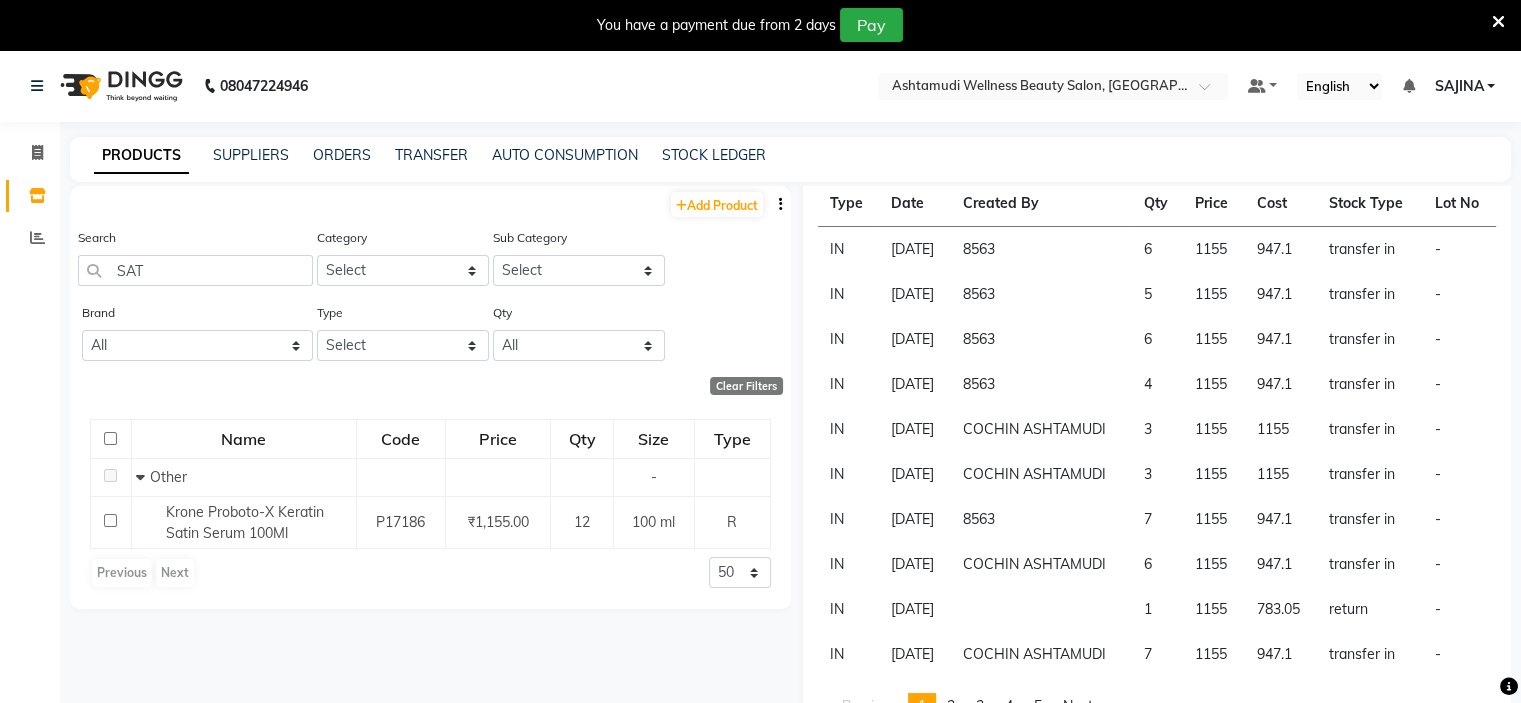 scroll, scrollTop: 528, scrollLeft: 0, axis: vertical 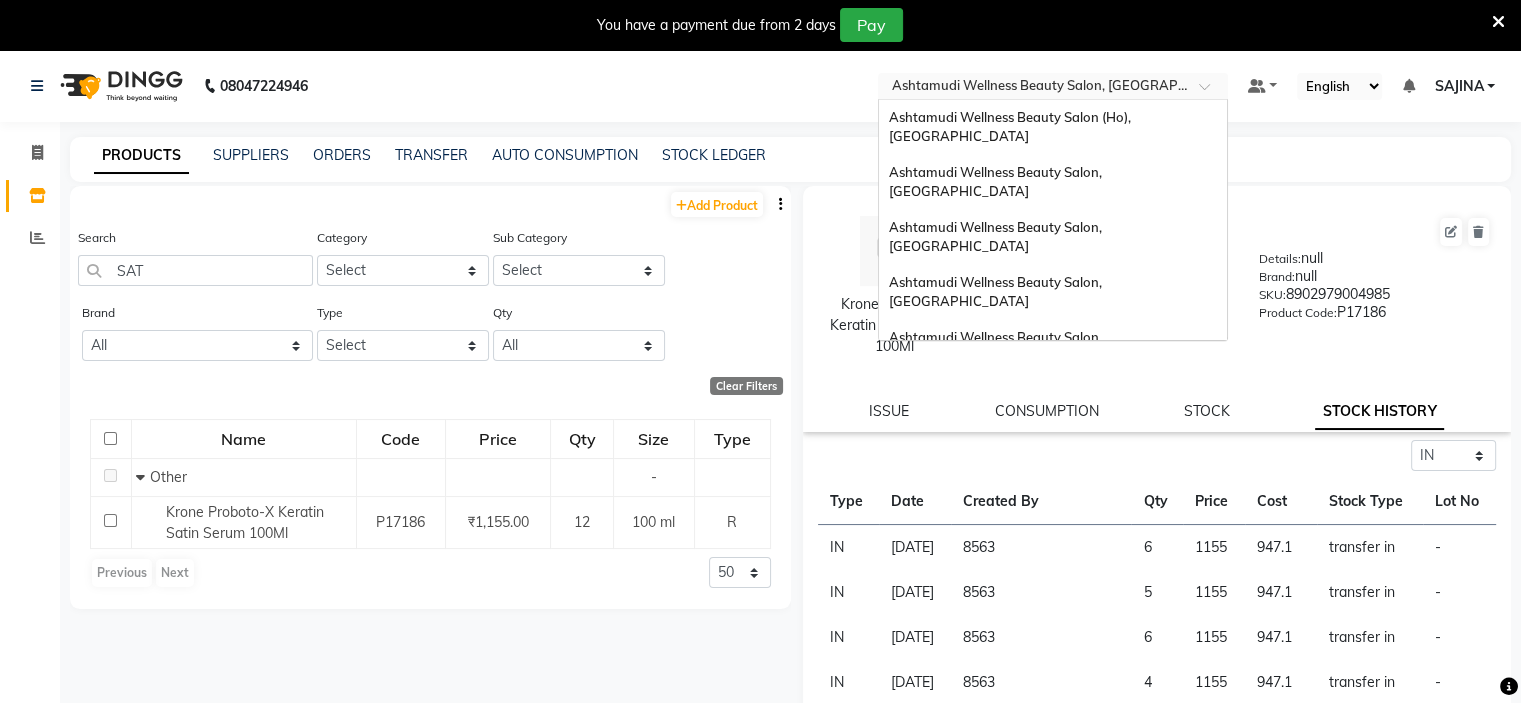 click at bounding box center (1033, 88) 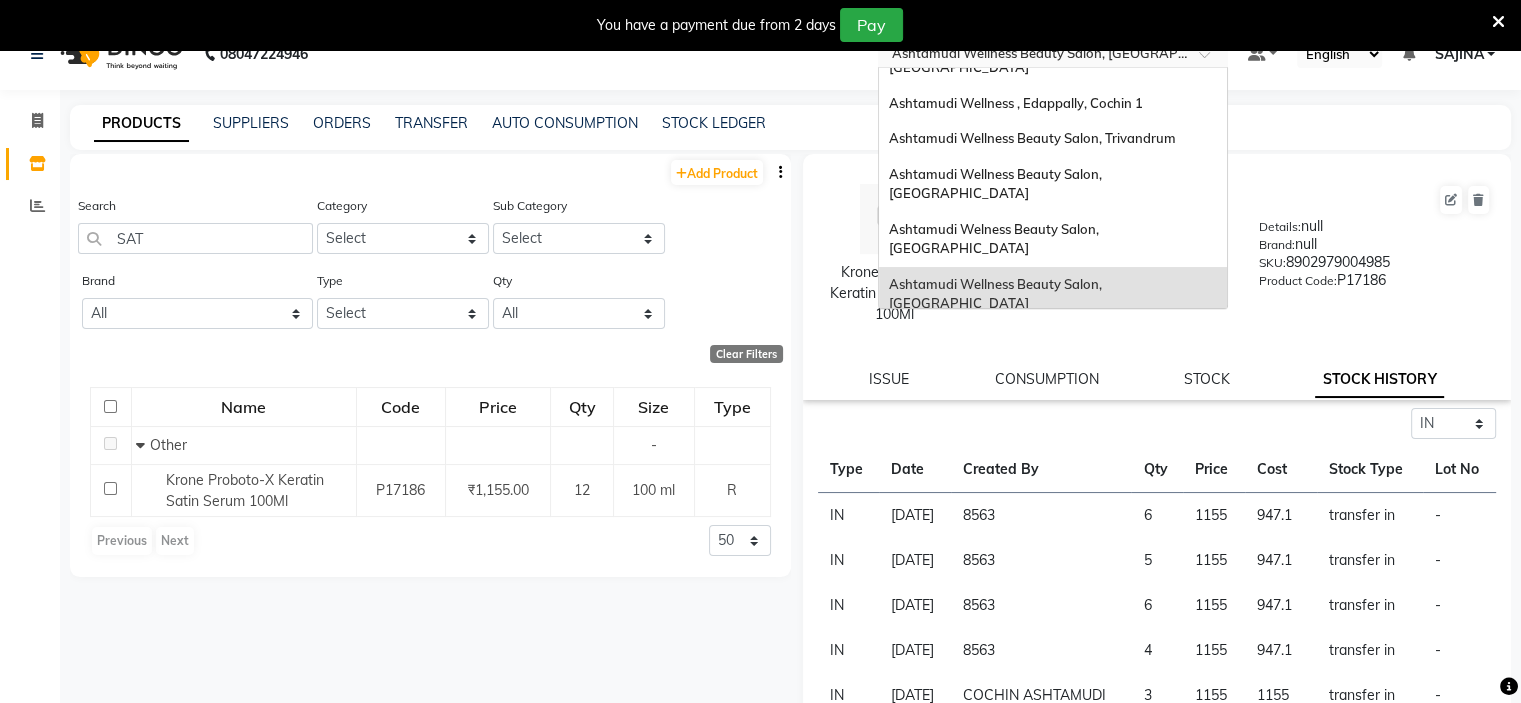 scroll, scrollTop: 63, scrollLeft: 0, axis: vertical 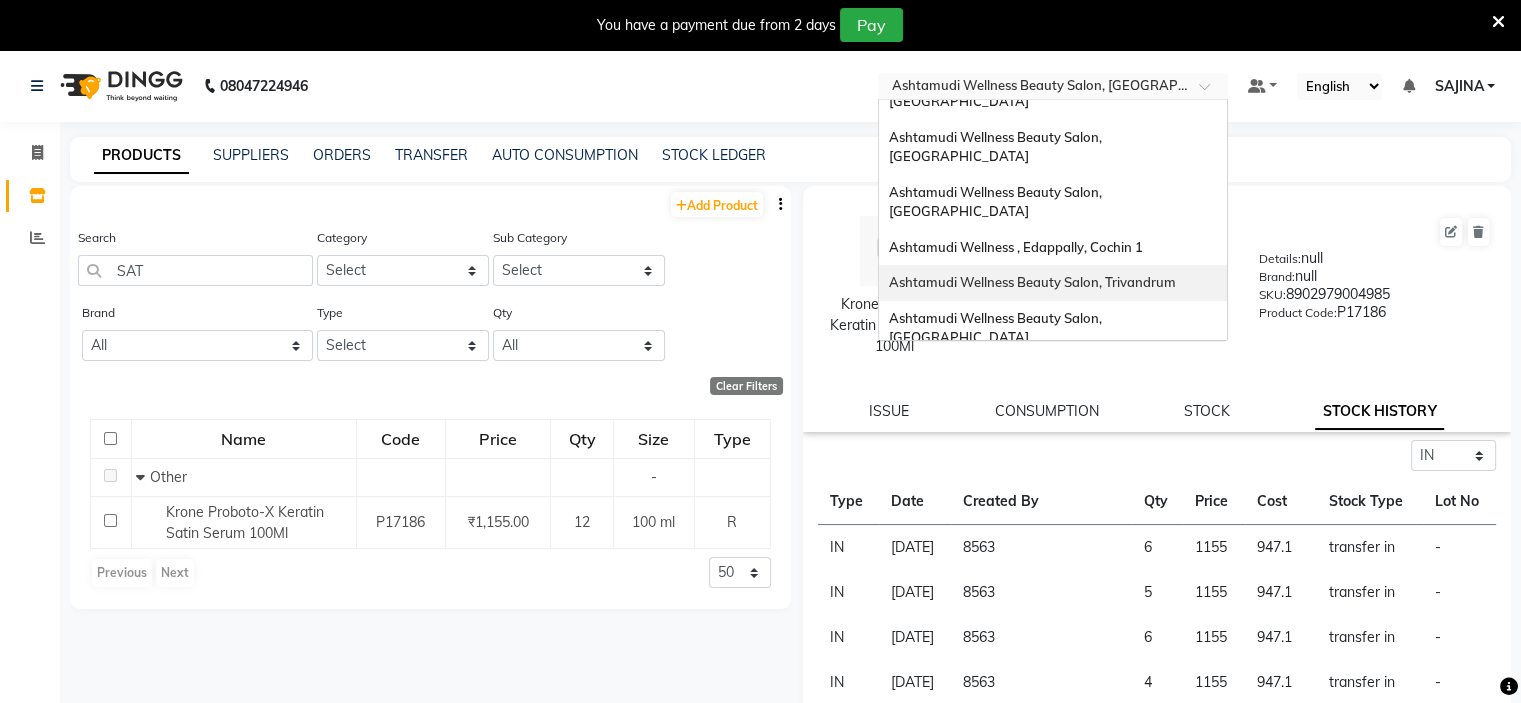 click on "Ashtamudi Wellness Beauty Salon, Trivandrum" at bounding box center [1032, 282] 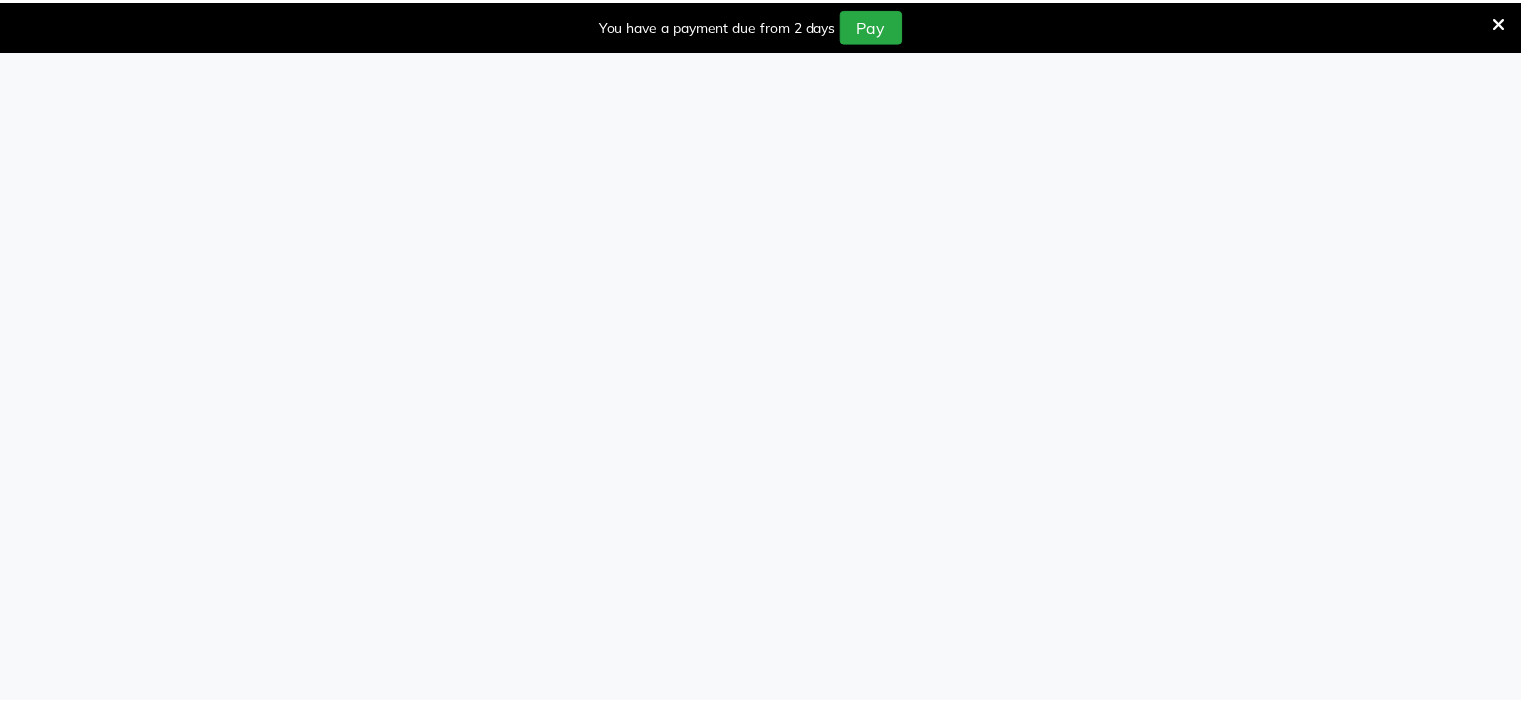 scroll, scrollTop: 0, scrollLeft: 0, axis: both 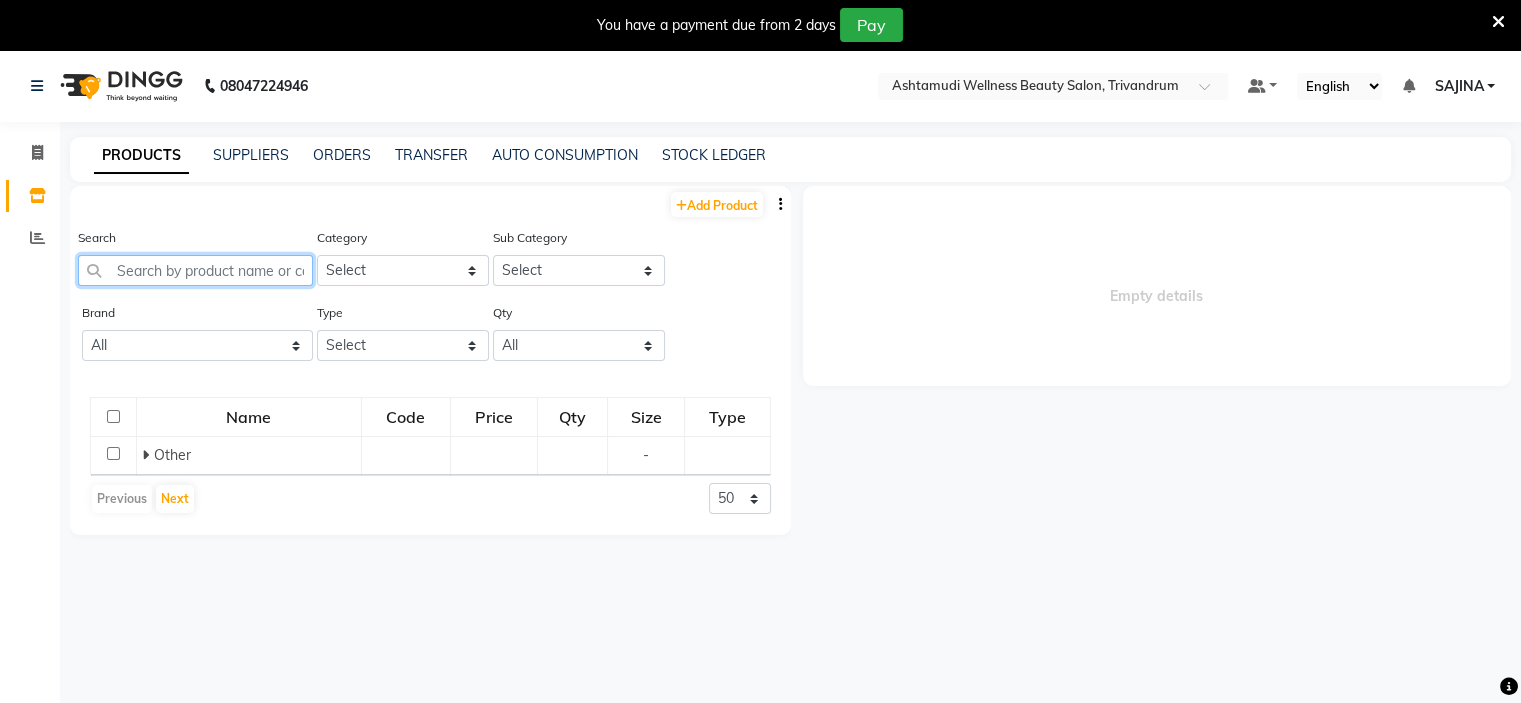 click 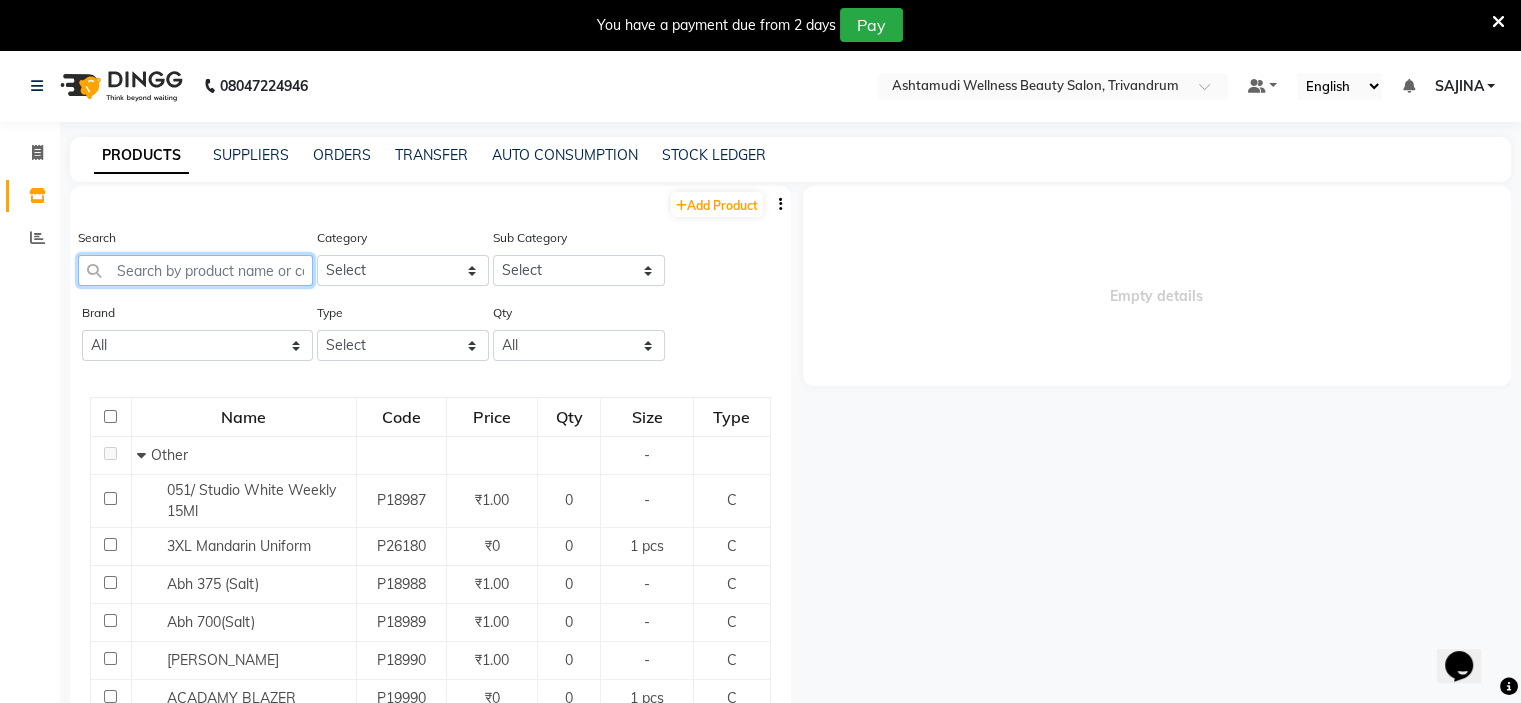 scroll, scrollTop: 0, scrollLeft: 0, axis: both 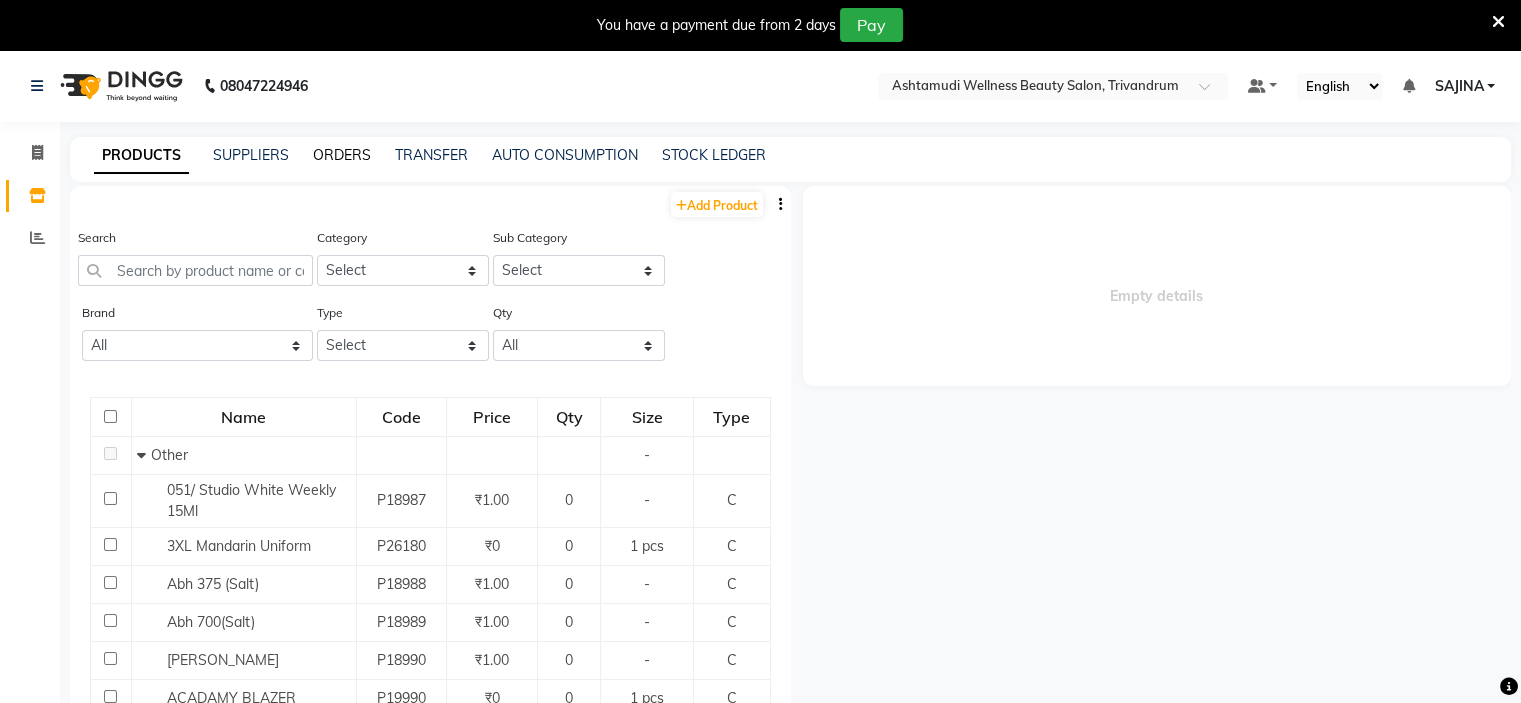 click on "ORDERS" 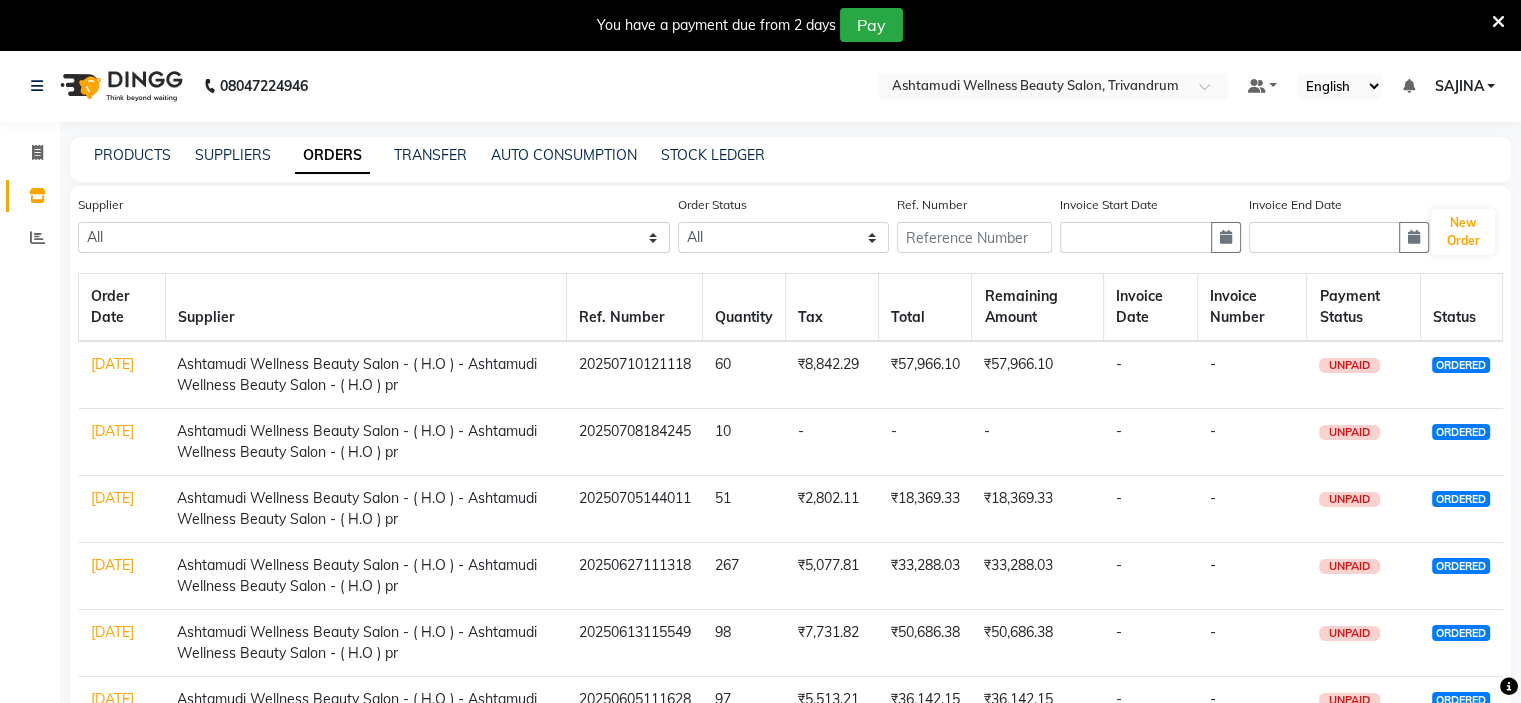 click on "[DATE]" 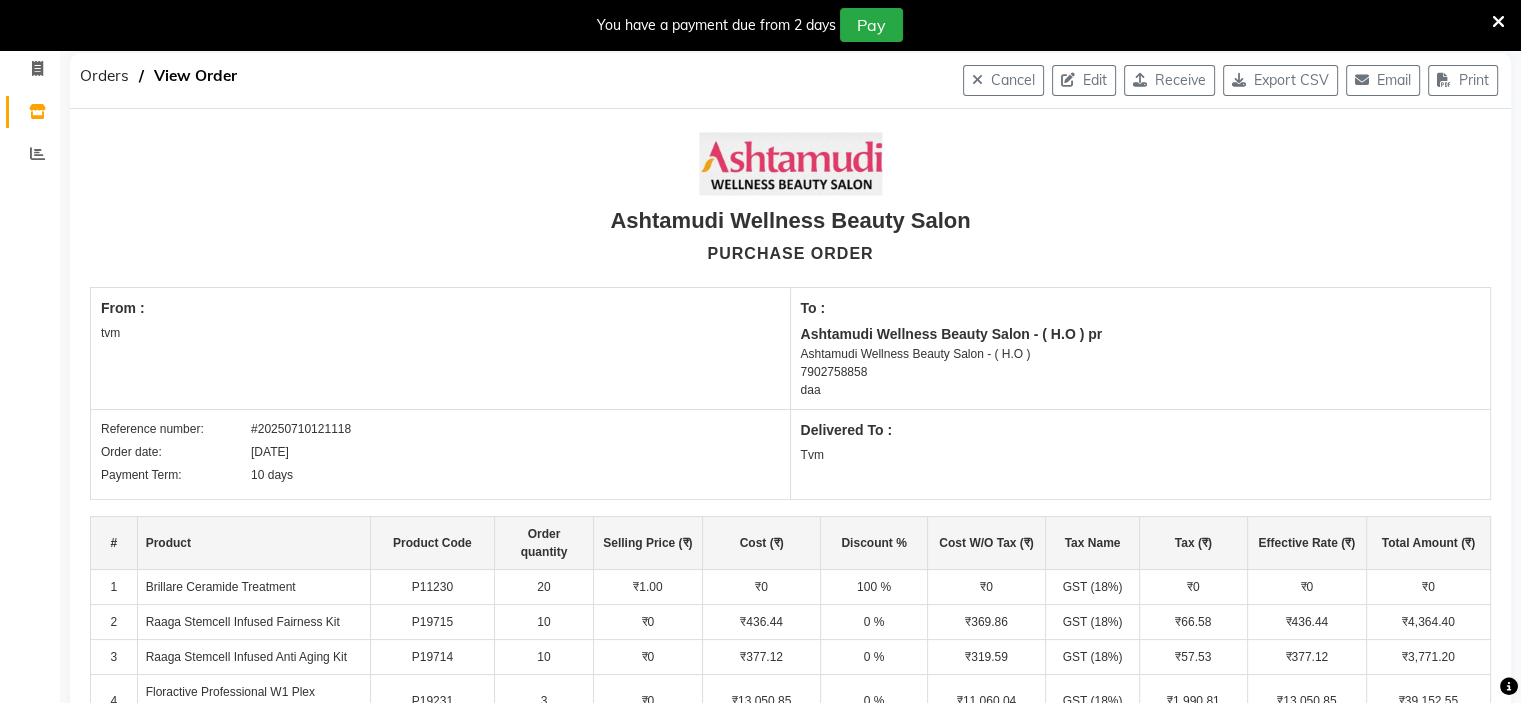 scroll, scrollTop: 0, scrollLeft: 0, axis: both 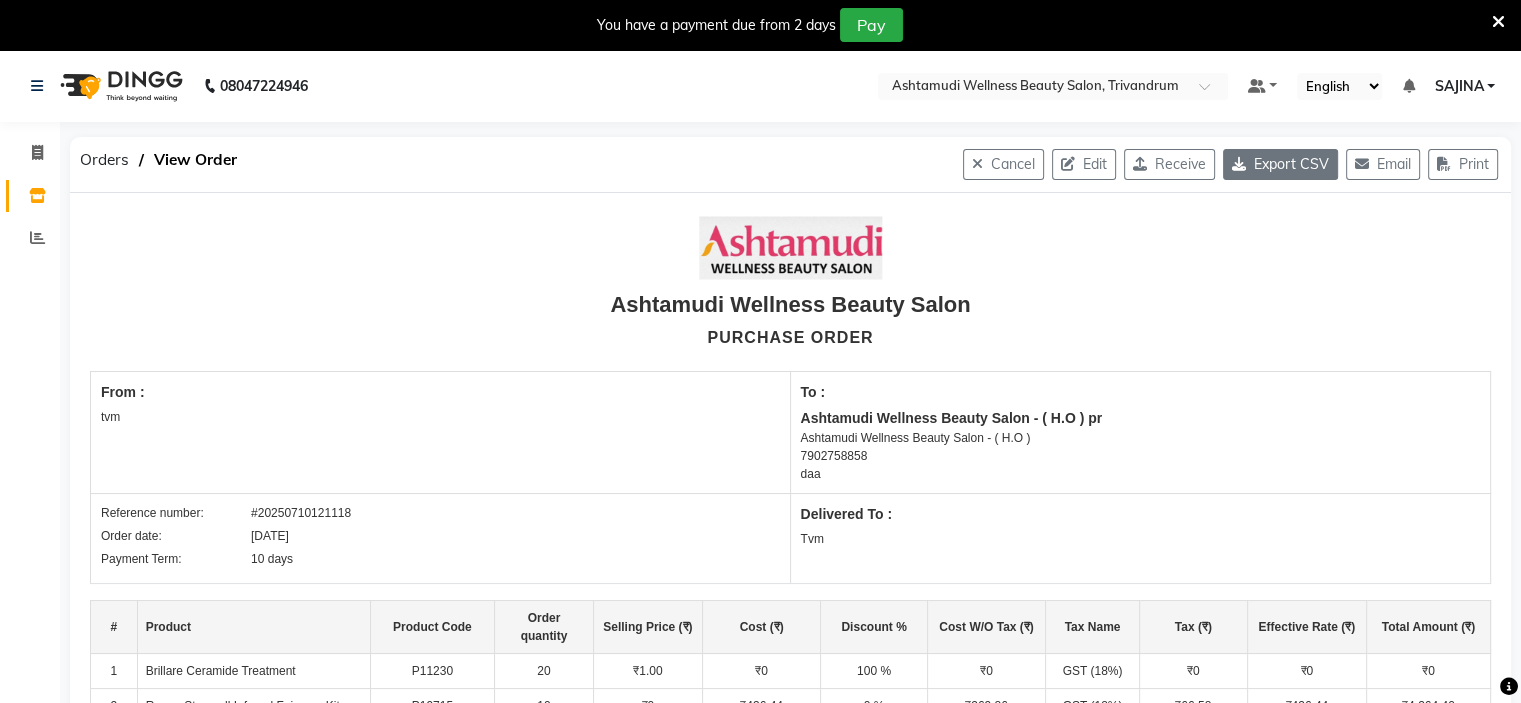 click on "Export CSV" 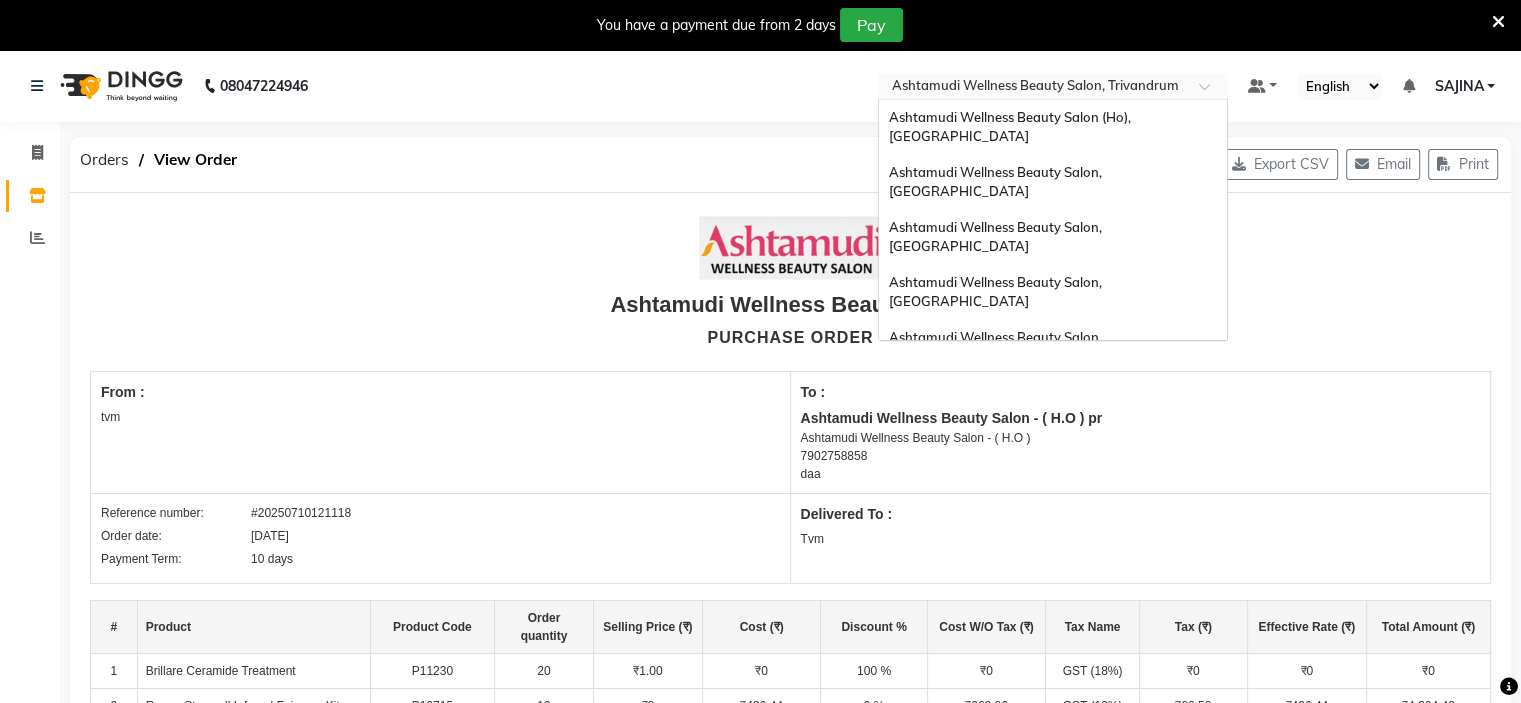 click at bounding box center [1033, 88] 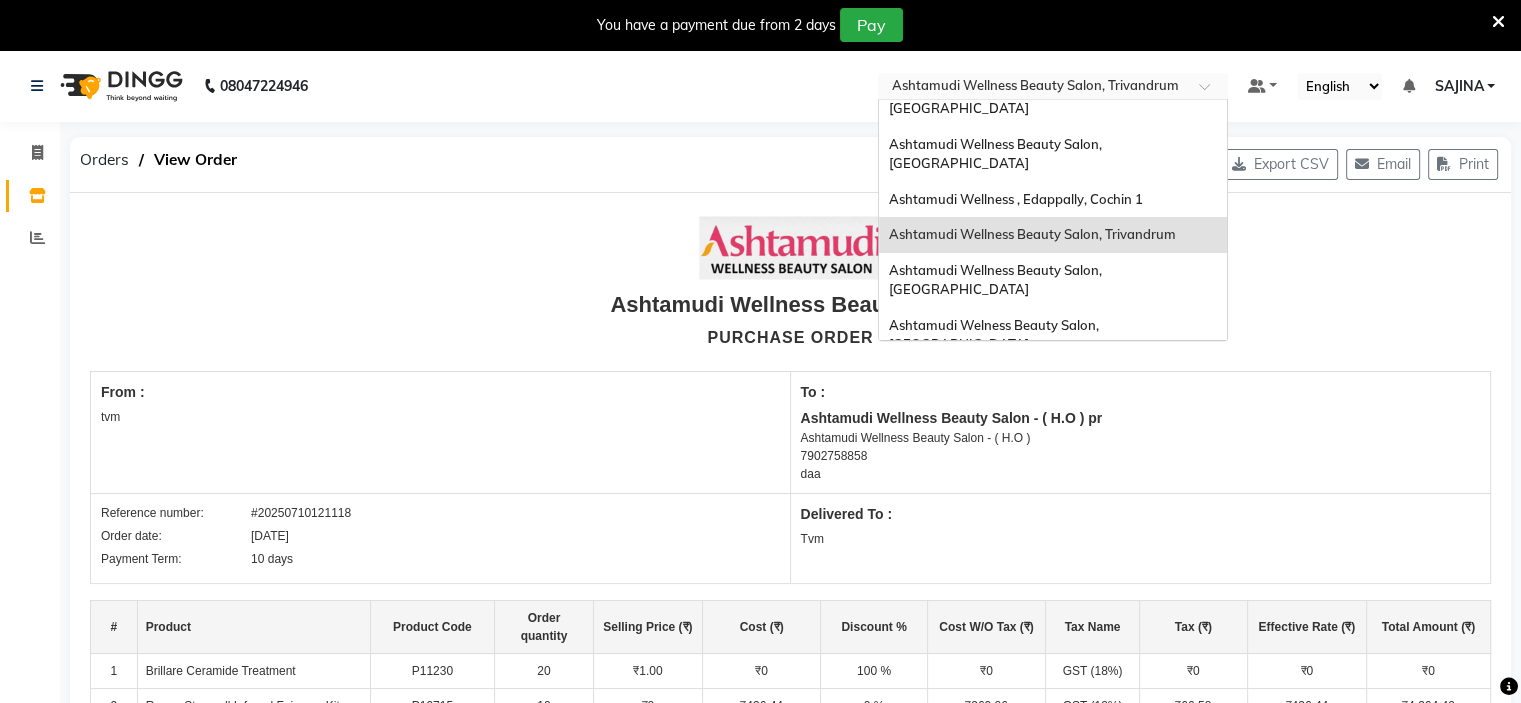 click on "Ashtamudi Wellness Beauty Salon, [GEOGRAPHIC_DATA]" at bounding box center [997, 390] 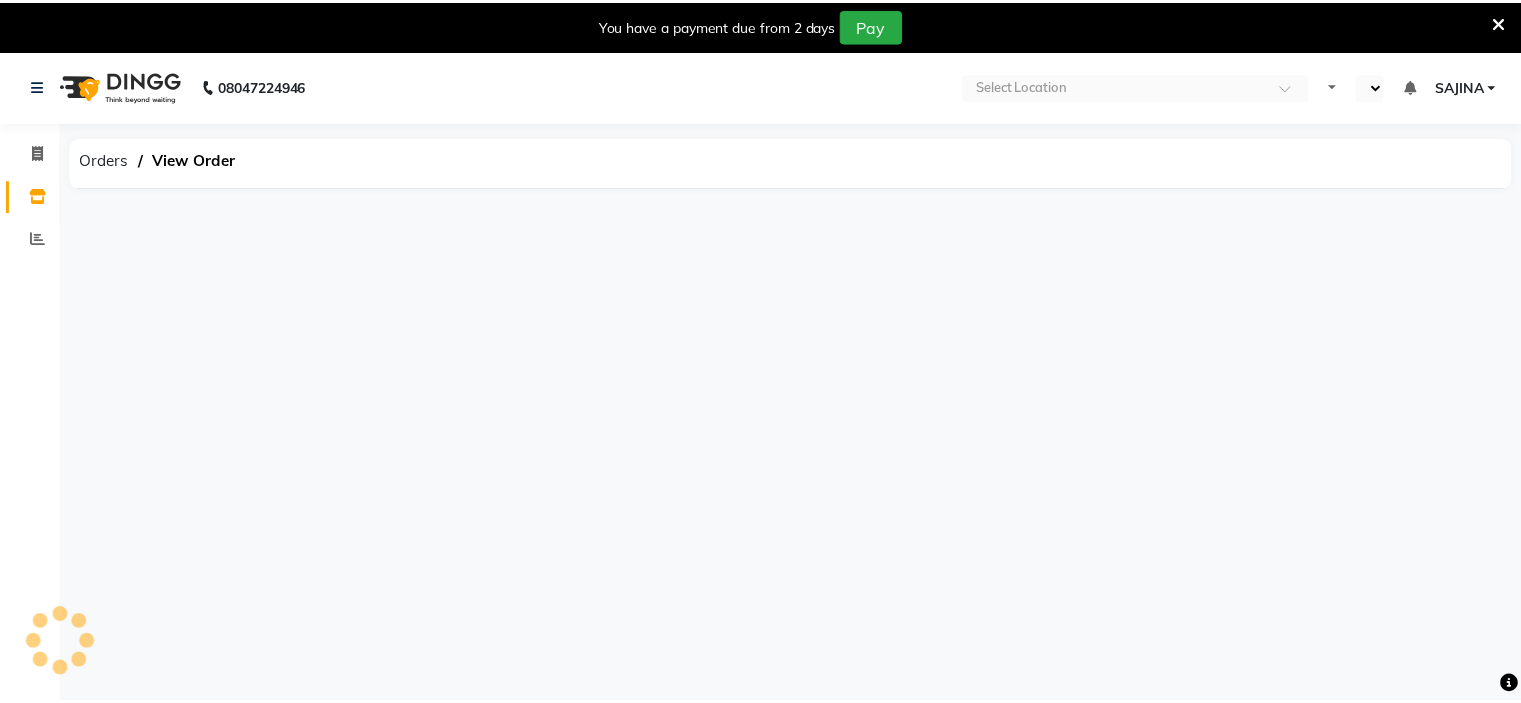 scroll, scrollTop: 0, scrollLeft: 0, axis: both 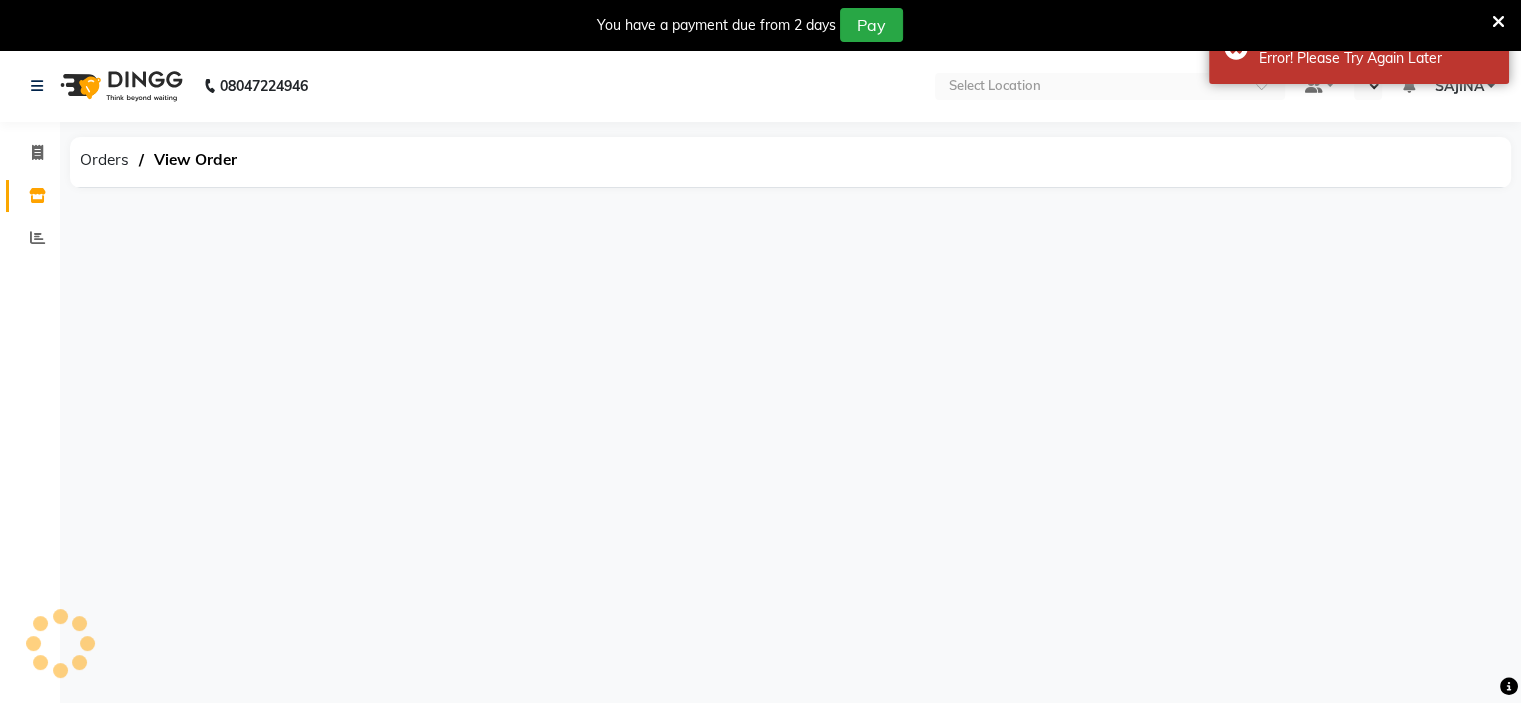 select on "en" 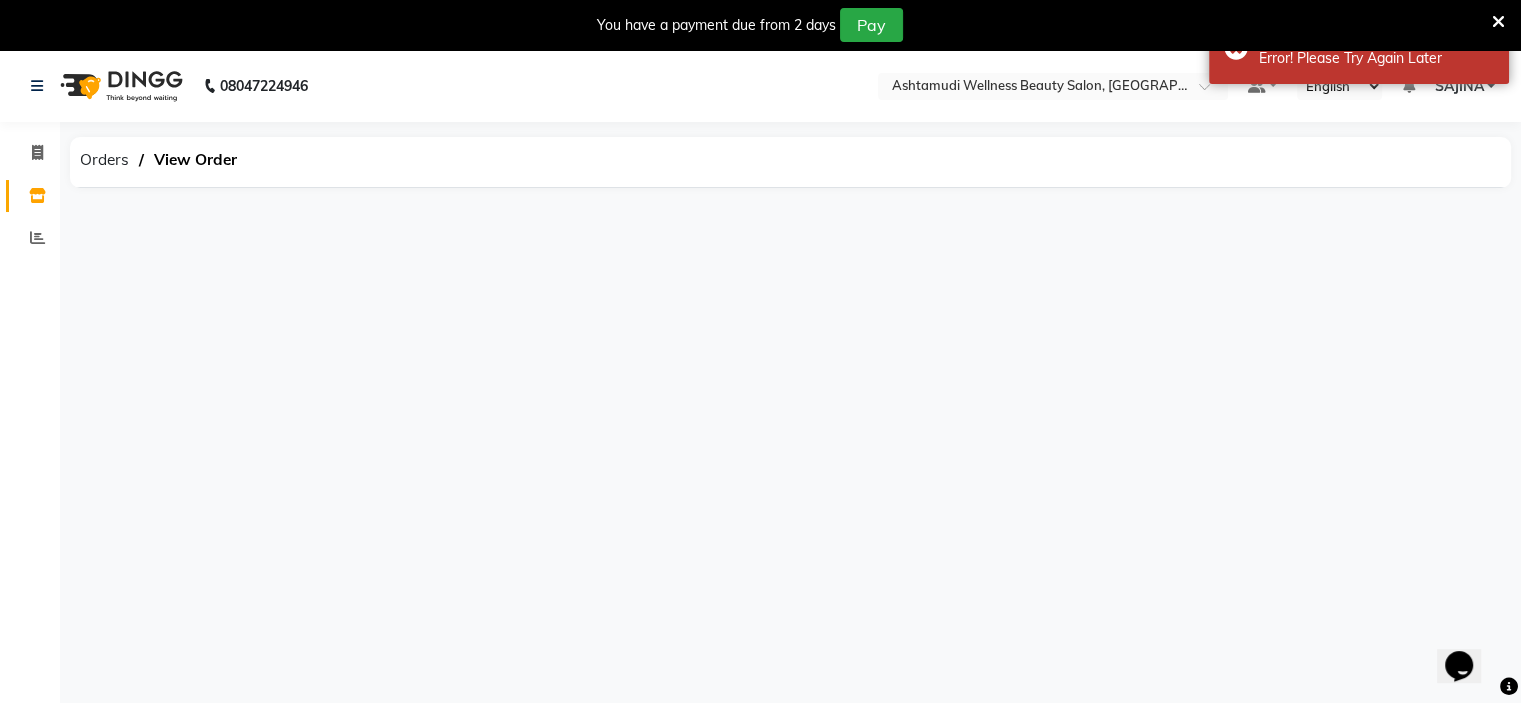 scroll, scrollTop: 0, scrollLeft: 0, axis: both 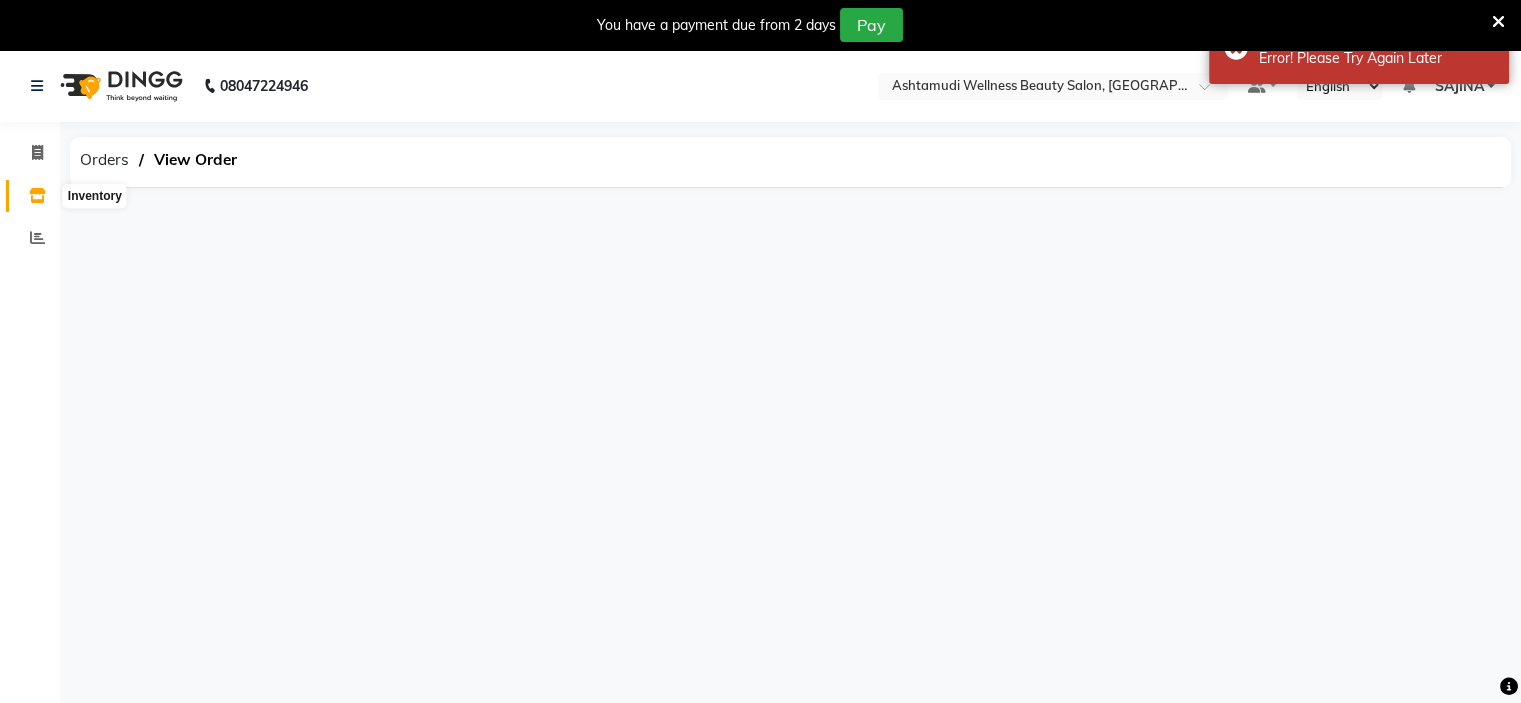 click 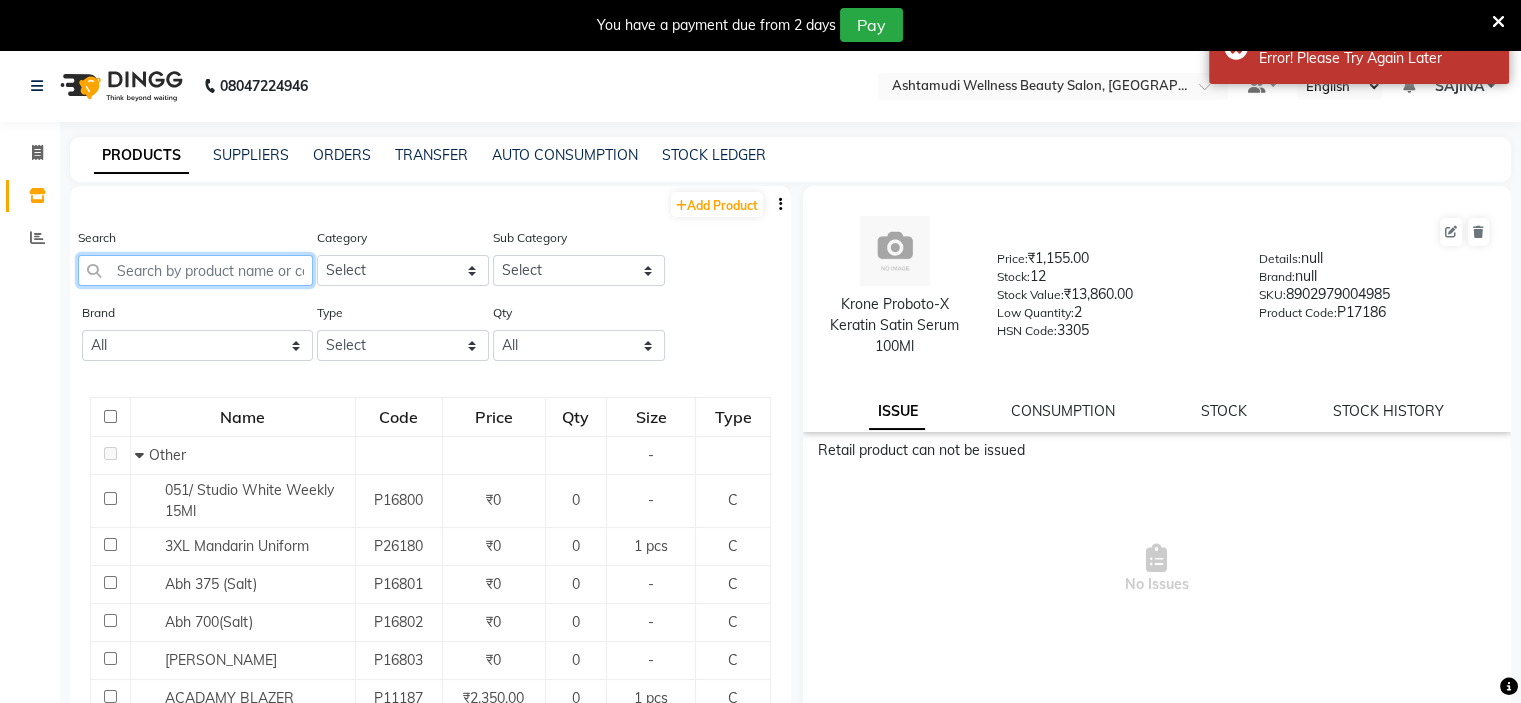 click 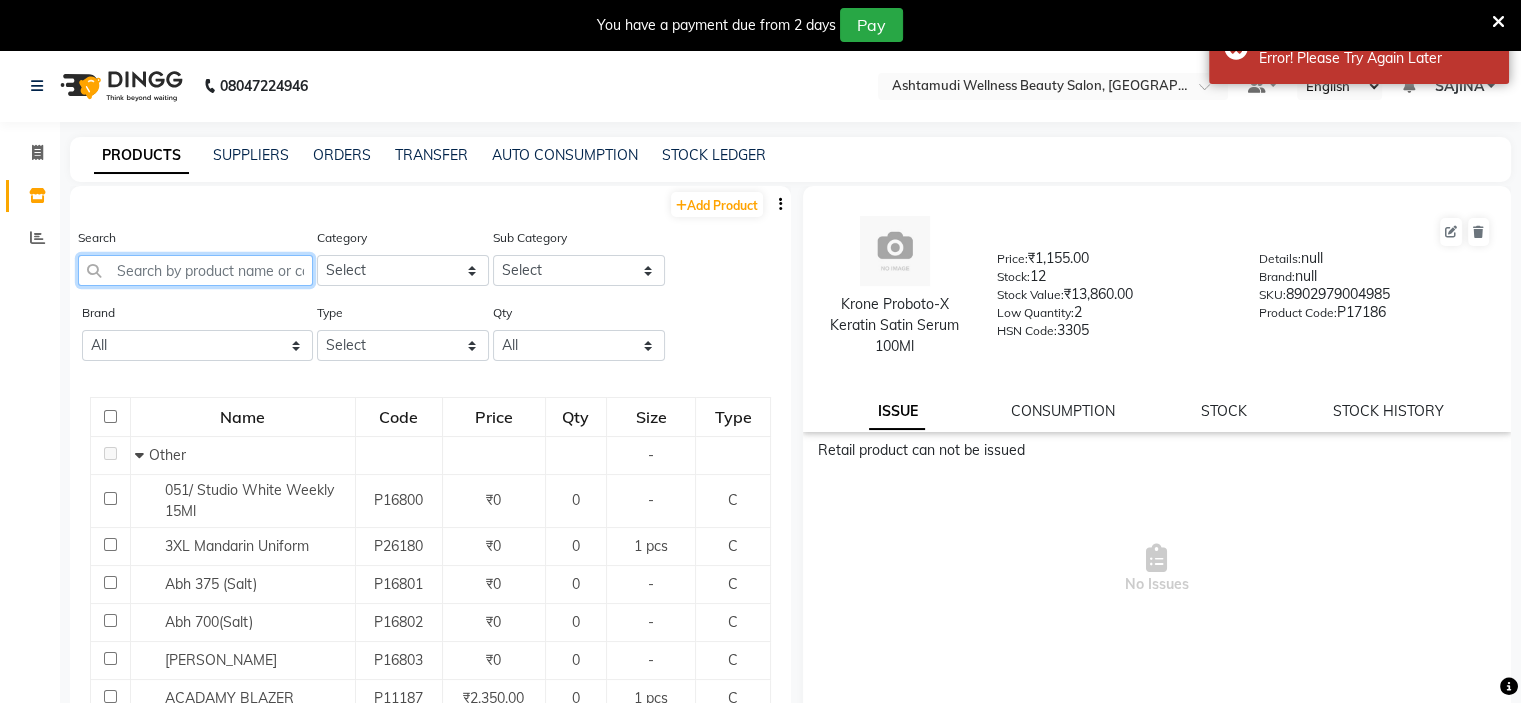 click 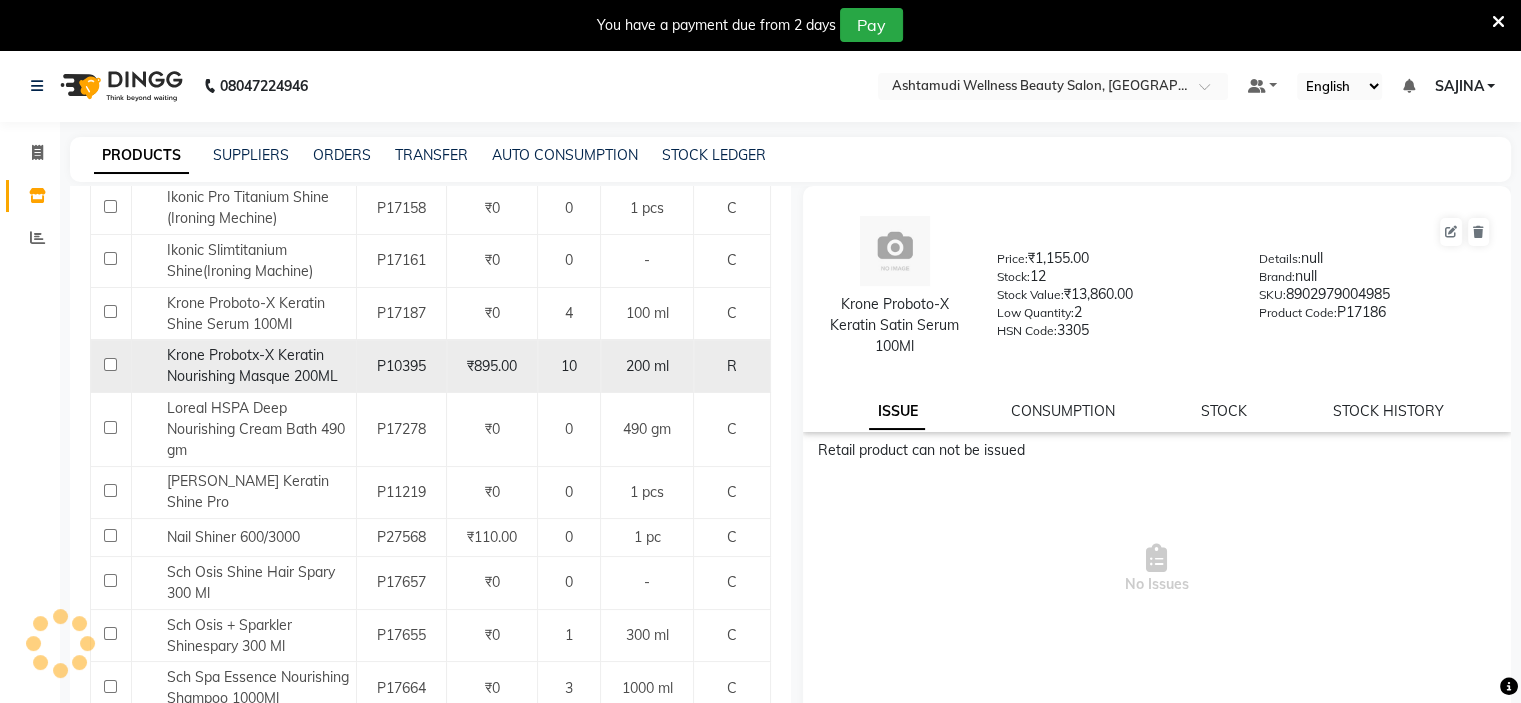 scroll, scrollTop: 757, scrollLeft: 0, axis: vertical 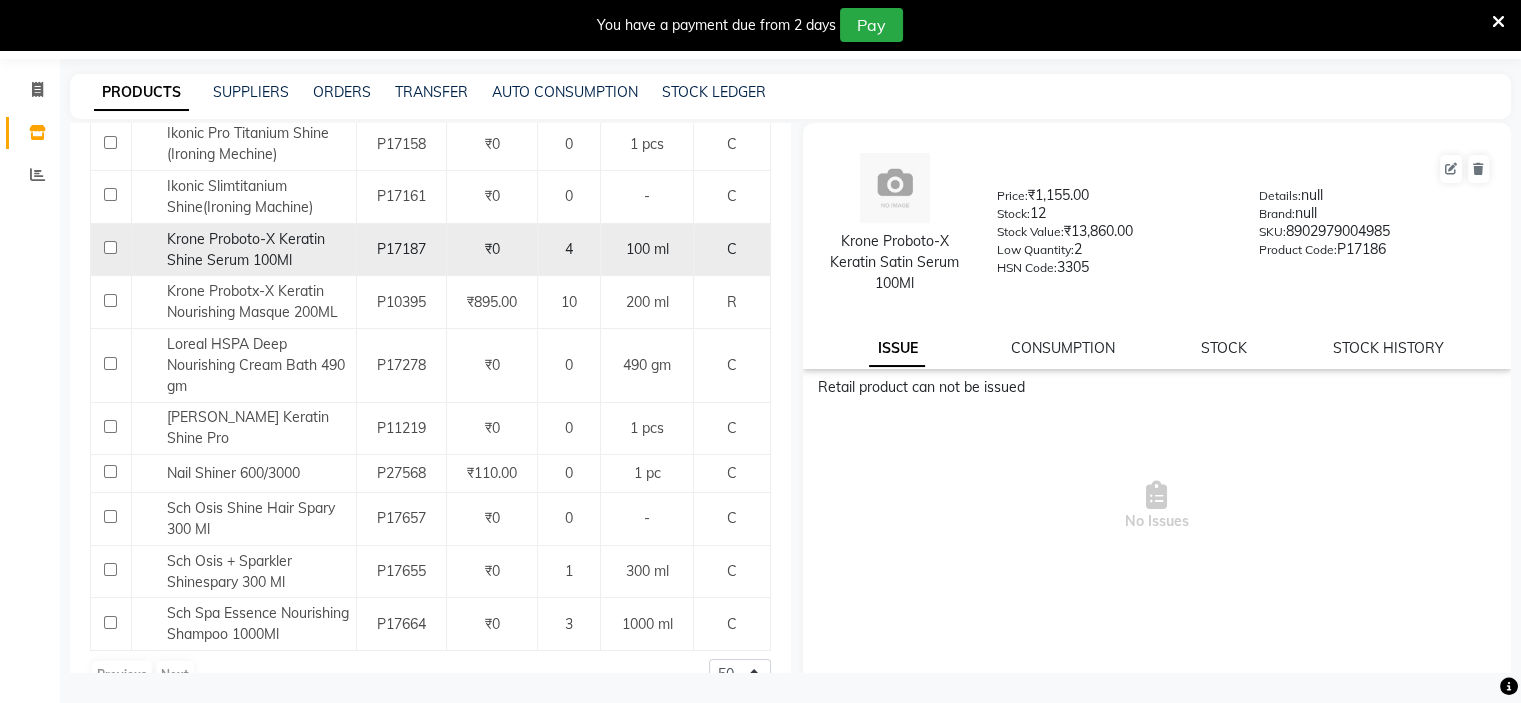 type on "SHIN" 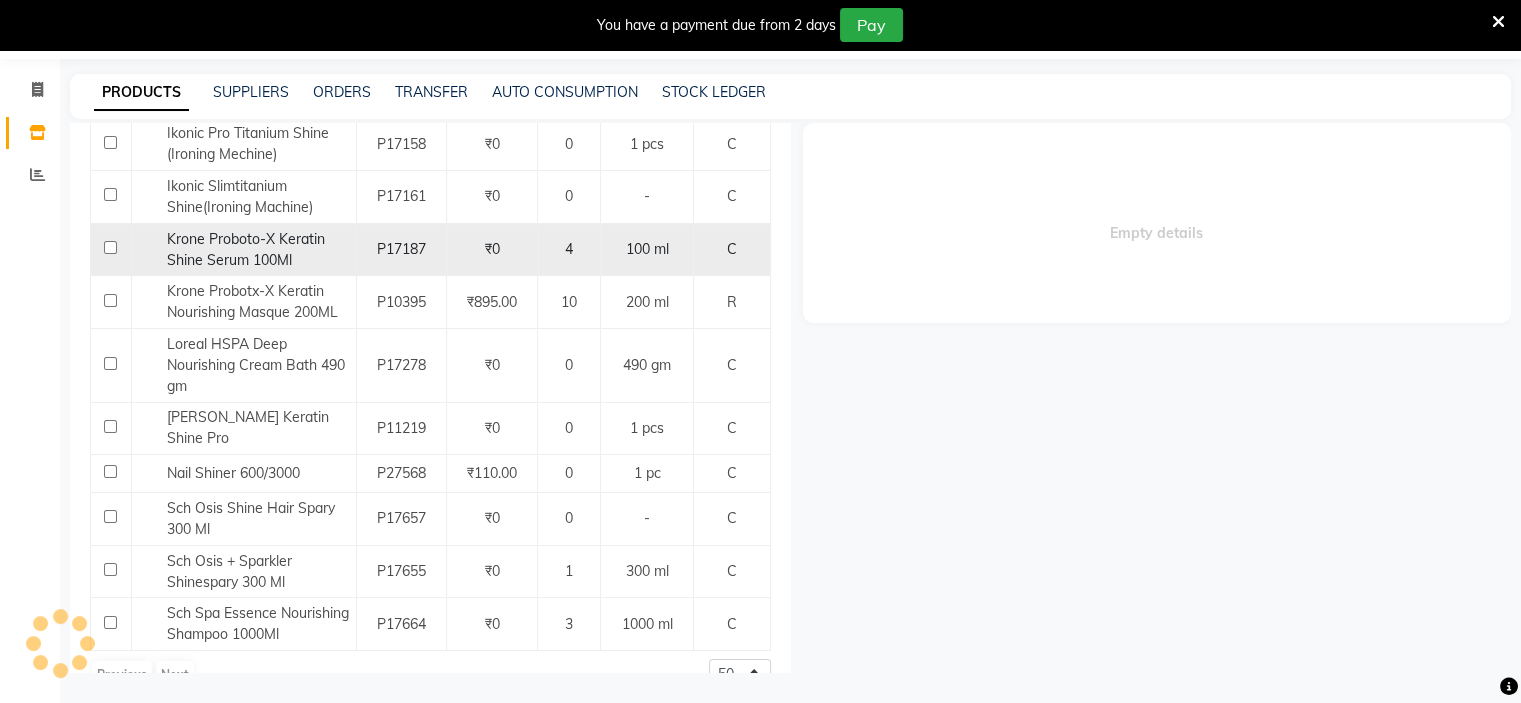 select 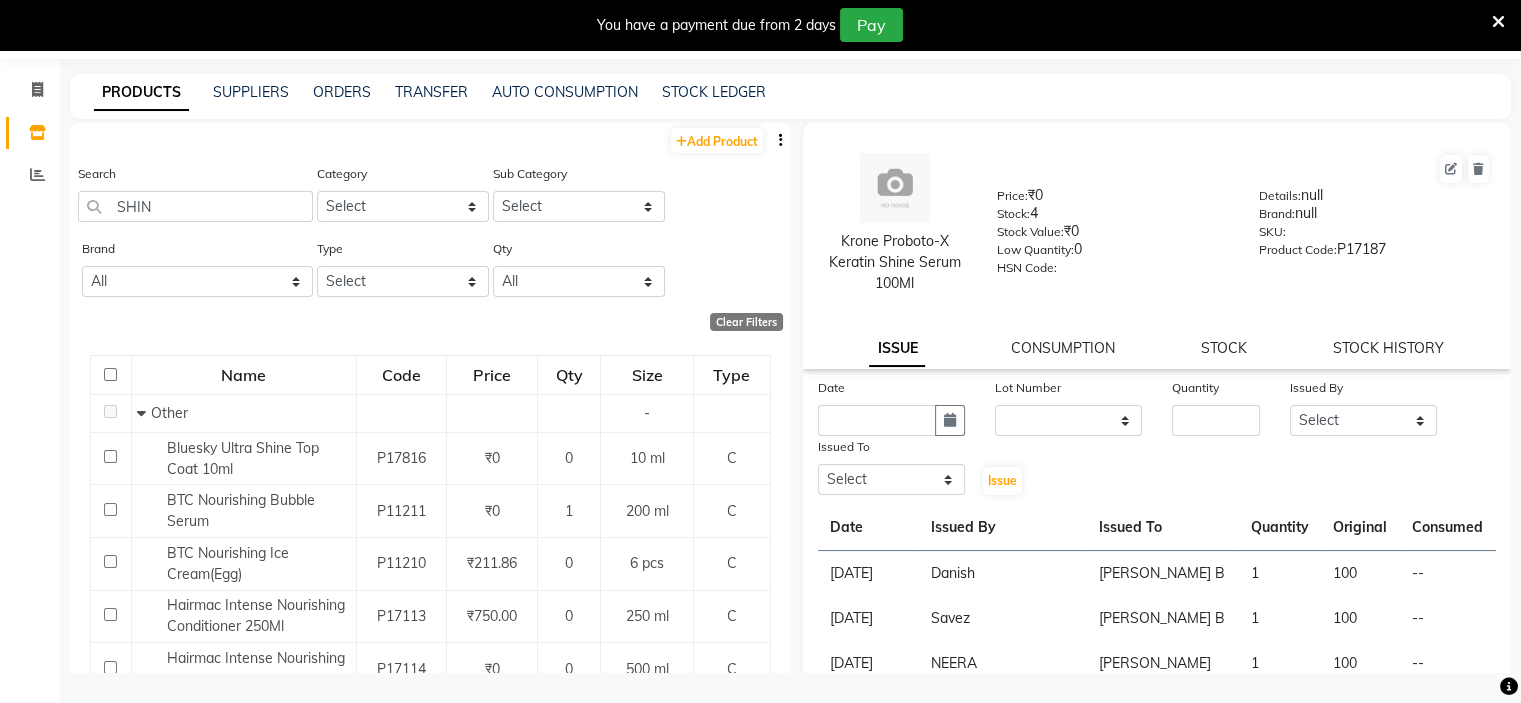 scroll, scrollTop: 0, scrollLeft: 0, axis: both 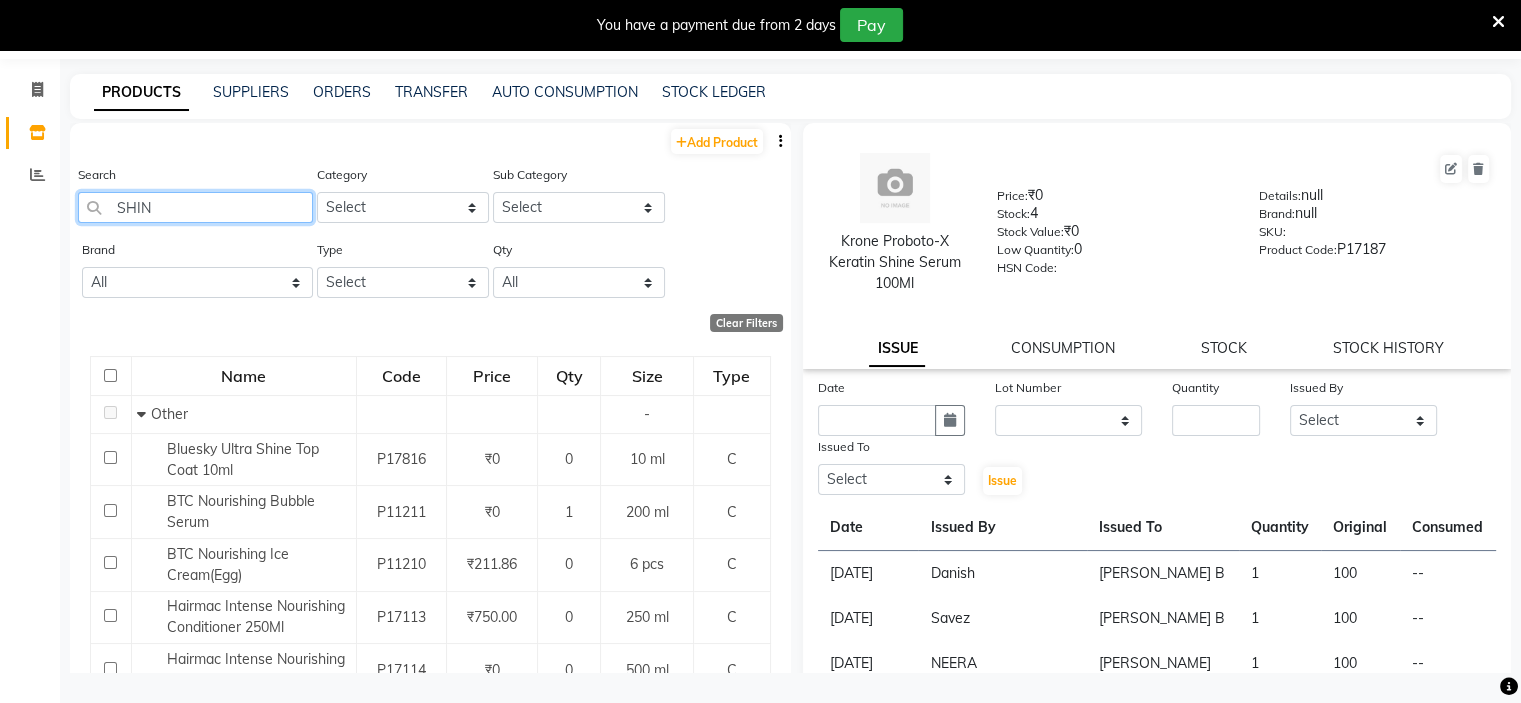 click on "SHIN" 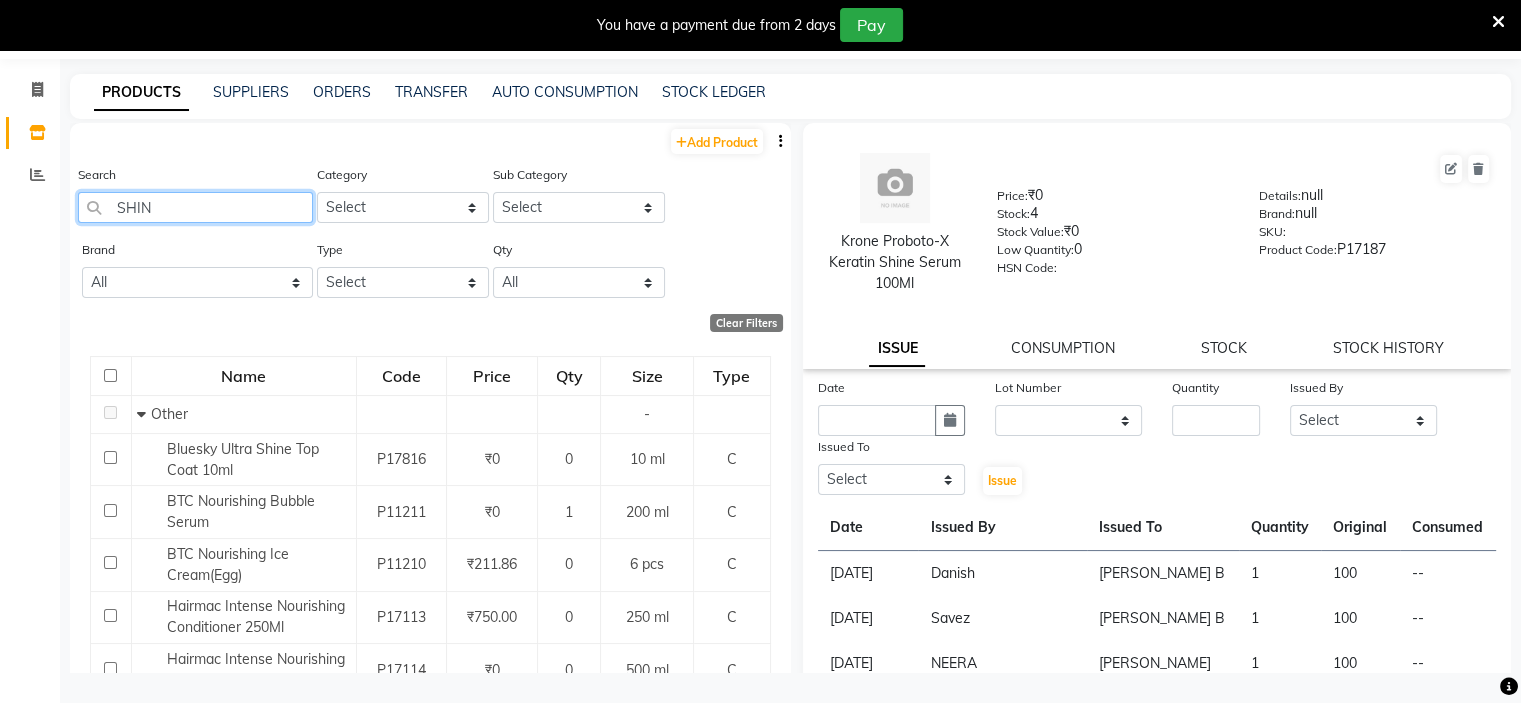click on "SHIN" 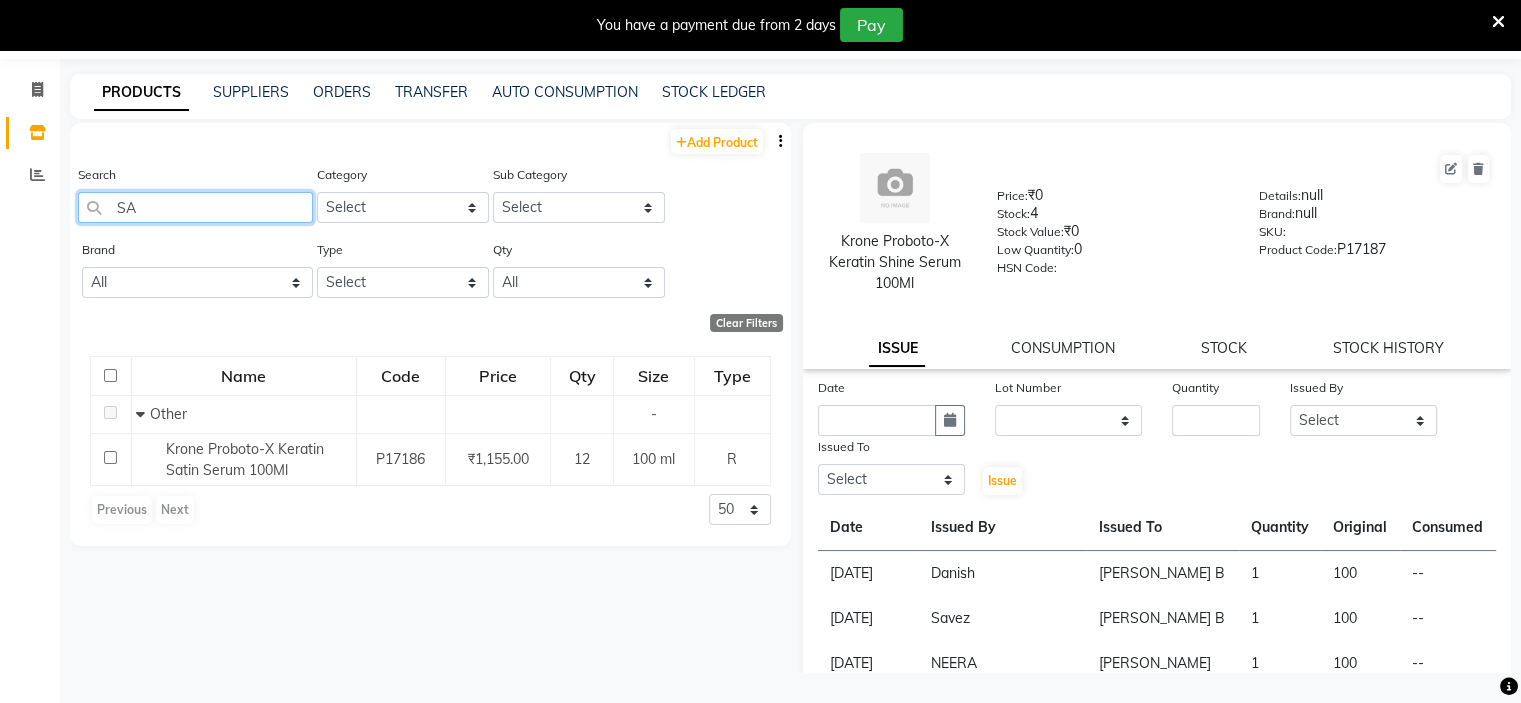 type on "S" 